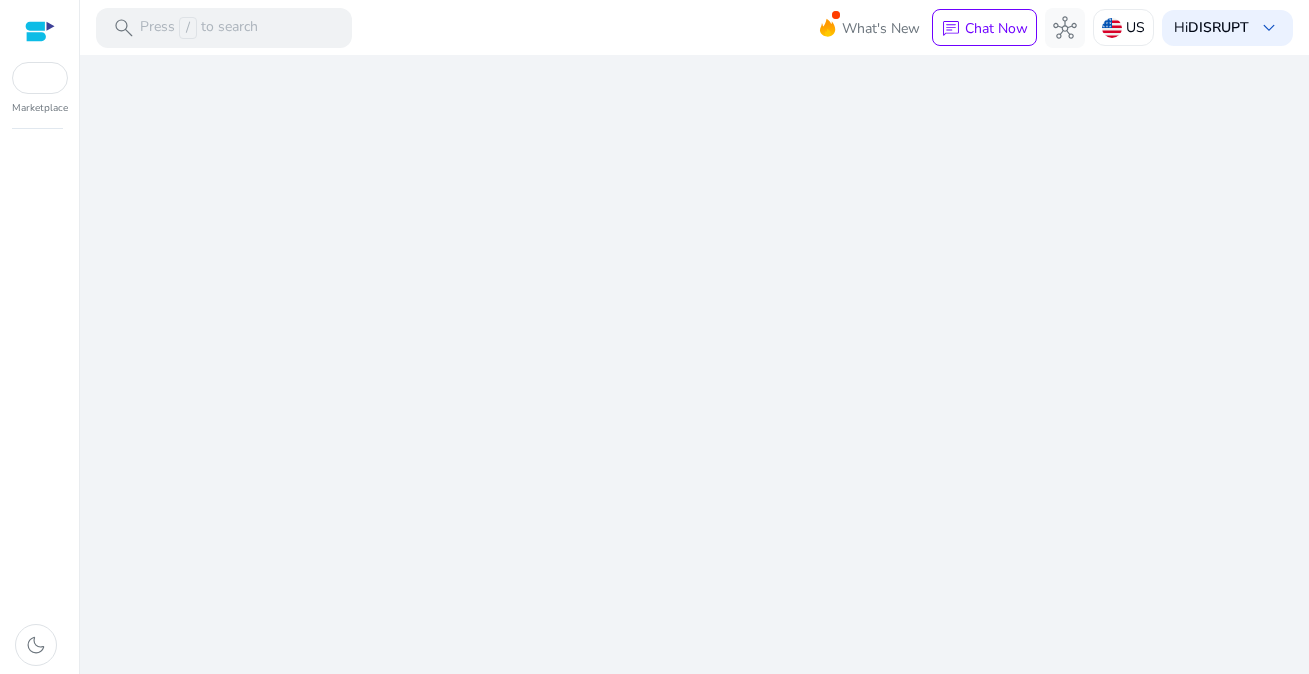 scroll, scrollTop: 0, scrollLeft: 0, axis: both 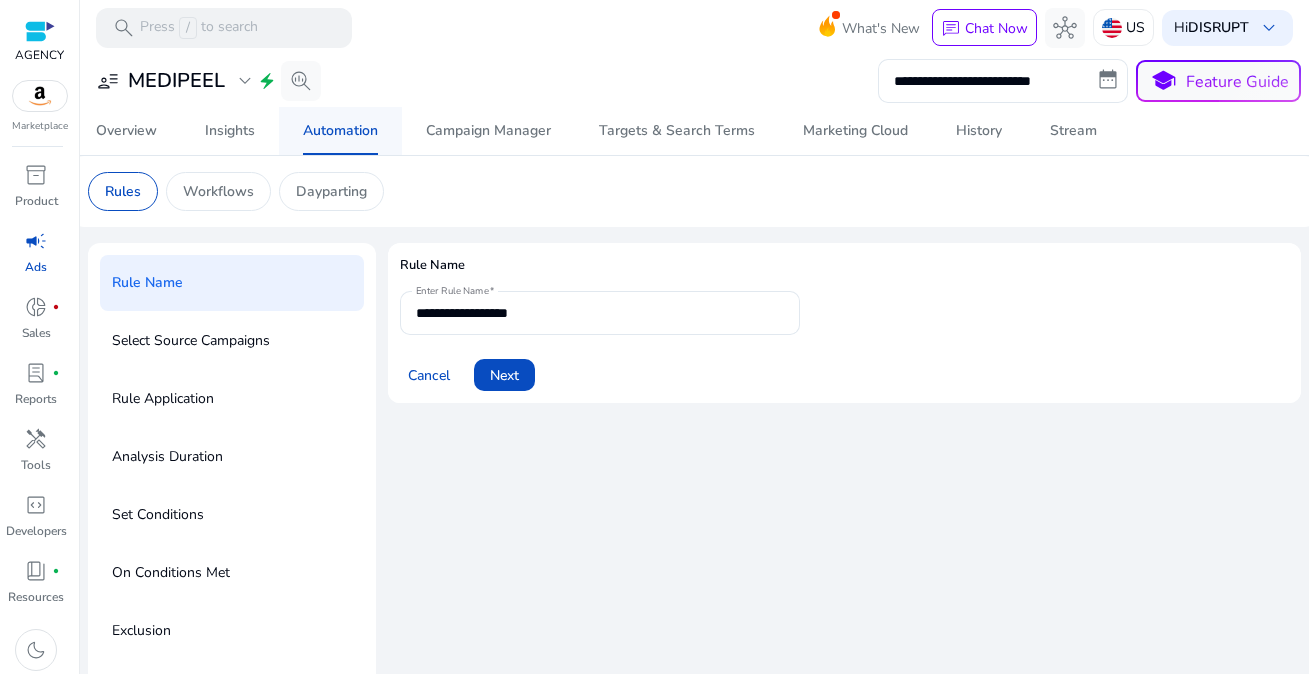 click on "Automation" at bounding box center [340, 131] 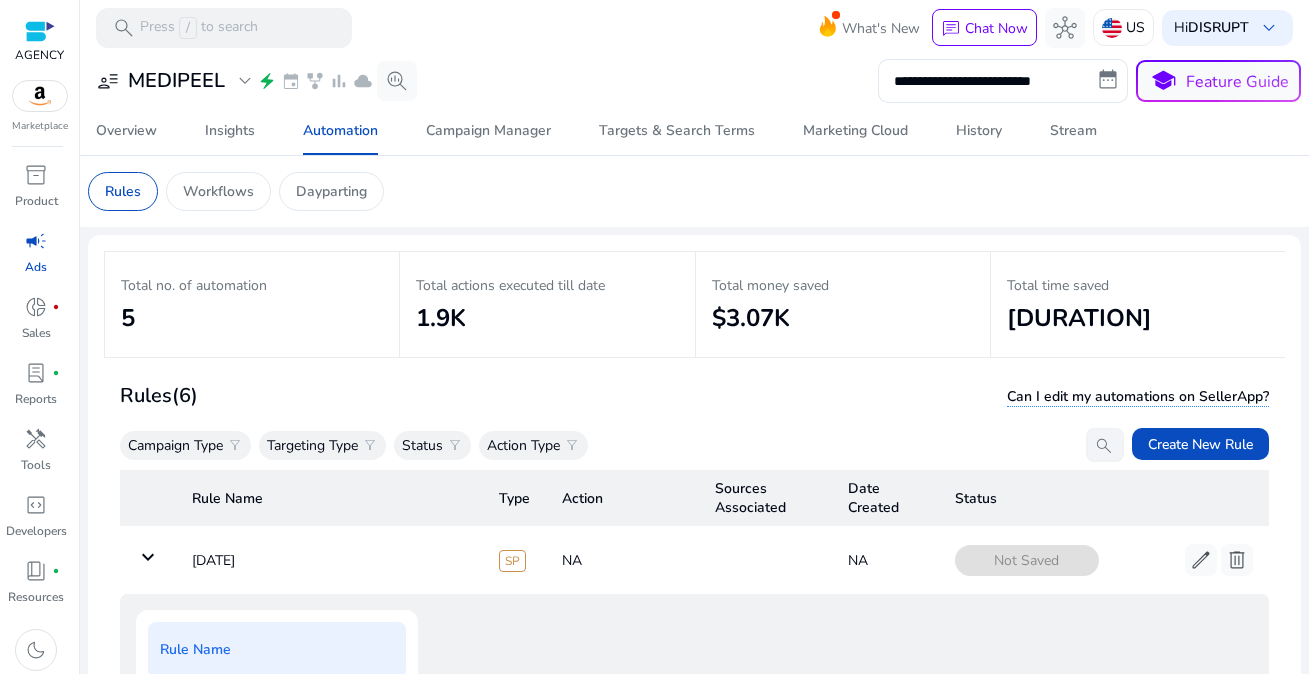 scroll, scrollTop: 50, scrollLeft: 0, axis: vertical 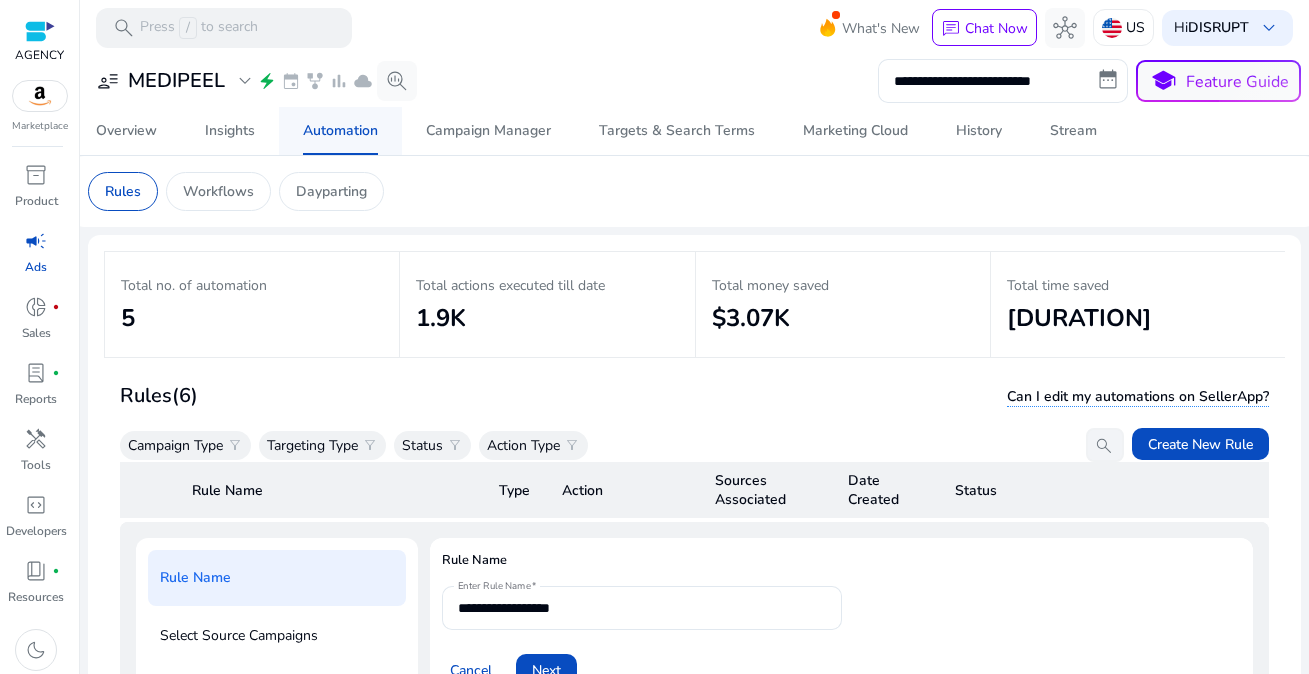 click on "Automation" at bounding box center (340, 131) 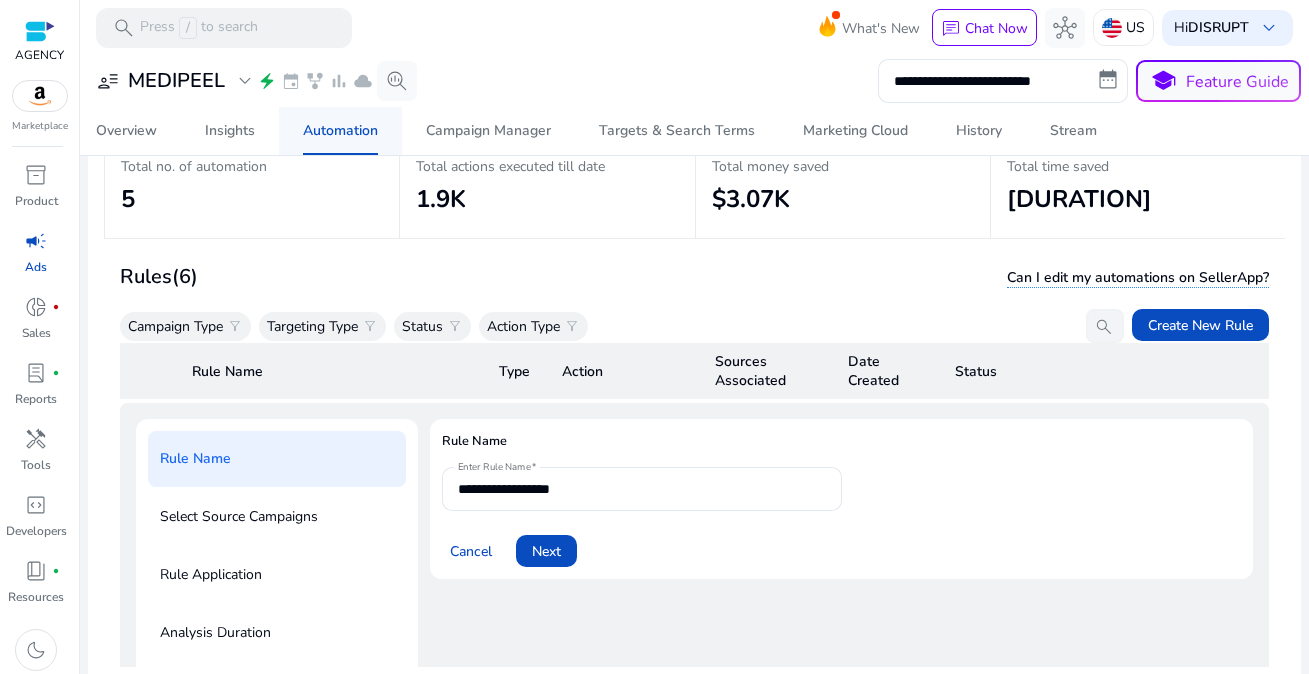 scroll, scrollTop: 146, scrollLeft: 0, axis: vertical 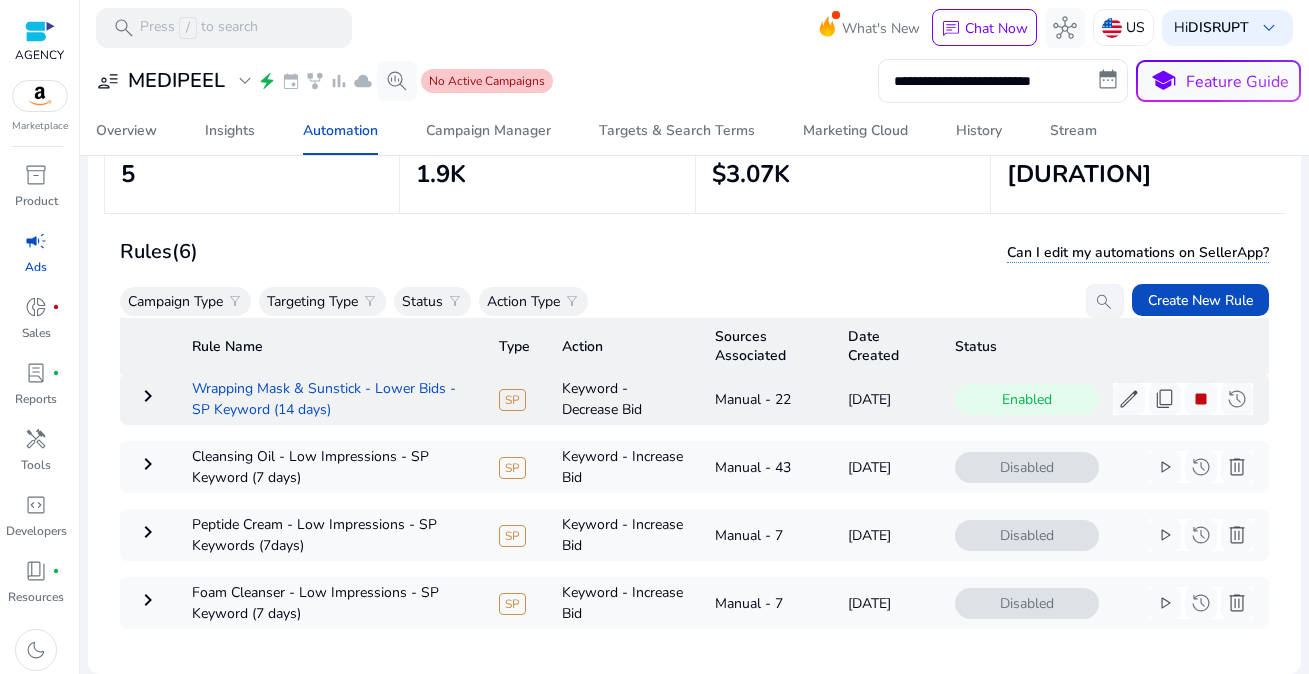 click on "Wrapping Mask & Sunstick  - Lower Bids - SP Keyword (14 days)" at bounding box center (329, 399) 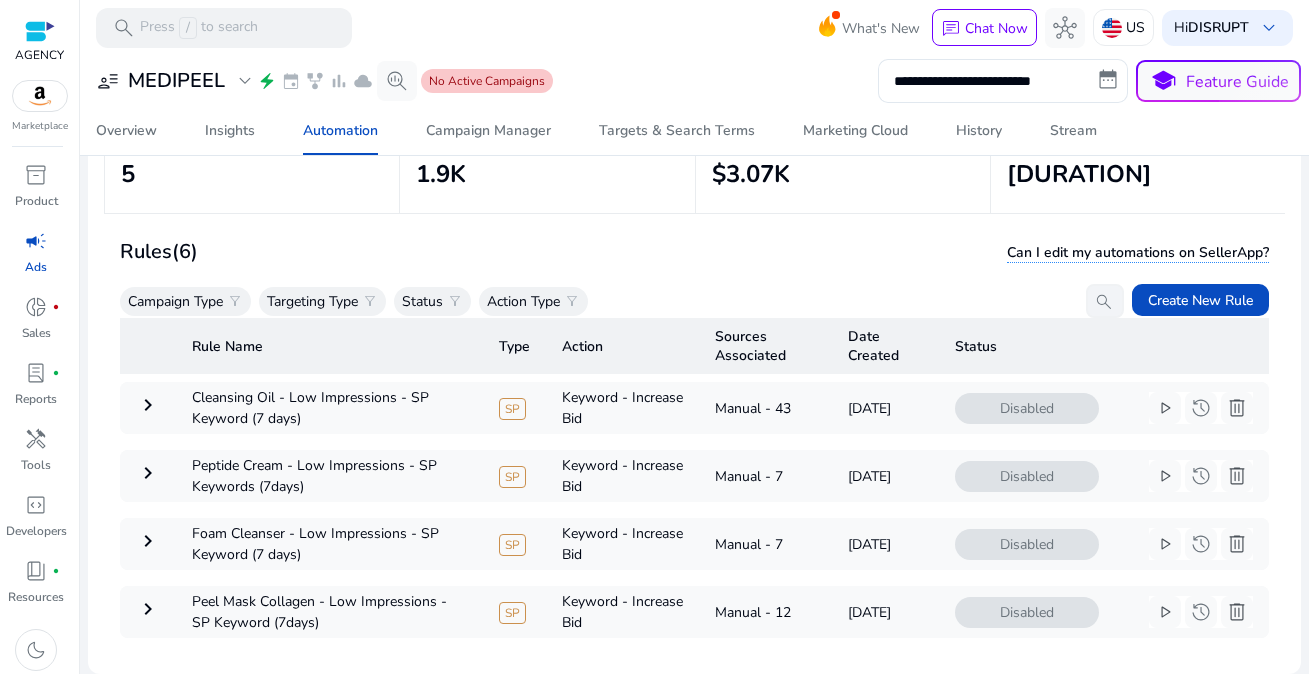 scroll, scrollTop: 140, scrollLeft: 0, axis: vertical 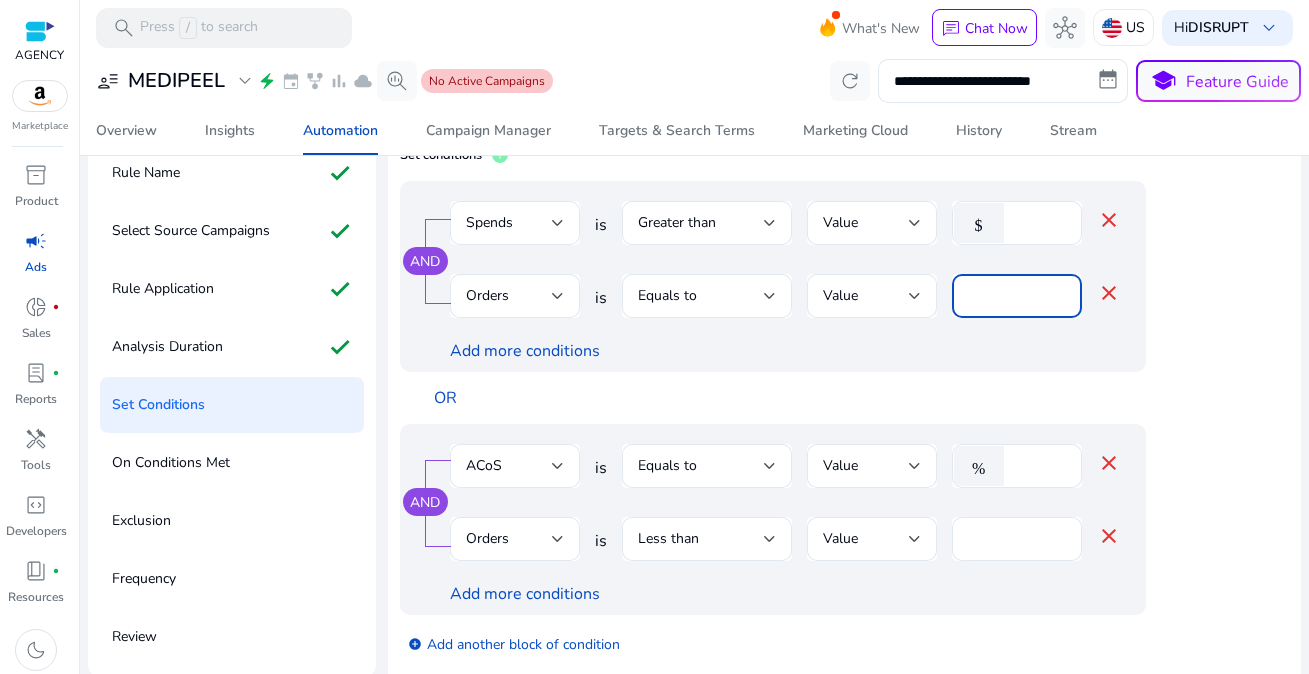 click at bounding box center [515, 498] 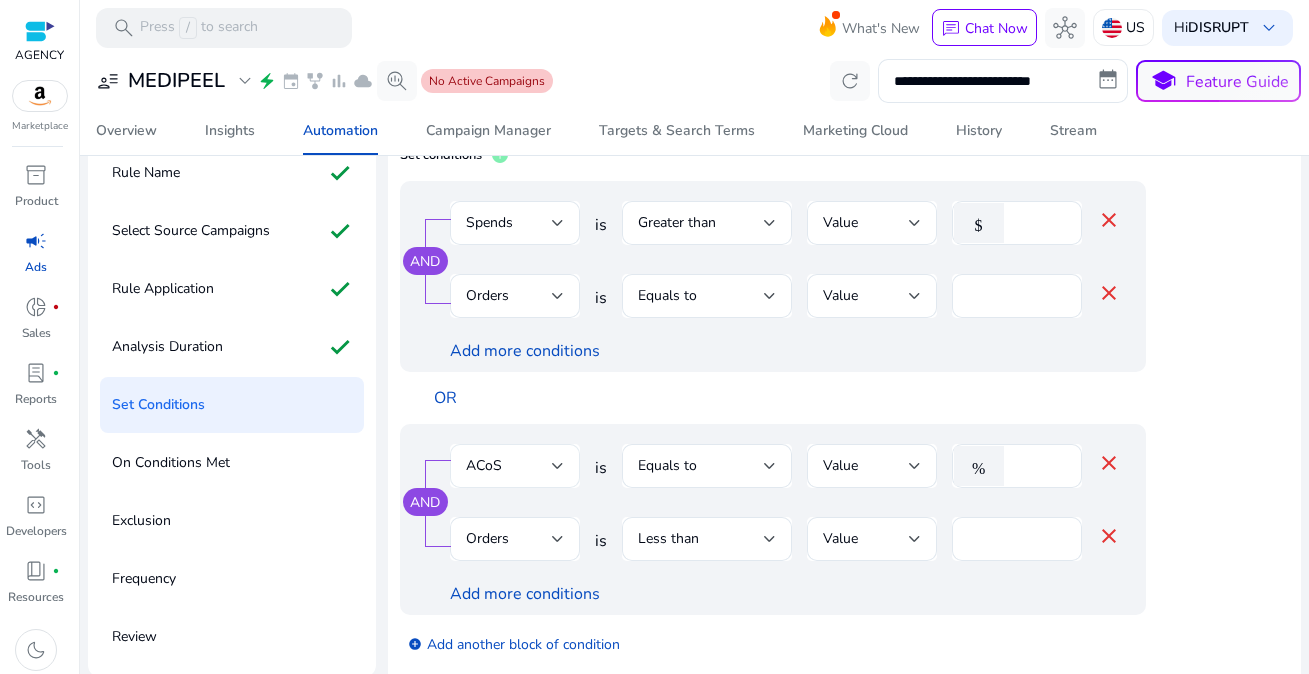 click on "ACoS" at bounding box center [509, 466] 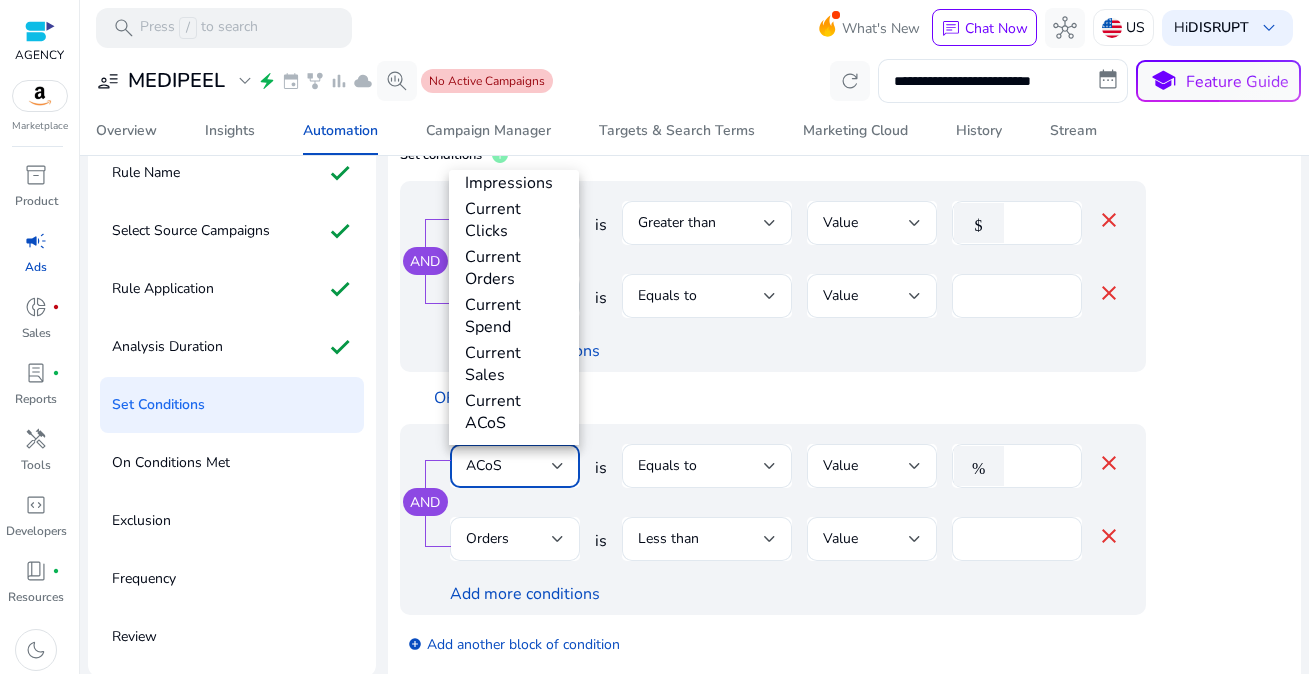 scroll, scrollTop: 271, scrollLeft: 0, axis: vertical 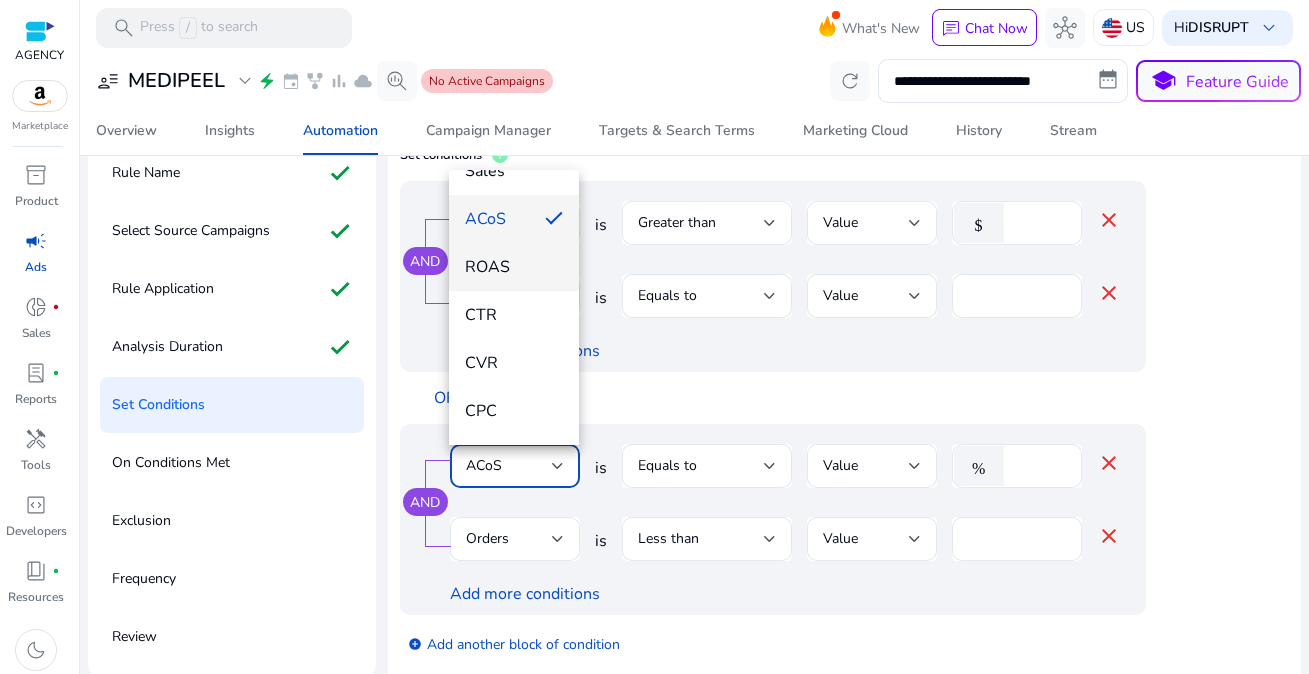 click on "ROAS" at bounding box center [514, 267] 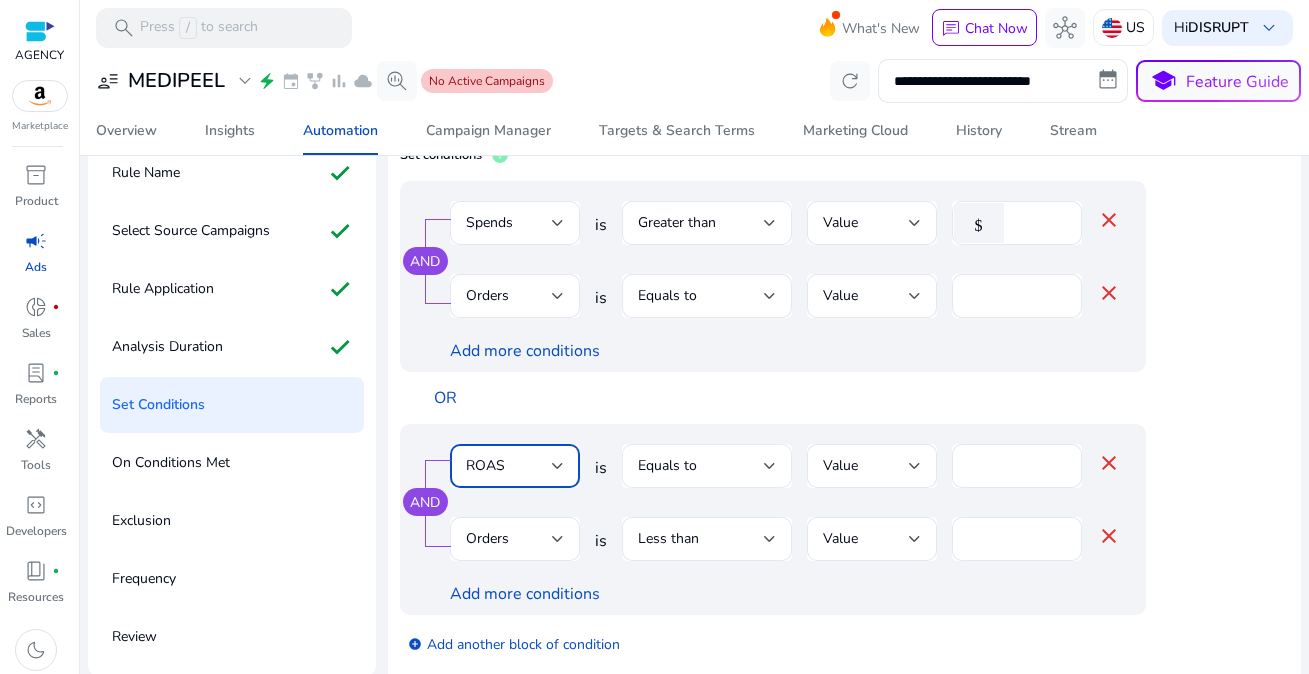 click on "Equals to" at bounding box center [701, 466] 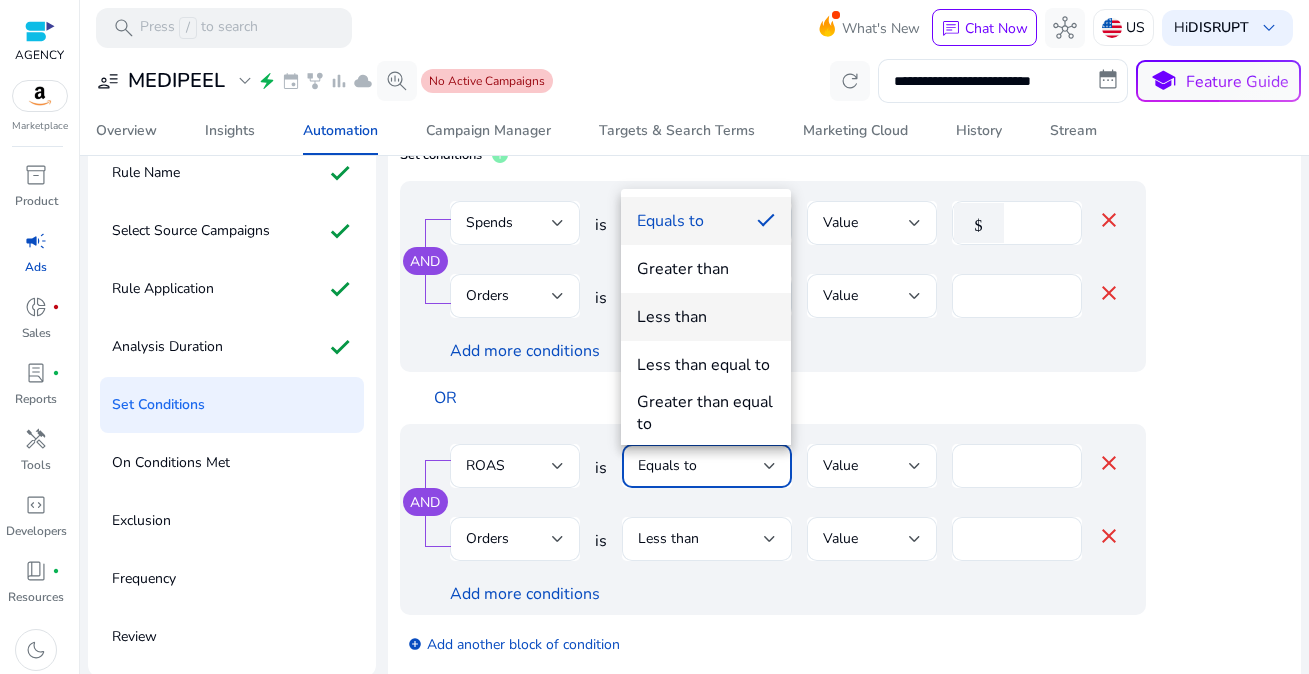 drag, startPoint x: 691, startPoint y: 302, endPoint x: 710, endPoint y: 332, distance: 35.510563 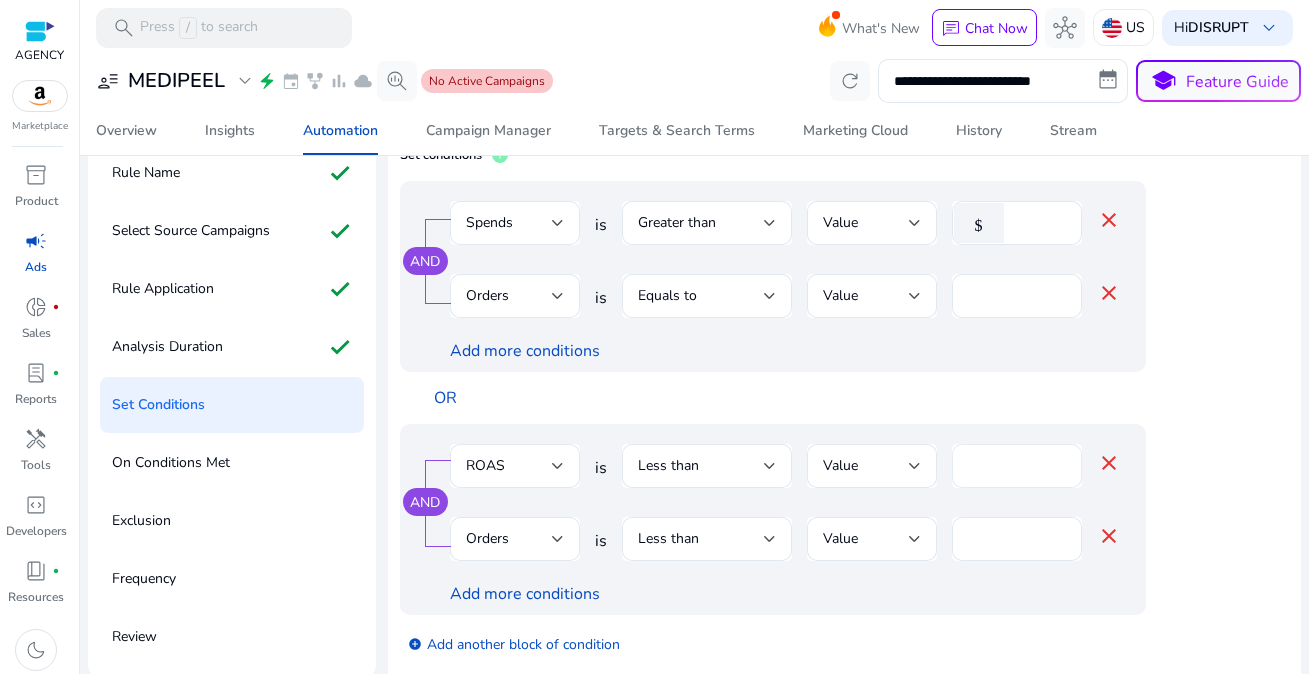 click on "****" at bounding box center [1017, 466] 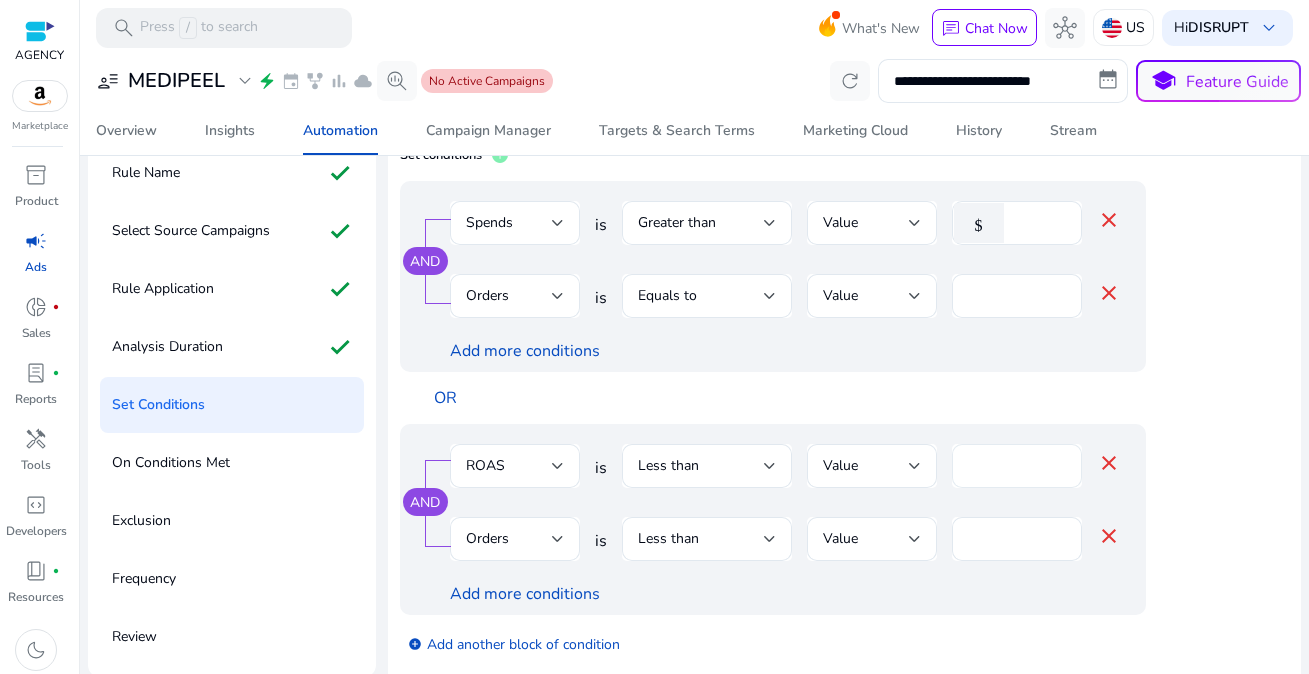 click on "****" at bounding box center (1017, 466) 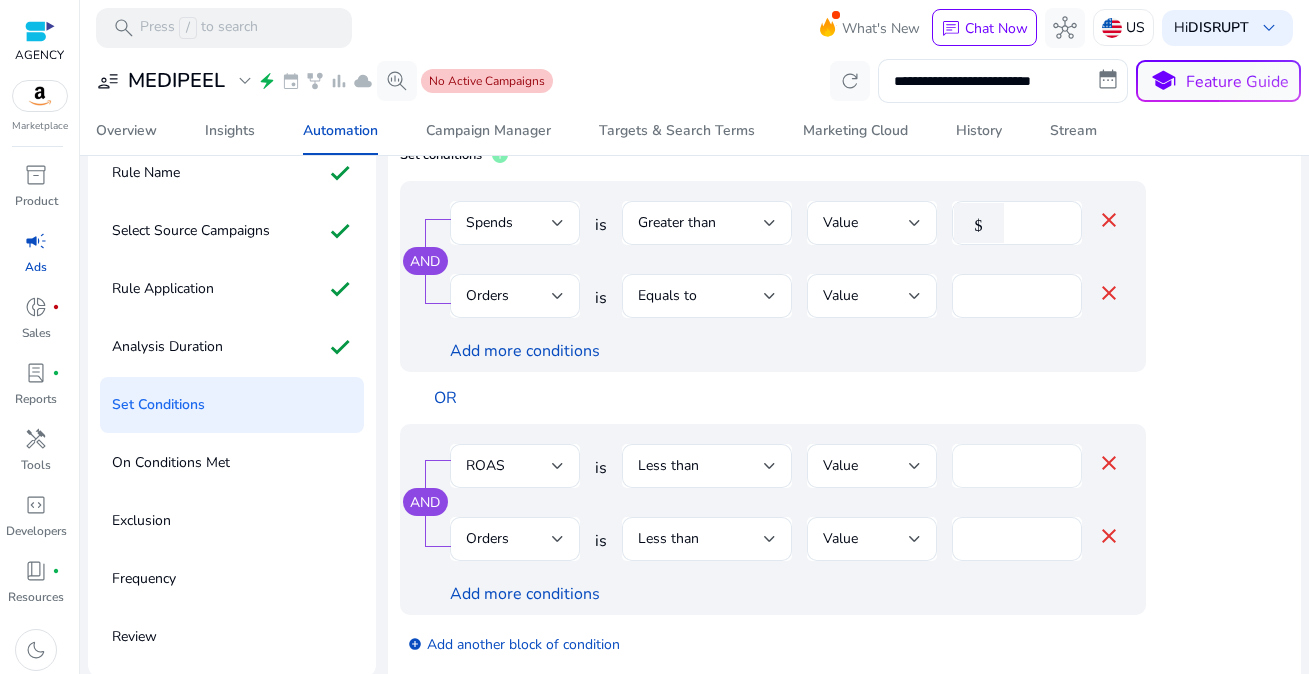 click on "****" at bounding box center [1017, 466] 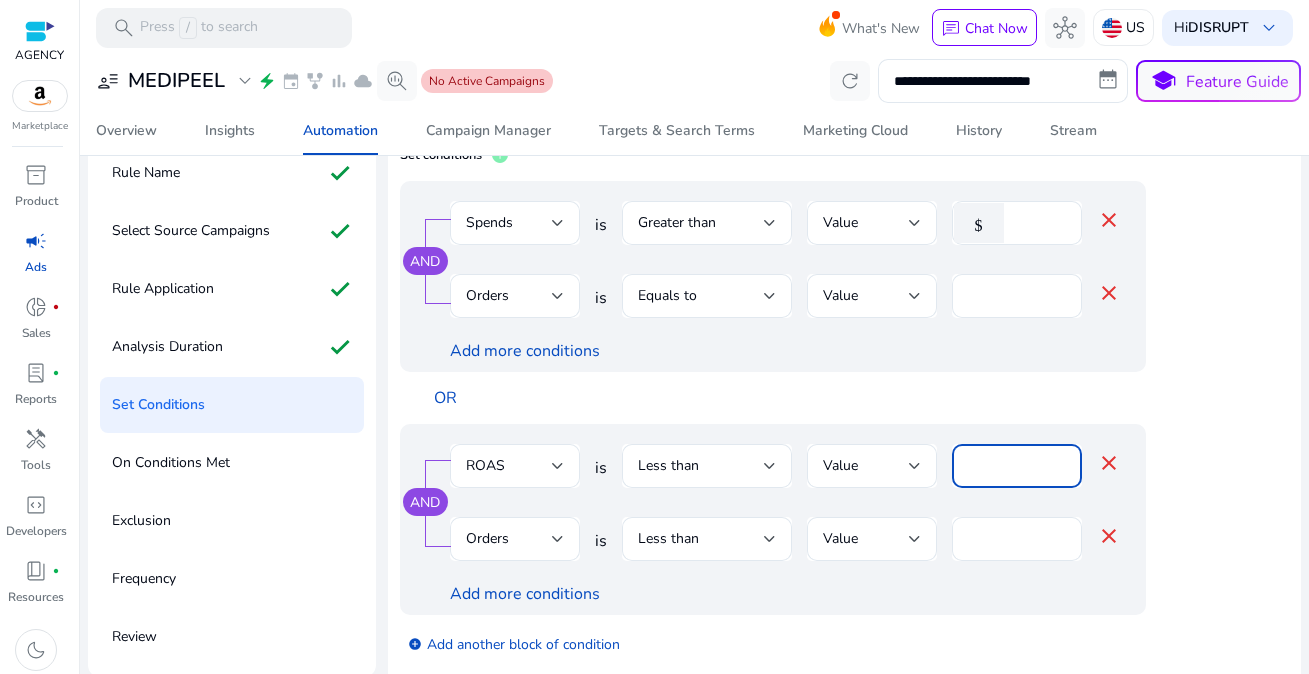 type on "*" 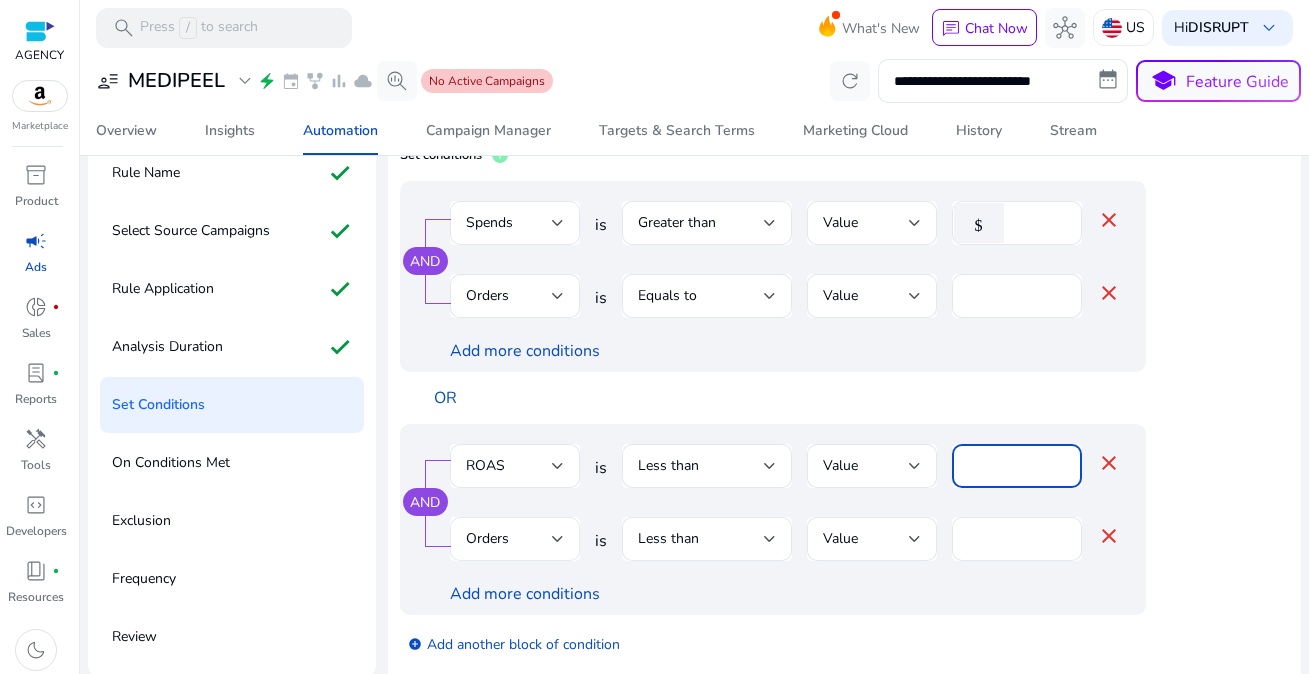 type on "****" 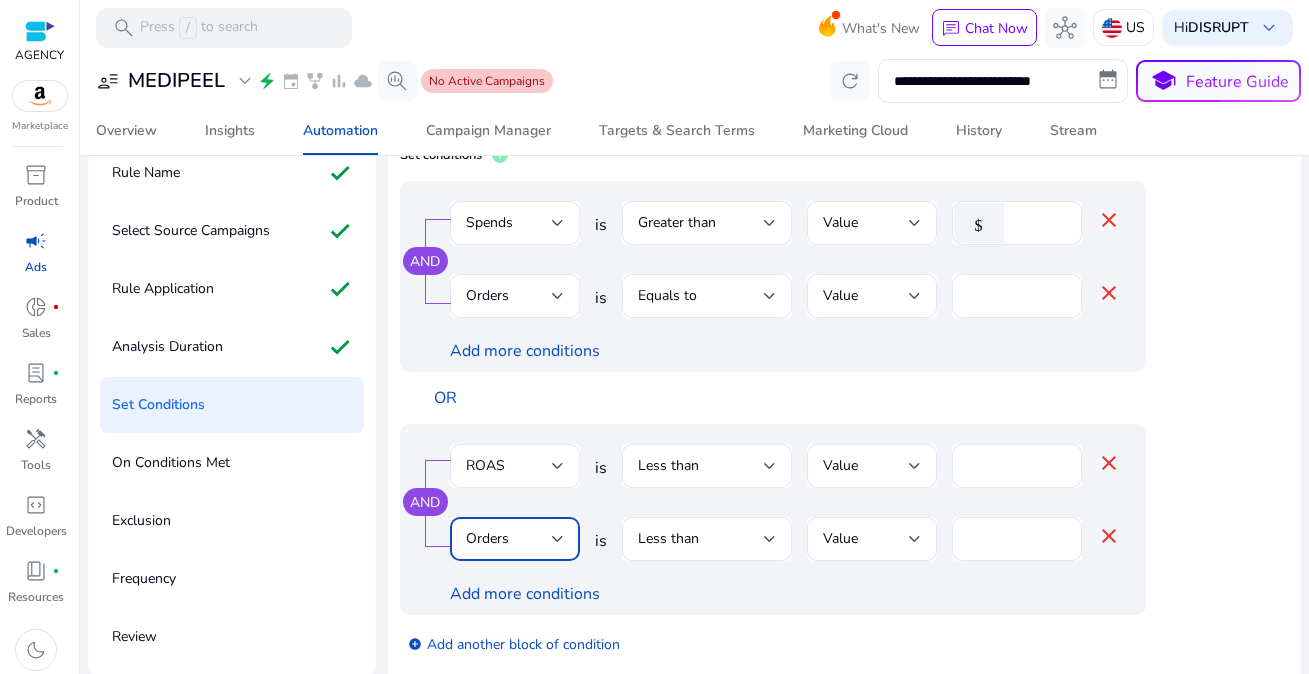 click on "Orders" at bounding box center [509, 539] 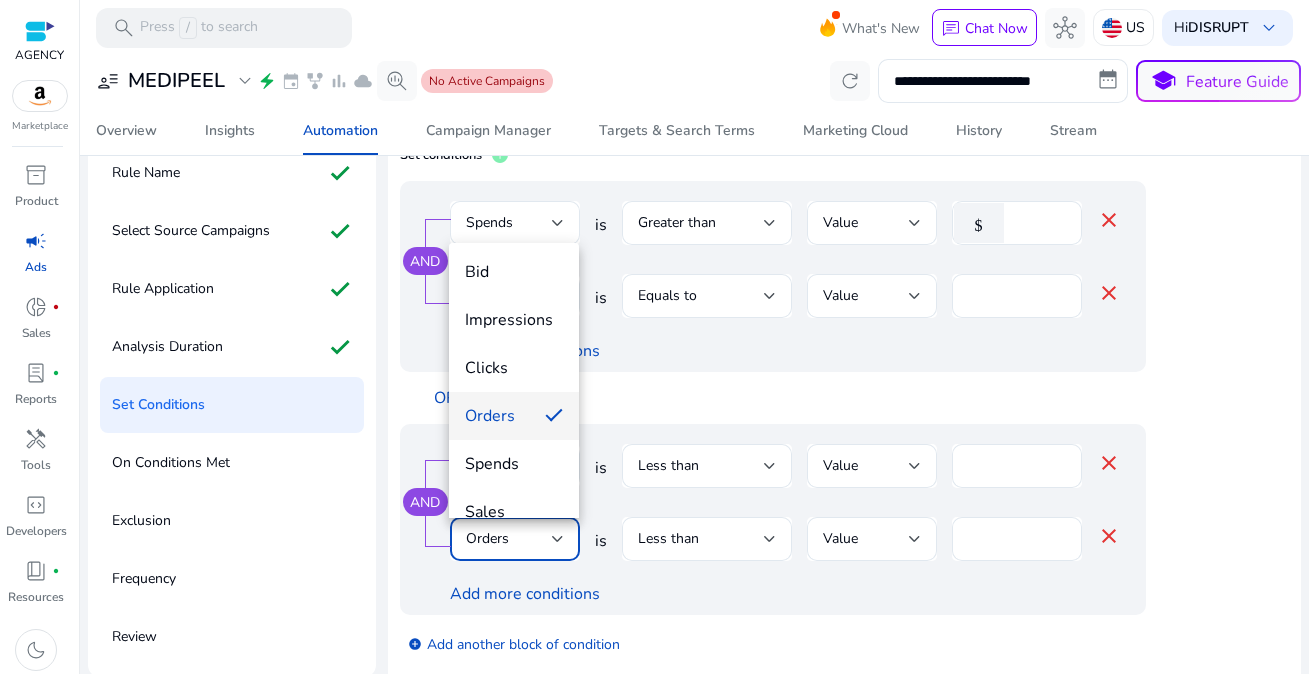 scroll, scrollTop: 1, scrollLeft: 0, axis: vertical 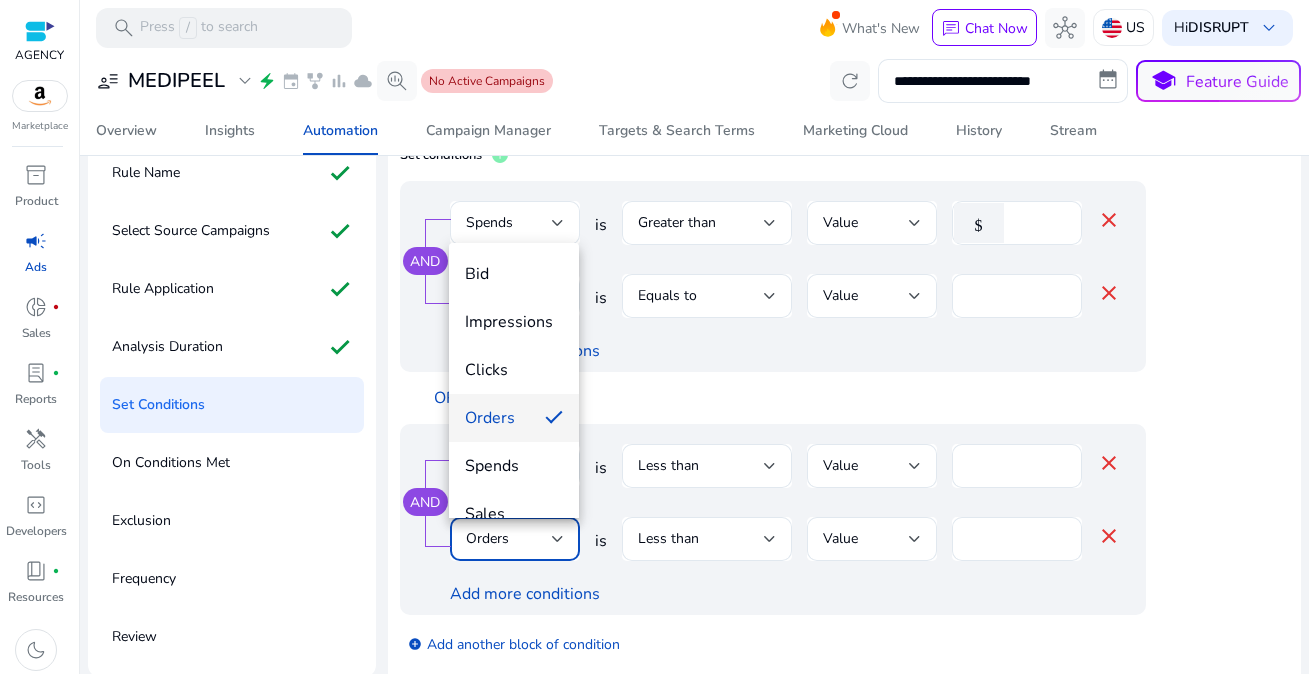 click at bounding box center [654, 337] 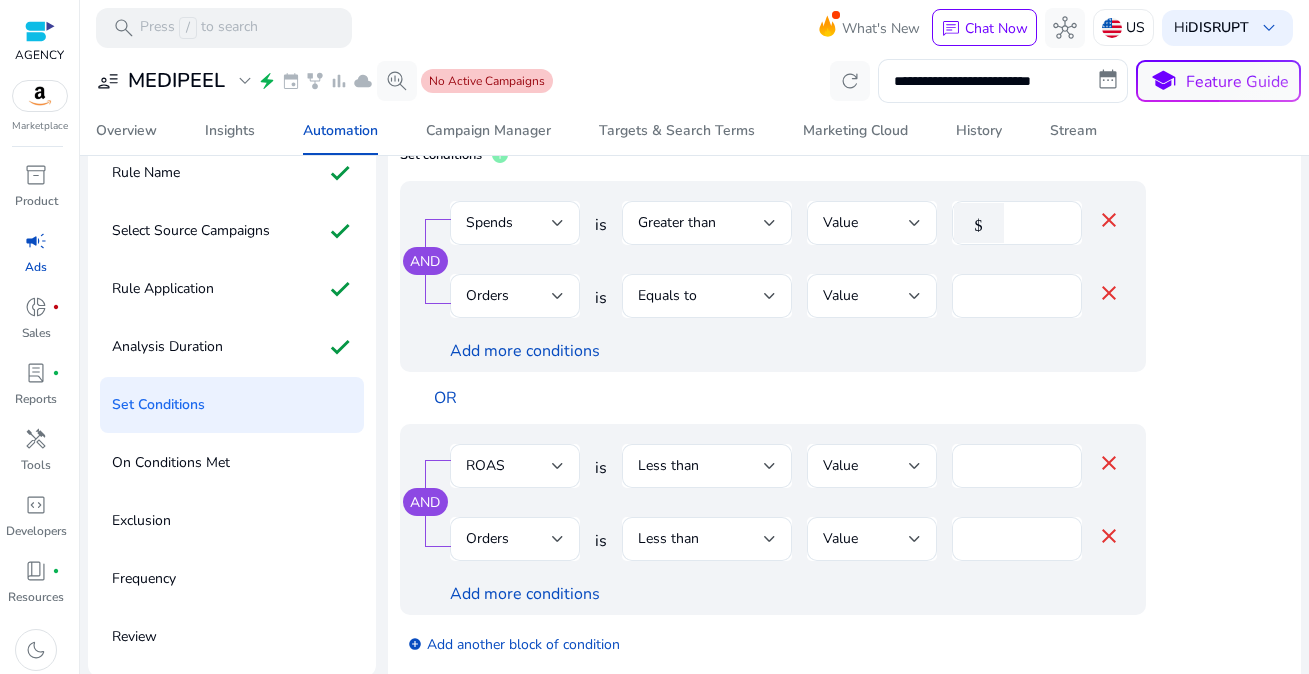 click on "Less than" at bounding box center [701, 539] 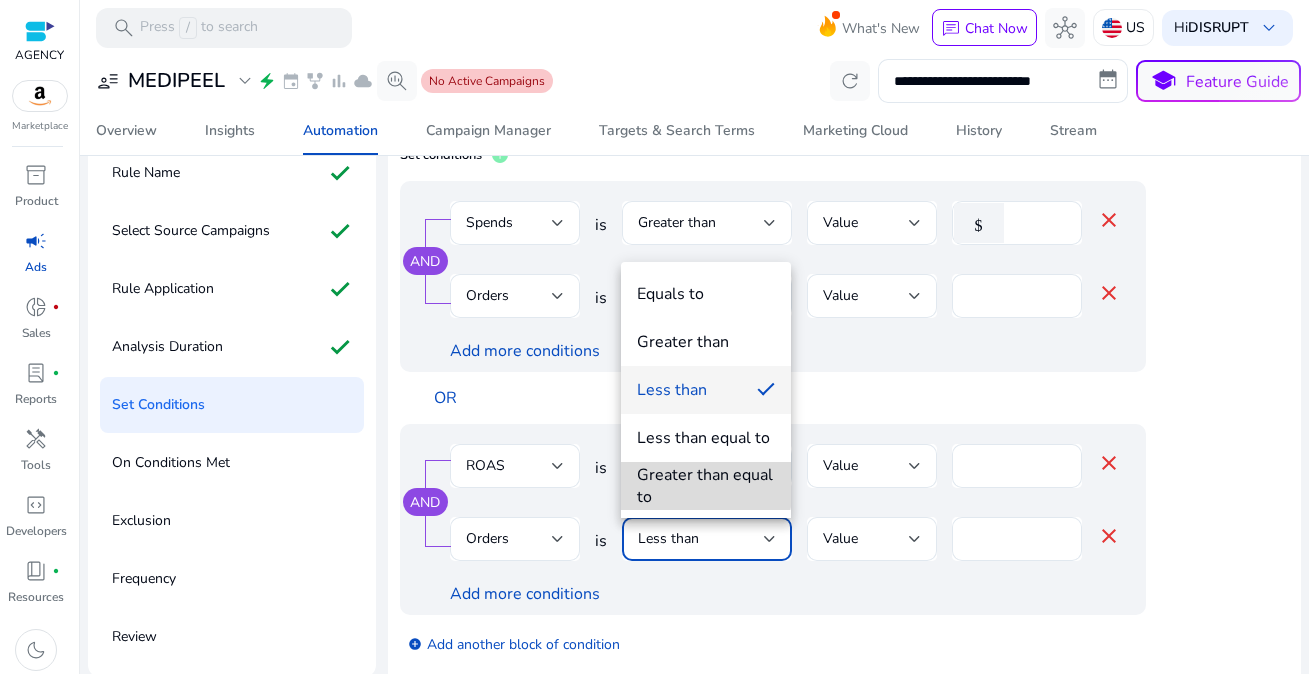 click on "Greater than equal to" at bounding box center (706, 486) 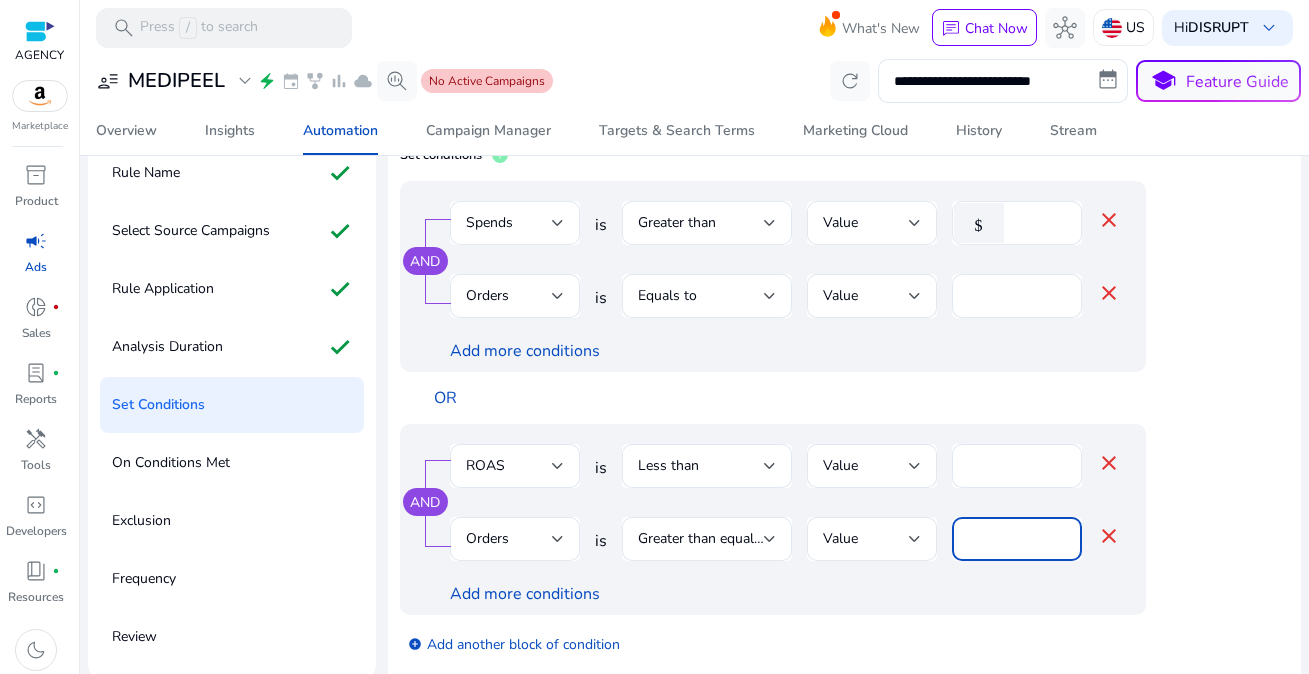click on "*" at bounding box center [1017, 539] 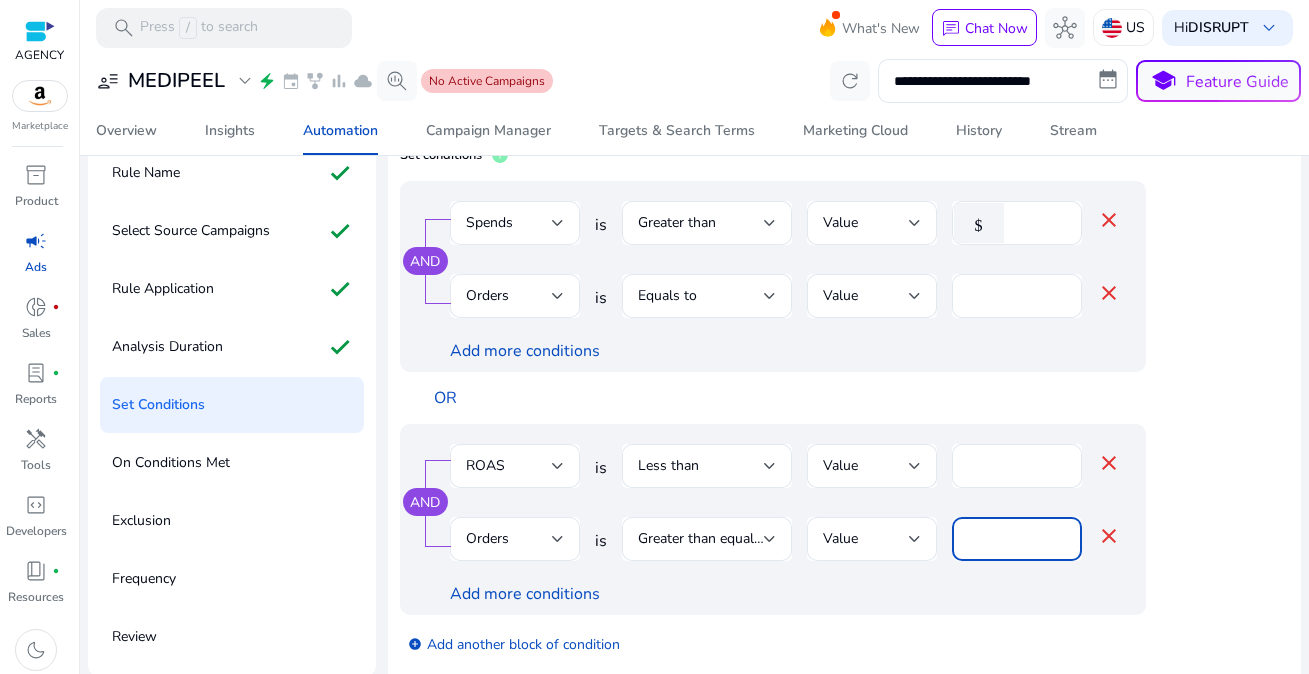 type on "*" 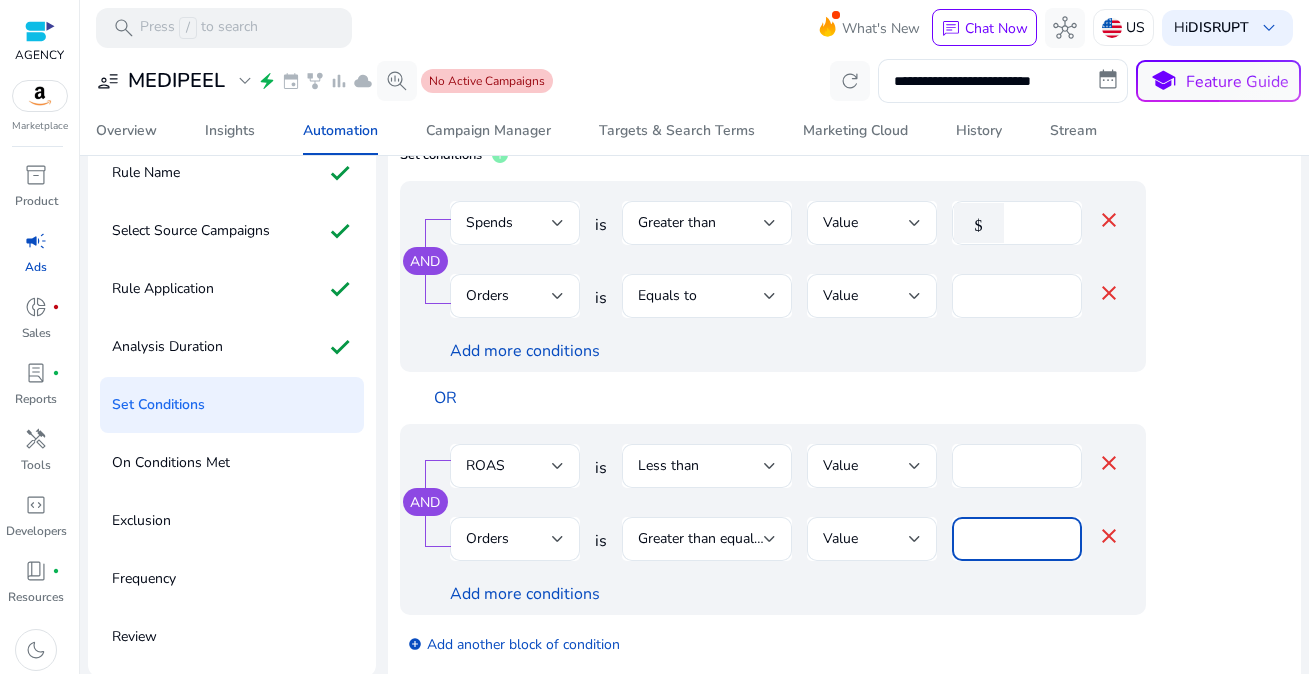 type on "*" 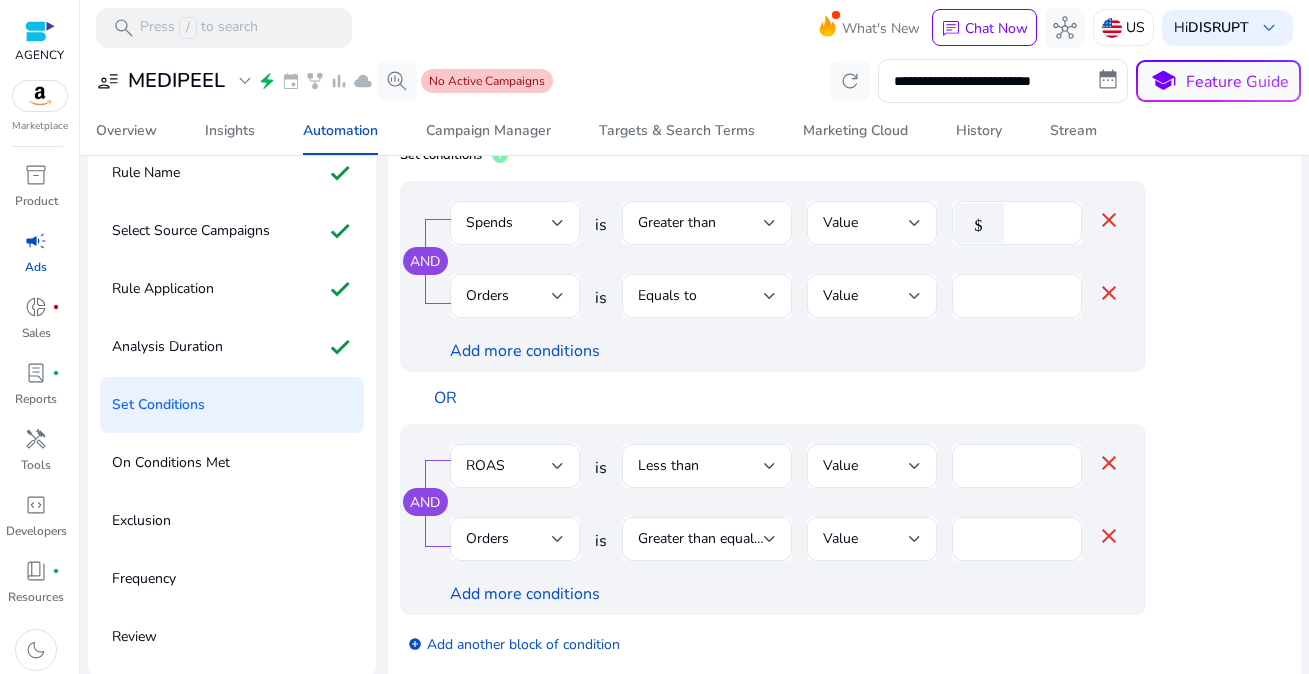 click on "AND  ROAS is Less than Value **** close Orders is Greater than equal to Value * close Add more conditions" at bounding box center (773, 519) 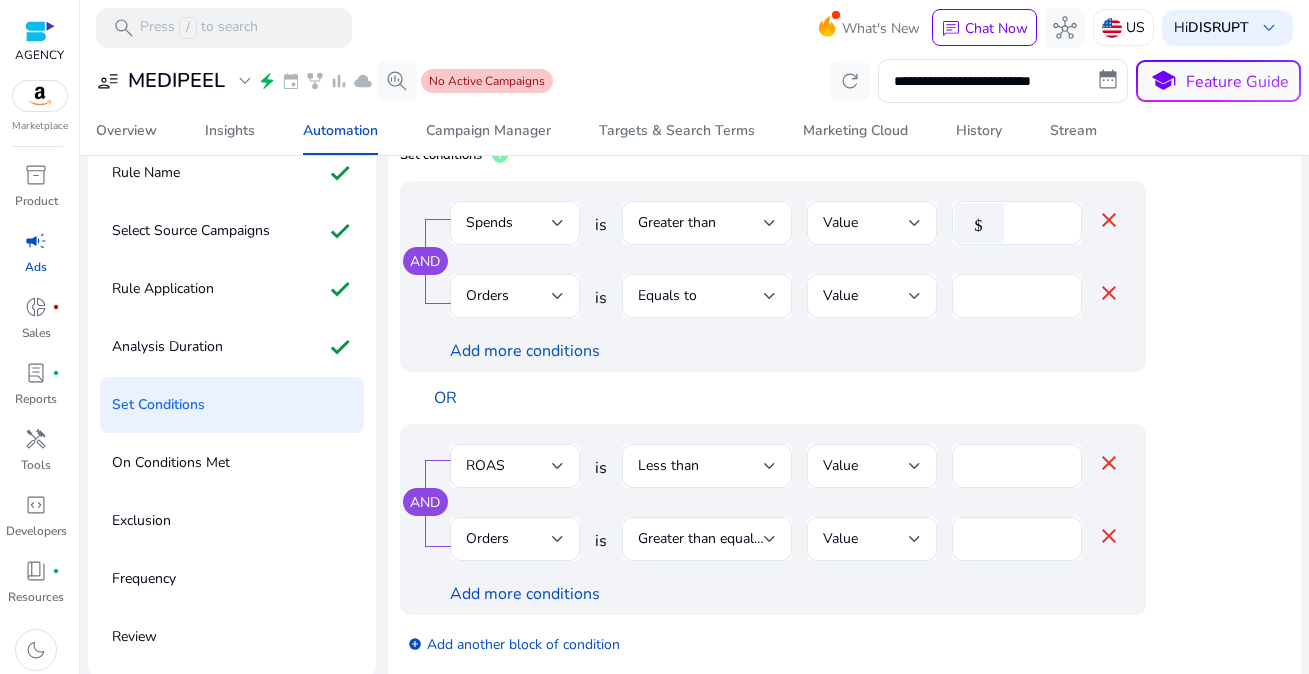 scroll, scrollTop: 0, scrollLeft: 0, axis: both 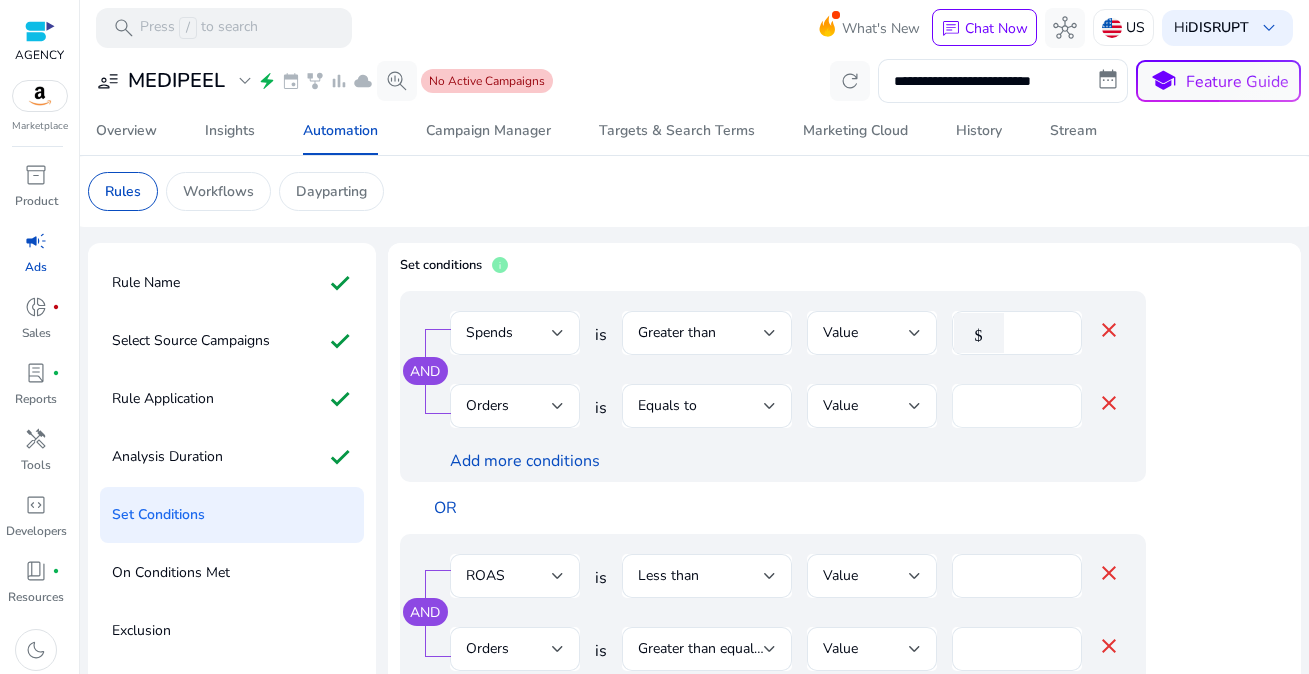 click on "*" at bounding box center [1017, 406] 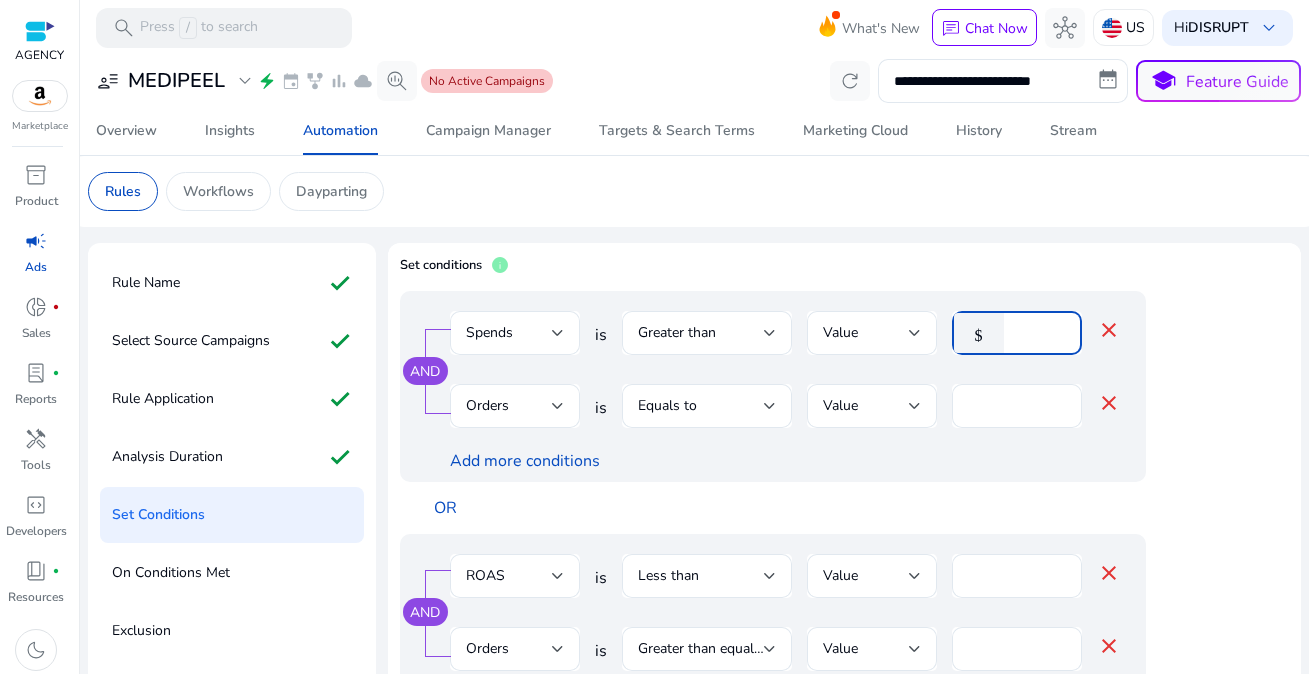 click on "*" at bounding box center (1040, 333) 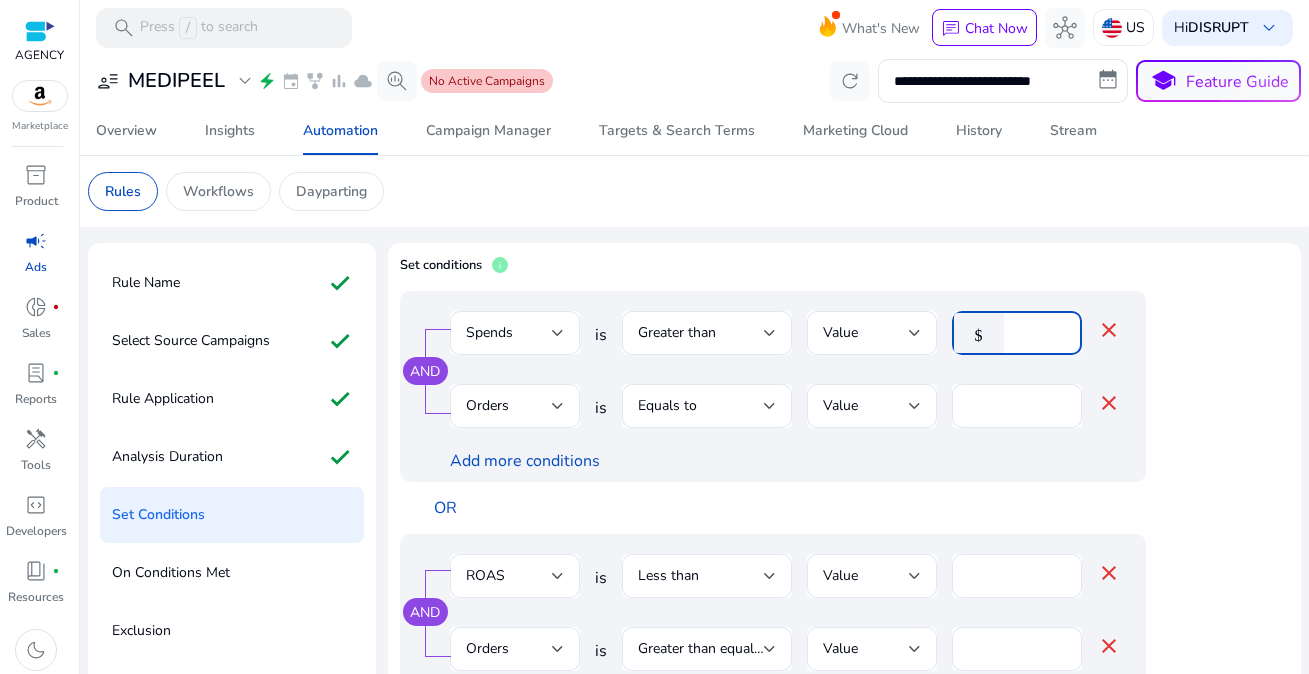 type on "**" 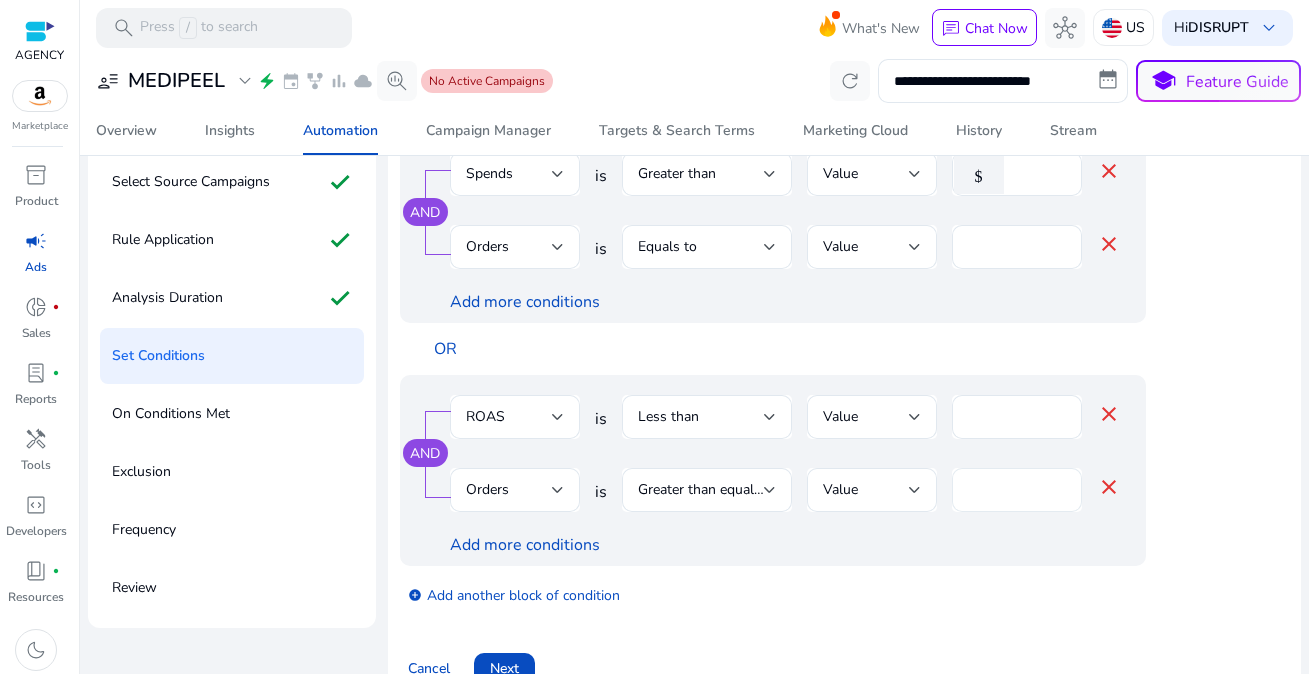 scroll, scrollTop: 198, scrollLeft: 0, axis: vertical 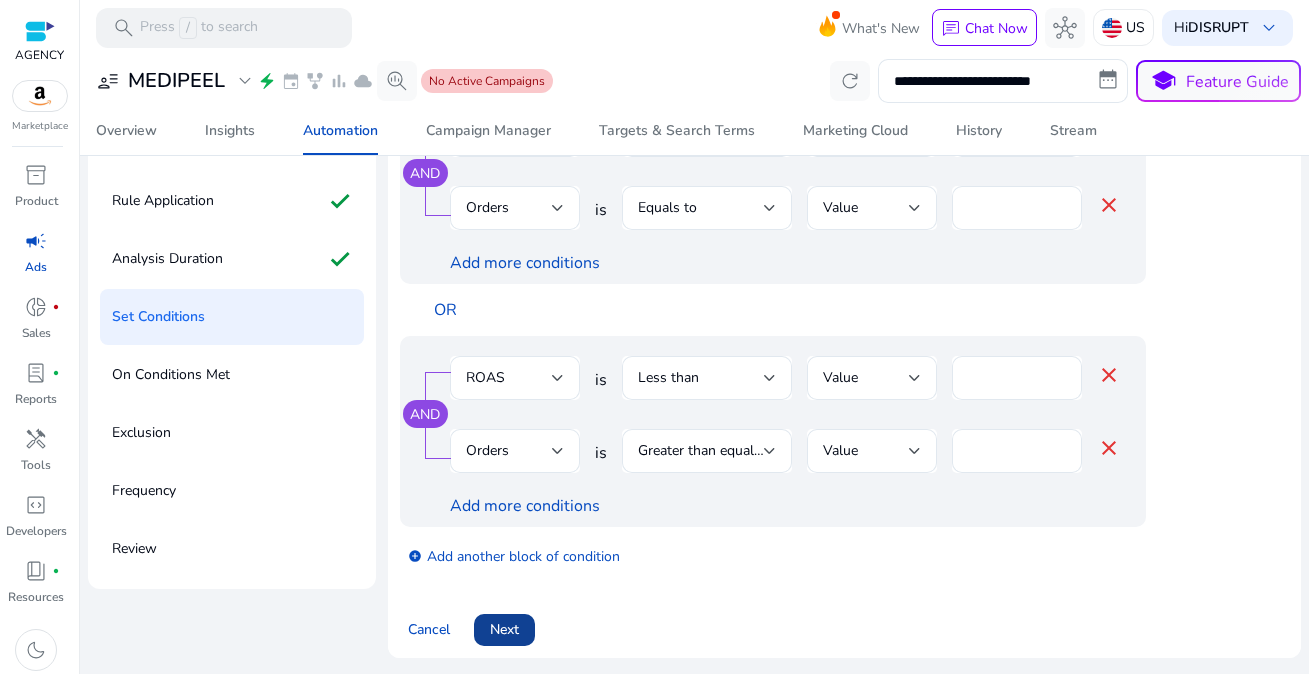 click on "Next" at bounding box center [504, 629] 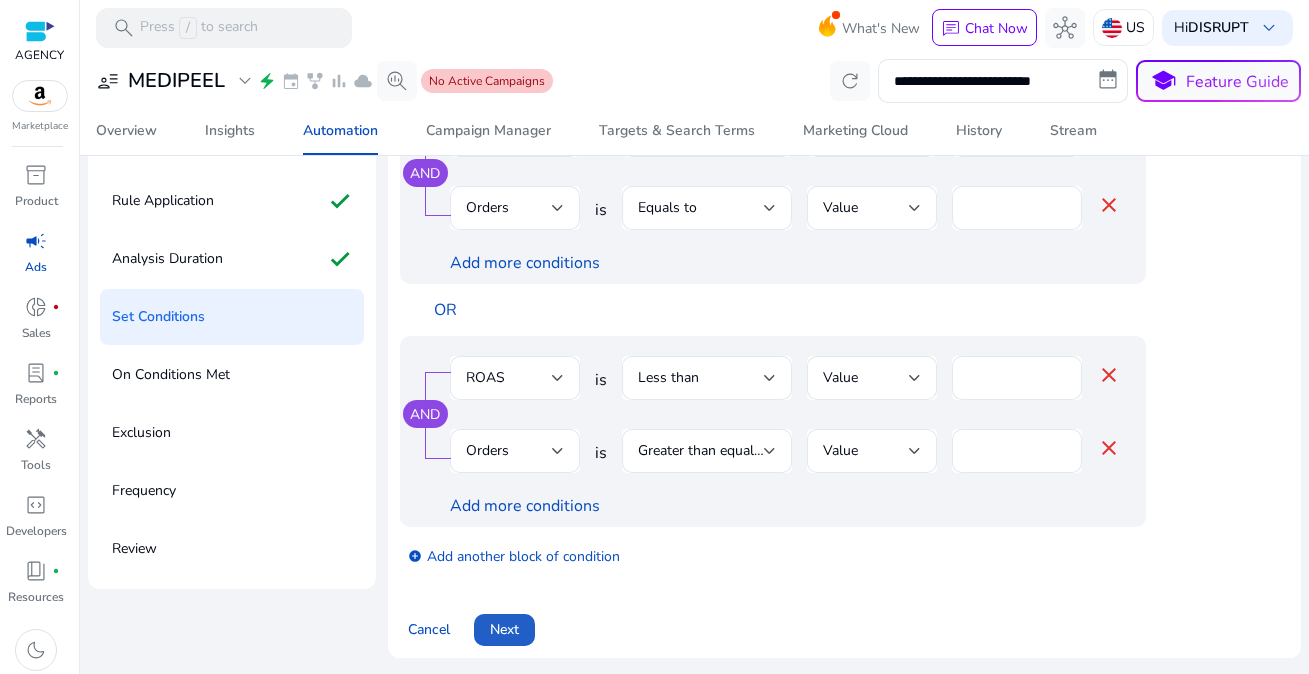 scroll, scrollTop: 113, scrollLeft: 0, axis: vertical 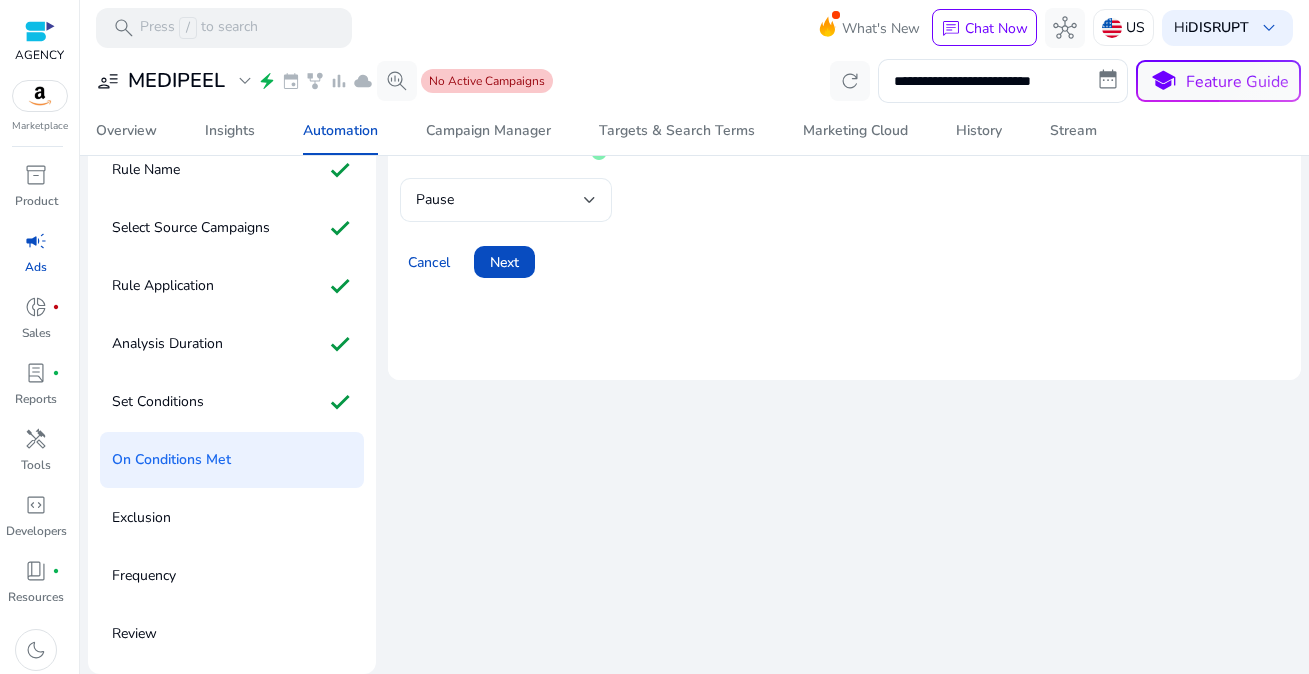 click on "Pause" at bounding box center (500, 200) 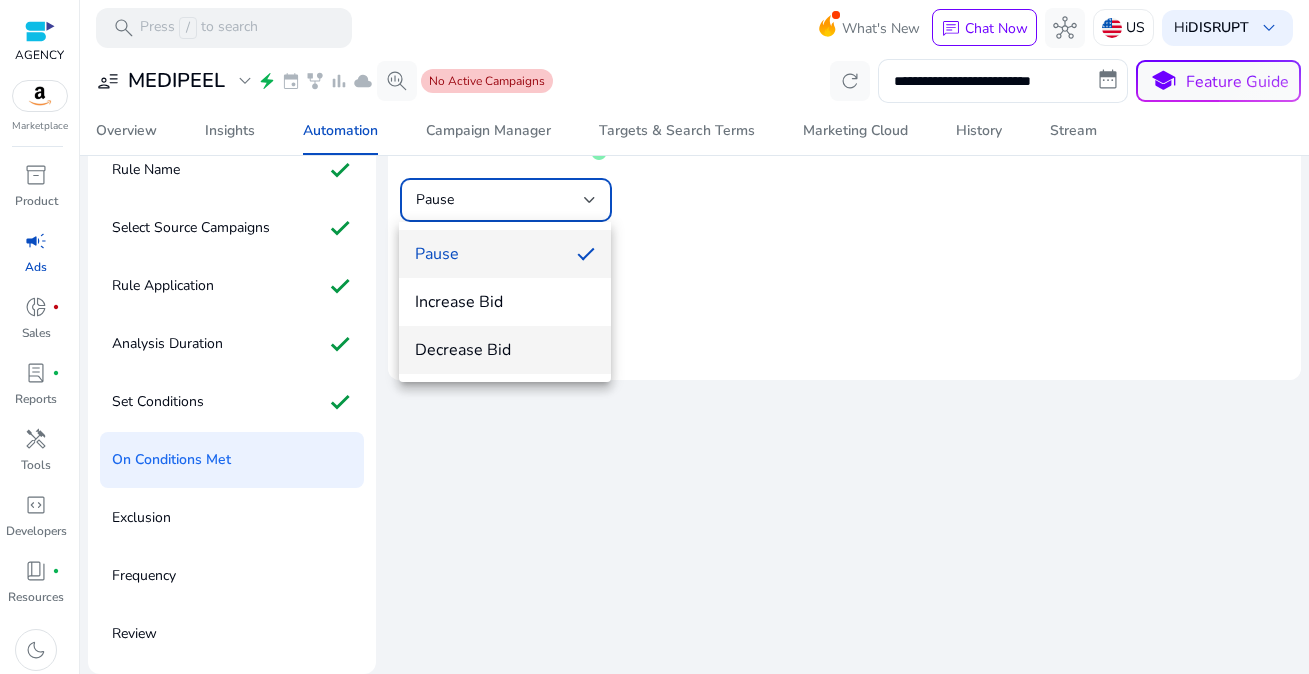 click on "Decrease Bid" at bounding box center (505, 350) 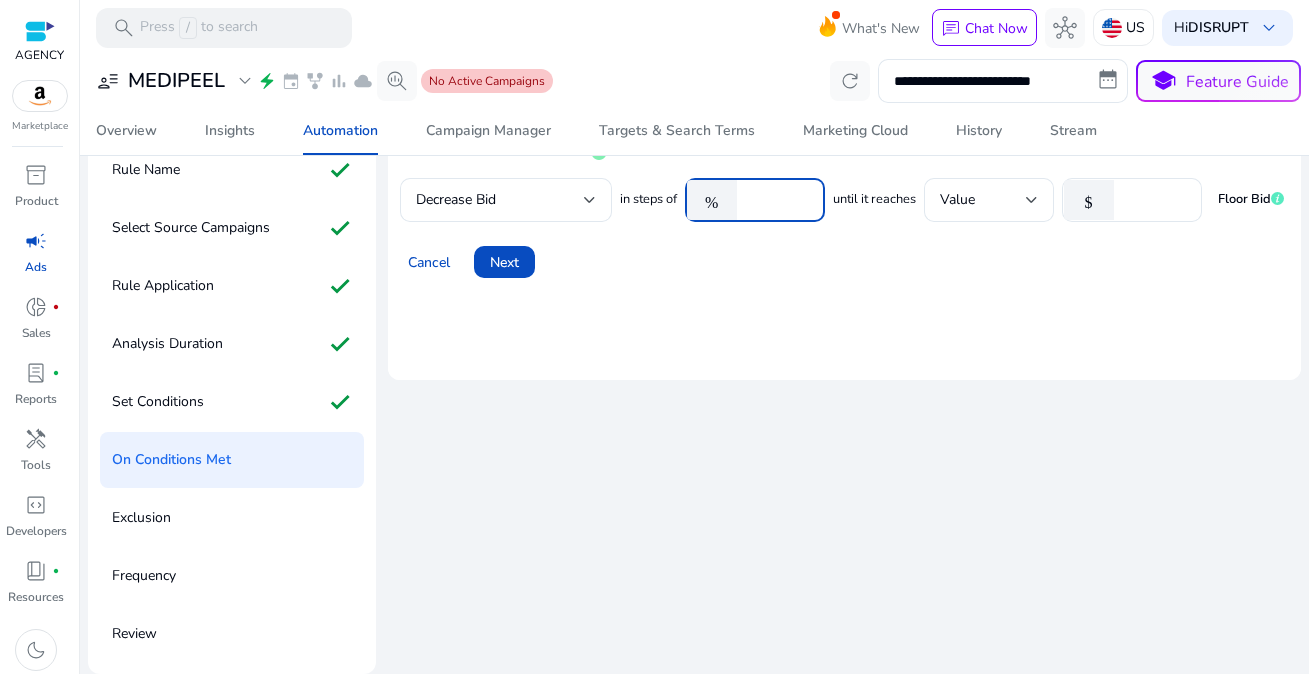 click on "****" at bounding box center [778, 200] 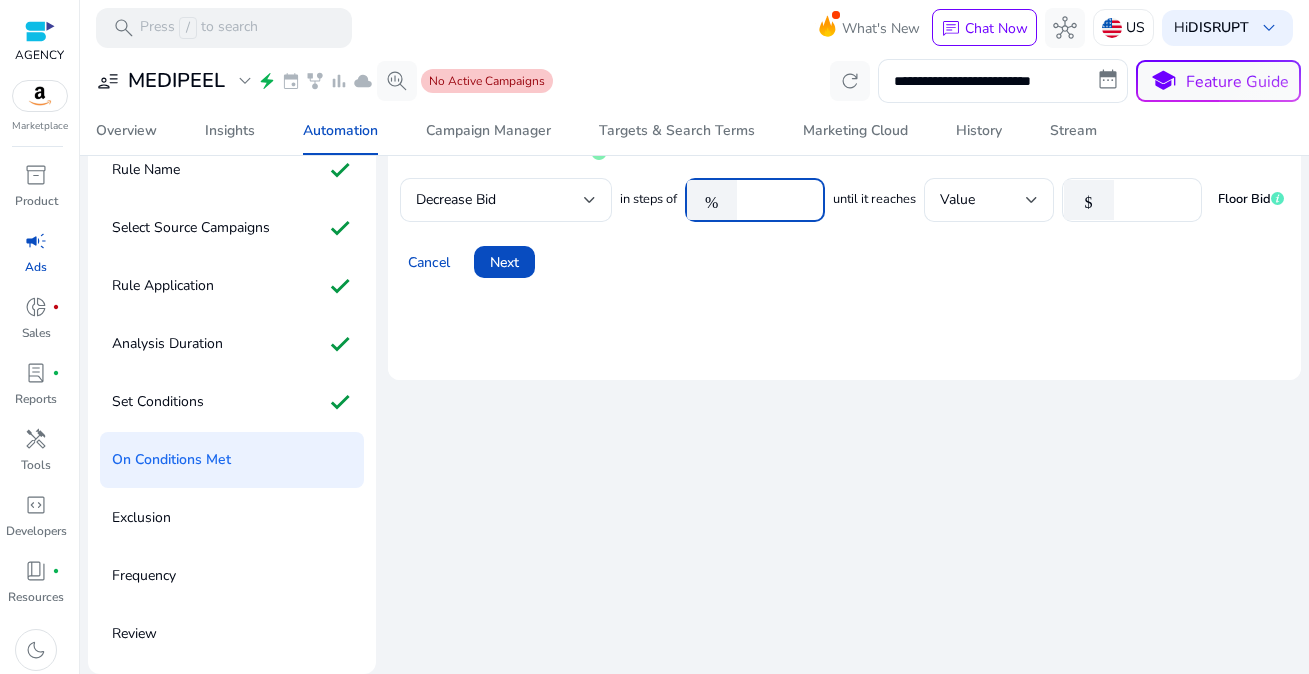 click on "****" at bounding box center [778, 200] 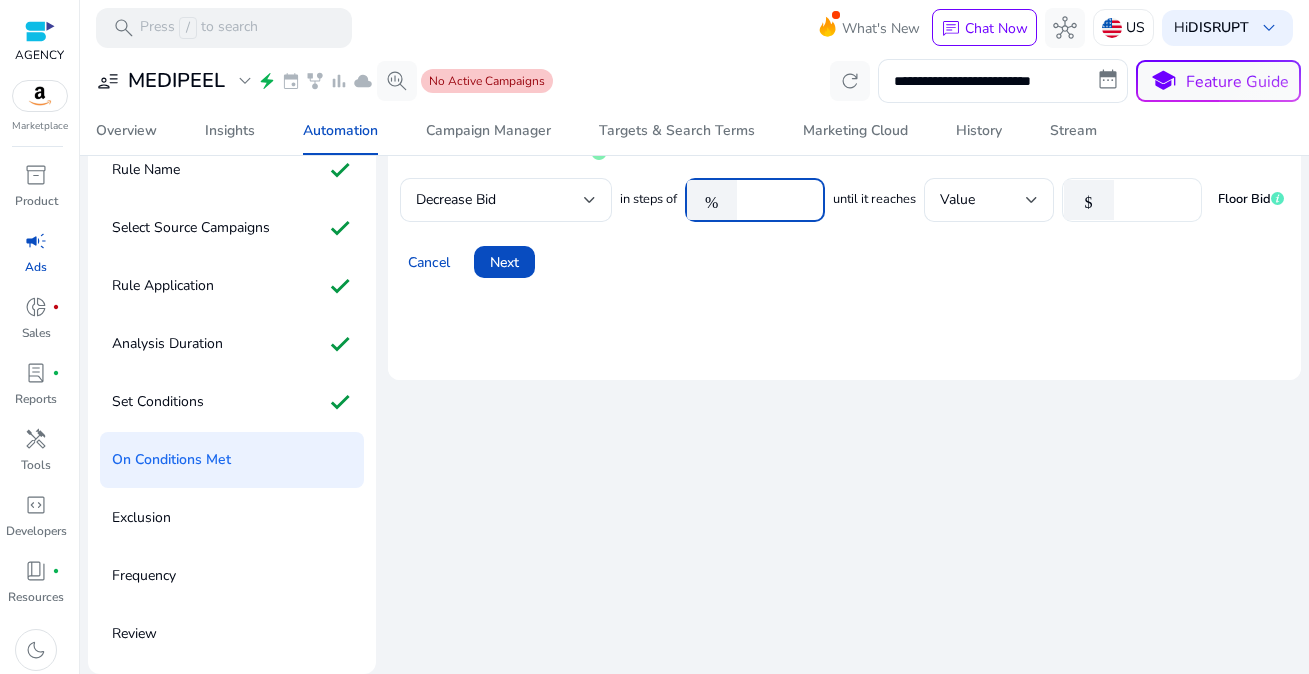 type on "****" 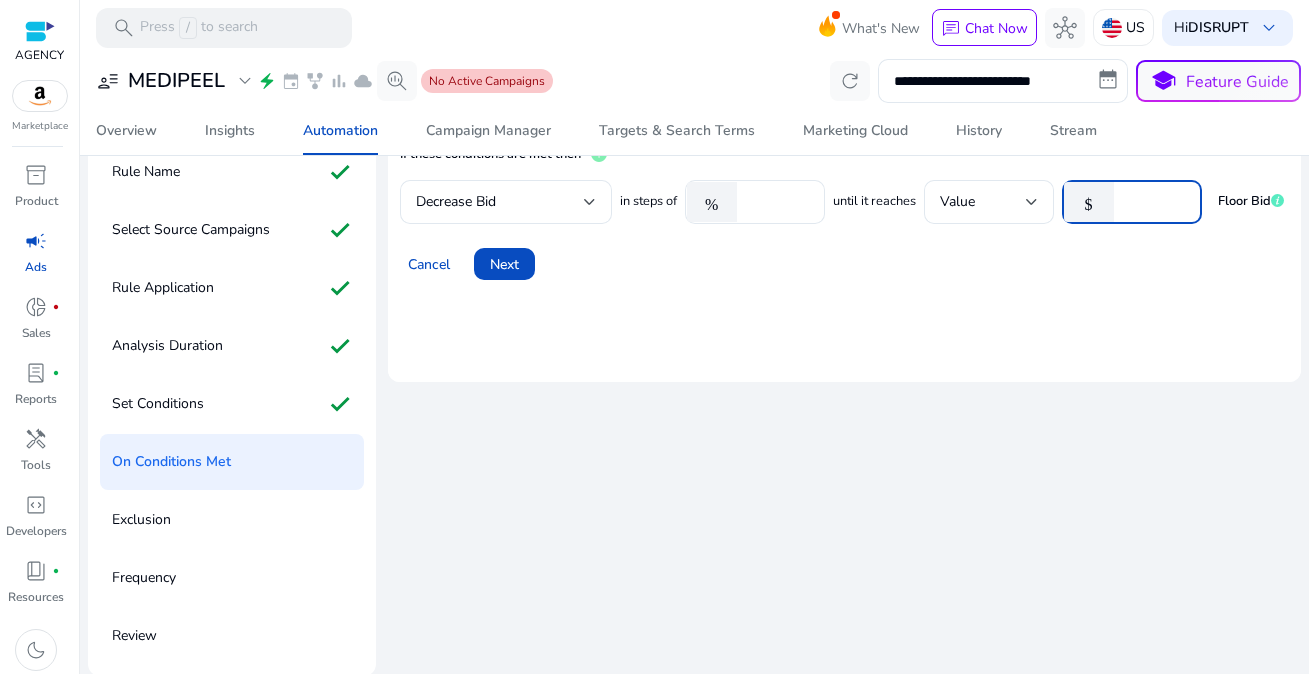 scroll, scrollTop: 109, scrollLeft: 0, axis: vertical 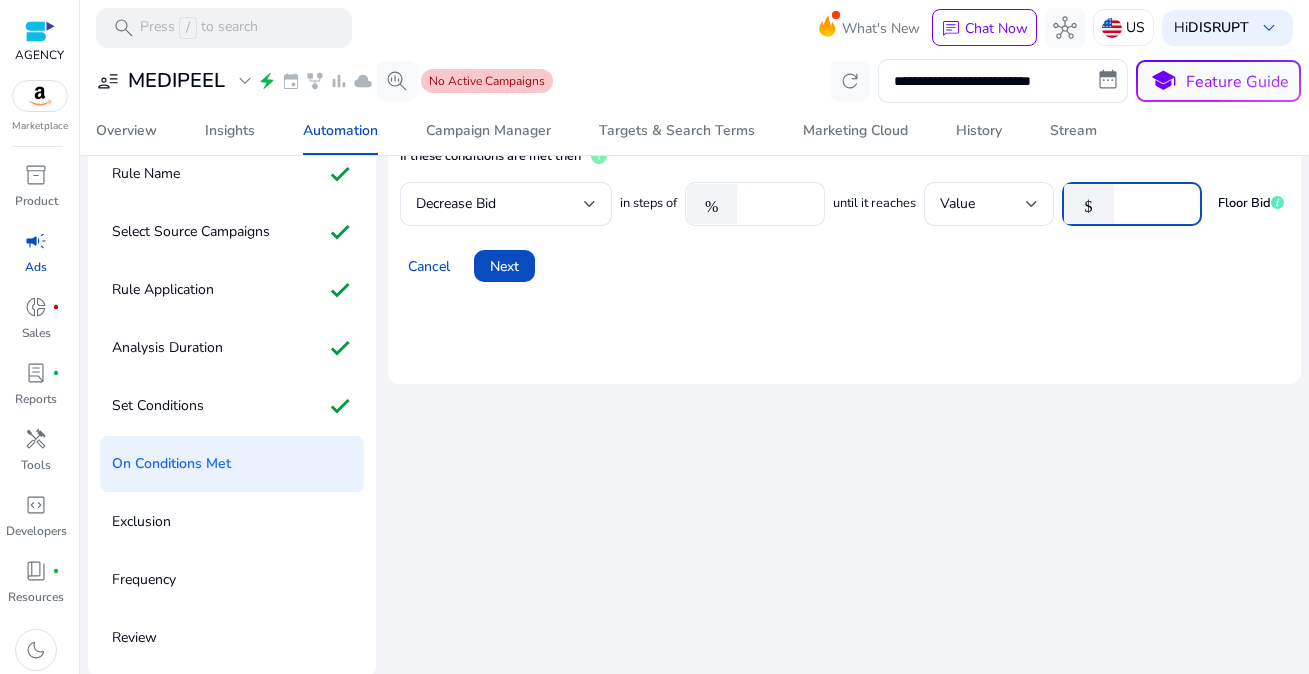 type on "**" 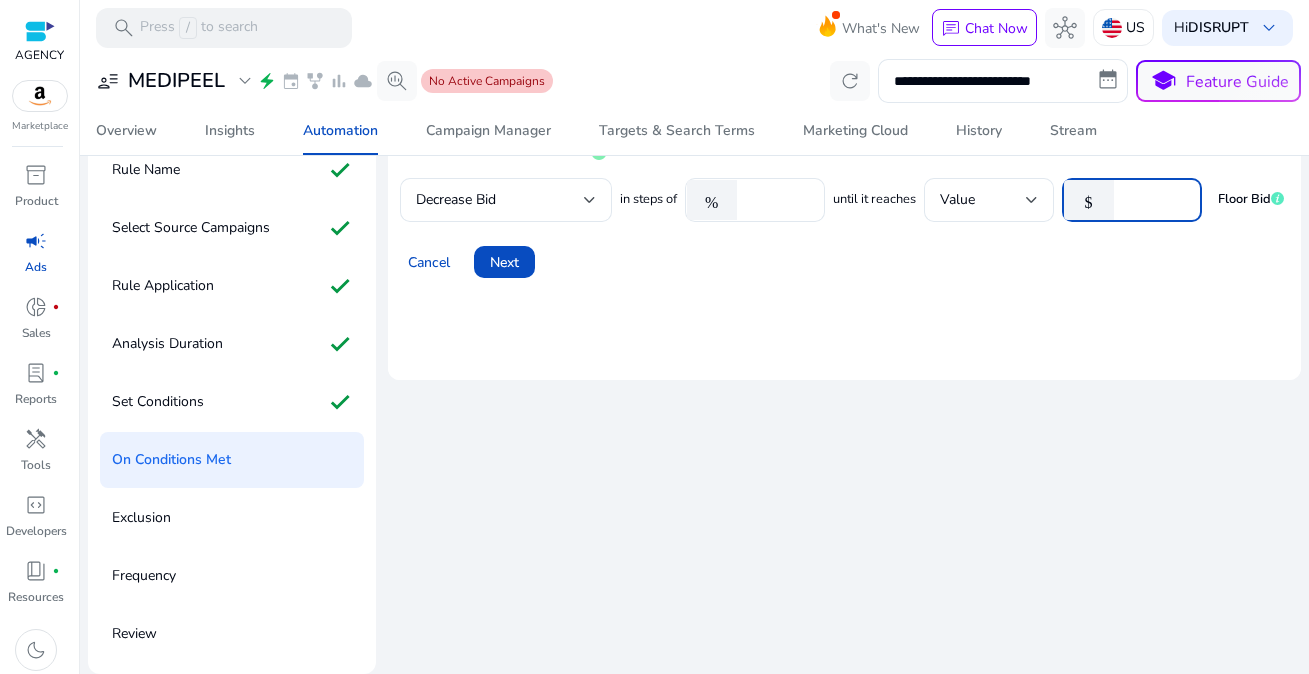 scroll, scrollTop: 113, scrollLeft: 0, axis: vertical 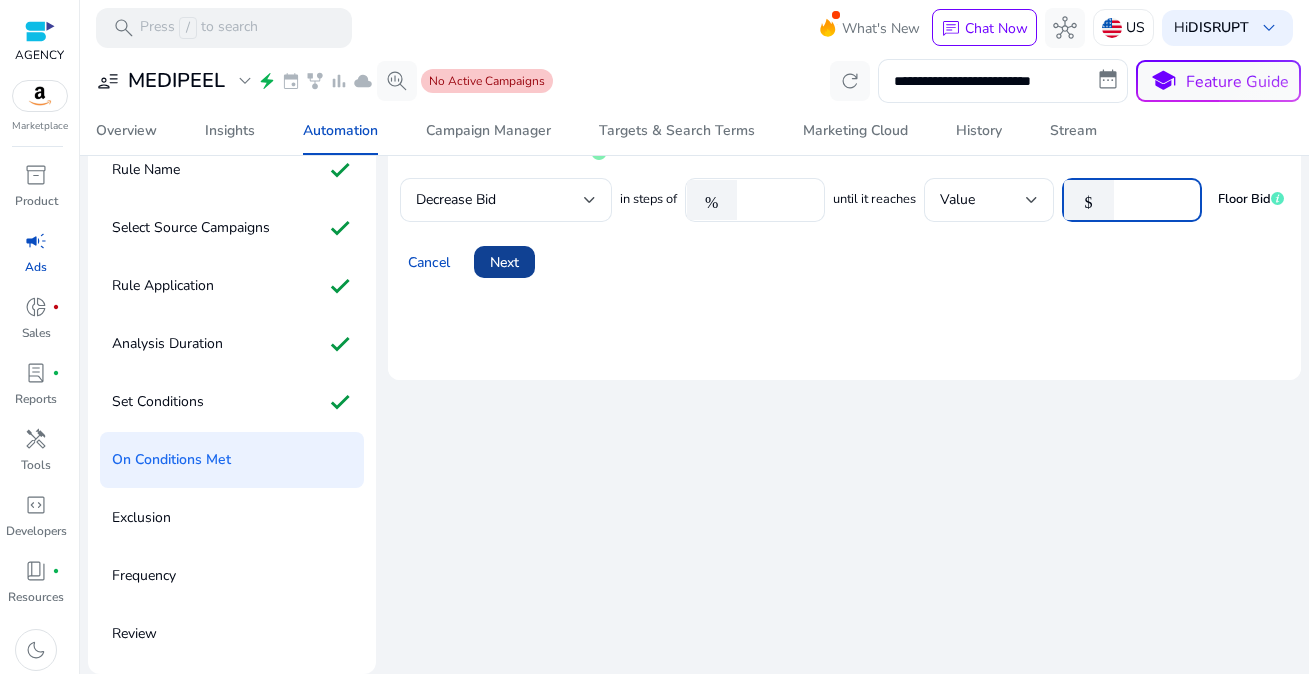 click on "Next" at bounding box center (504, 262) 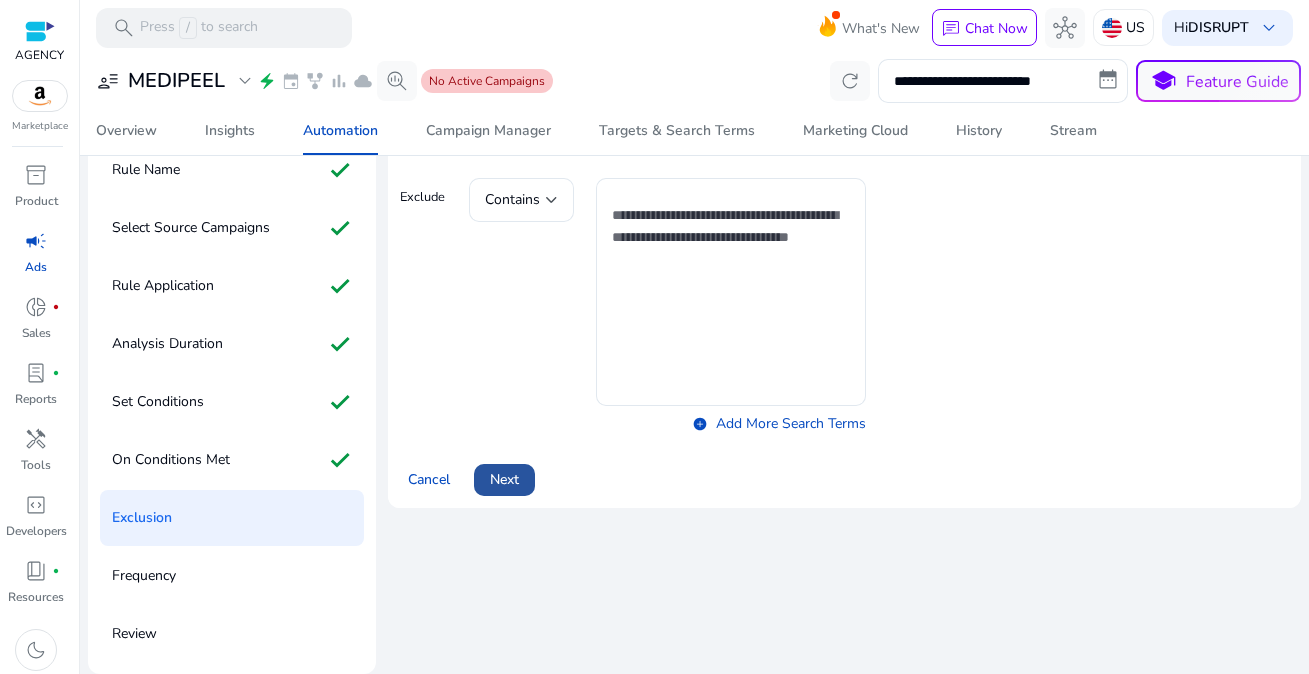 click at bounding box center (504, 480) 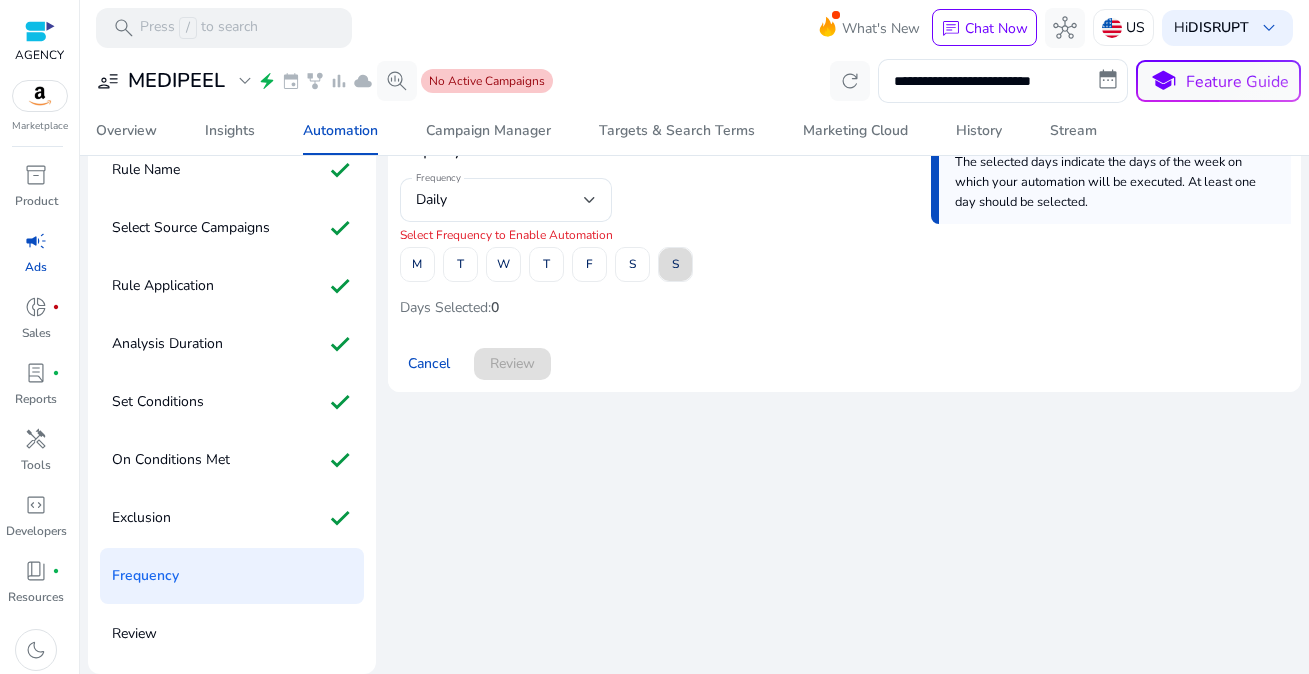 click at bounding box center (675, 265) 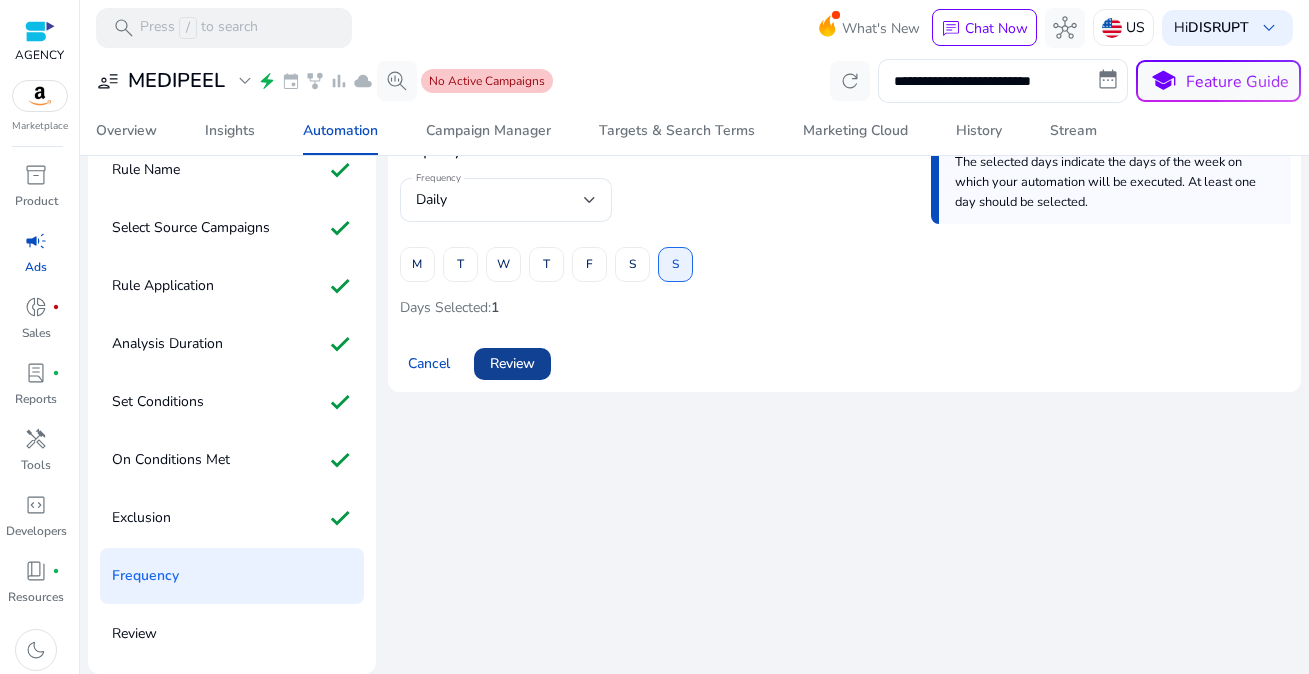 click on "Review" at bounding box center [512, 363] 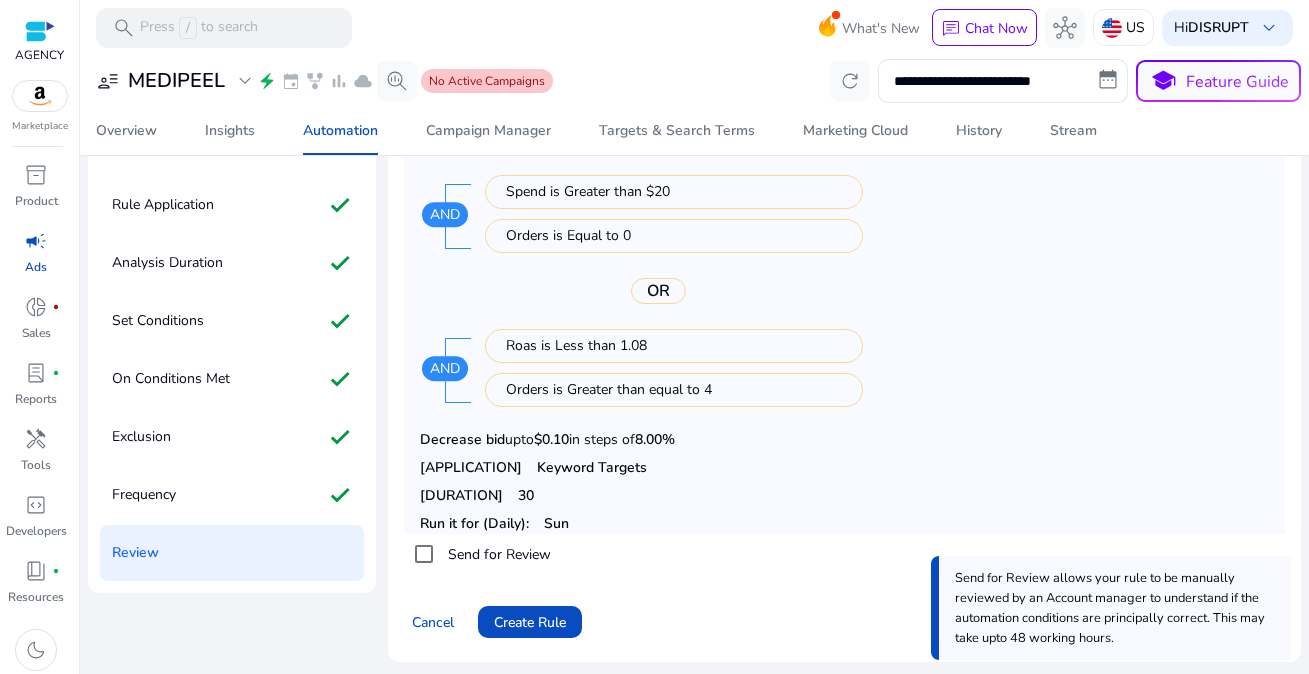 scroll, scrollTop: 198, scrollLeft: 0, axis: vertical 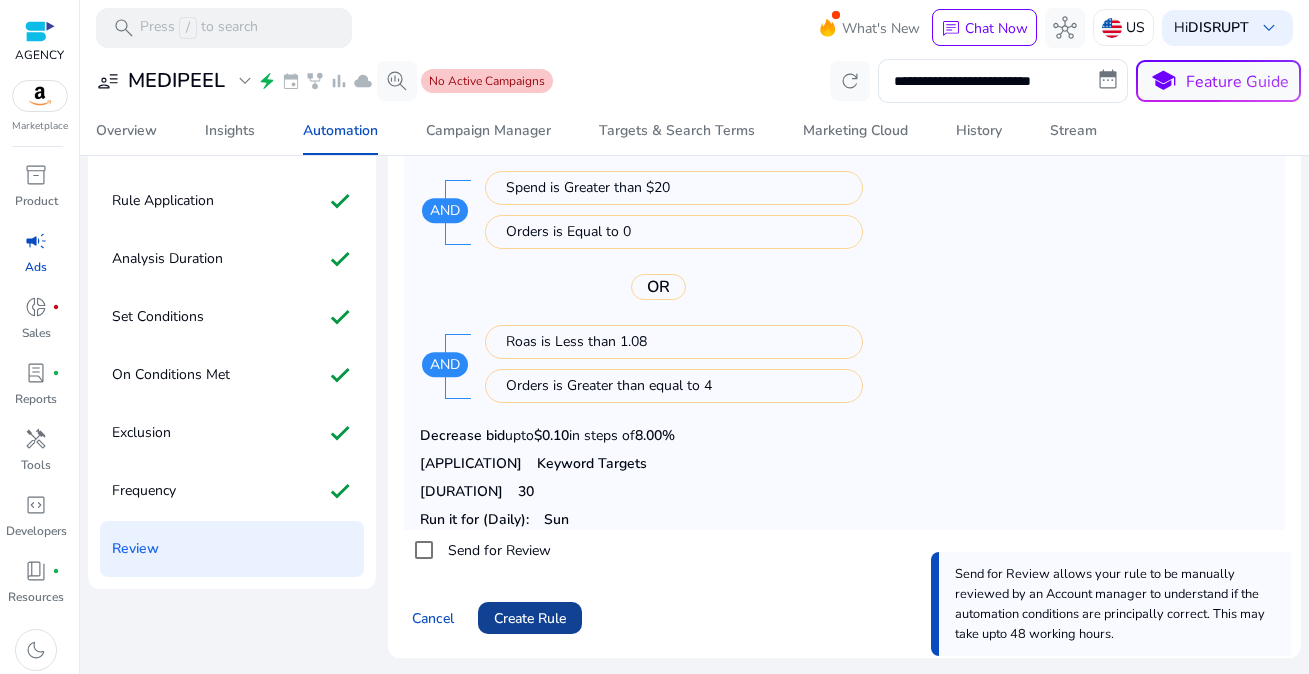 click on "Create Rule" 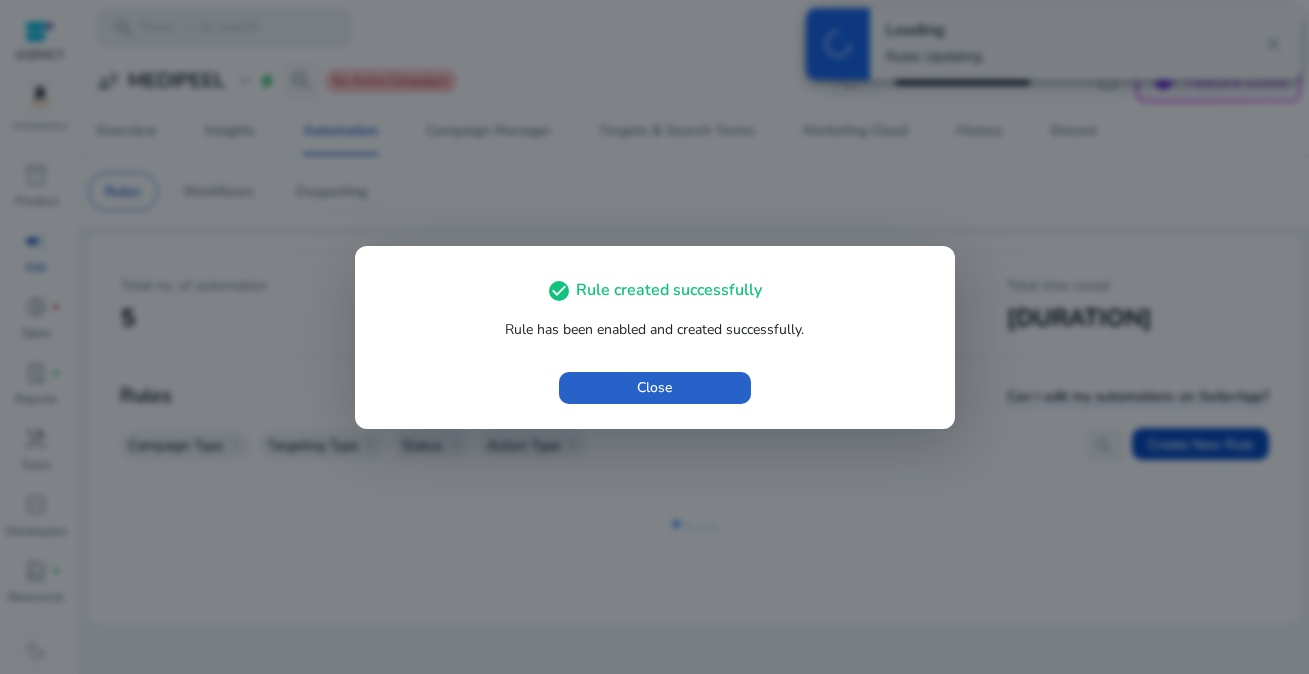 scroll, scrollTop: 0, scrollLeft: 0, axis: both 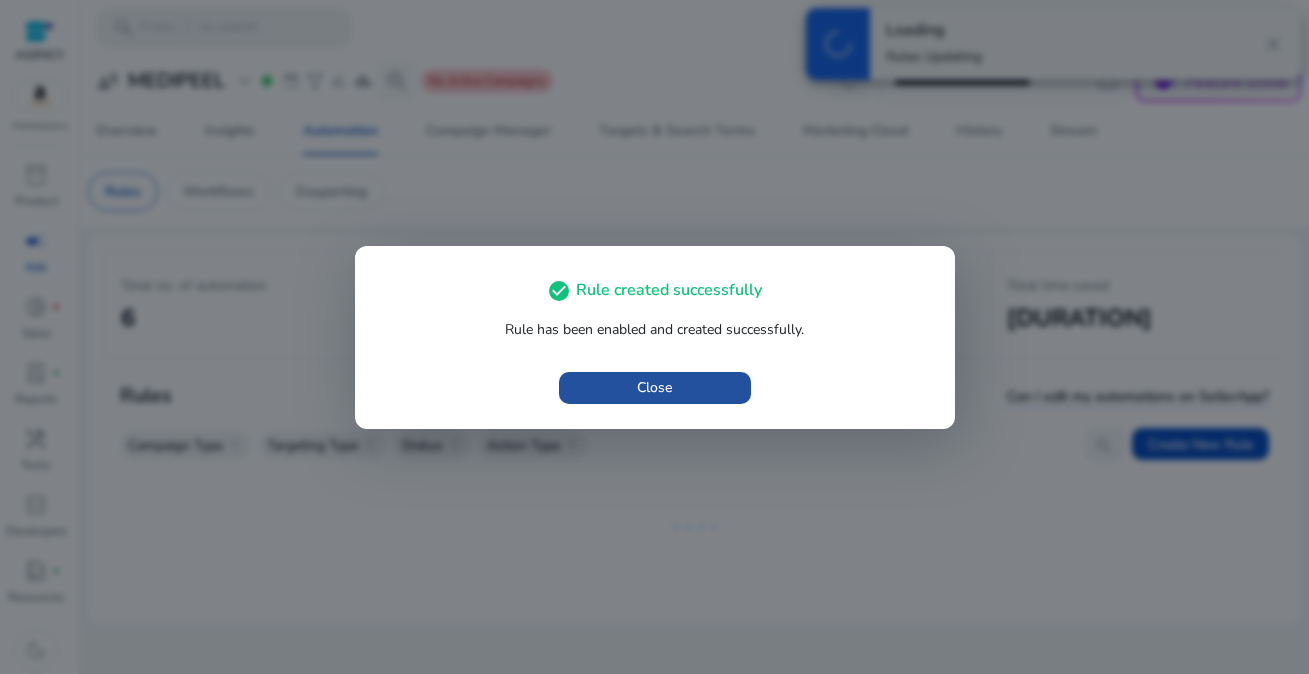 click on "Close" at bounding box center (654, 387) 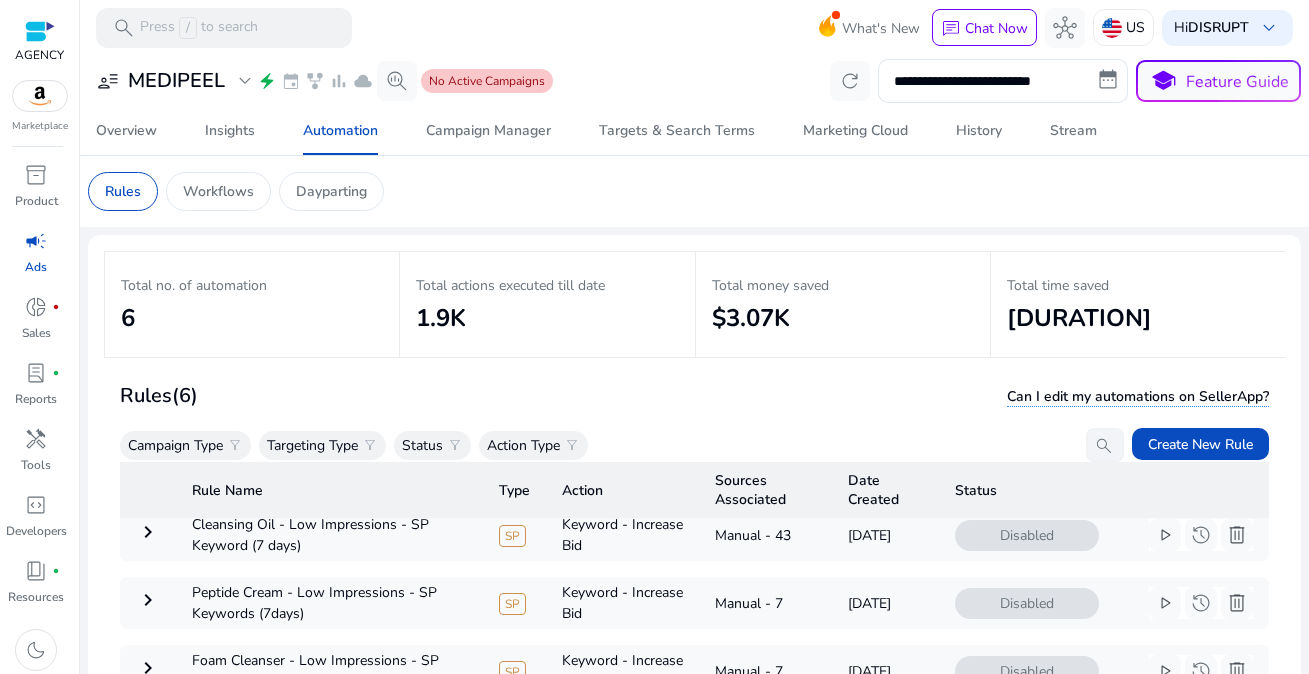 scroll, scrollTop: 160, scrollLeft: 0, axis: vertical 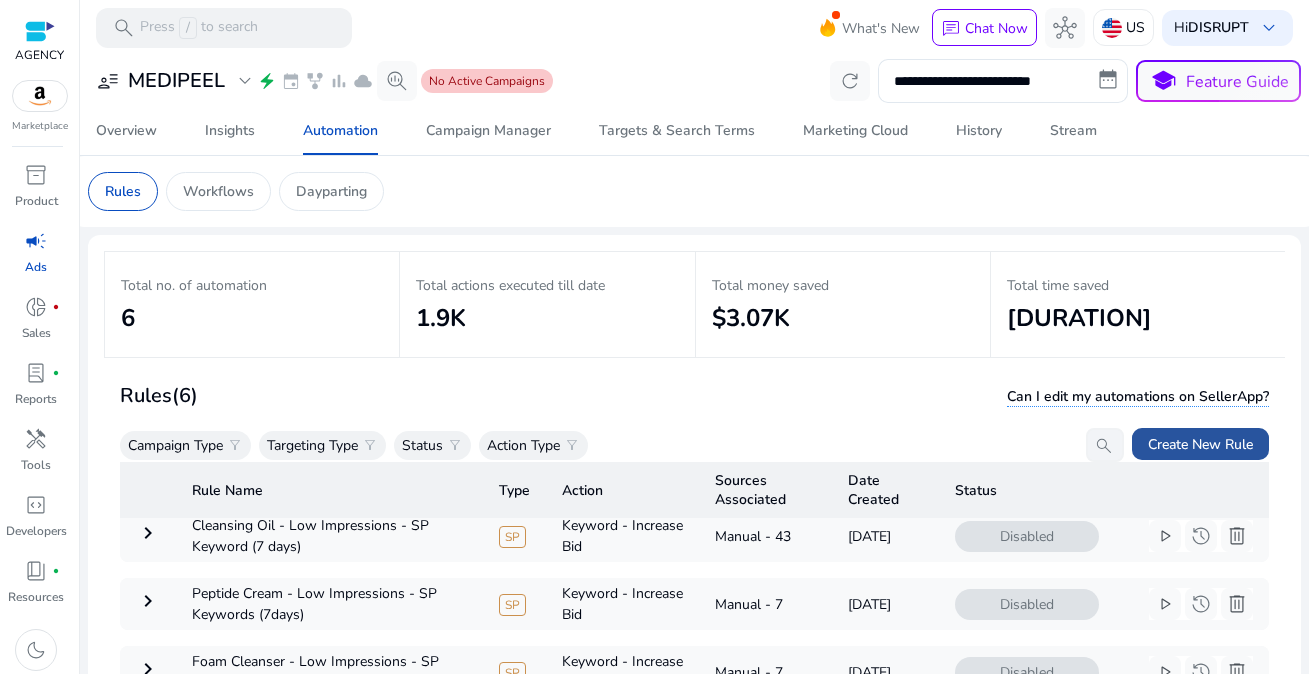 click on "Create New Rule" 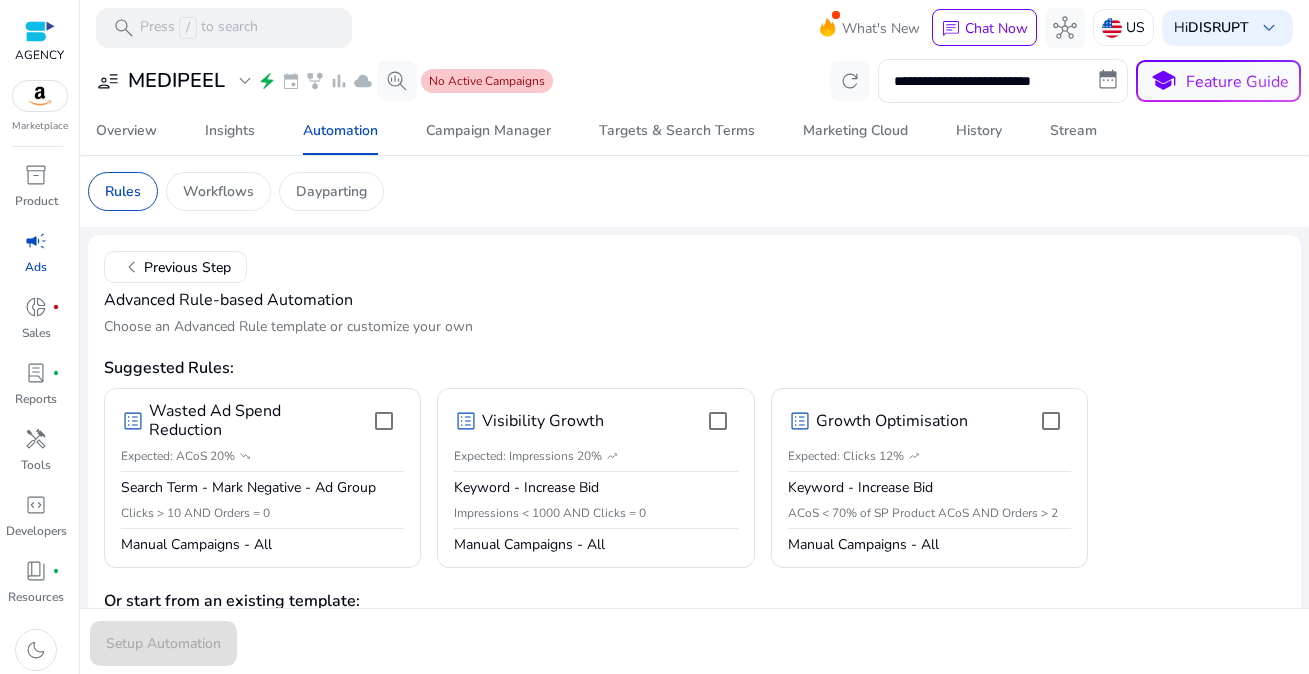 scroll, scrollTop: 330, scrollLeft: 0, axis: vertical 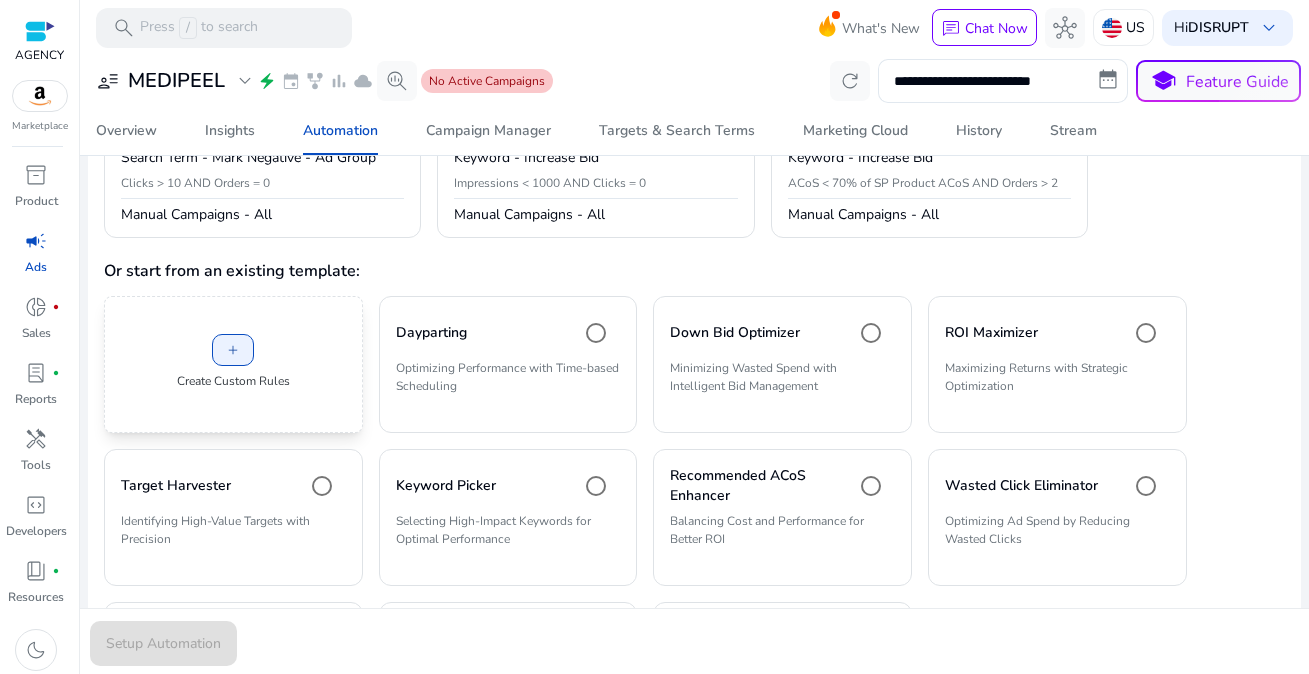 click 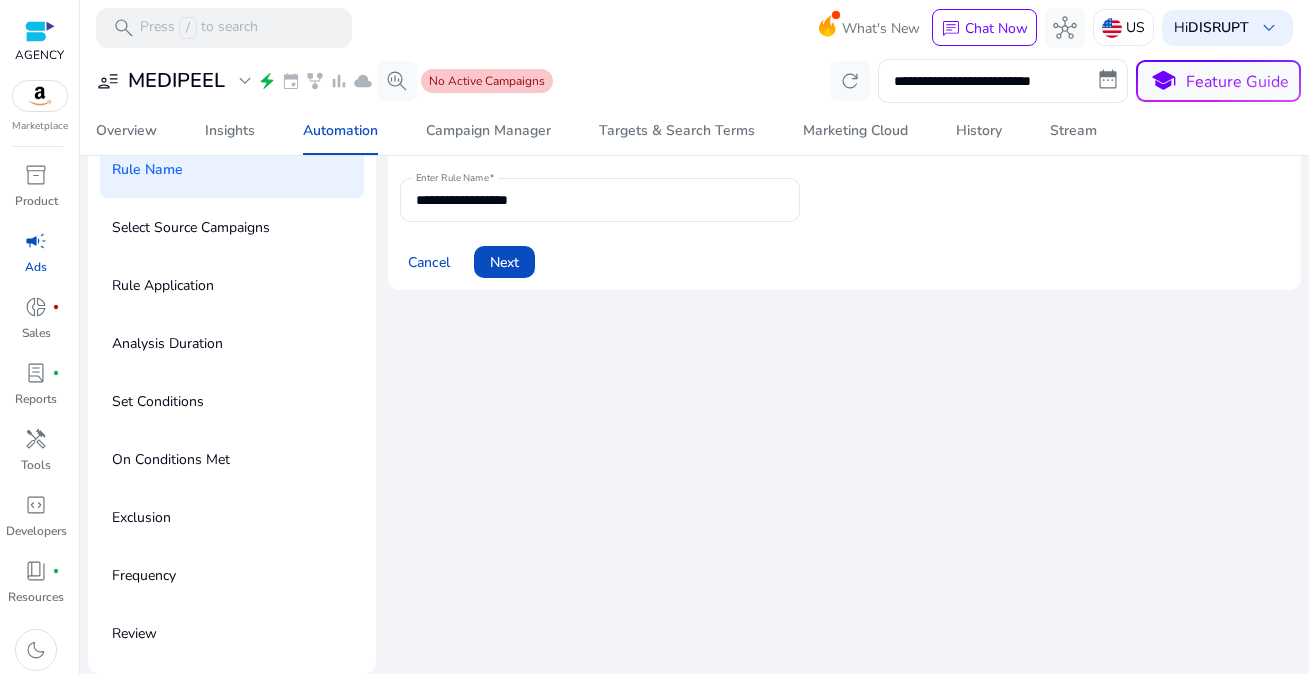 scroll, scrollTop: 0, scrollLeft: 0, axis: both 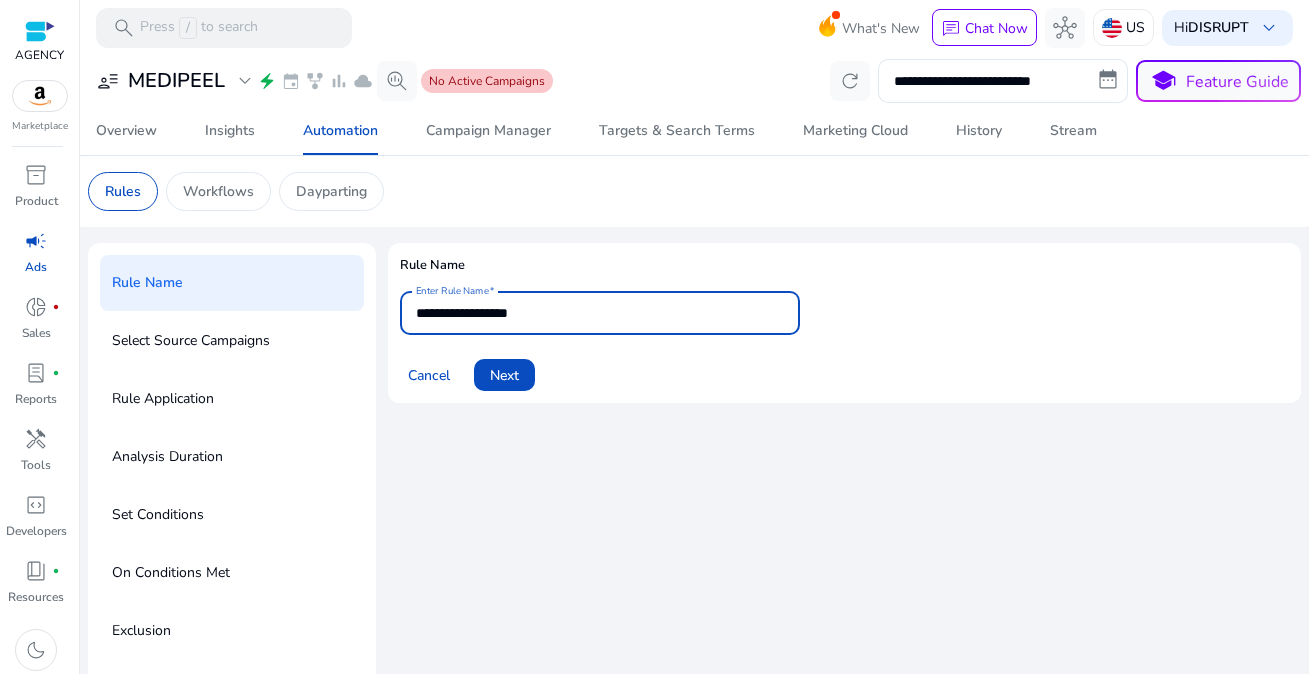 click on "**********" at bounding box center (600, 313) 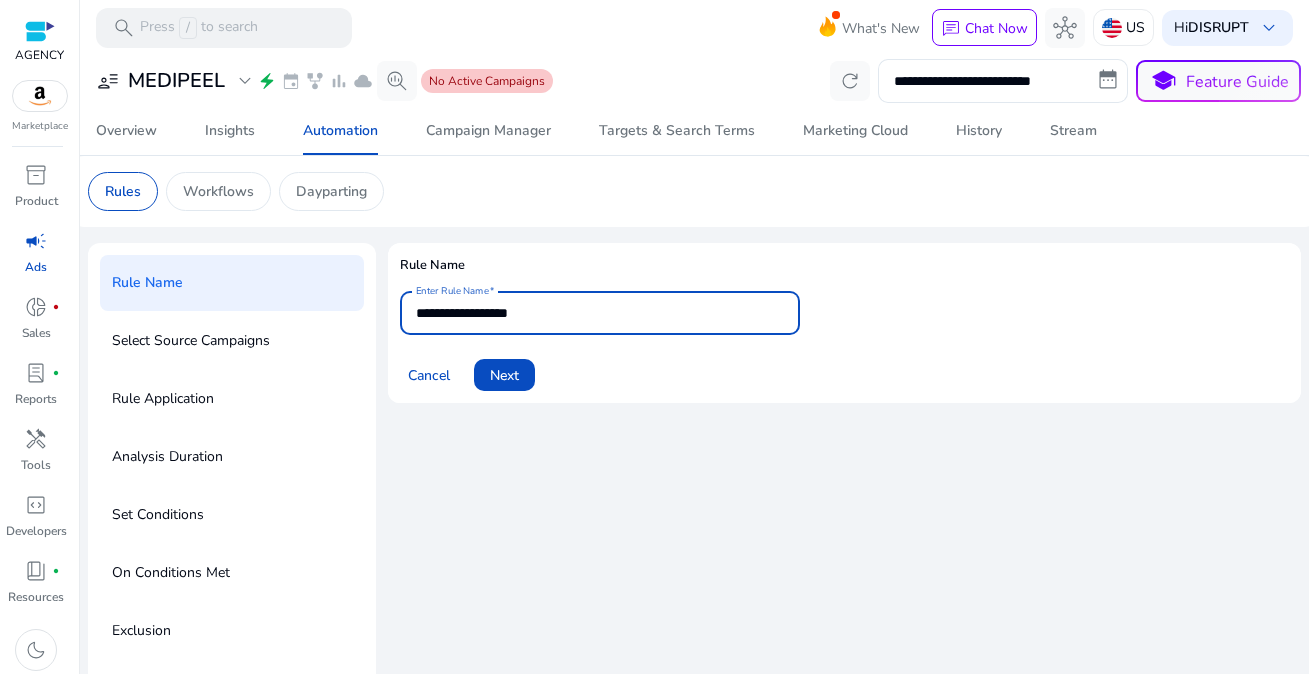 click on "**********" at bounding box center [600, 313] 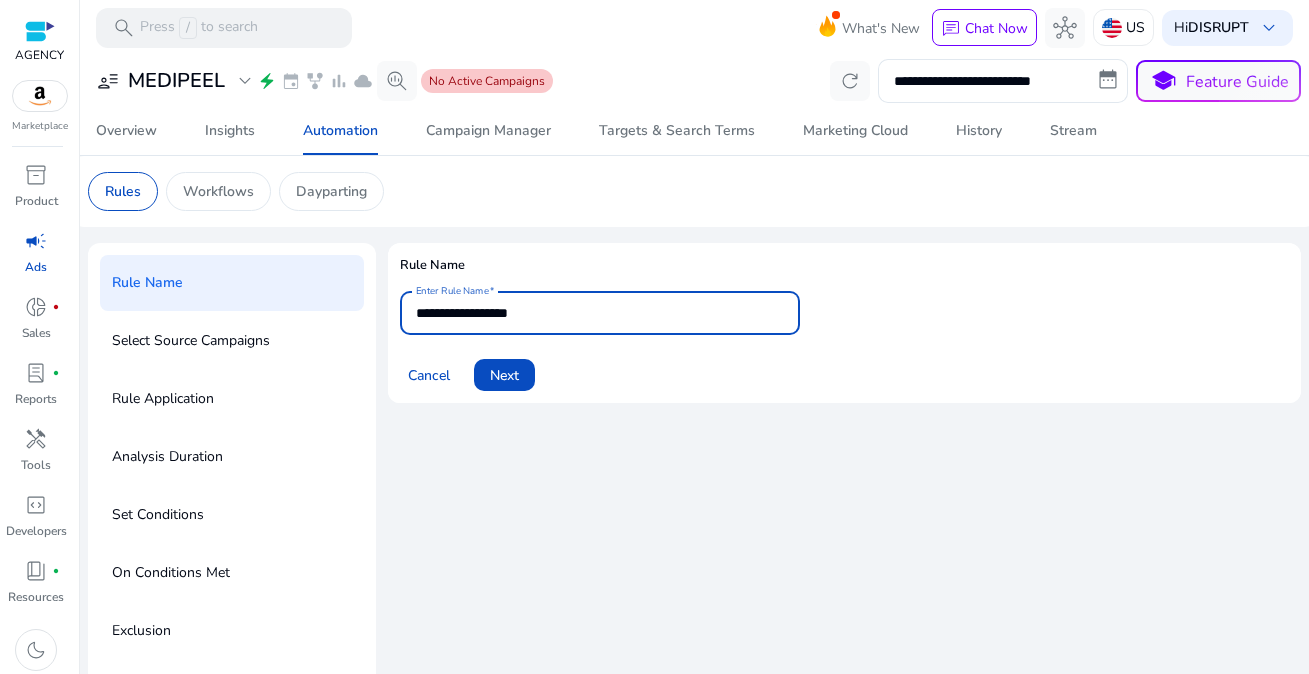 click on "**********" at bounding box center (600, 313) 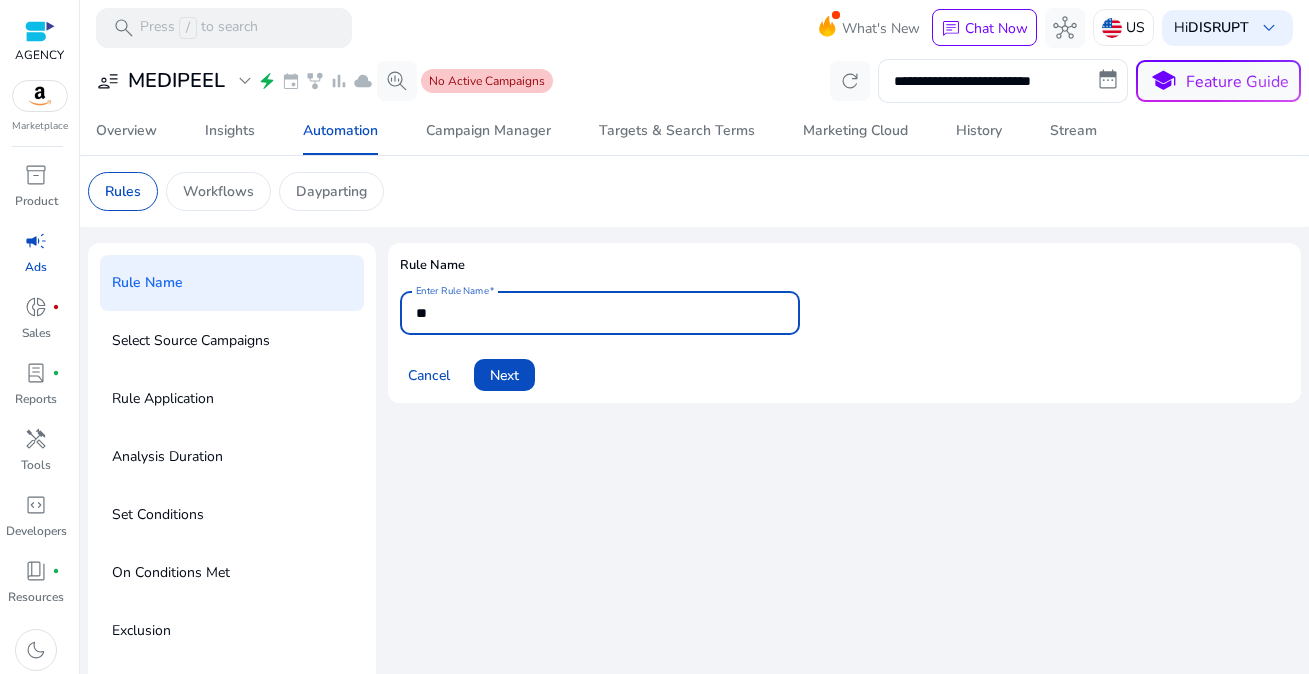 type on "*" 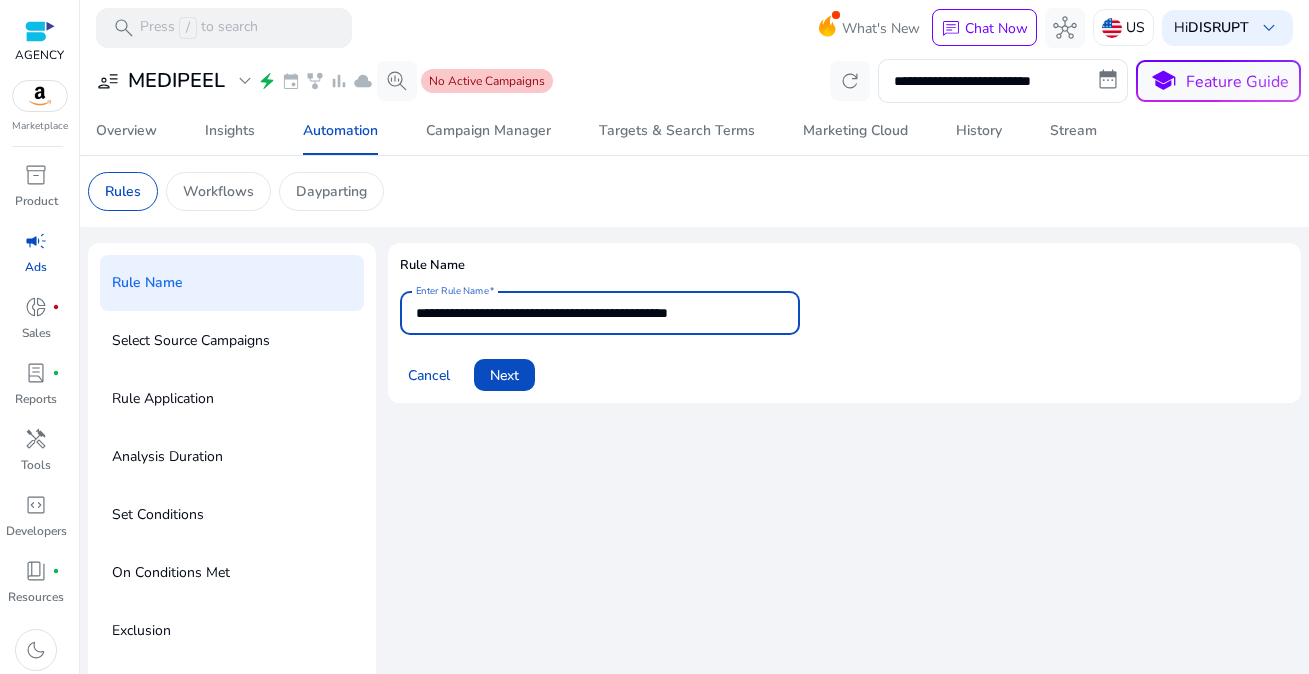 click on "Cancel" 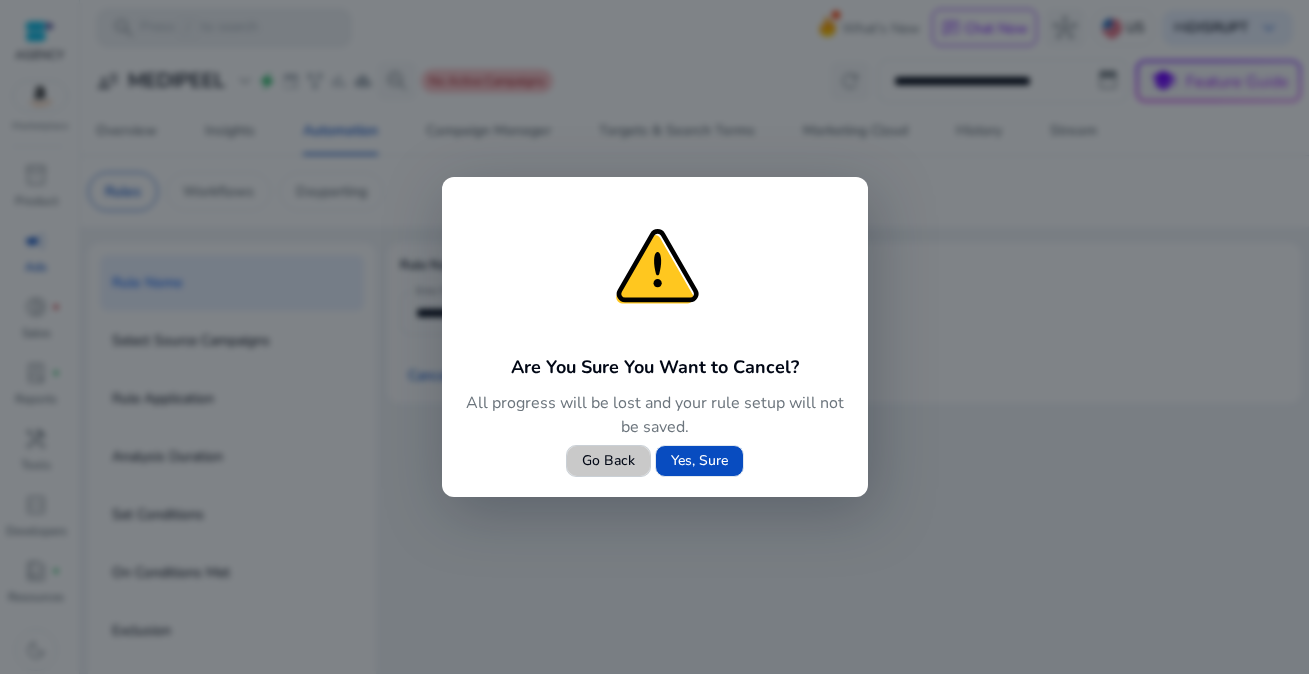 click at bounding box center [608, 461] 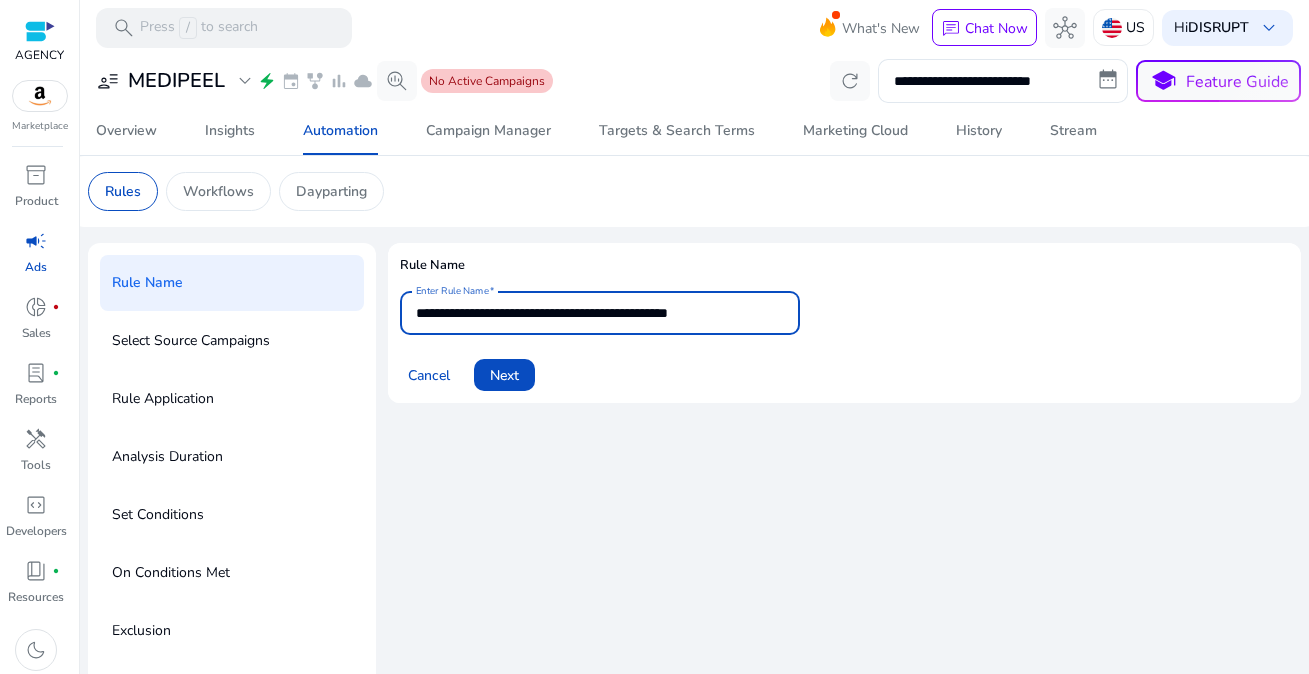 click on "**********" at bounding box center (600, 313) 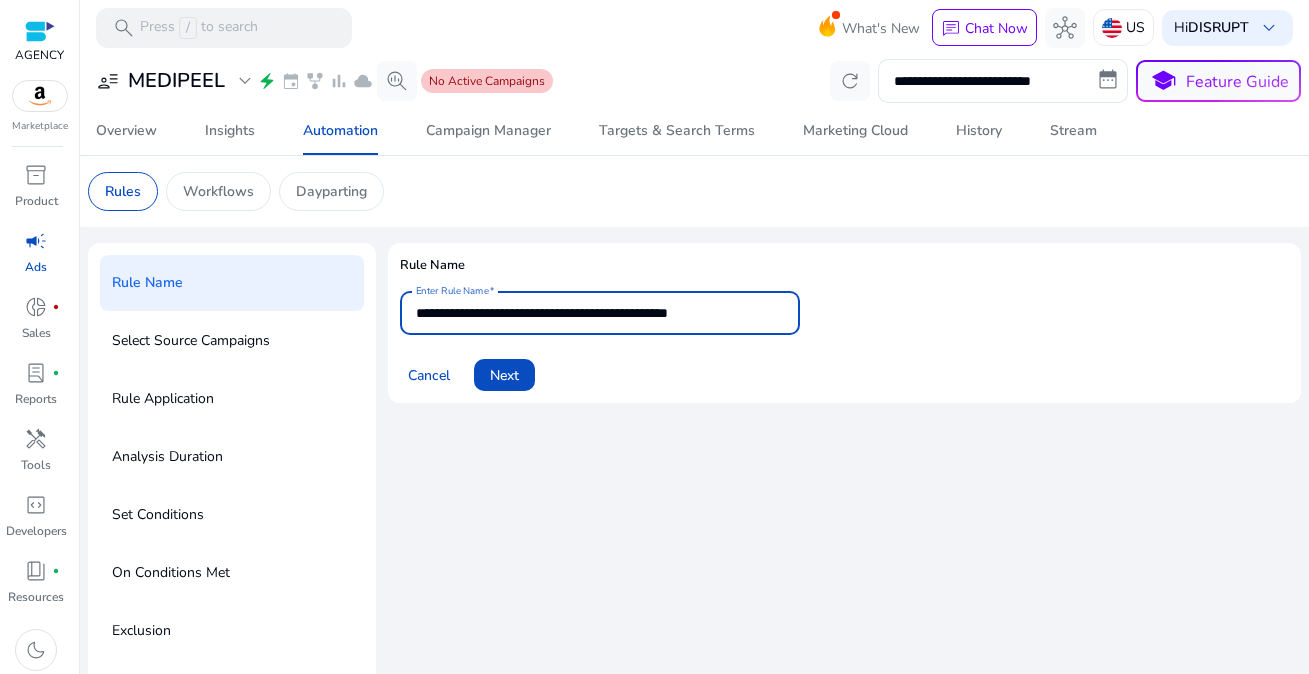 drag, startPoint x: 693, startPoint y: 311, endPoint x: 636, endPoint y: 313, distance: 57.035076 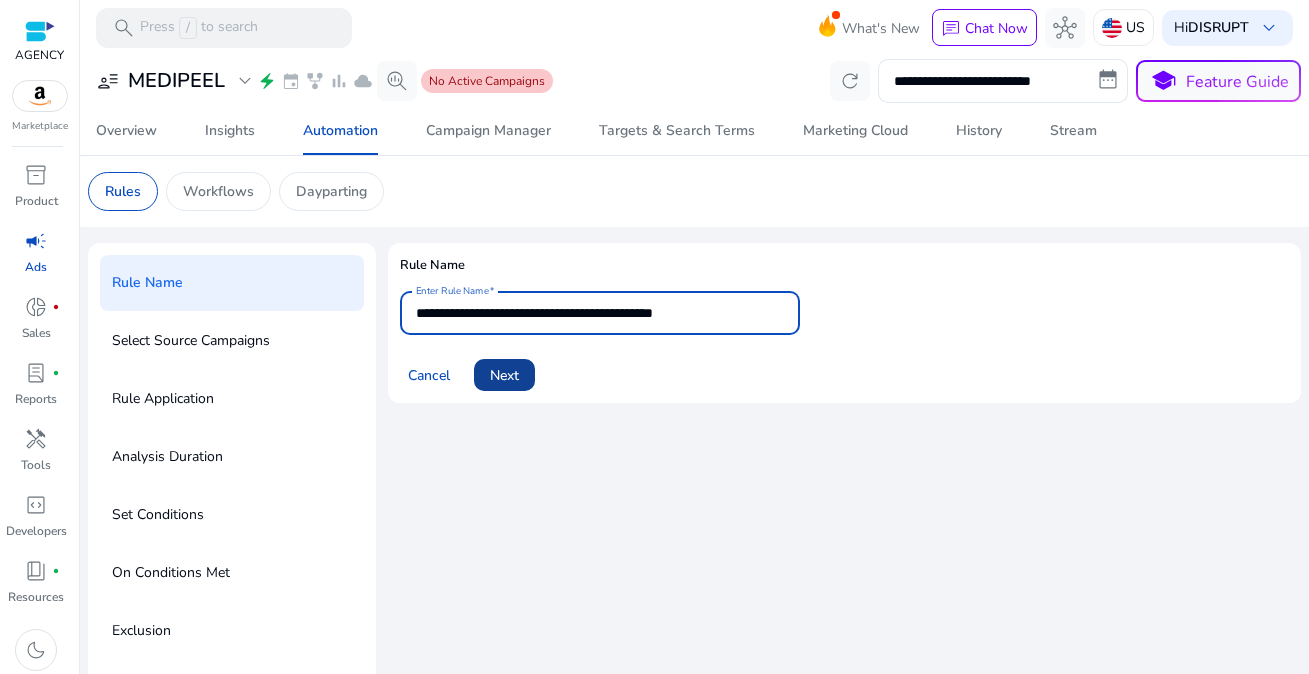 type on "**********" 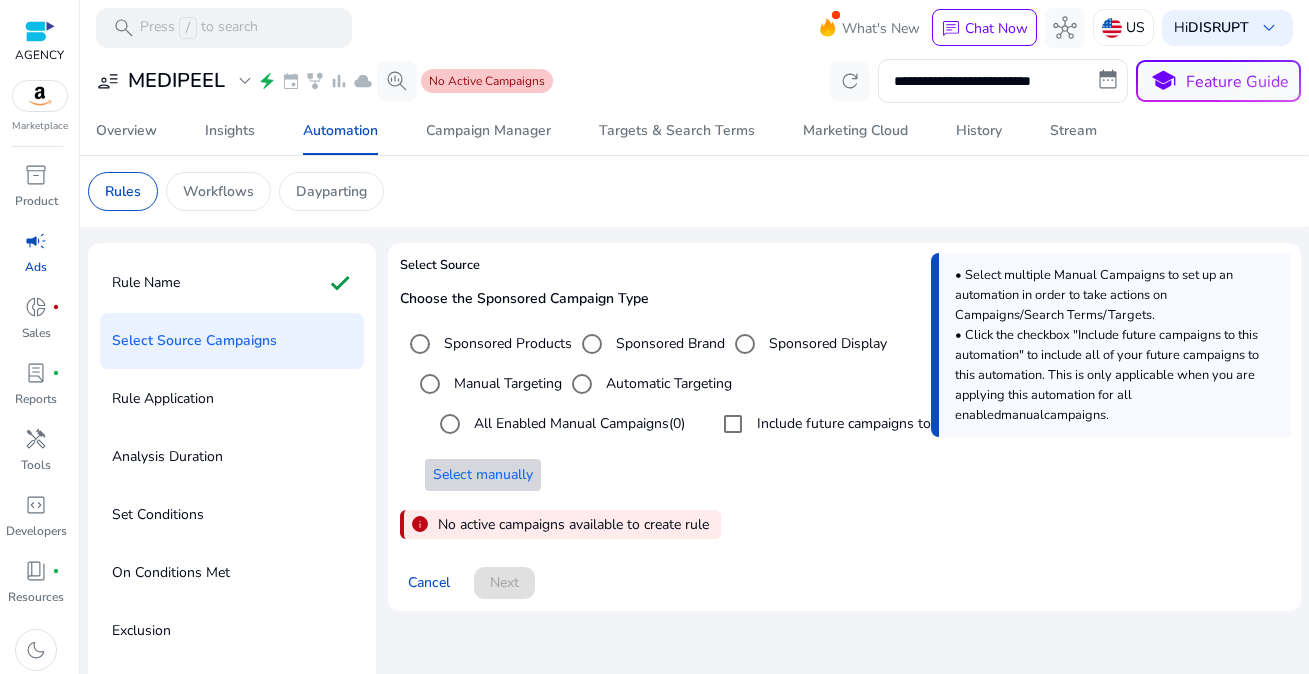 click on "Select manually" at bounding box center (483, 474) 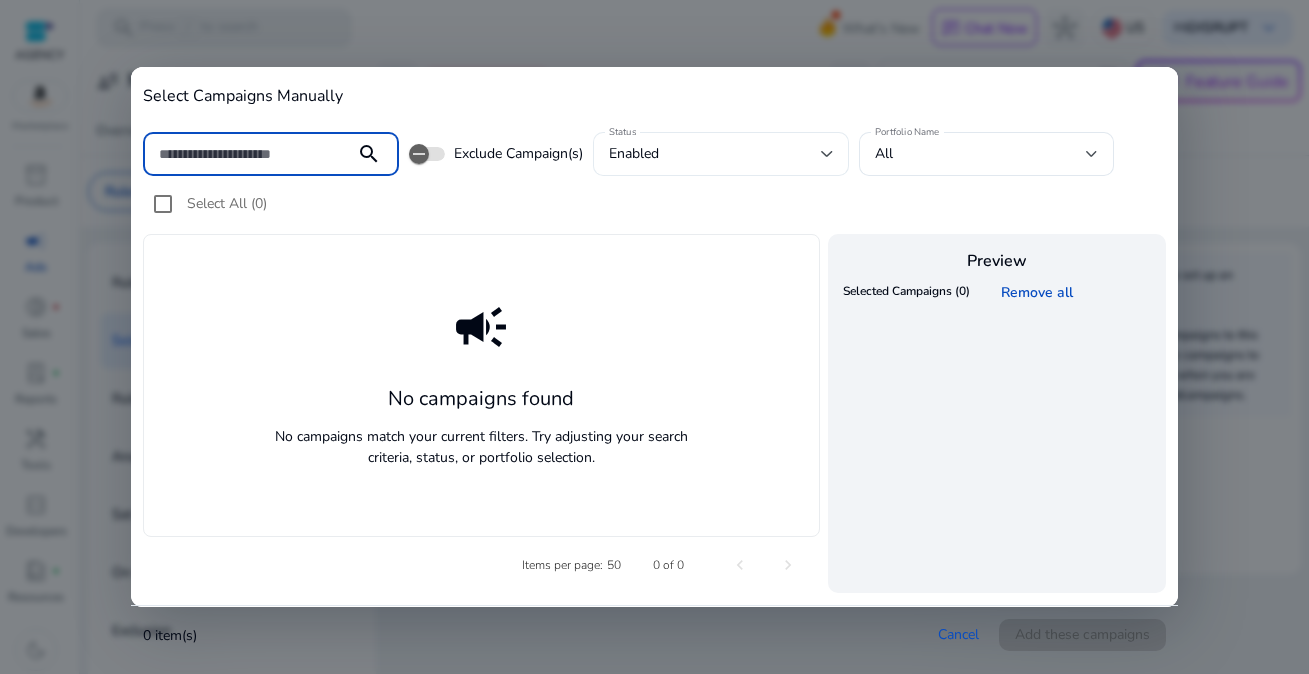 click on "enabled" at bounding box center [715, 154] 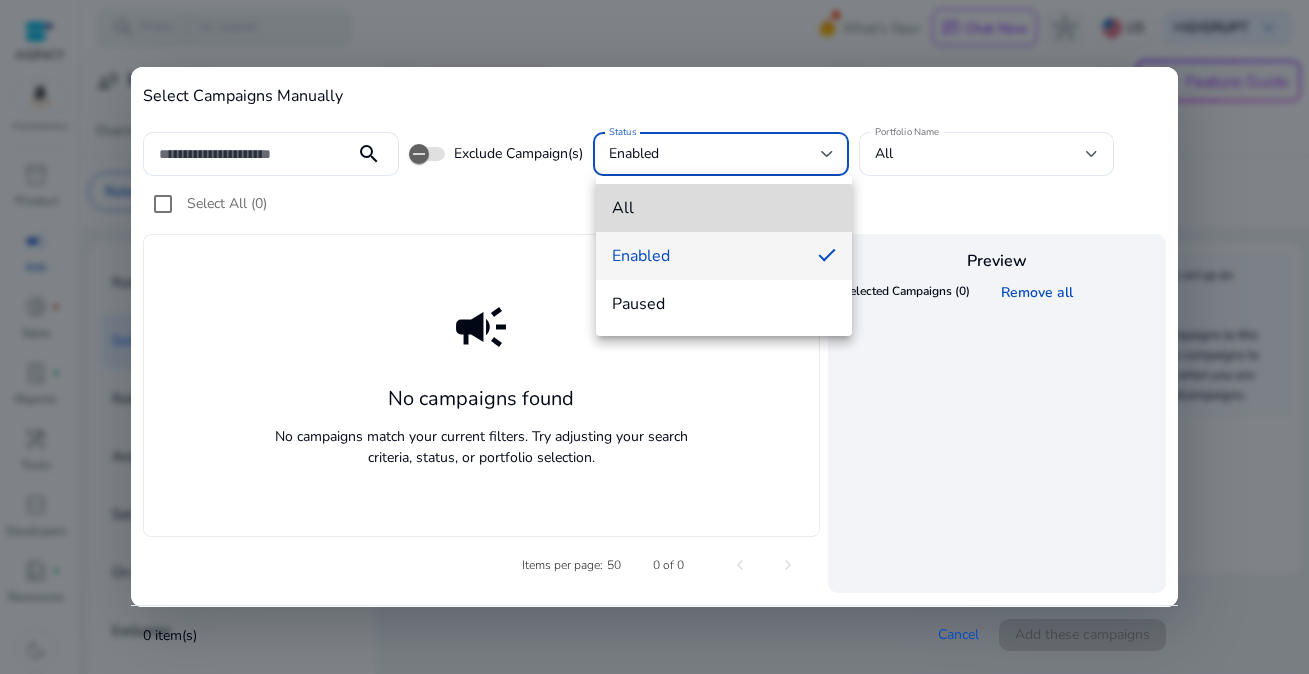 click on "all" at bounding box center [724, 208] 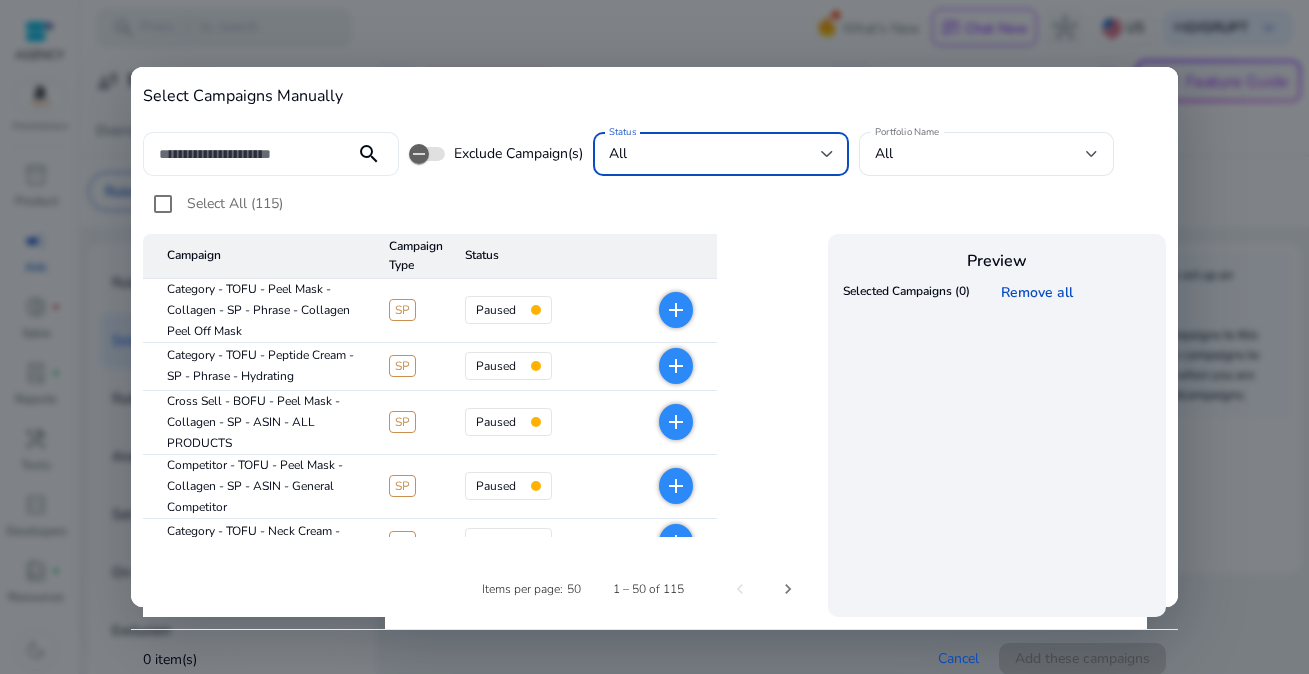 click at bounding box center (249, 154) 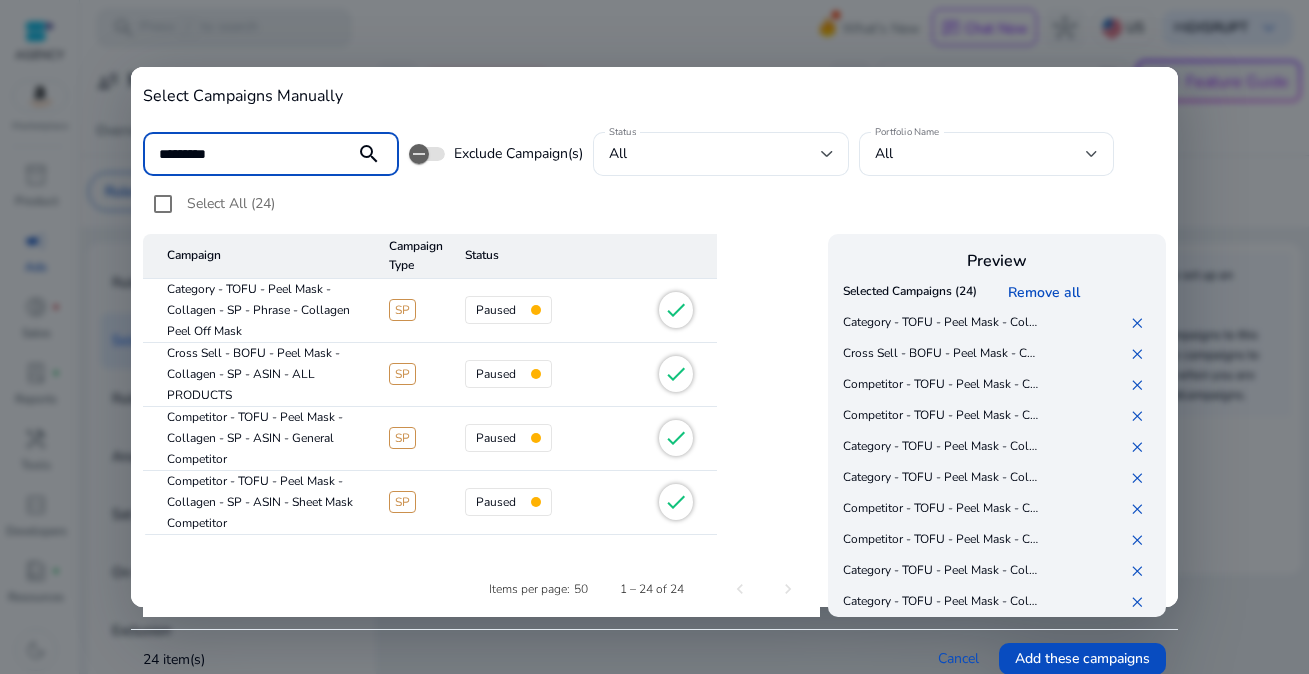 click on "*********" at bounding box center (249, 154) 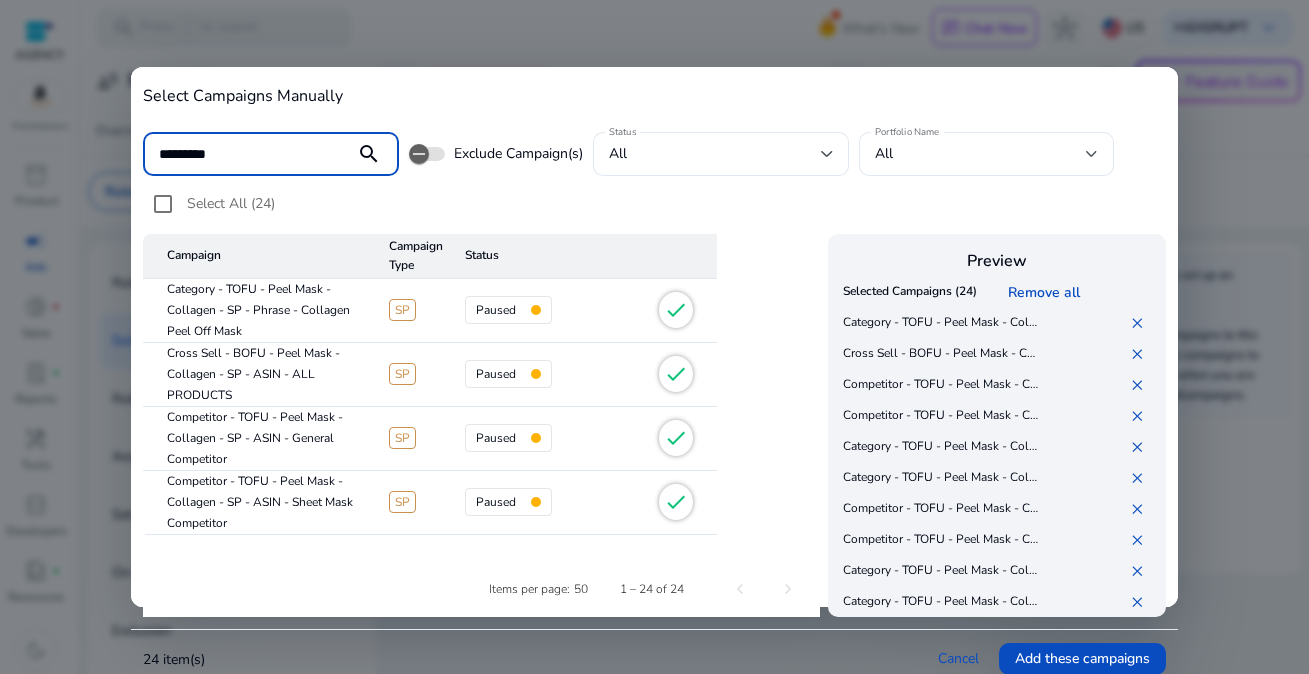 click on "*********" at bounding box center (249, 154) 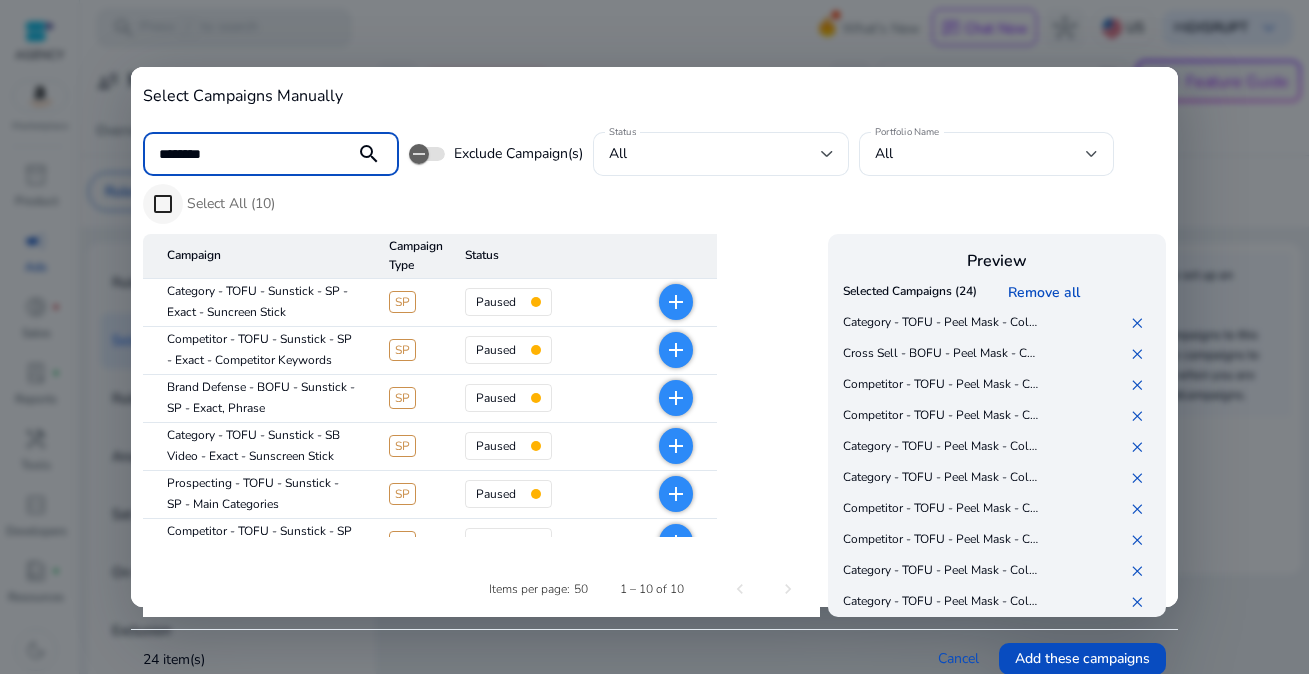 type on "********" 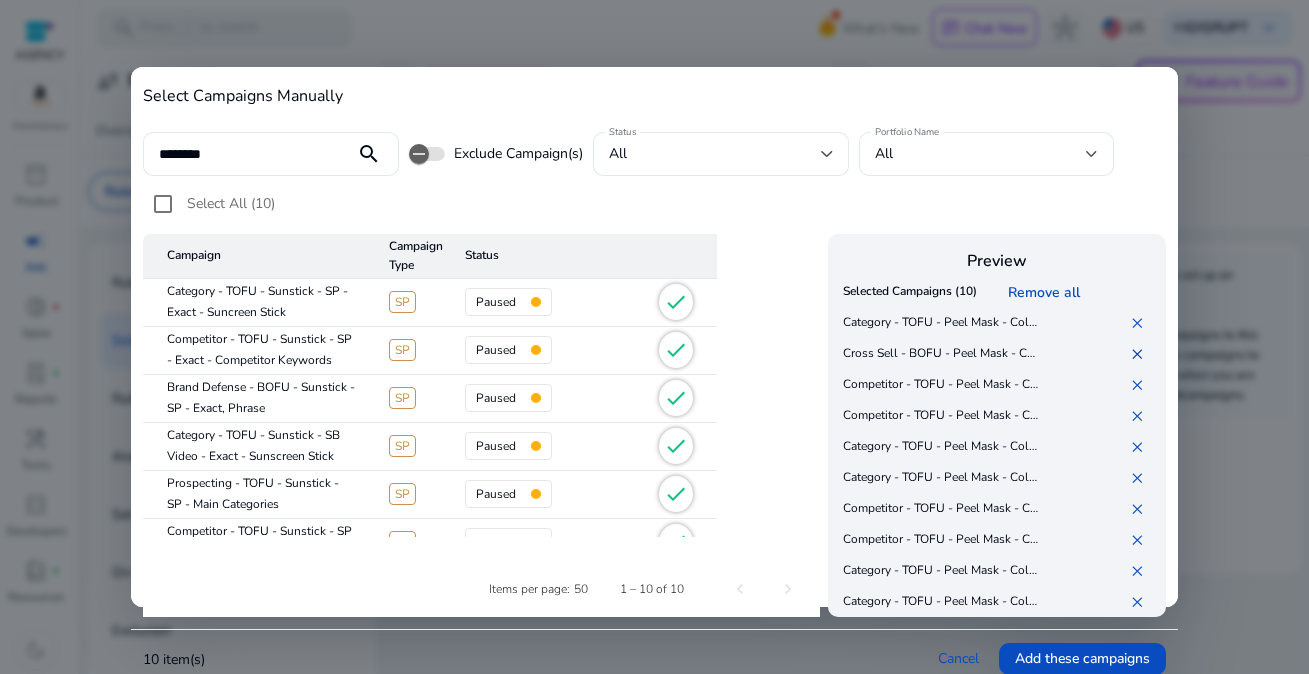 click on "✕" at bounding box center [1141, 354] 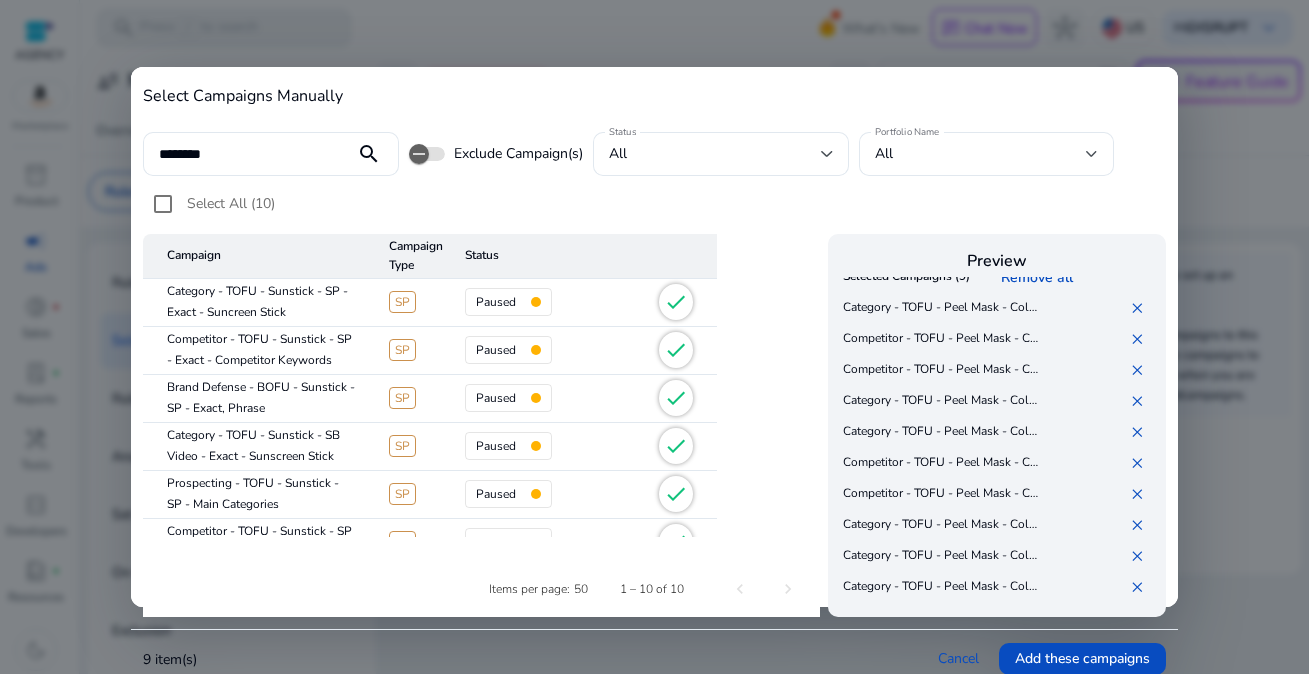 scroll, scrollTop: 0, scrollLeft: 0, axis: both 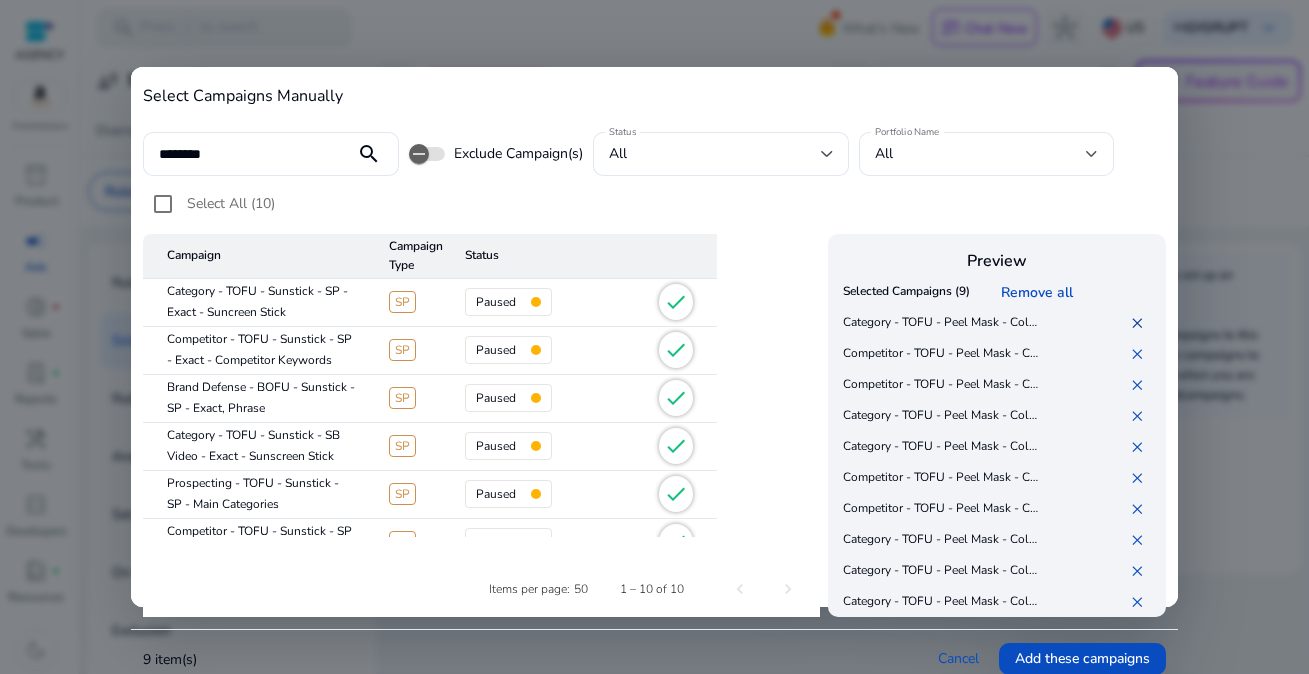 click on "✕" at bounding box center (1141, 323) 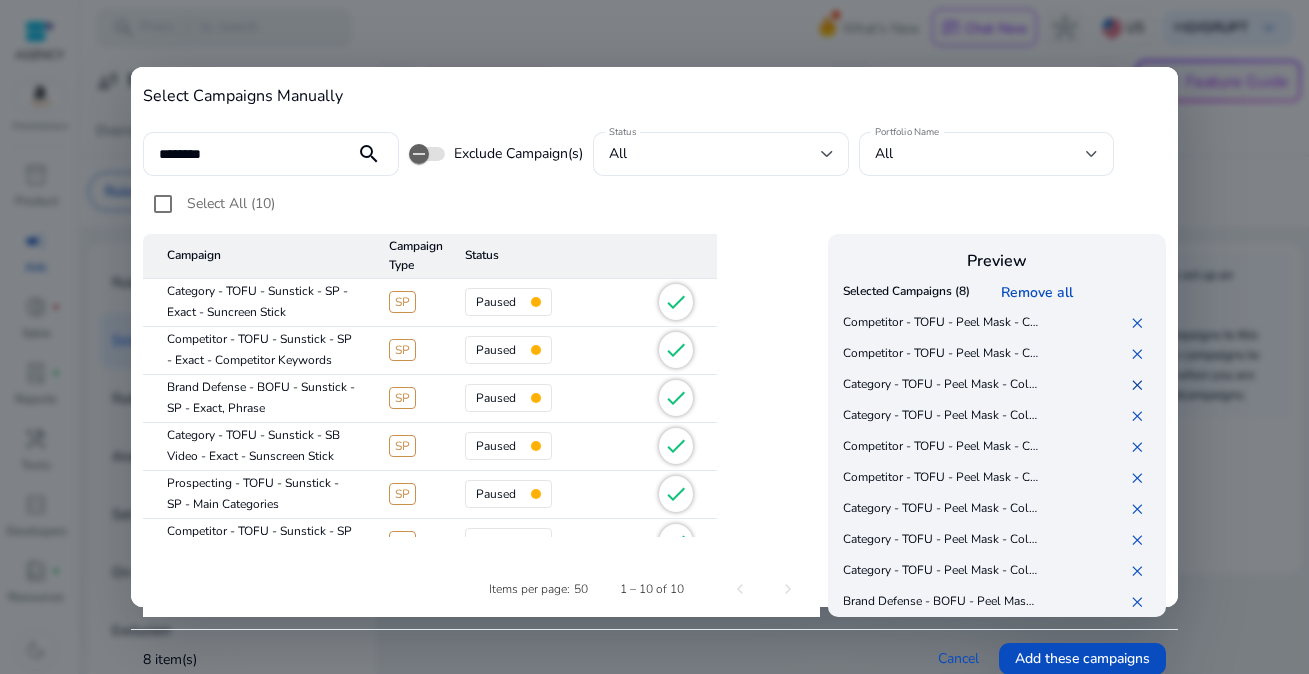 click on "✕" at bounding box center [1141, 385] 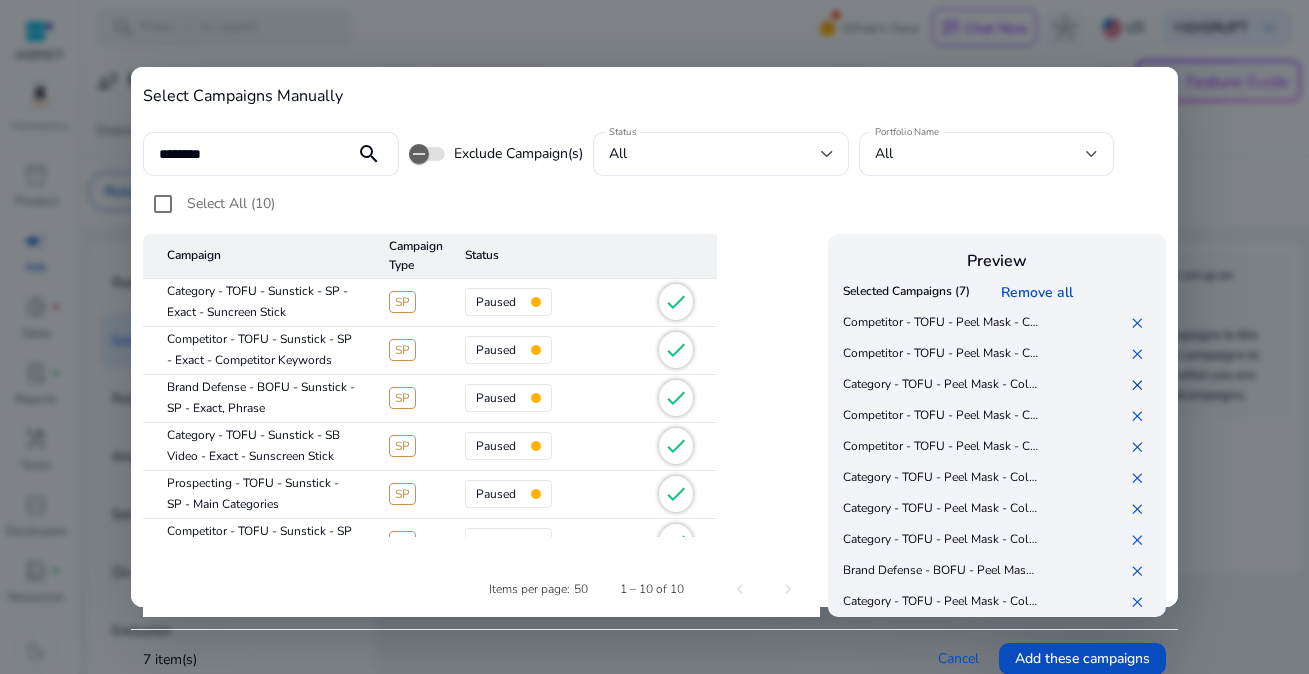click on "✕" at bounding box center [1141, 385] 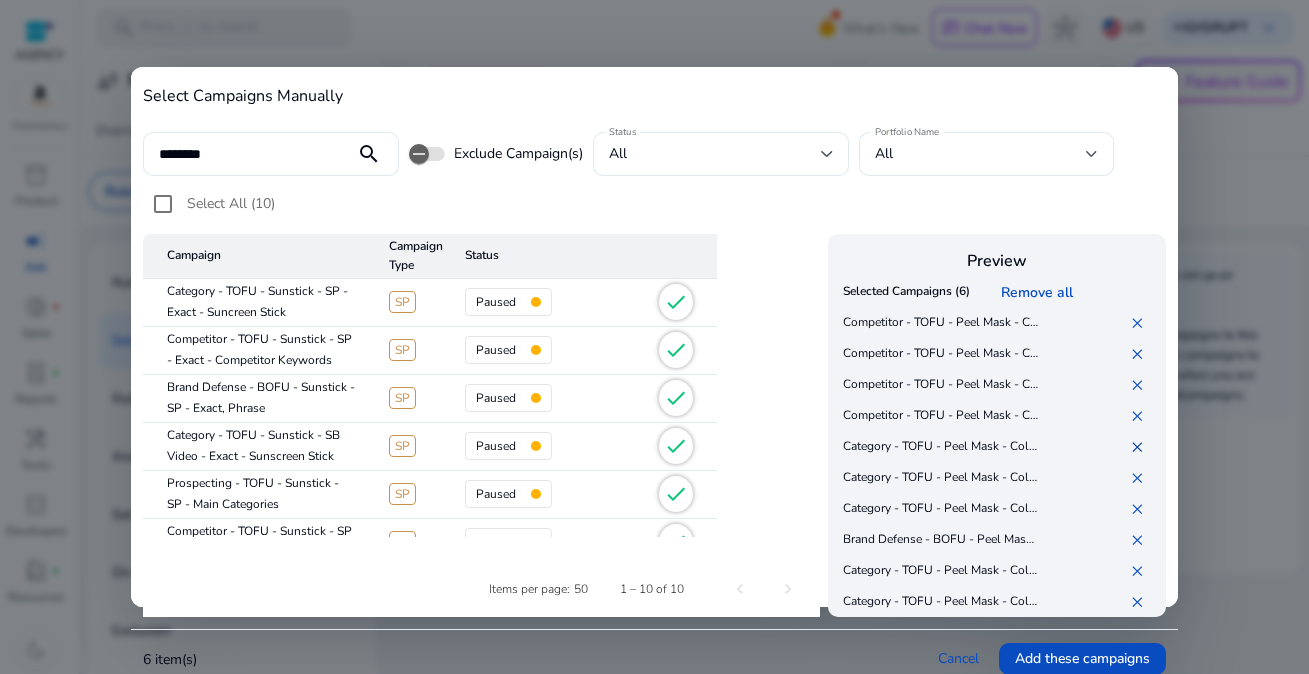 click on "✕" at bounding box center [1141, 447] 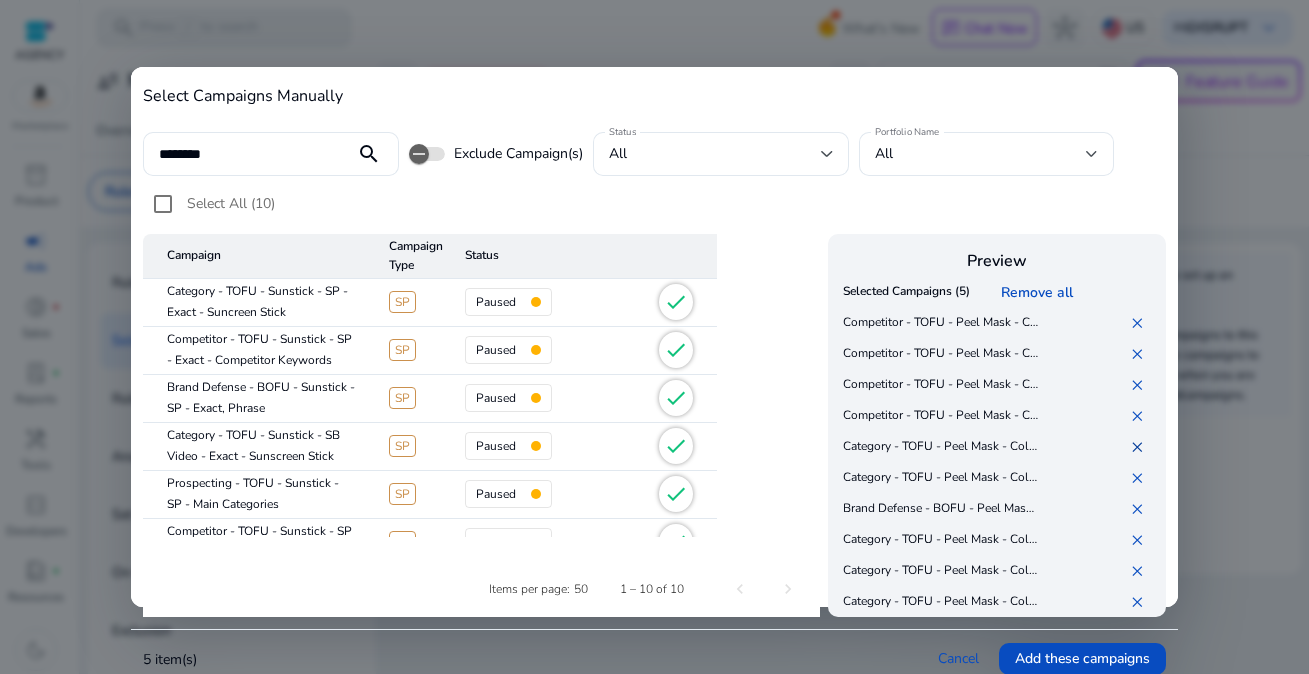 click on "✕" at bounding box center [1141, 447] 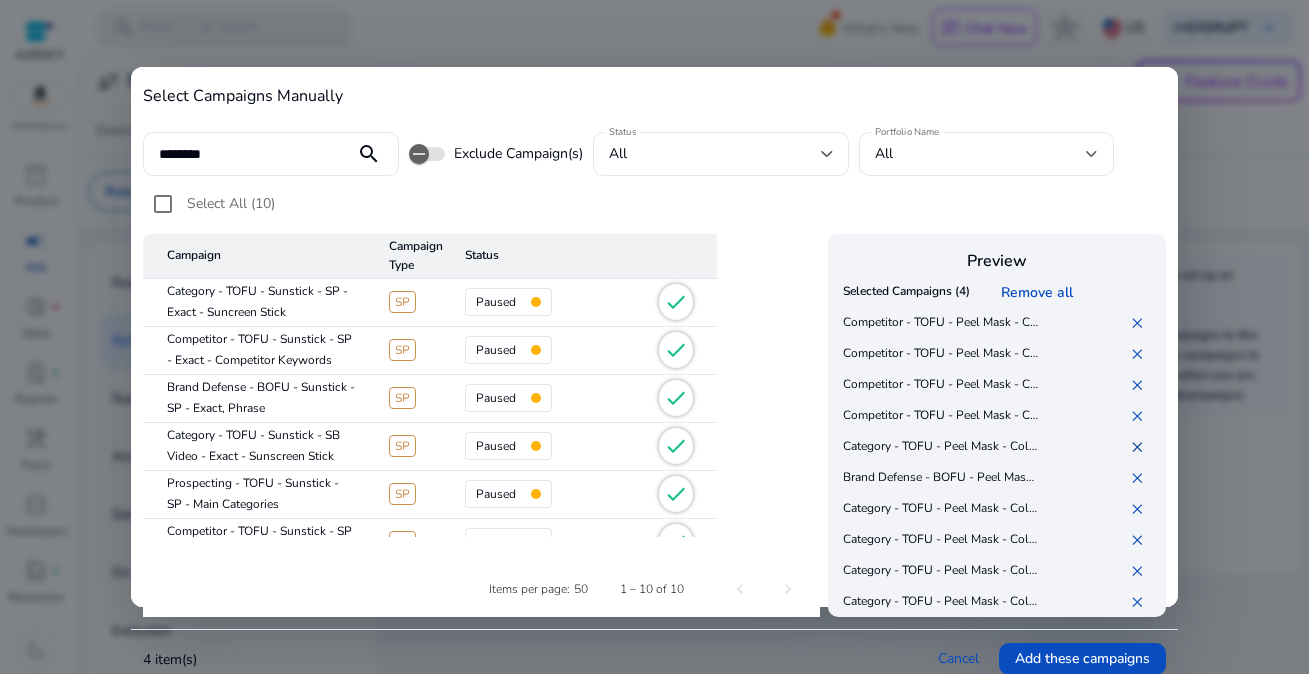 click on "✕" at bounding box center [1141, 447] 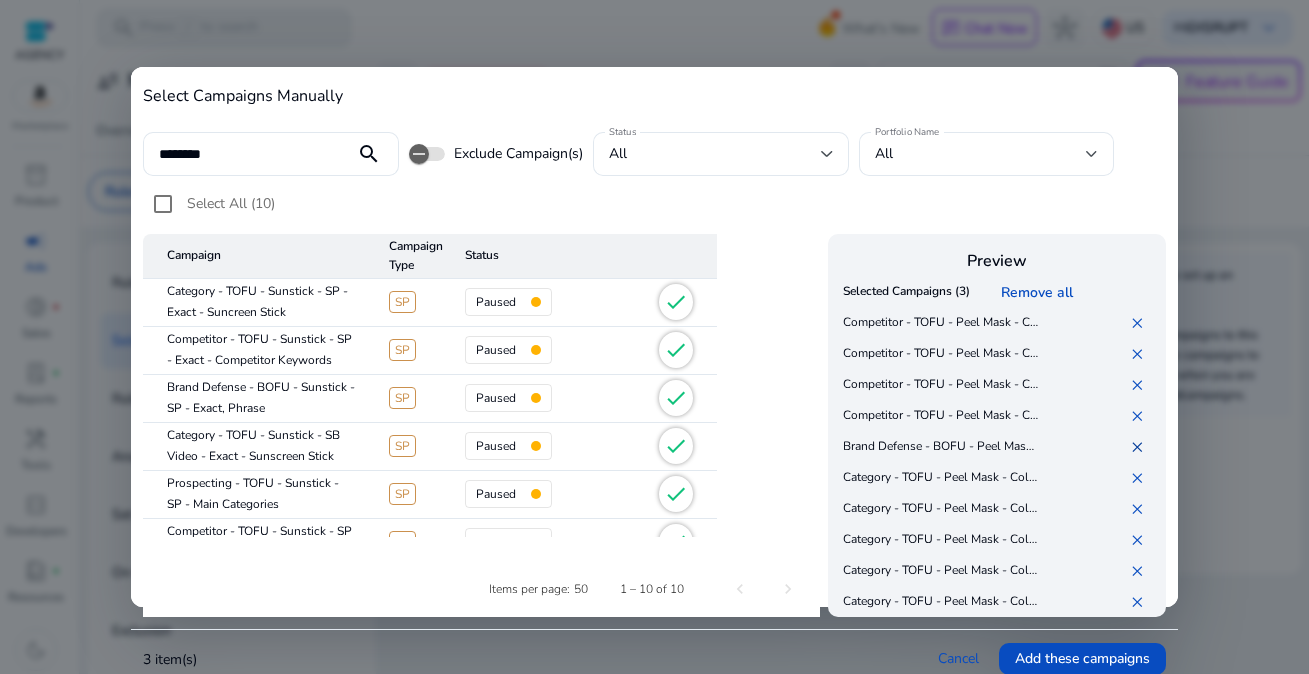 click on "✕" at bounding box center [1141, 447] 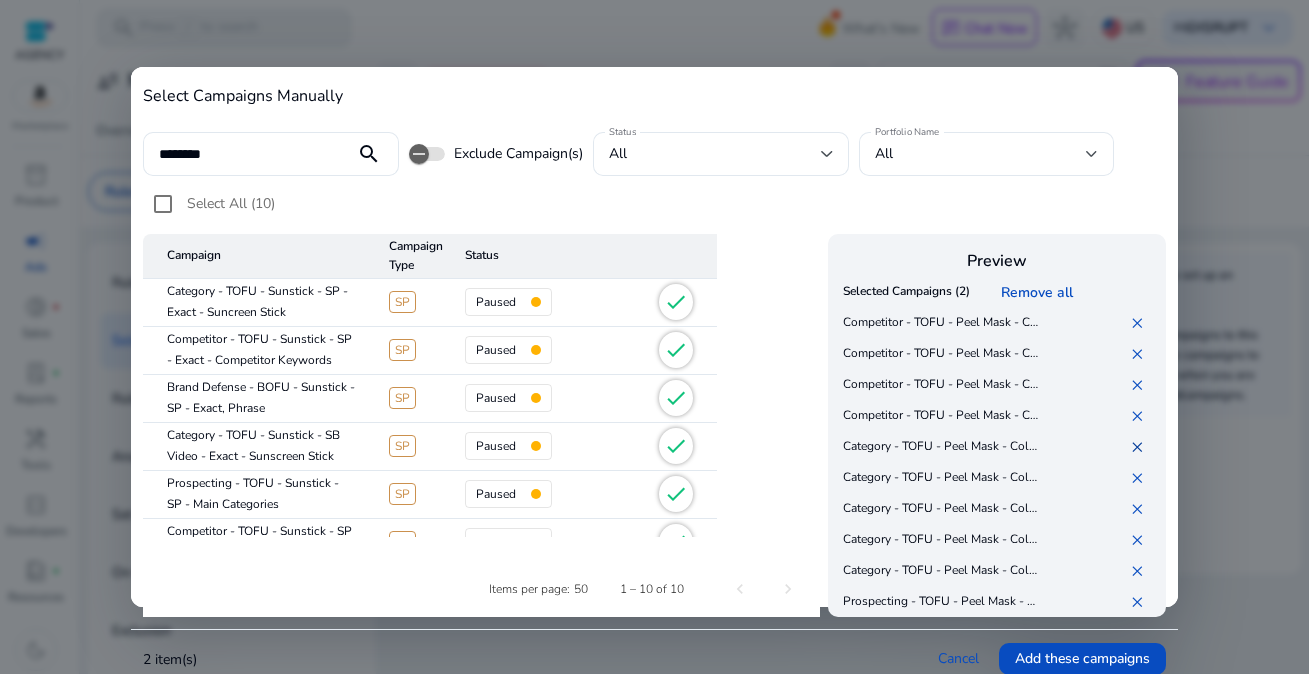 click on "✕" at bounding box center [1141, 447] 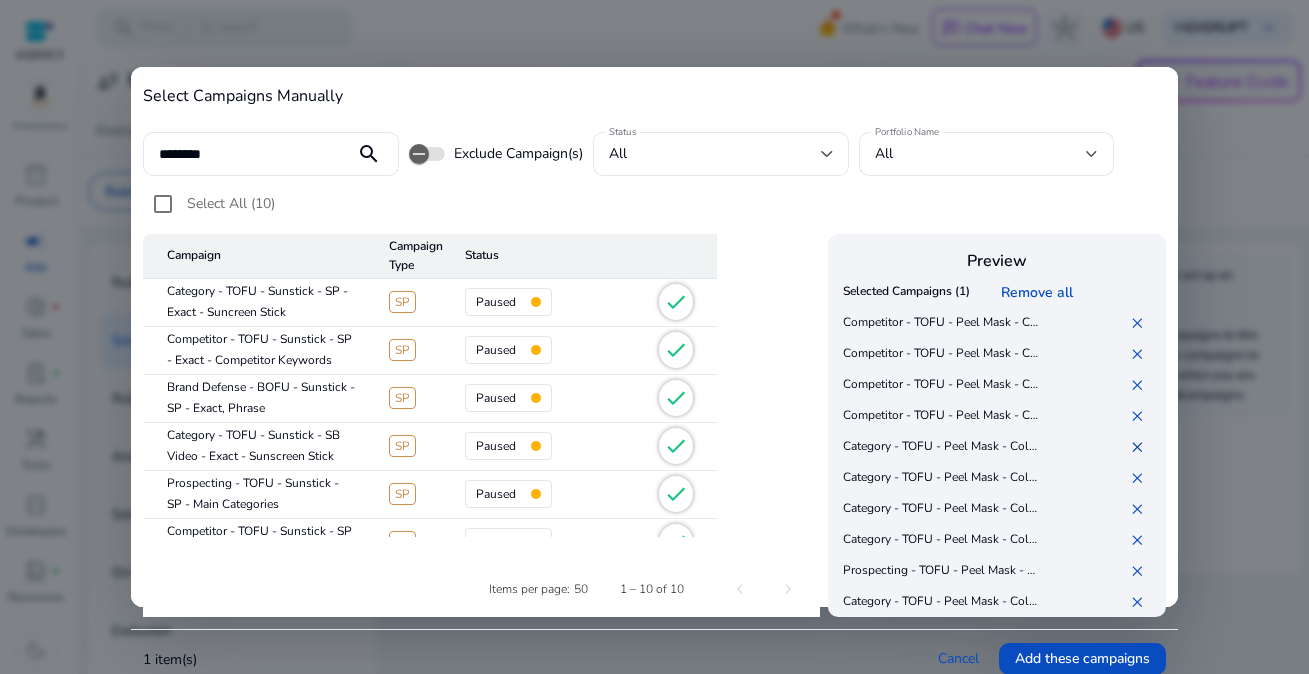 click on "✕" at bounding box center (1141, 447) 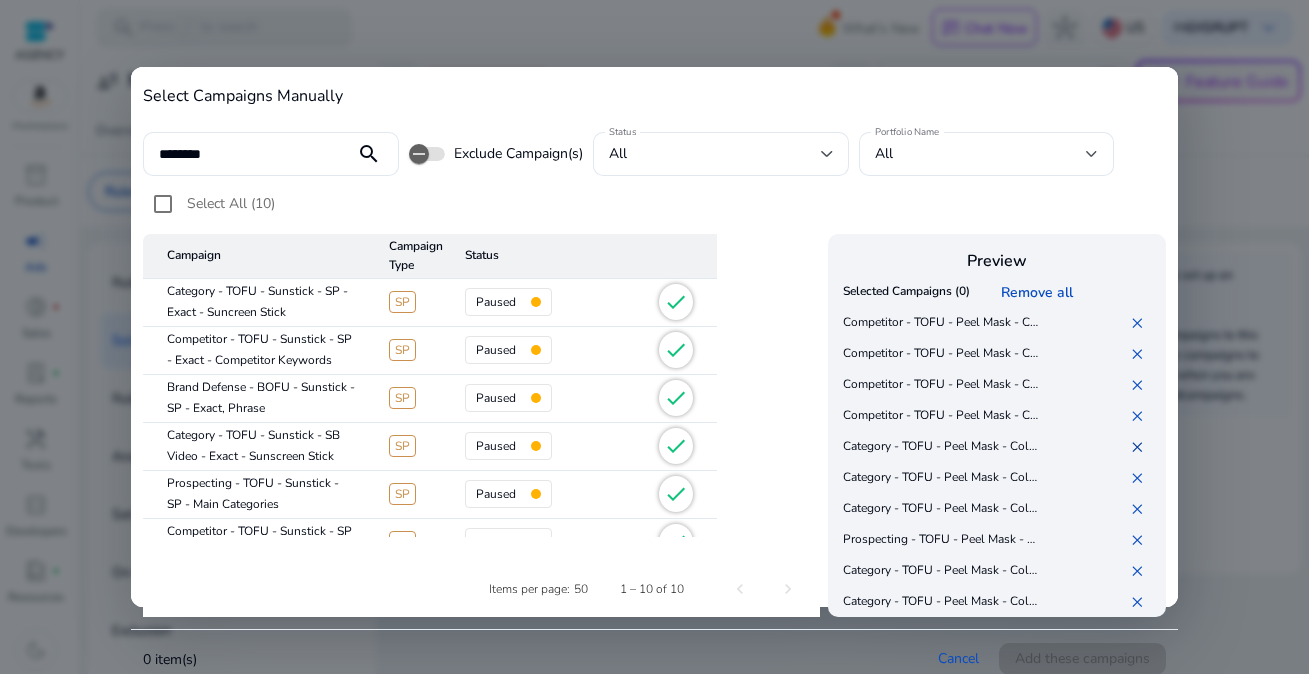 click on "✕" at bounding box center (1141, 447) 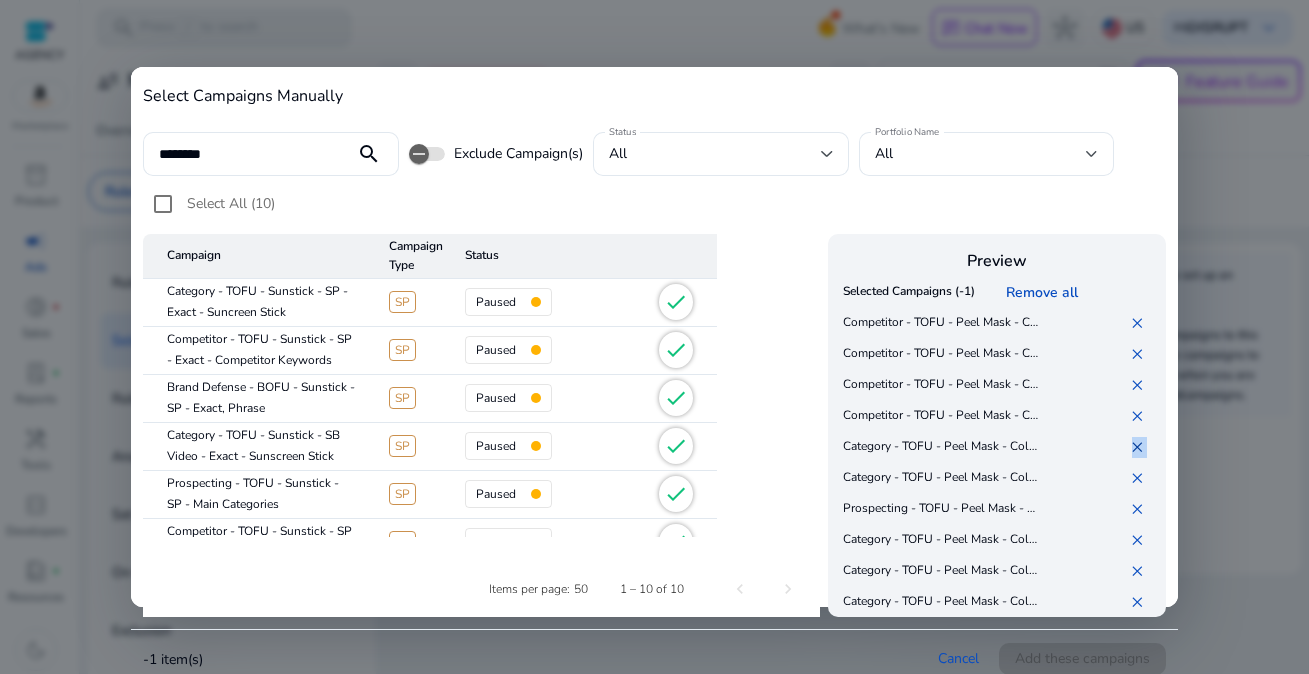 click on "✕" at bounding box center [1141, 447] 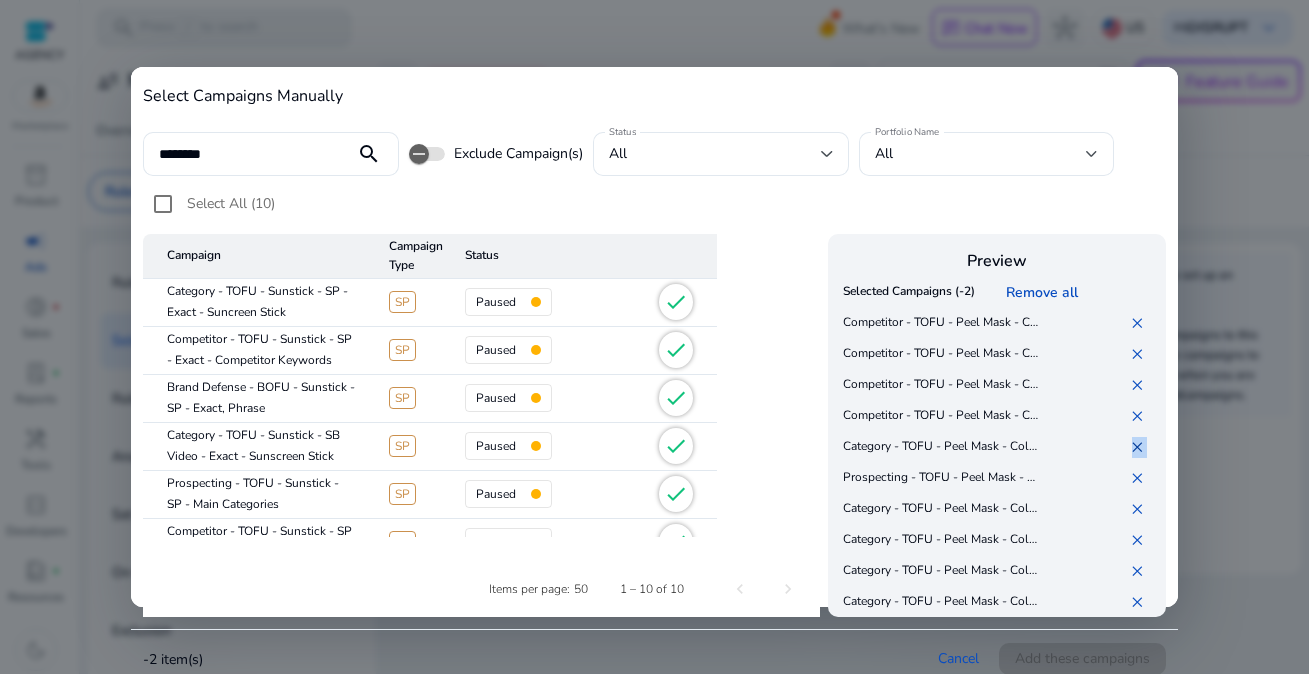 click on "✕" at bounding box center (1141, 447) 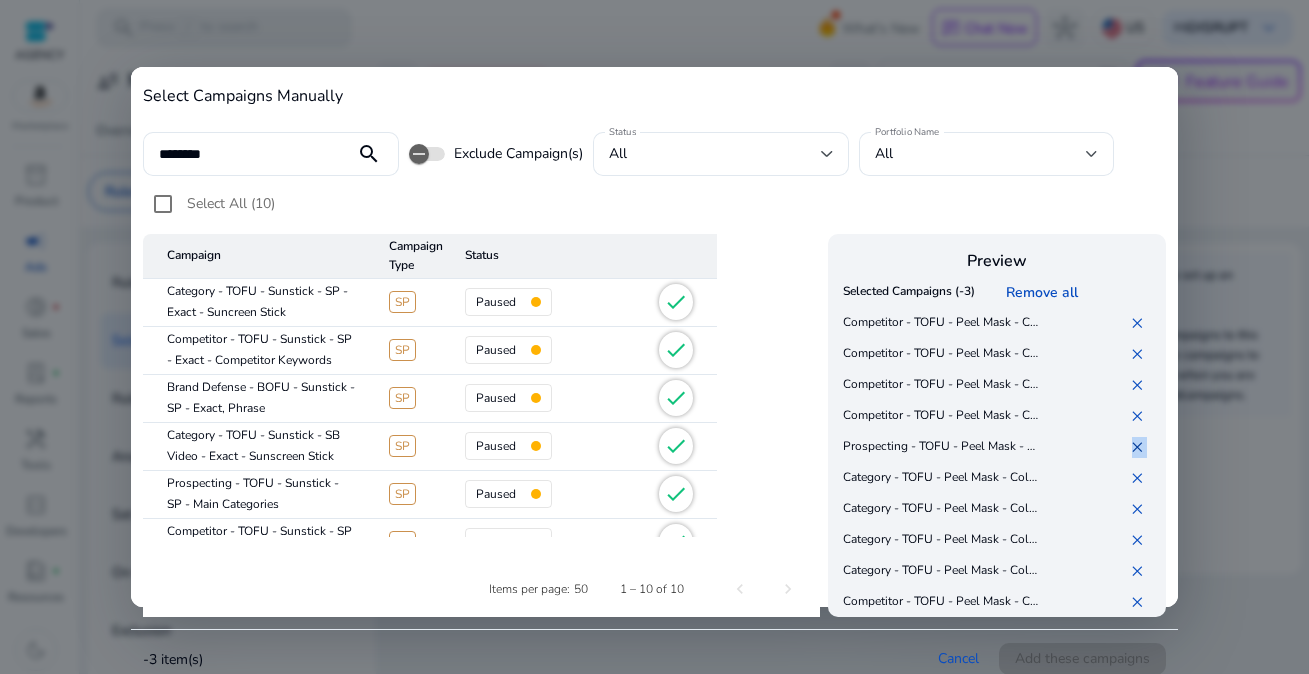 click on "✕" at bounding box center [1141, 447] 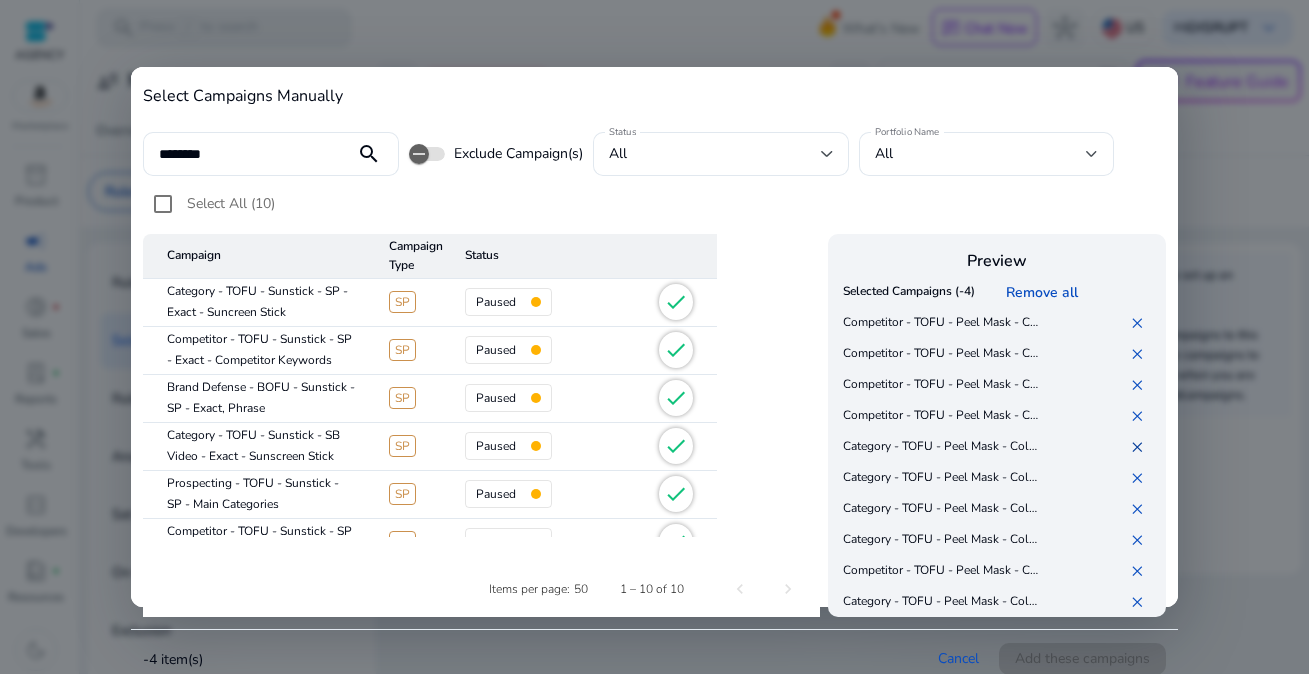click on "✕" at bounding box center [1141, 447] 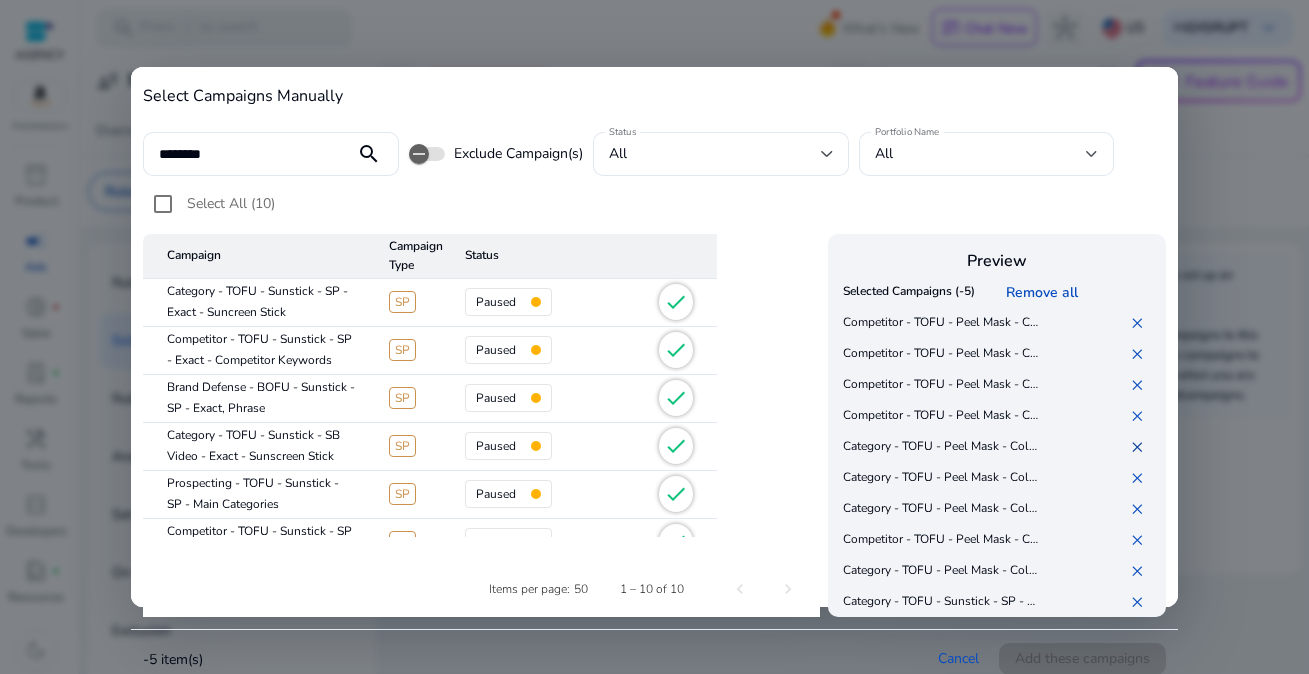 click on "✕" at bounding box center [1141, 447] 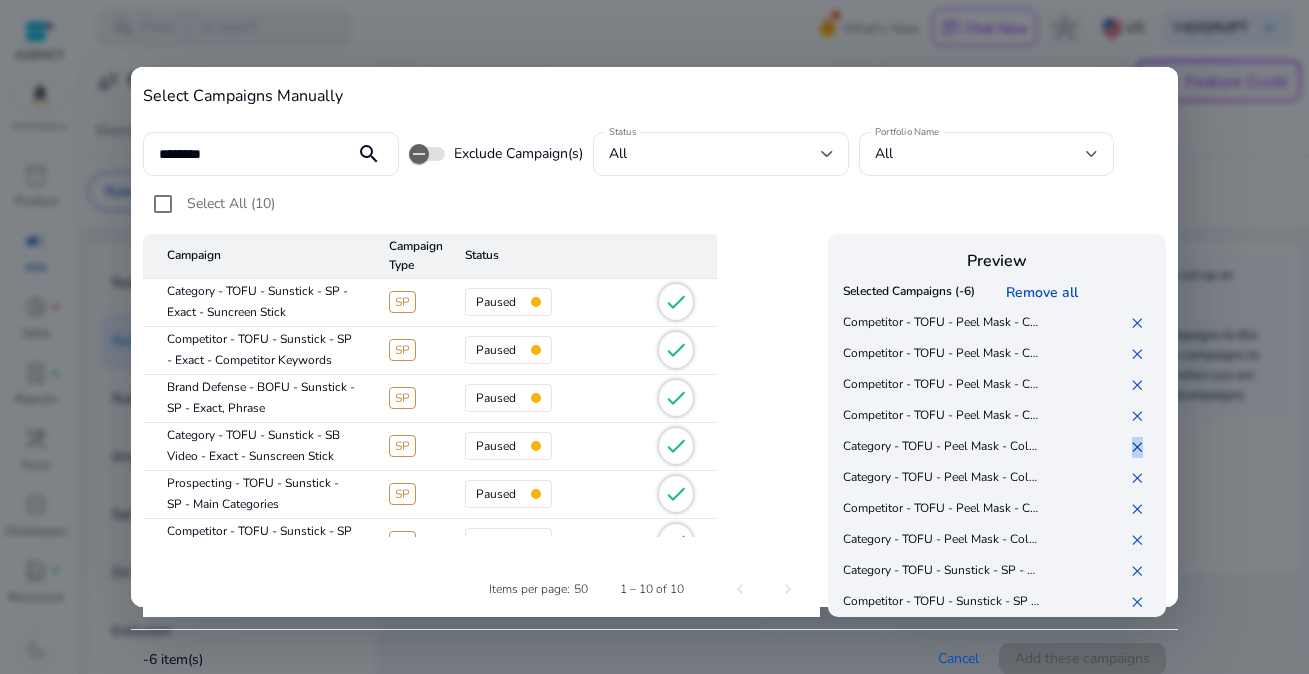click on "✕" at bounding box center [1141, 447] 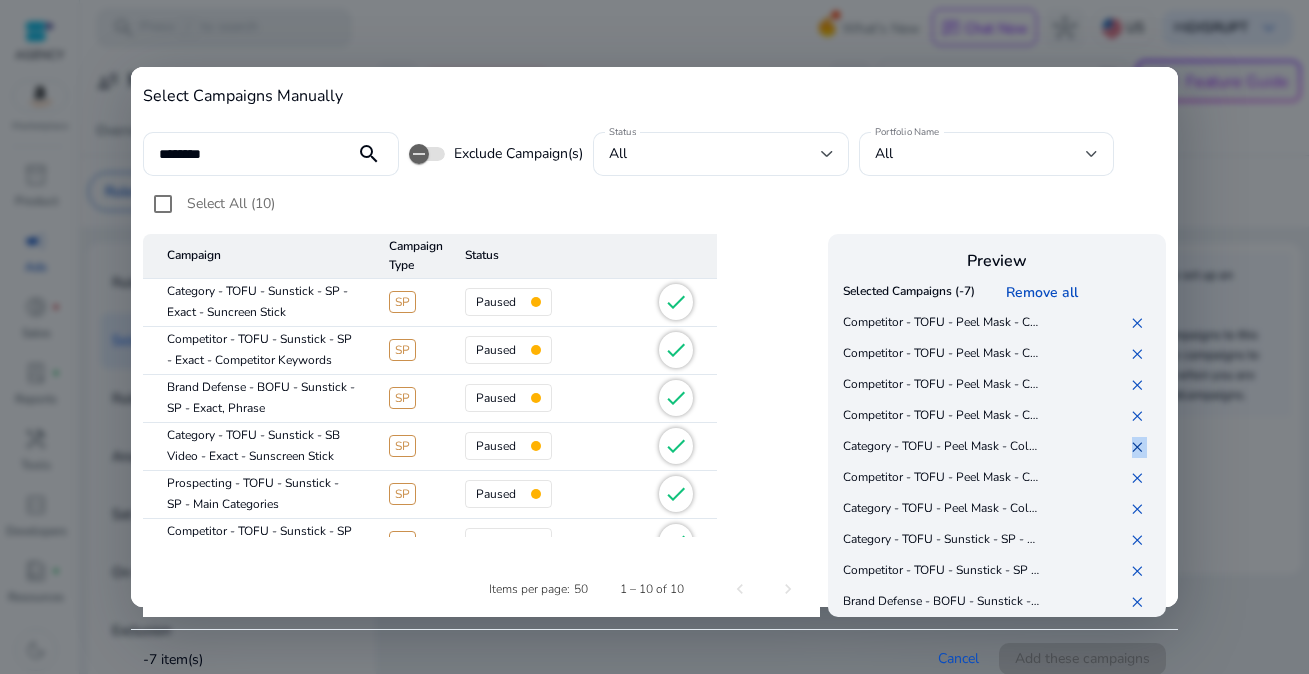 click on "✕" at bounding box center [1141, 447] 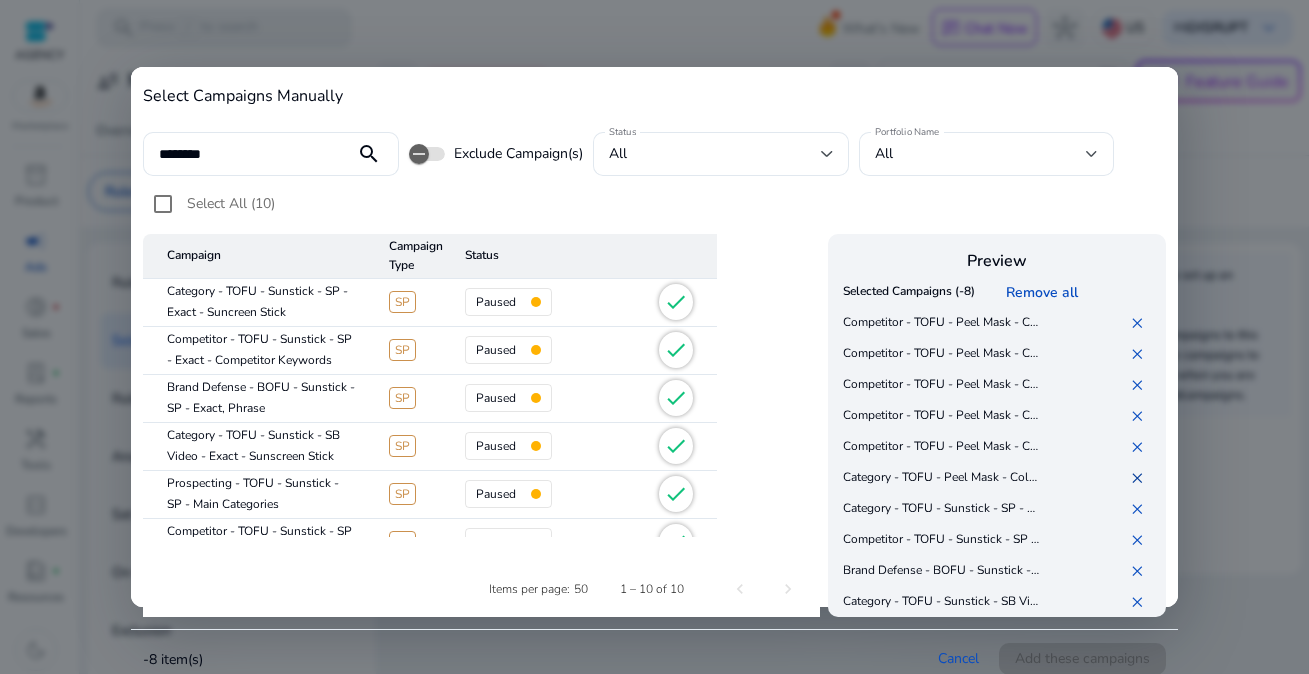 click on "✕" at bounding box center (1141, 478) 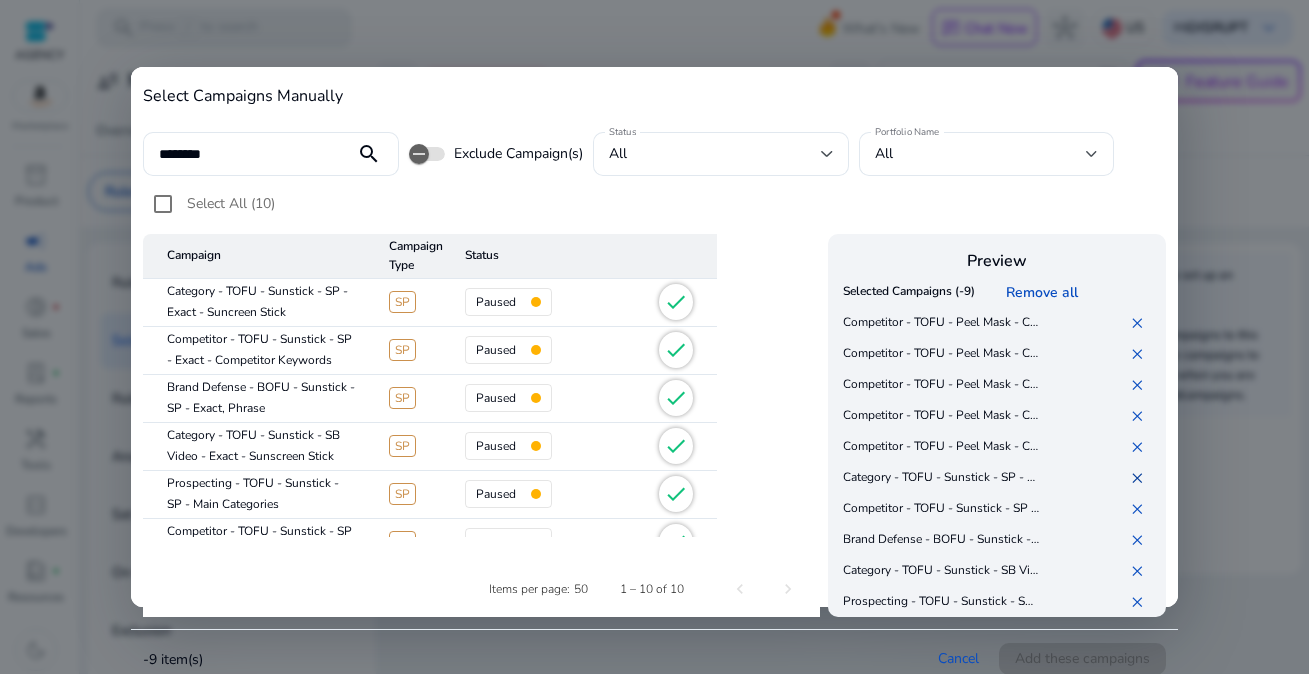 click on "✕" at bounding box center (1141, 478) 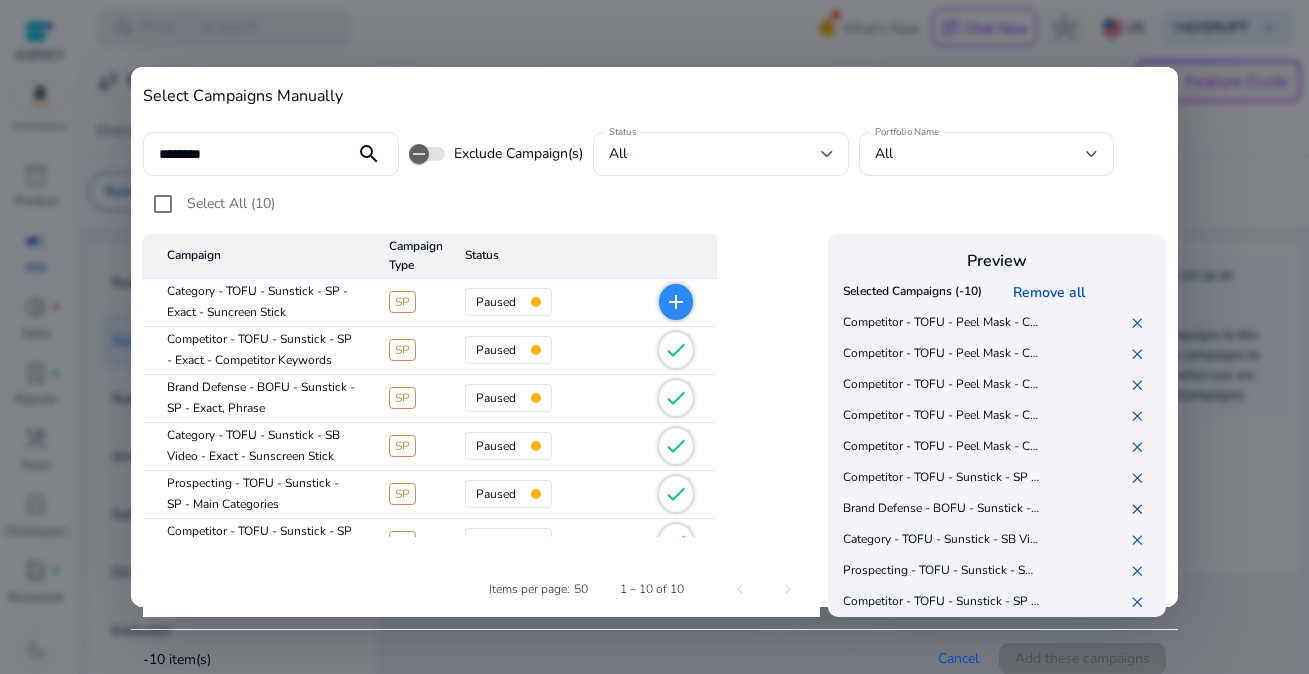 click on "✕" at bounding box center [1141, 509] 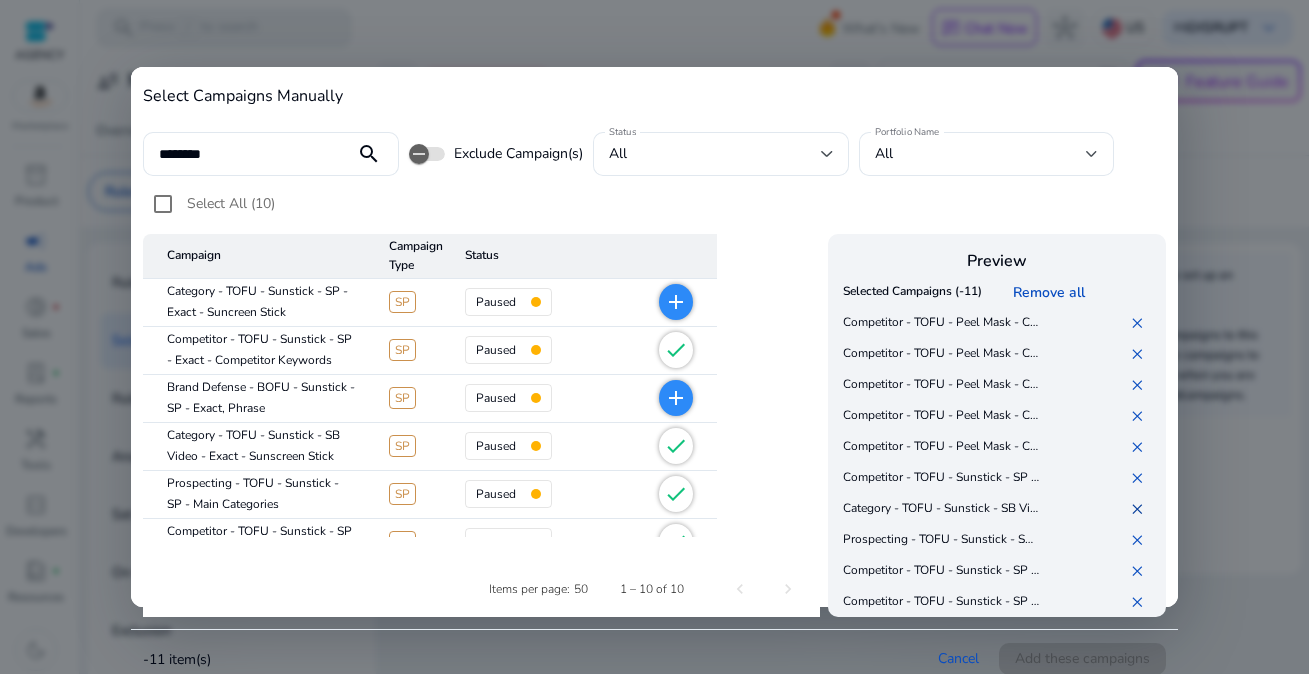 click on "✕" at bounding box center [1141, 509] 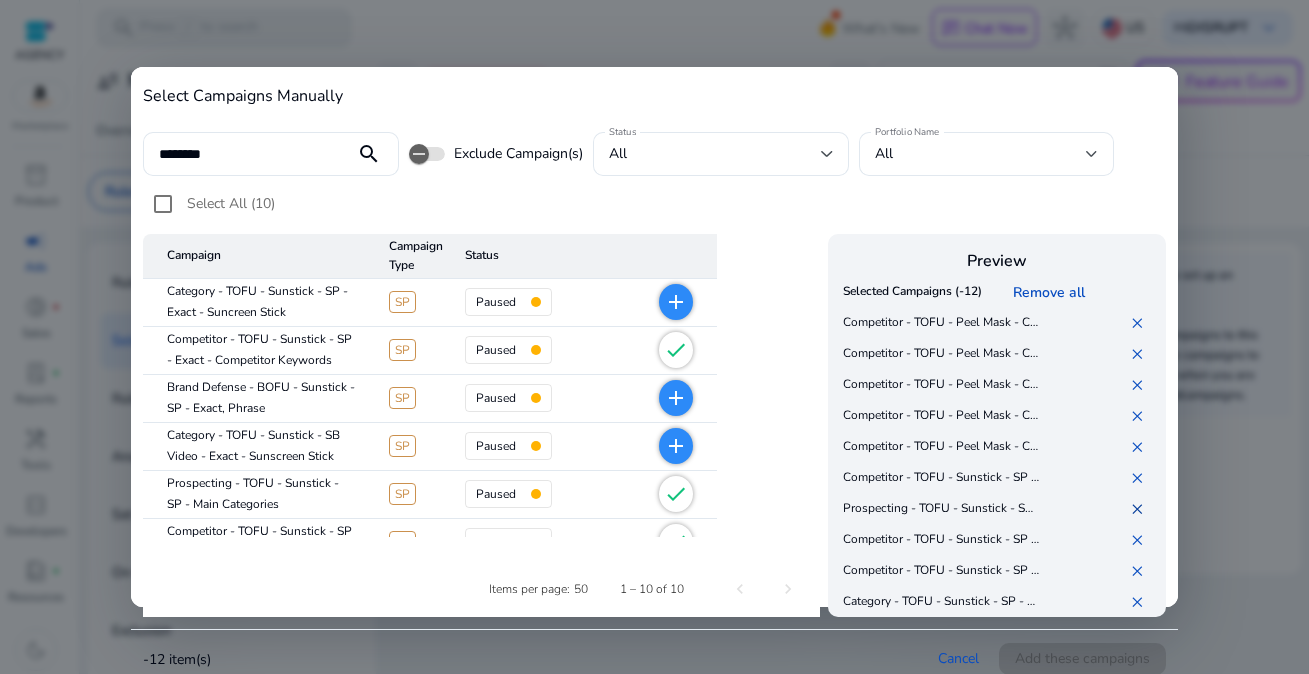 click on "✕" at bounding box center (1141, 509) 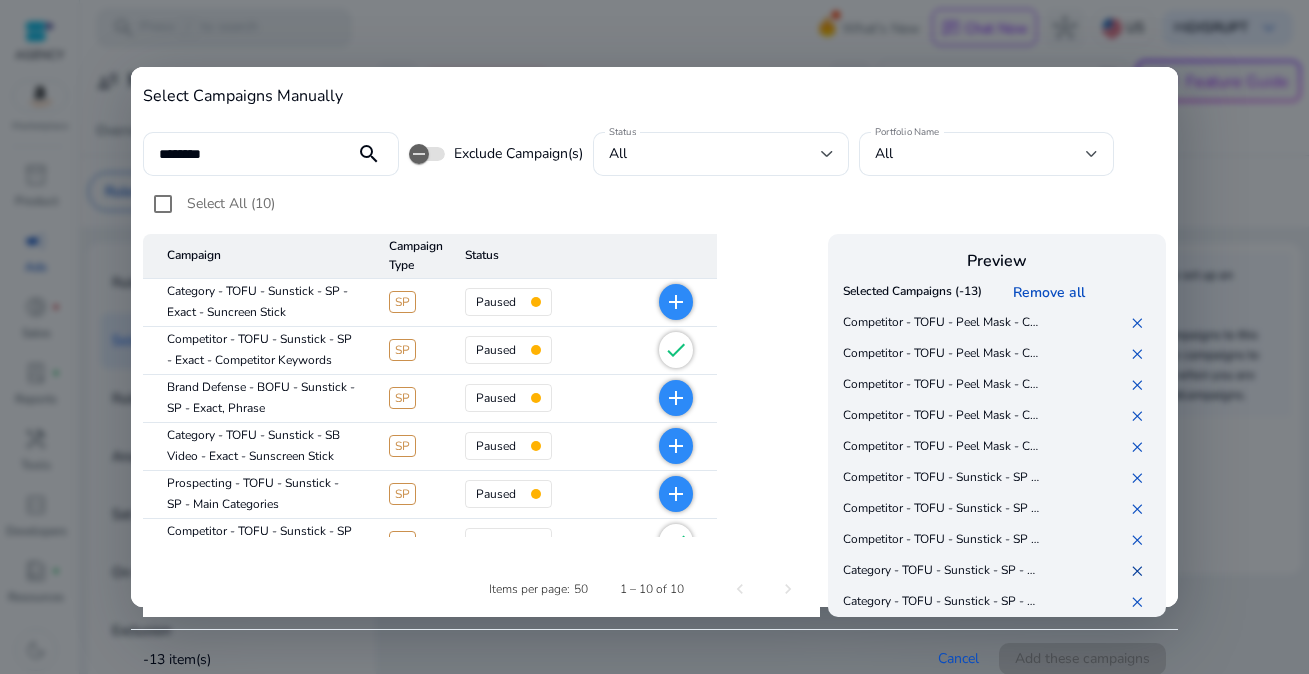 click on "✕" at bounding box center (1141, 571) 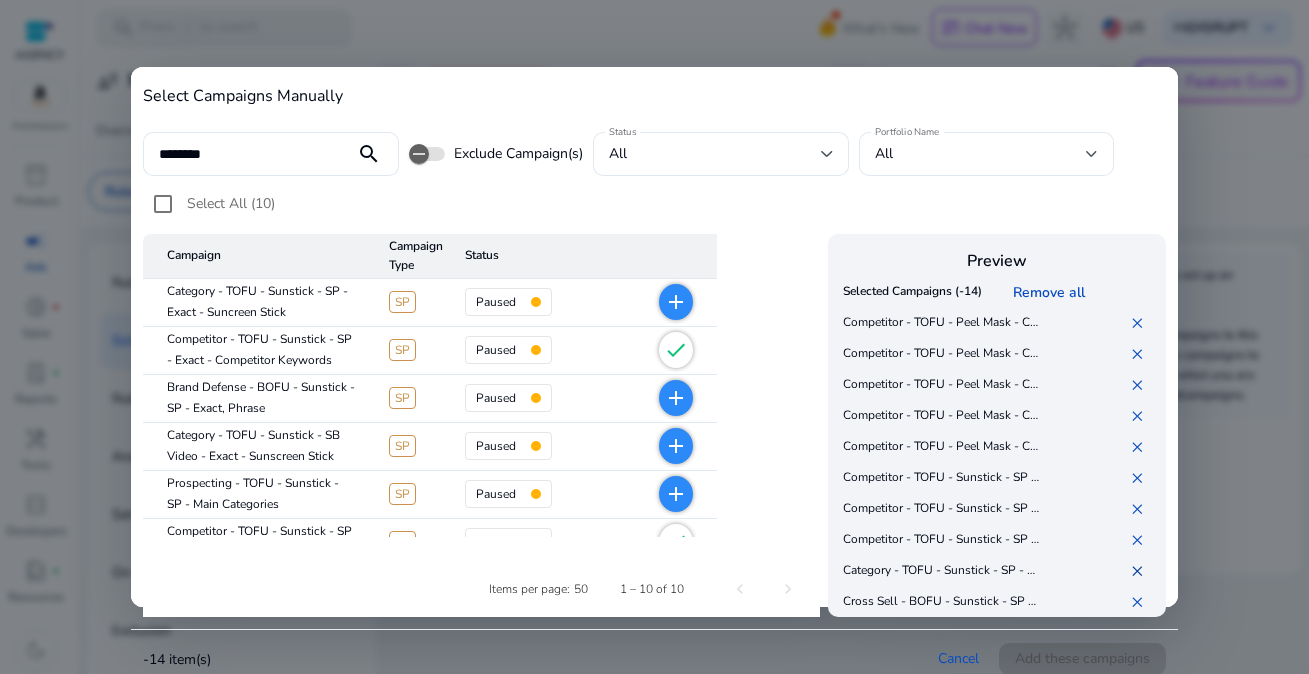 click on "✕" at bounding box center (1141, 571) 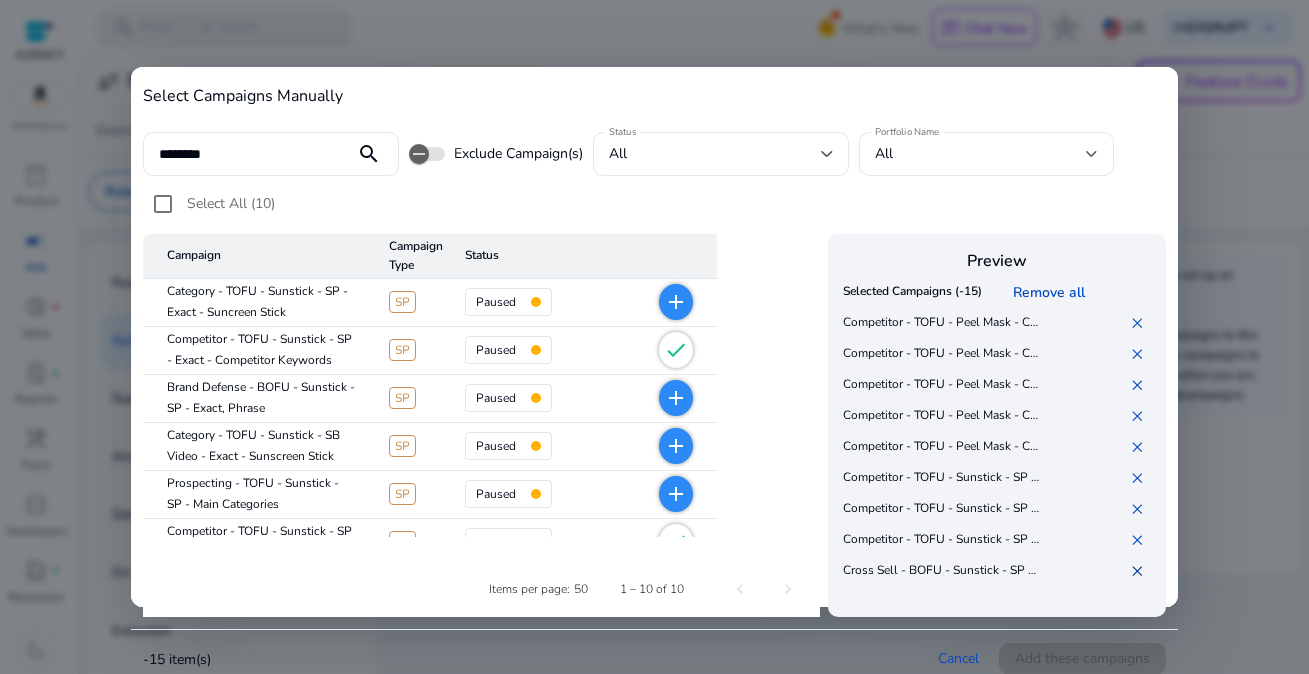 click on "✕" at bounding box center (1141, 571) 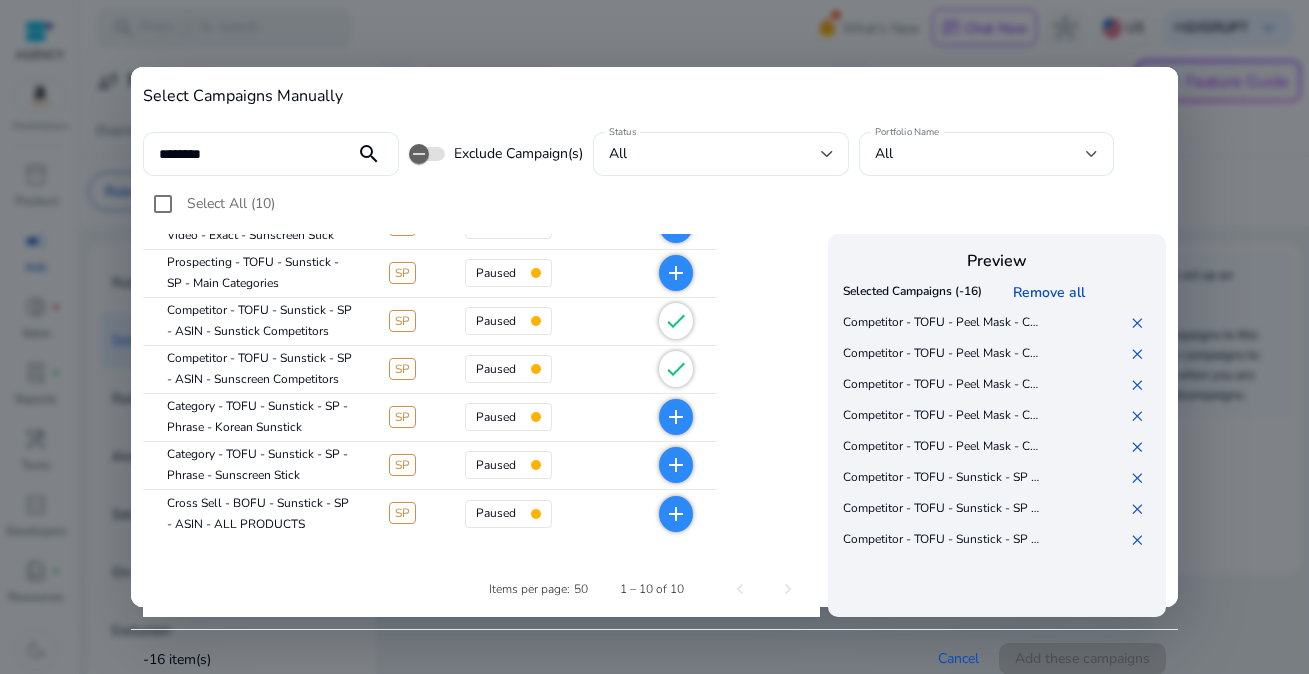 scroll, scrollTop: 0, scrollLeft: 0, axis: both 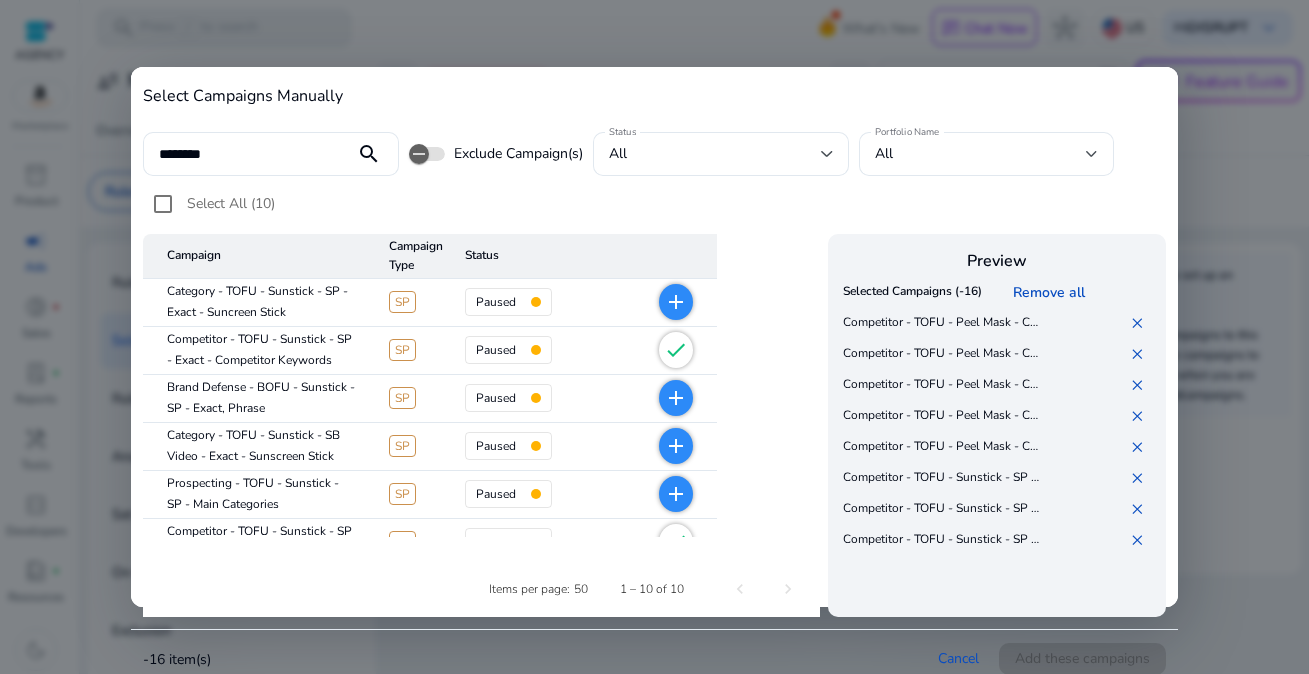 click at bounding box center (654, 337) 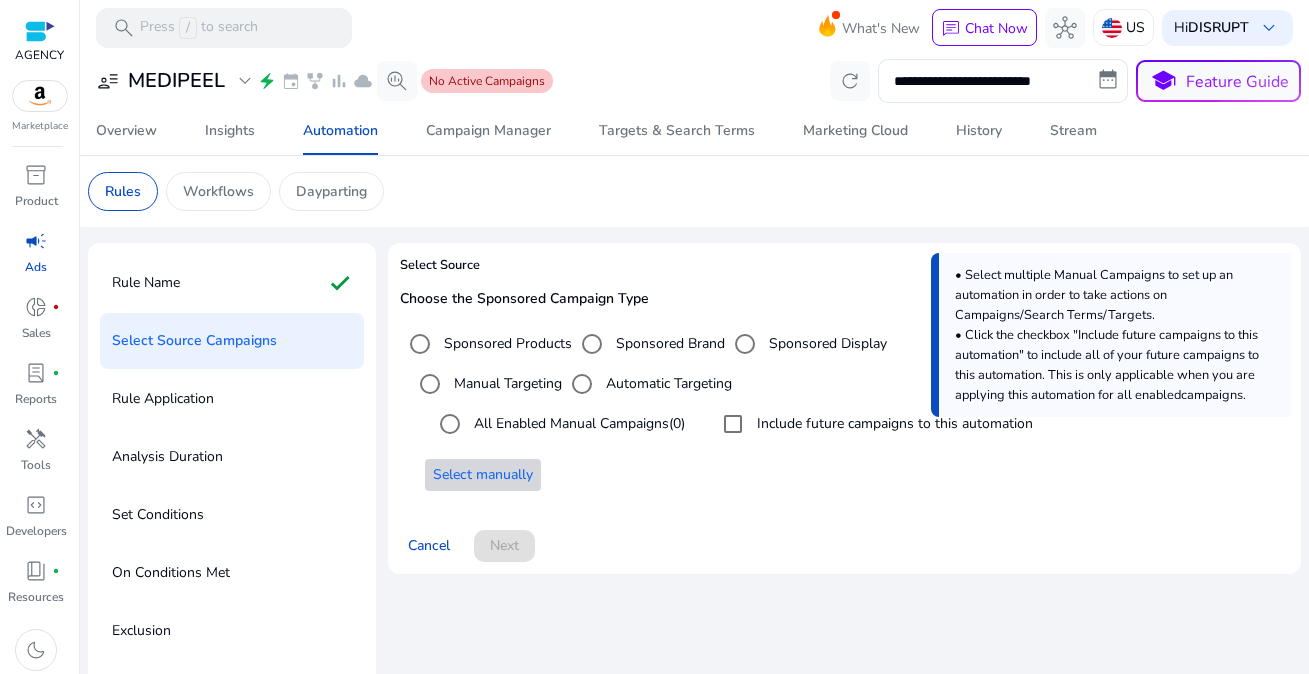 click on "Select manually" at bounding box center (483, 474) 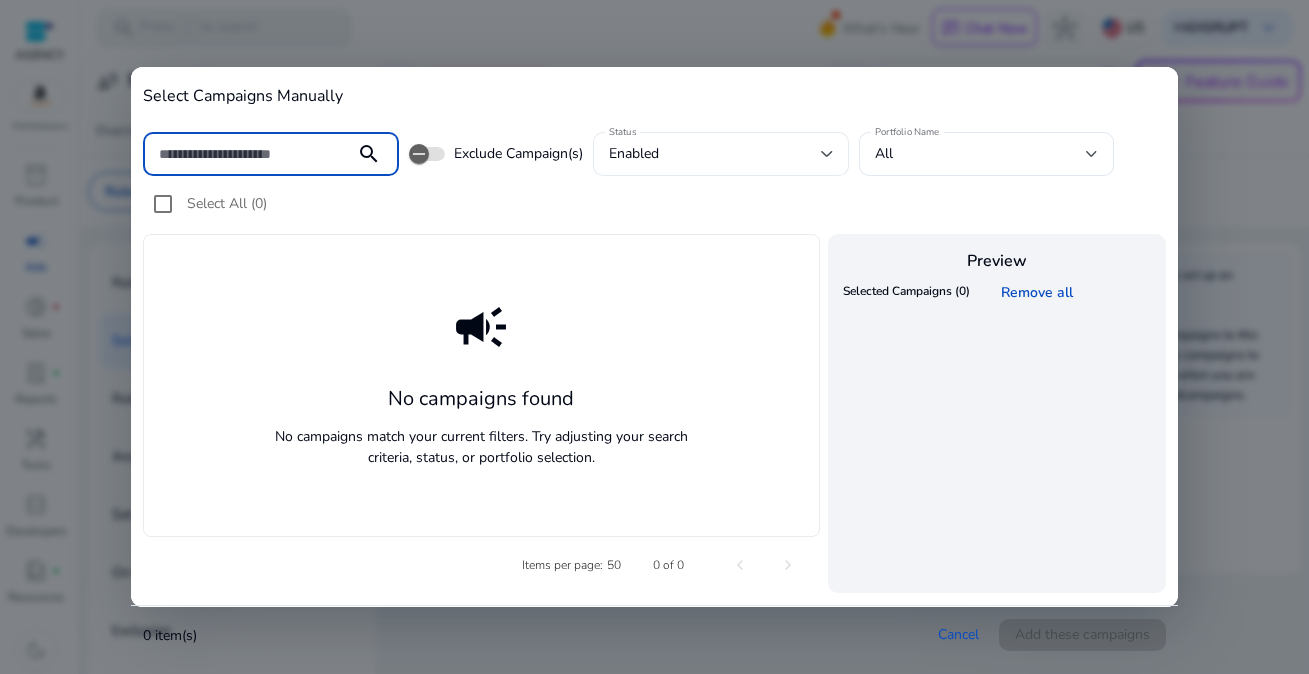 click on "enabled" 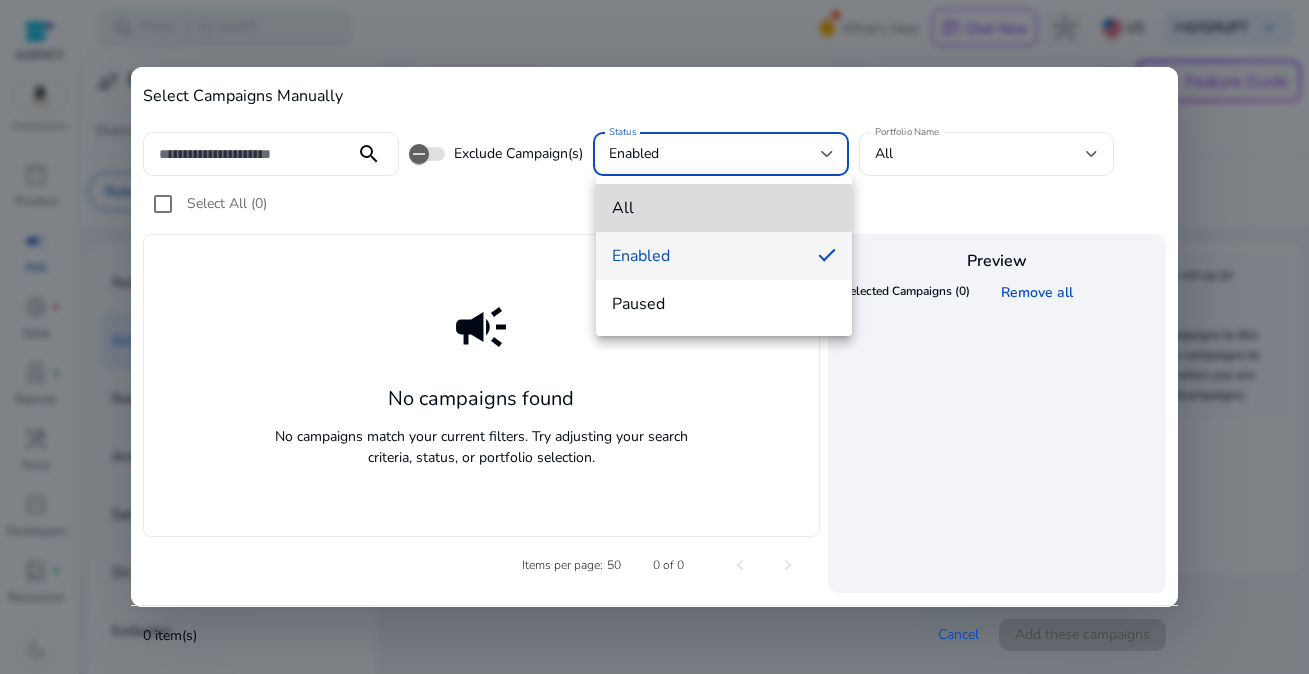 click on "all" at bounding box center (724, 208) 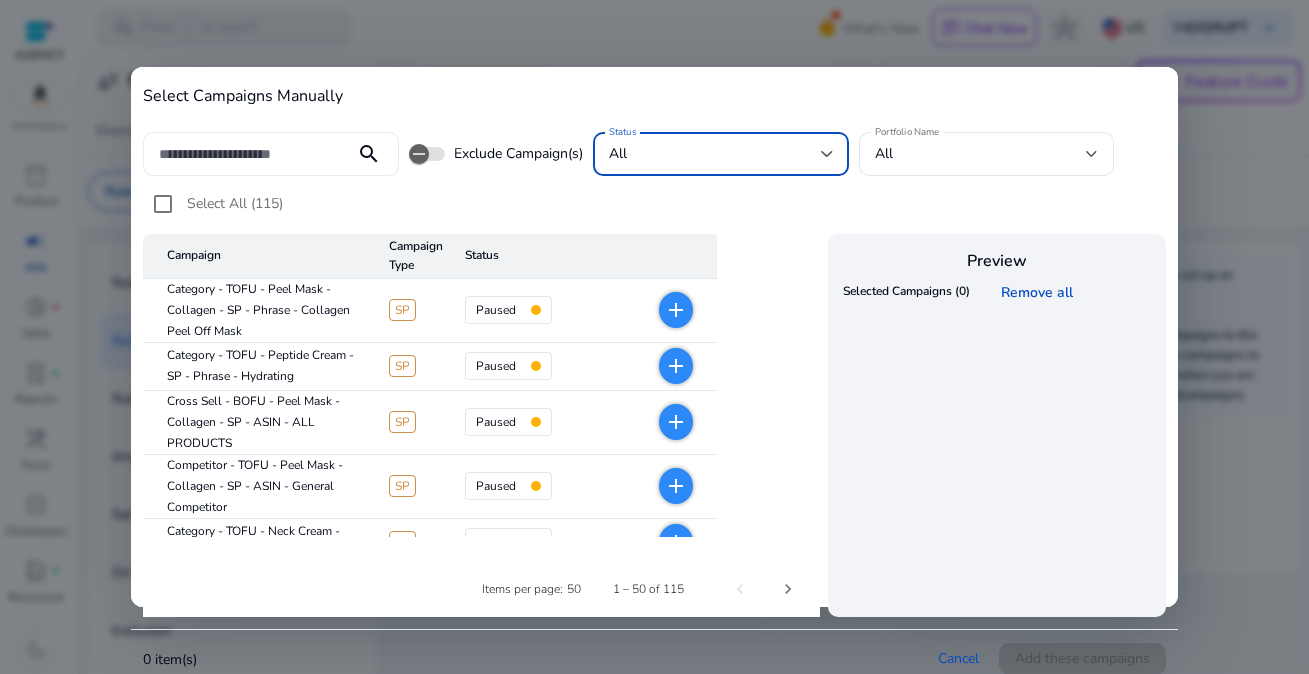 click at bounding box center [249, 154] 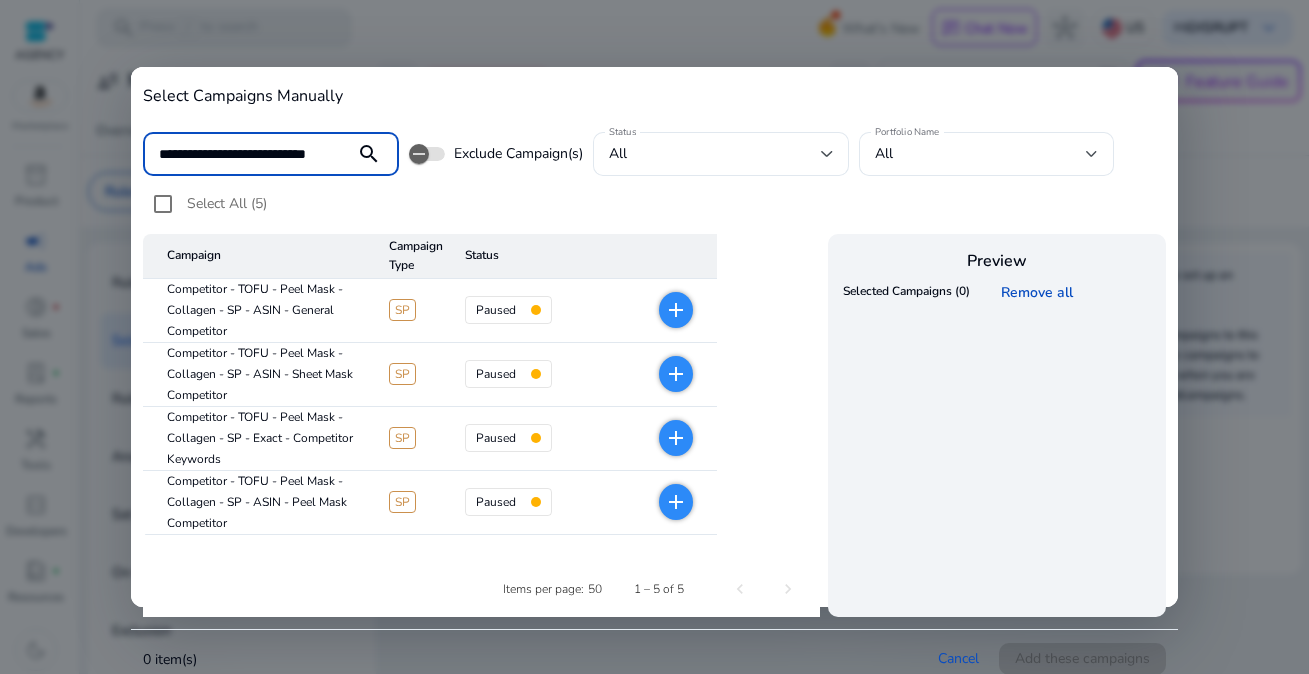 scroll, scrollTop: 0, scrollLeft: 3, axis: horizontal 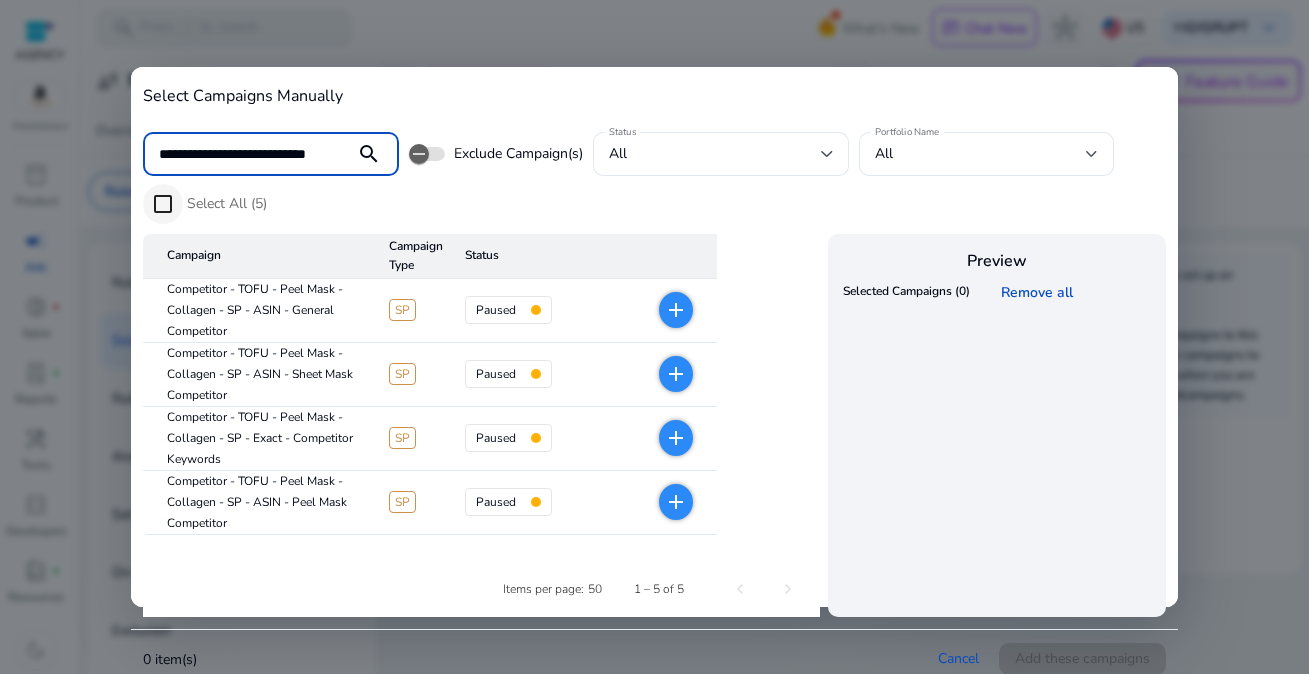 type on "**********" 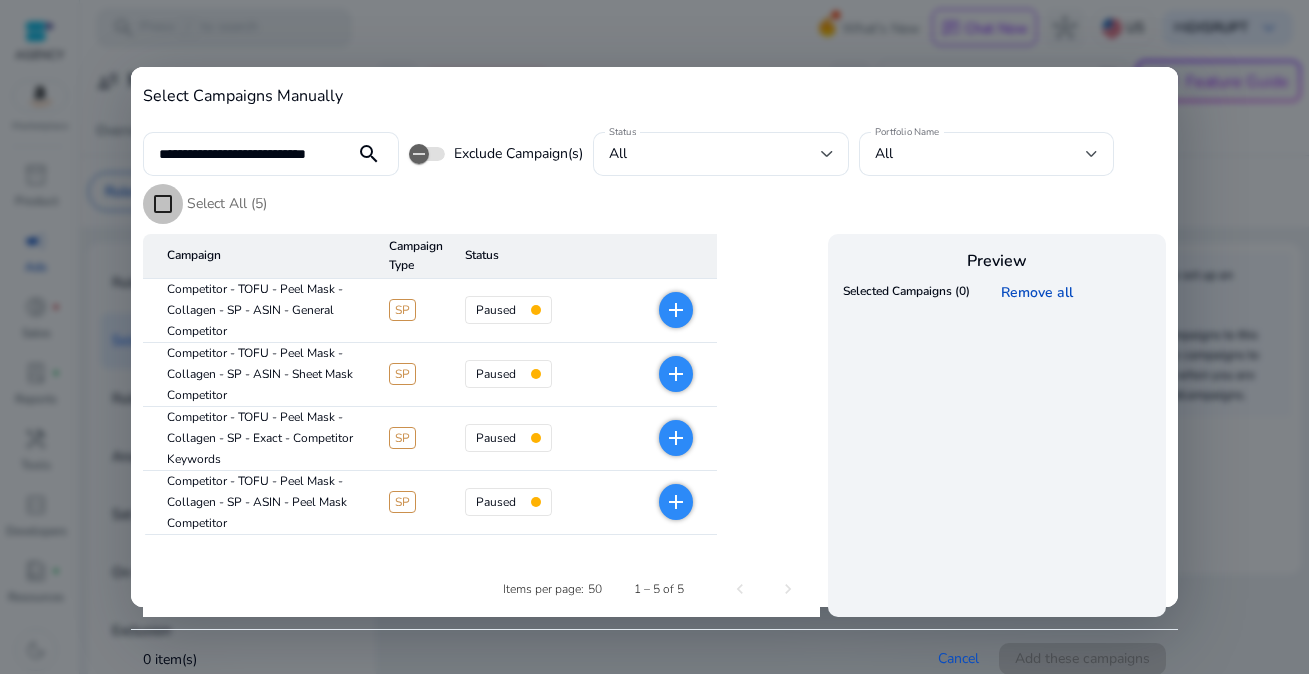 scroll, scrollTop: 0, scrollLeft: 0, axis: both 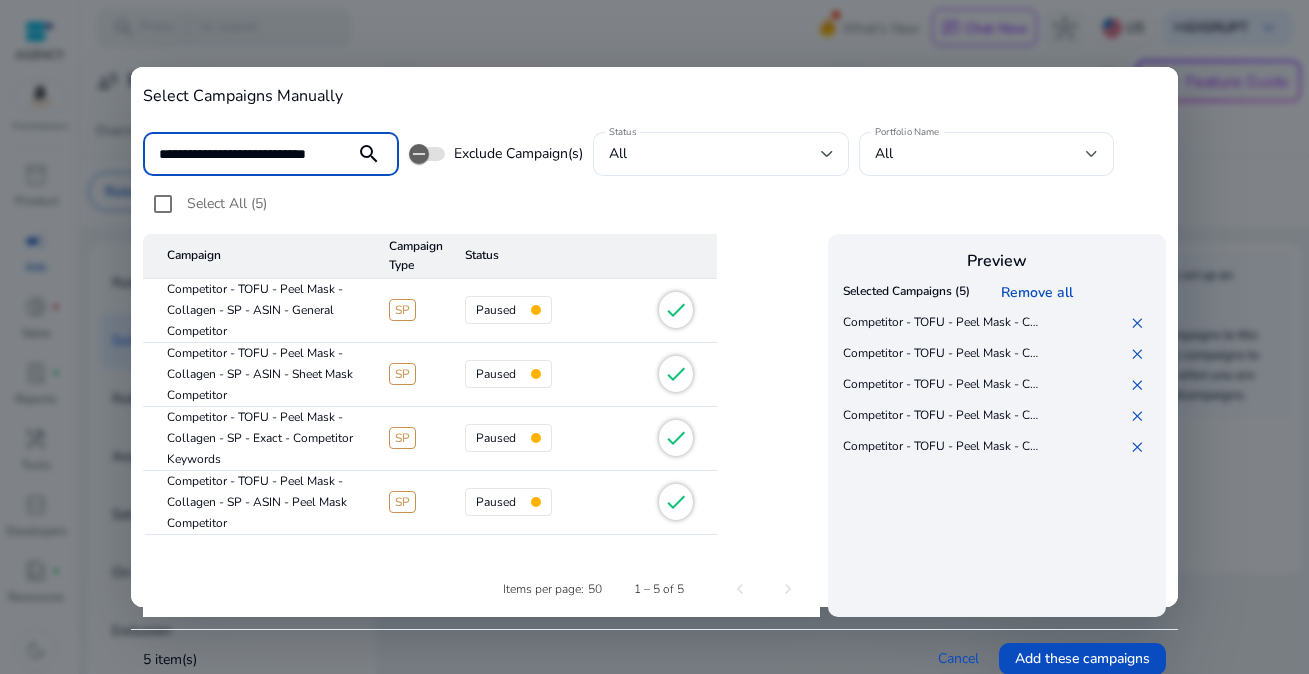 click on "**********" at bounding box center (249, 154) 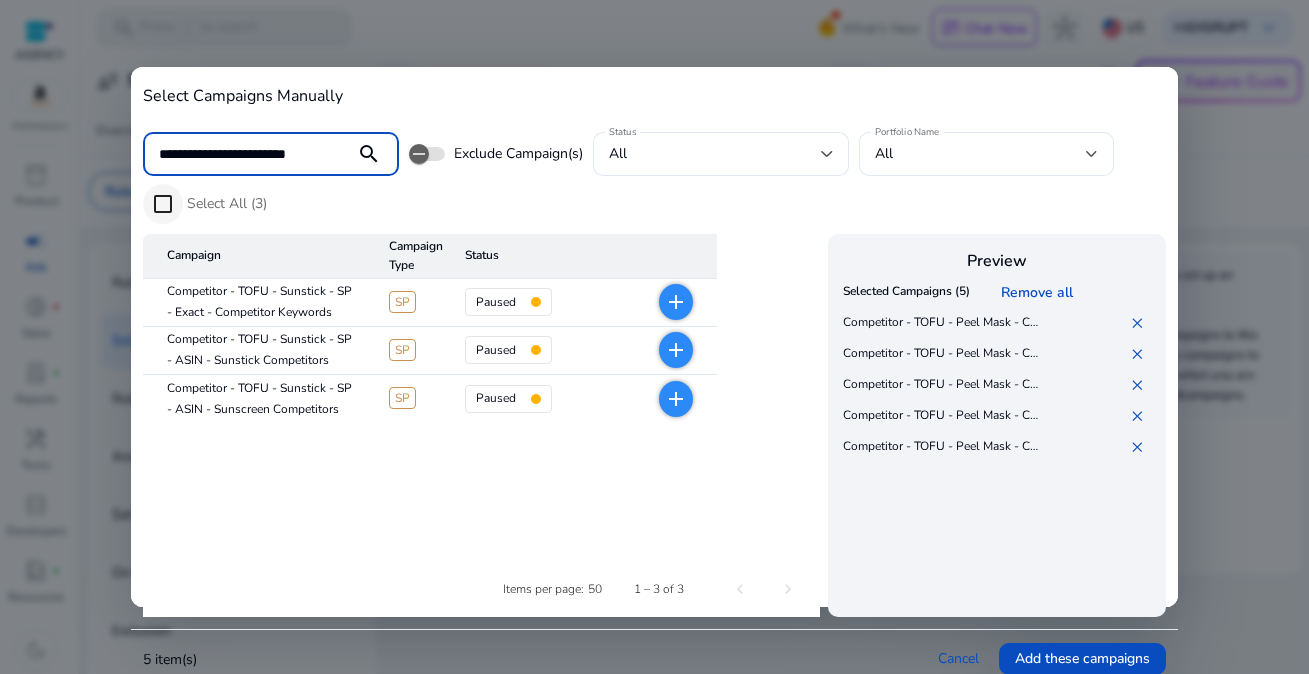 type on "**********" 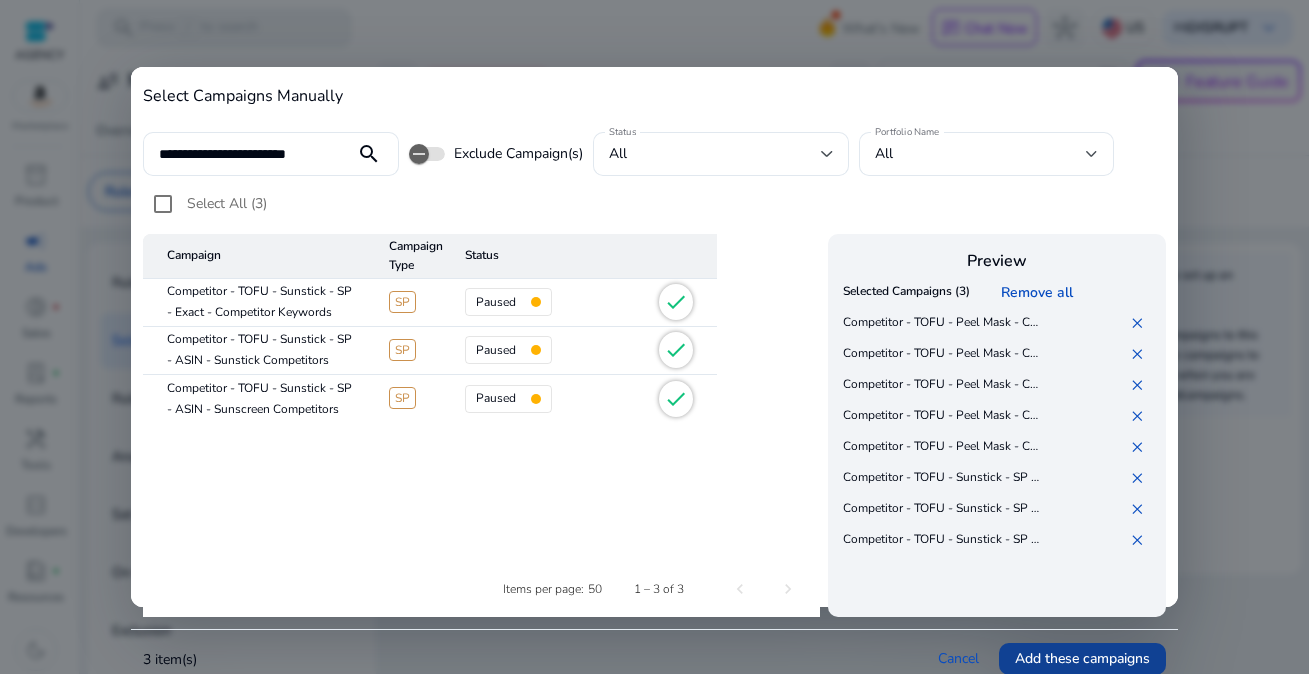 click on "Add these campaigns" at bounding box center [1082, 658] 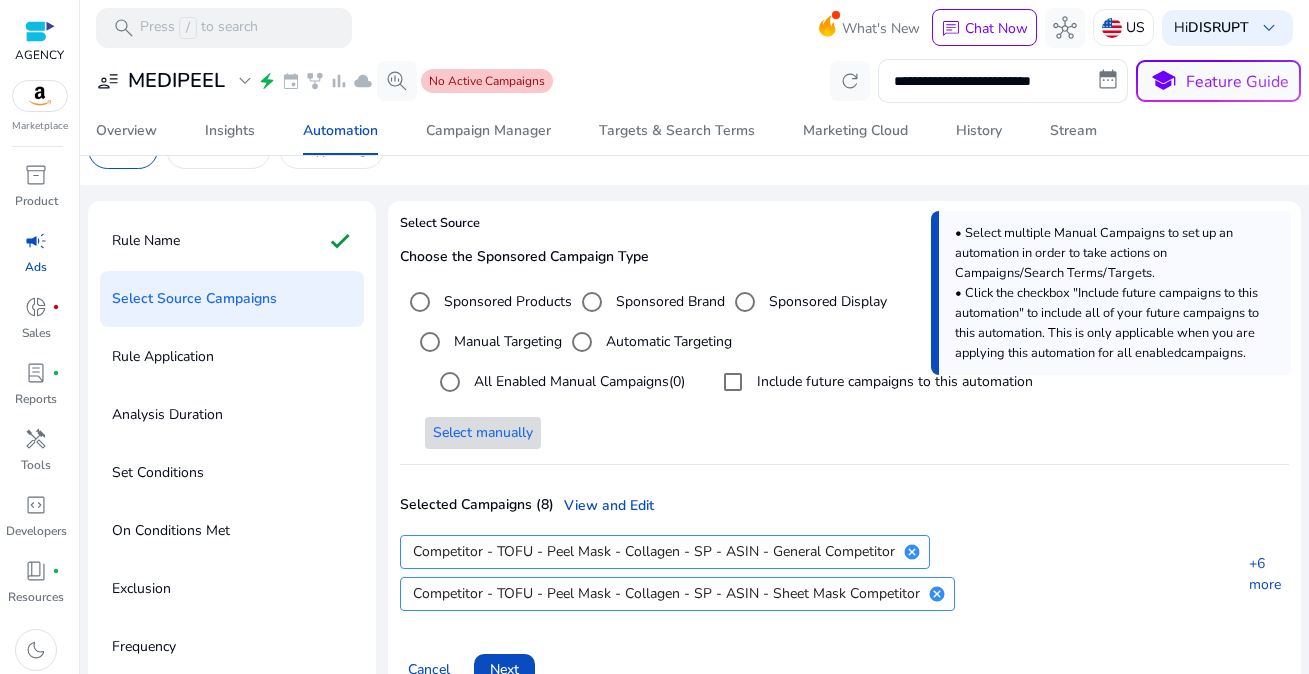scroll, scrollTop: 113, scrollLeft: 0, axis: vertical 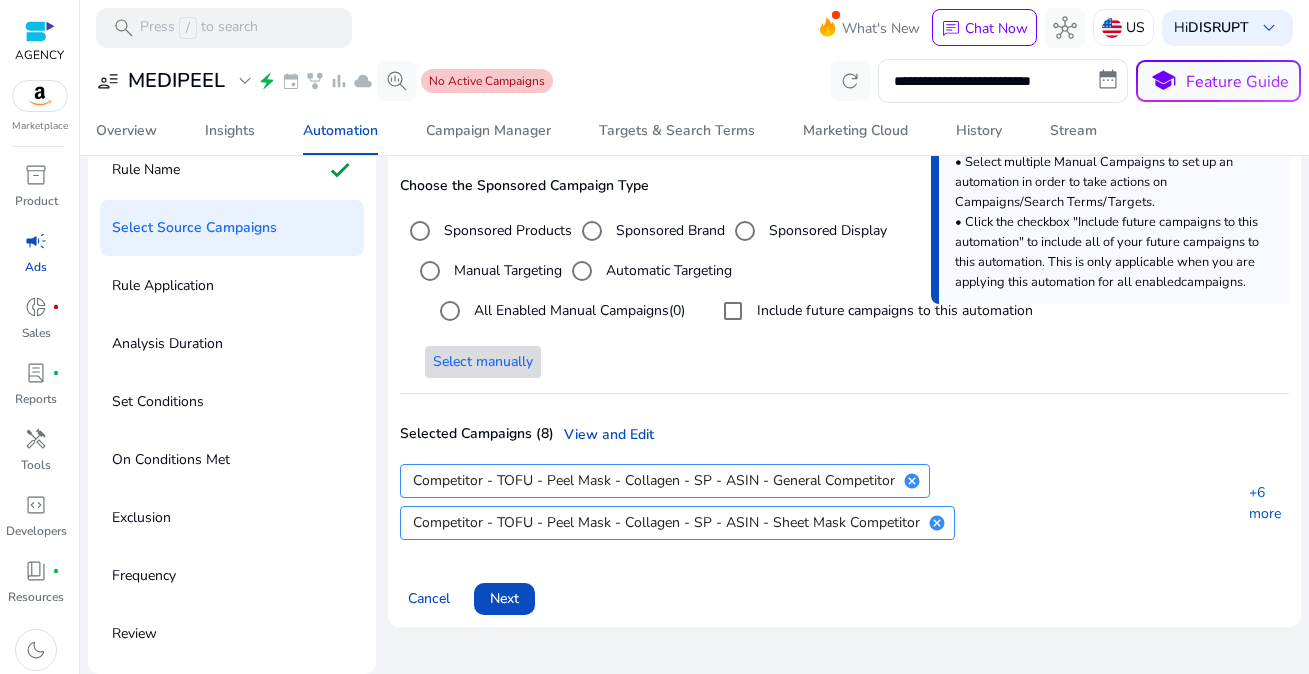drag, startPoint x: 464, startPoint y: 583, endPoint x: 489, endPoint y: 589, distance: 25.70992 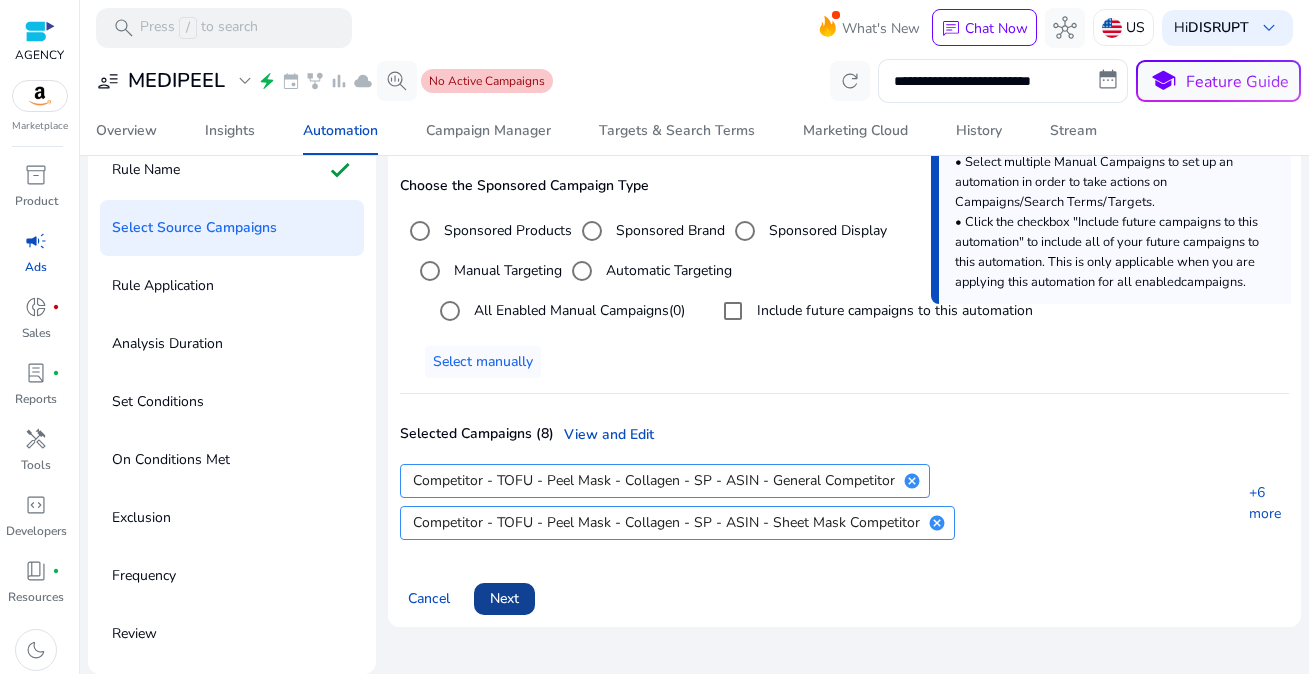 click at bounding box center (504, 599) 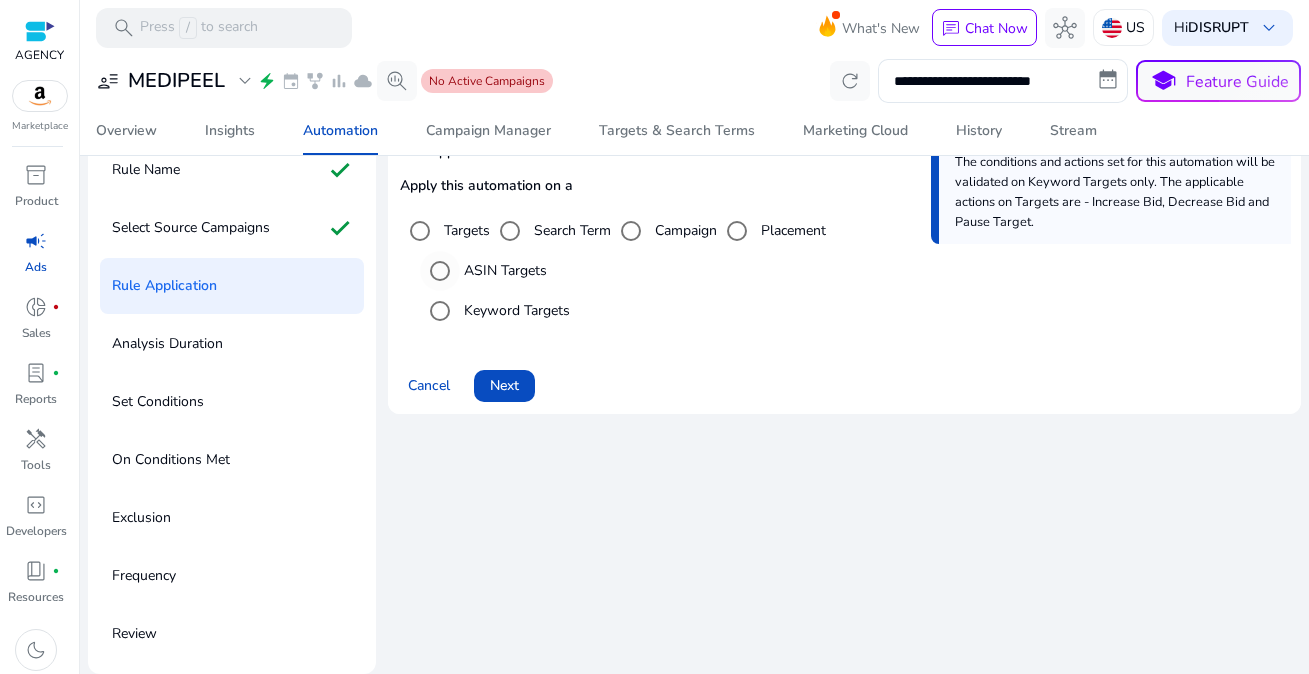 click on "ASIN Targets" at bounding box center [503, 270] 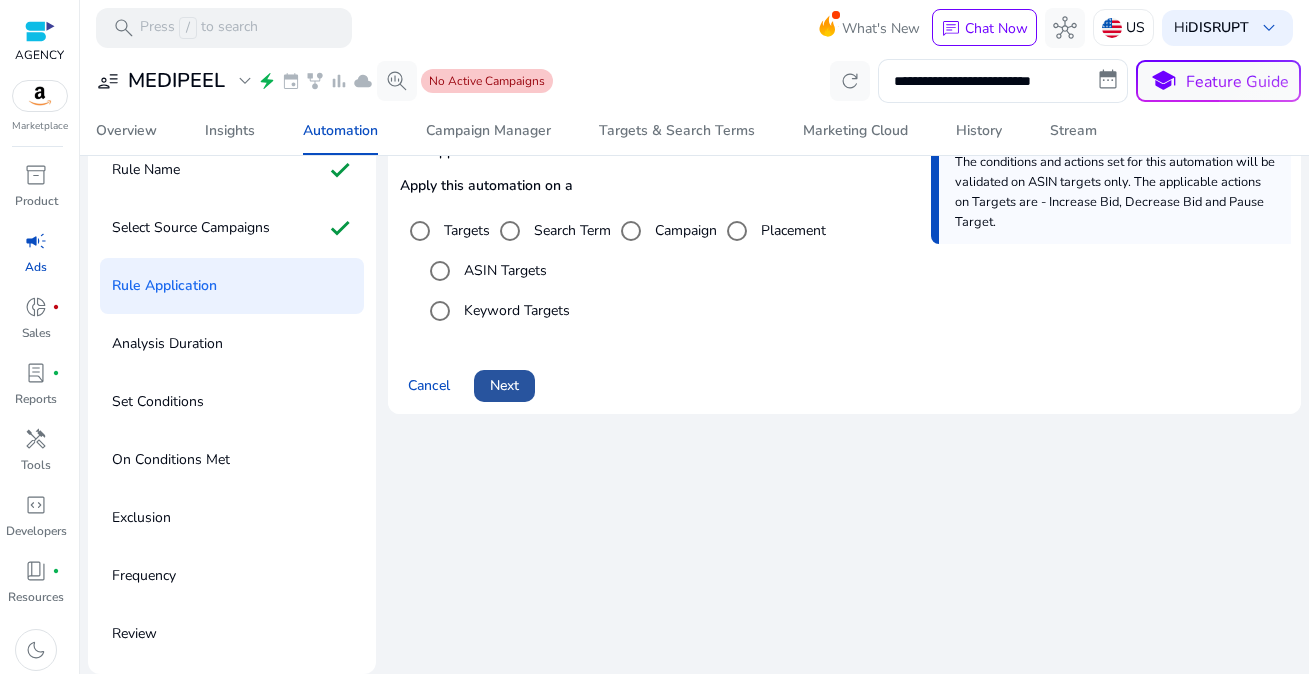 click on "Next" at bounding box center [504, 385] 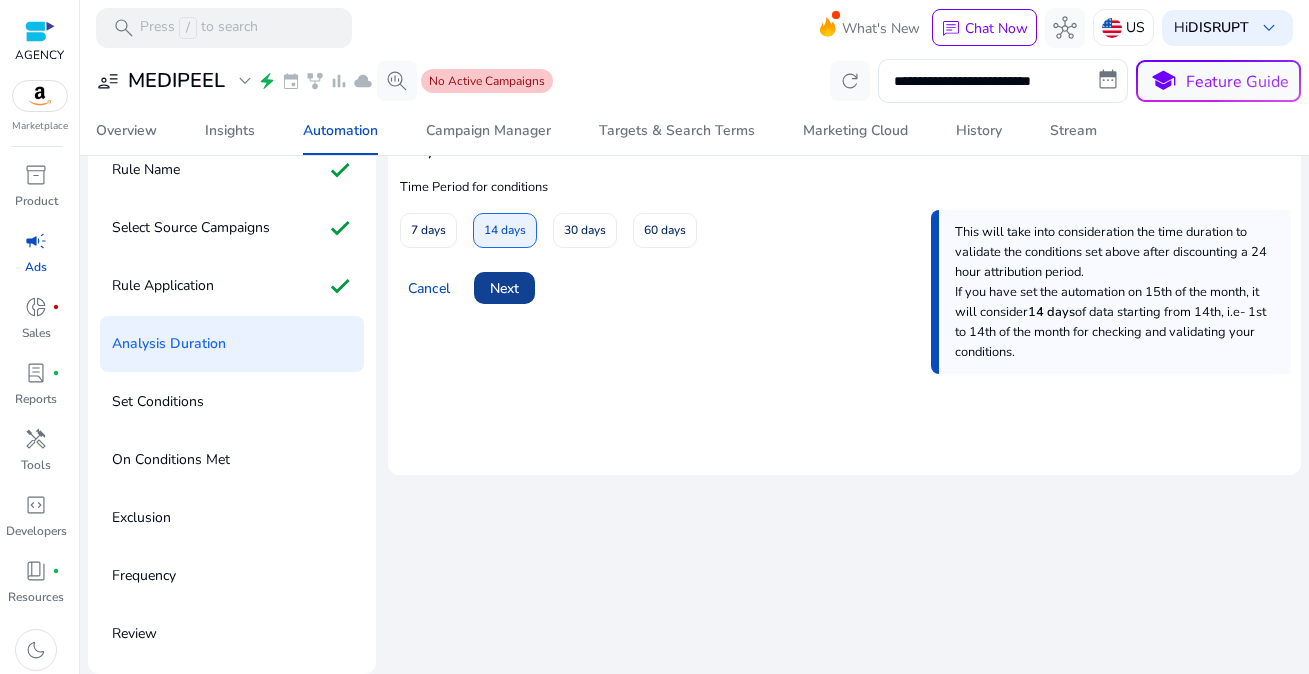 click at bounding box center (504, 288) 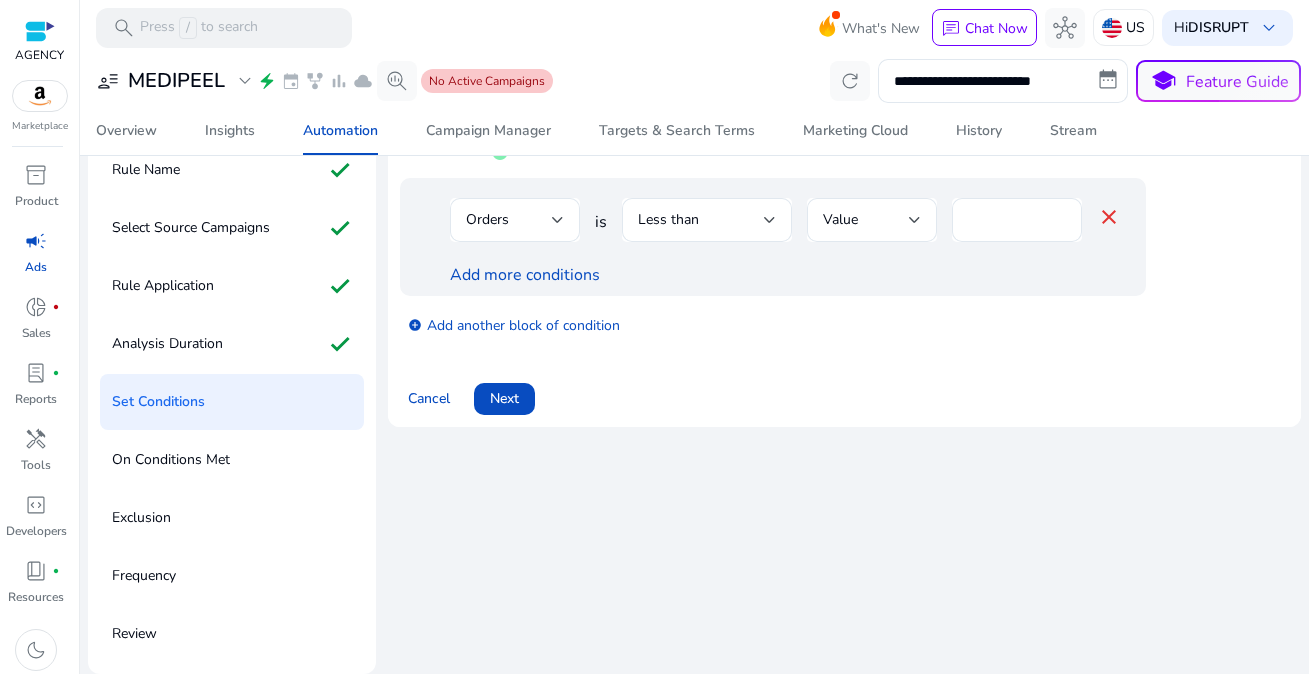 click at bounding box center (515, 252) 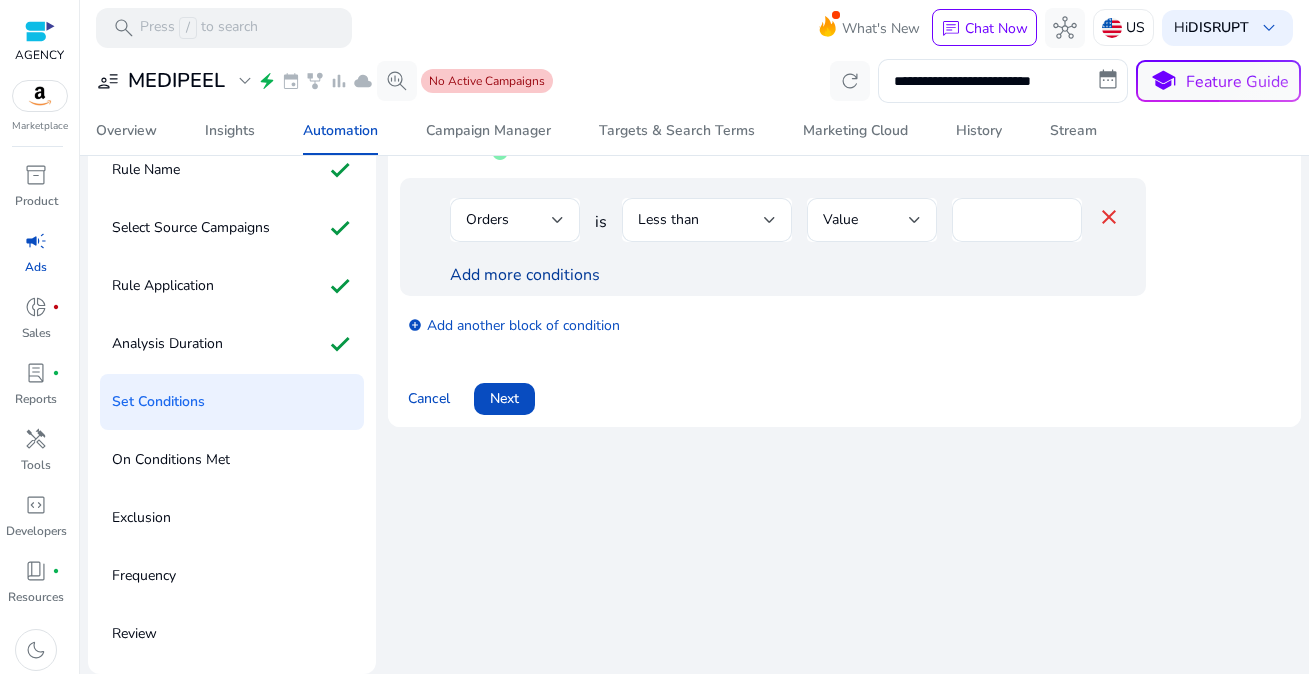 click on "Add more conditions" at bounding box center [525, 275] 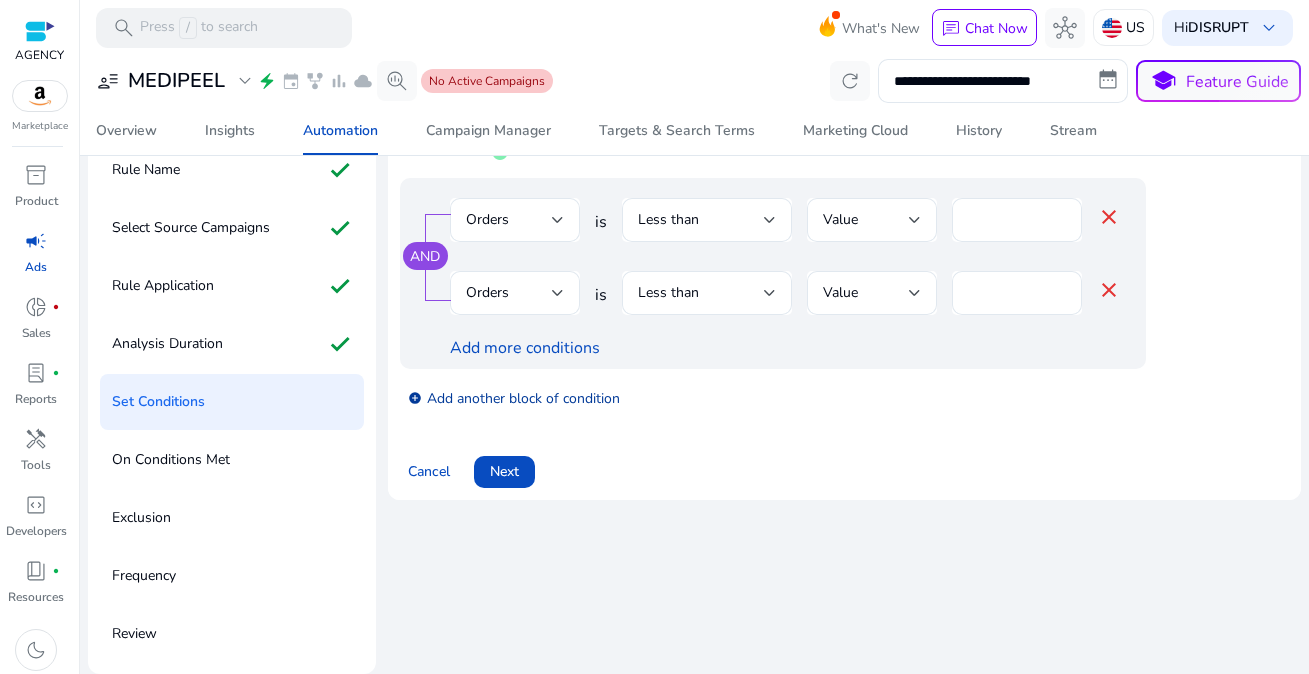 click on "add_circle Add another block of condition" at bounding box center (514, 397) 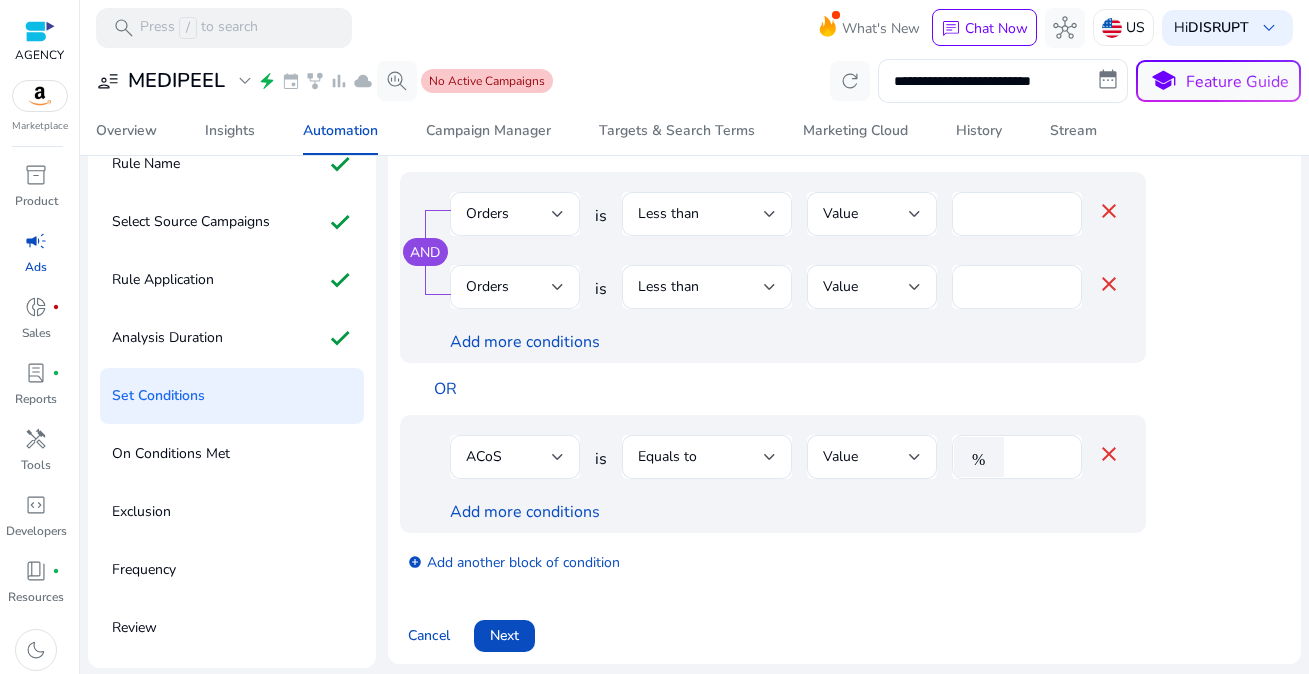 scroll, scrollTop: 125, scrollLeft: 0, axis: vertical 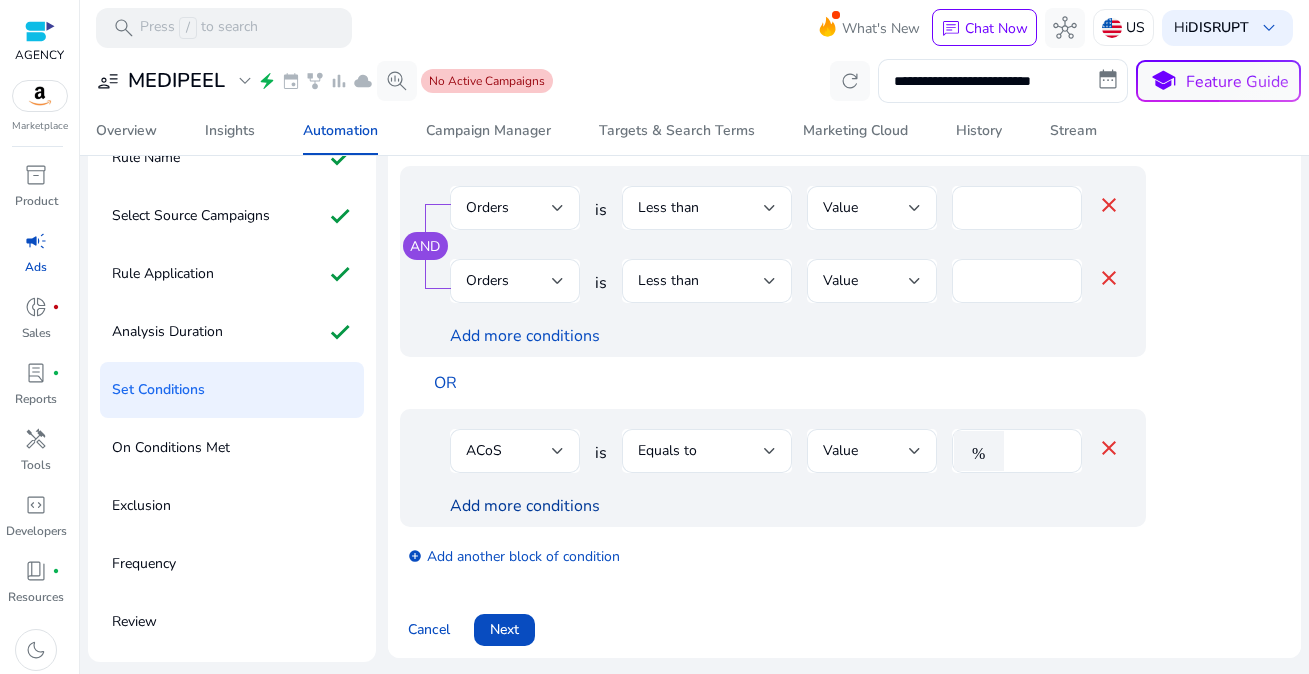 click on "Add more conditions" at bounding box center [525, 506] 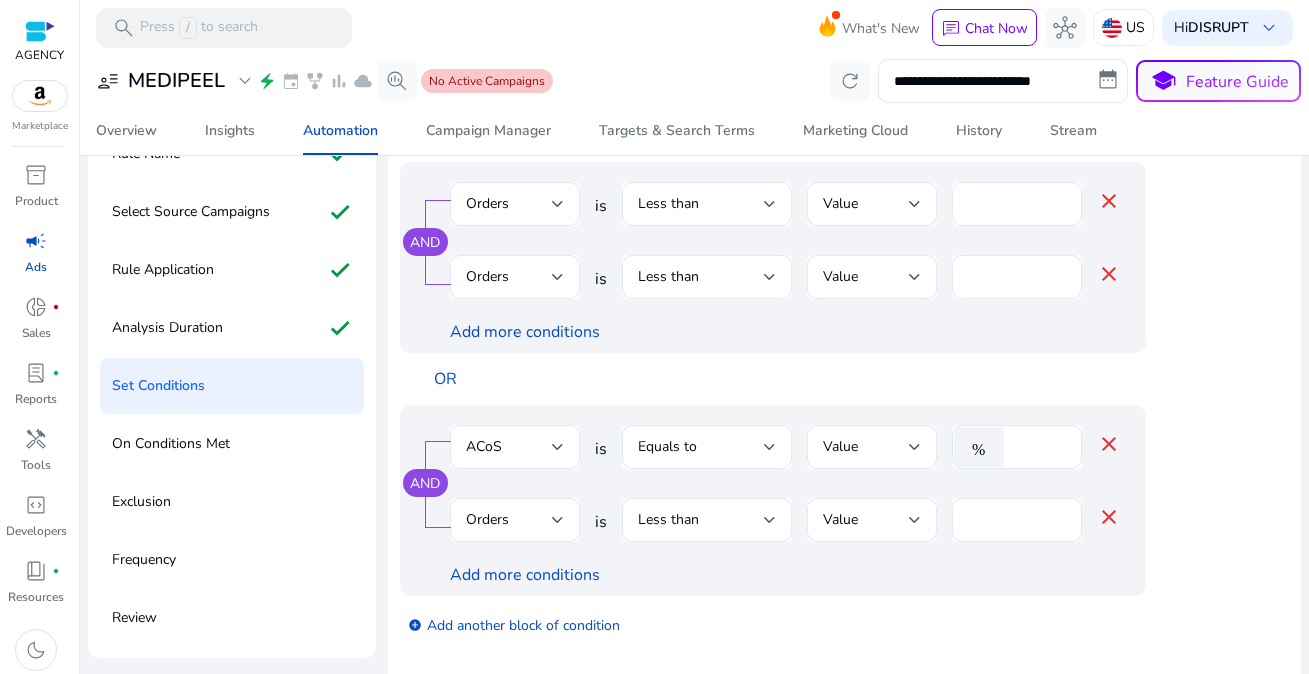 scroll, scrollTop: 128, scrollLeft: 0, axis: vertical 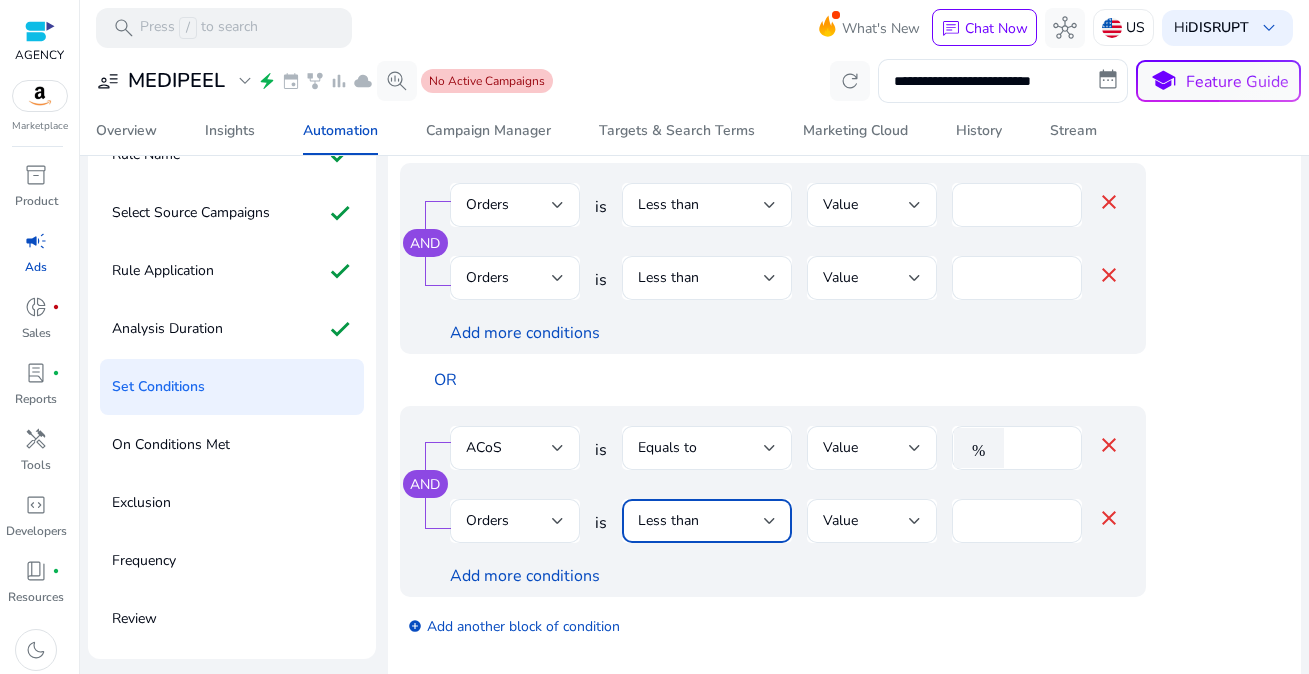 click on "Less than" at bounding box center [701, 521] 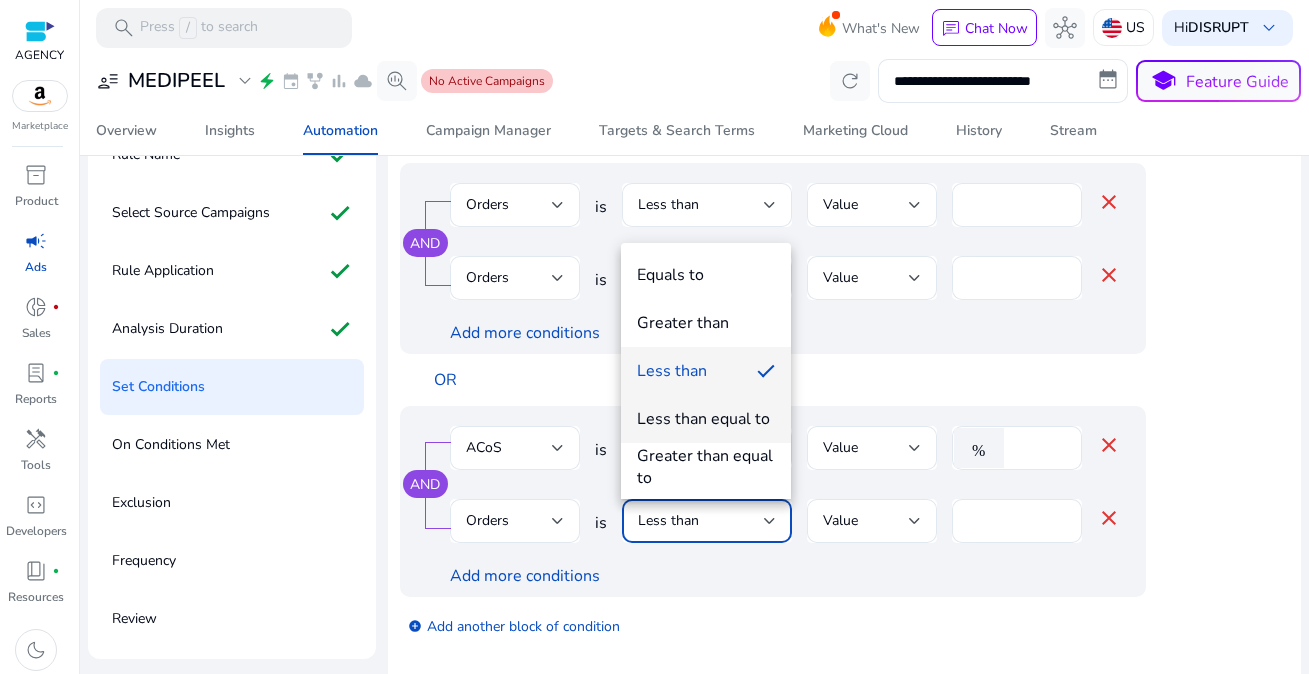 click on "Less than equal to" at bounding box center (706, 419) 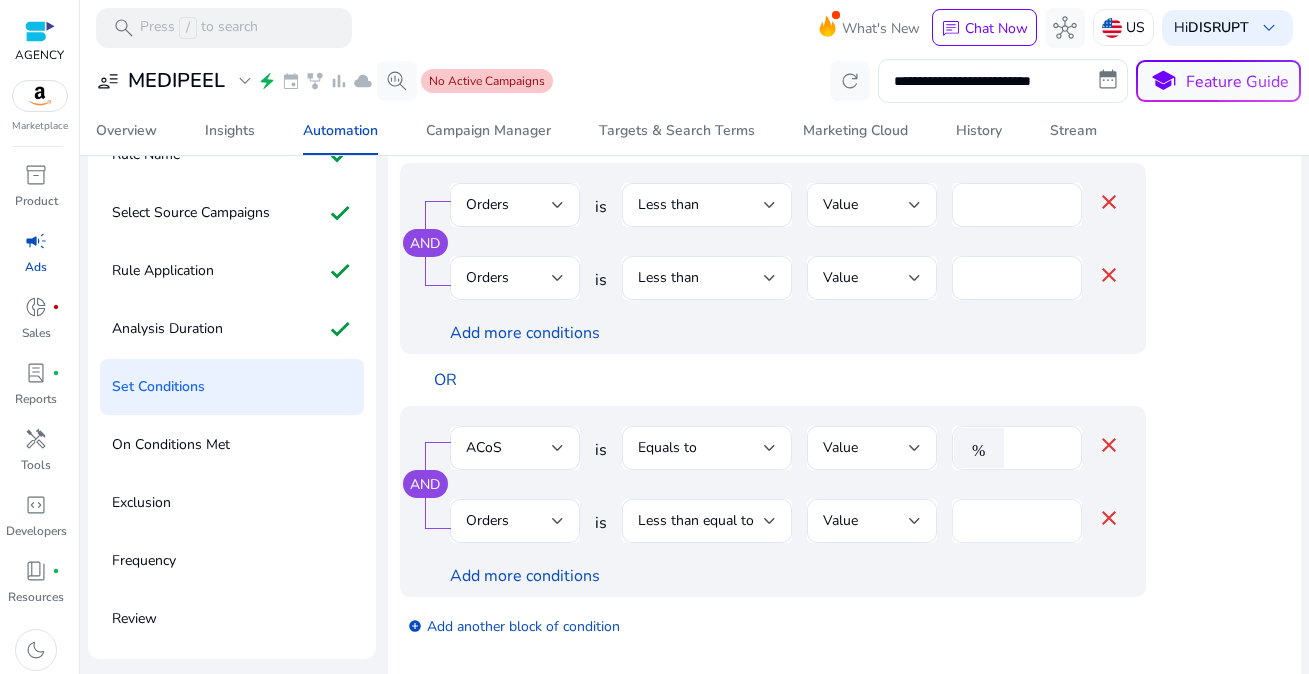 click on "*" at bounding box center (1017, 521) 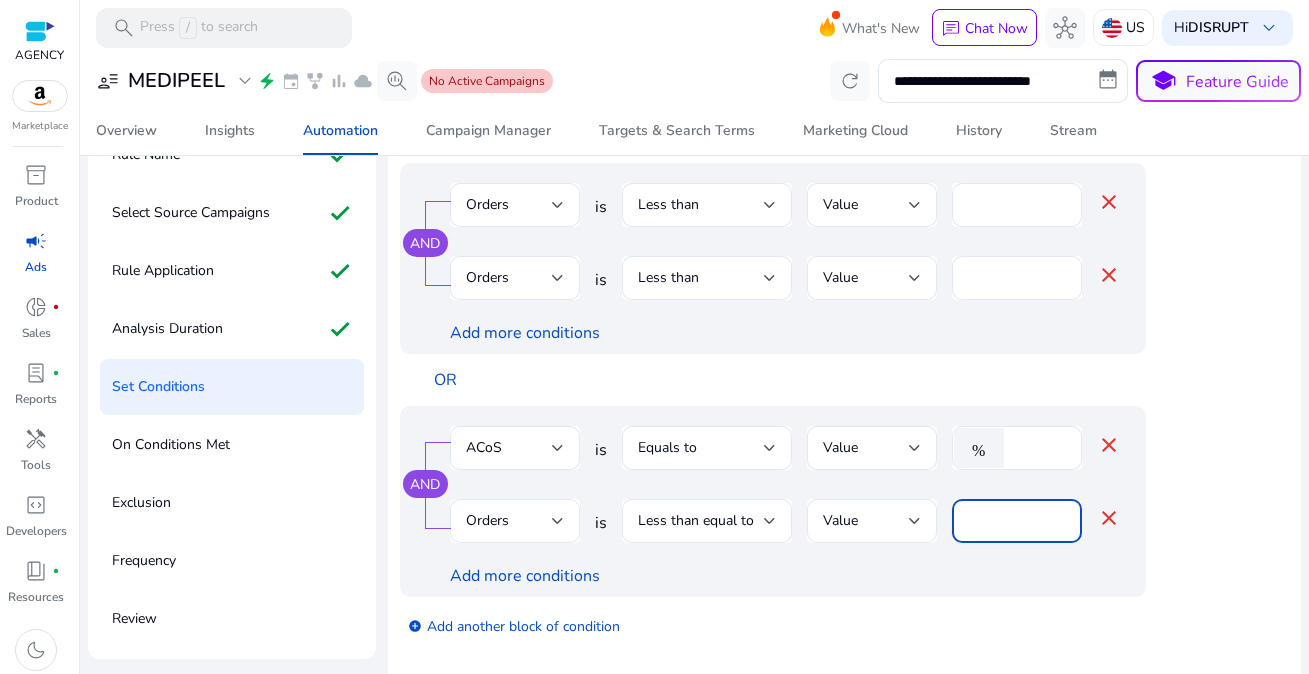 type on "*" 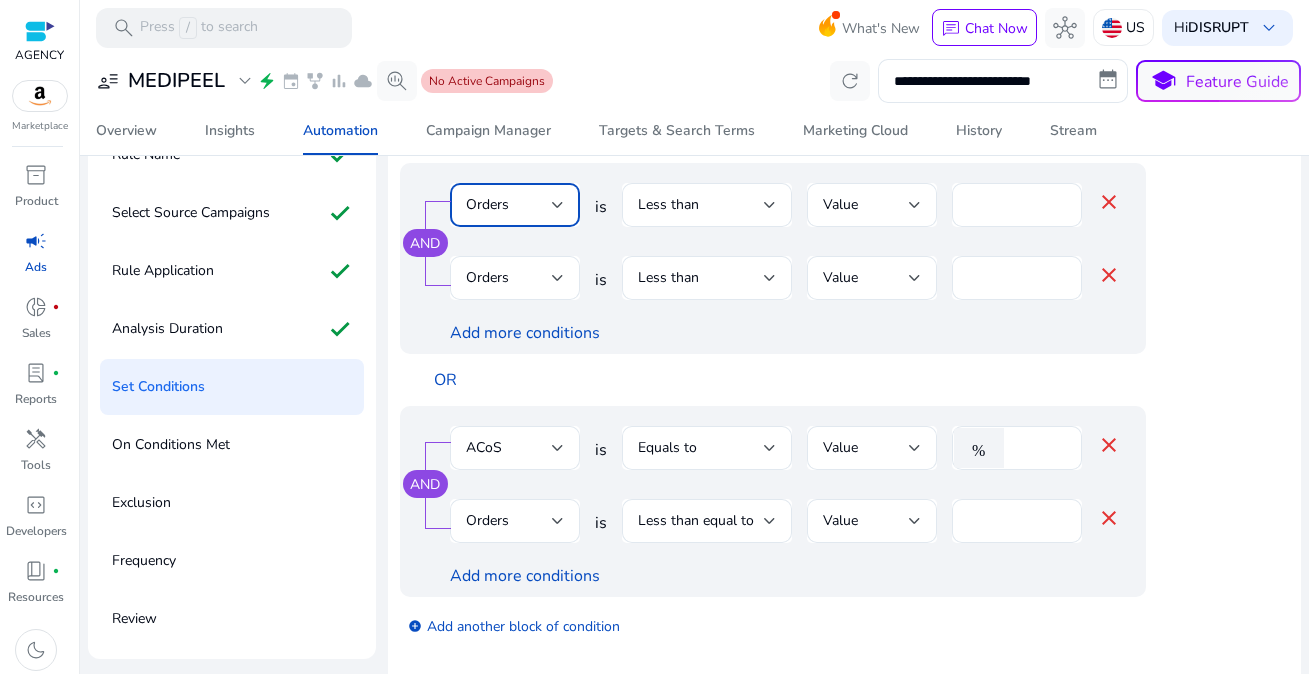 click on "Orders" at bounding box center [487, 204] 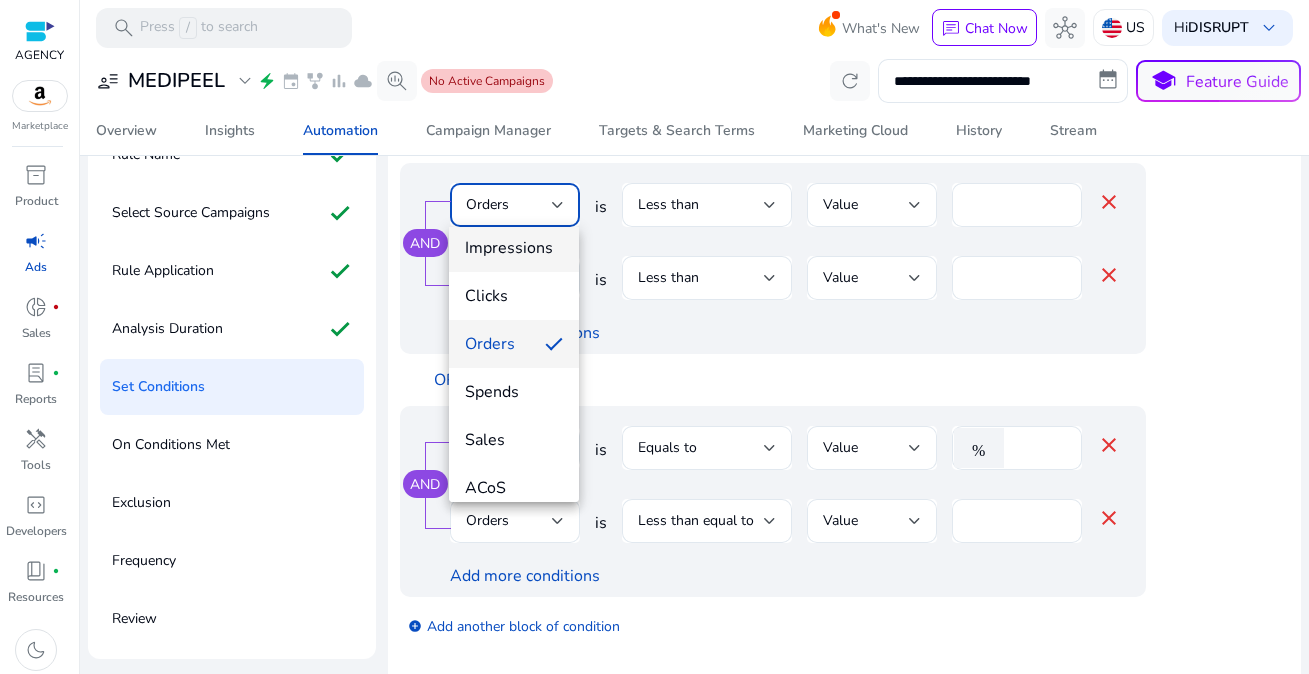 scroll, scrollTop: 66, scrollLeft: 0, axis: vertical 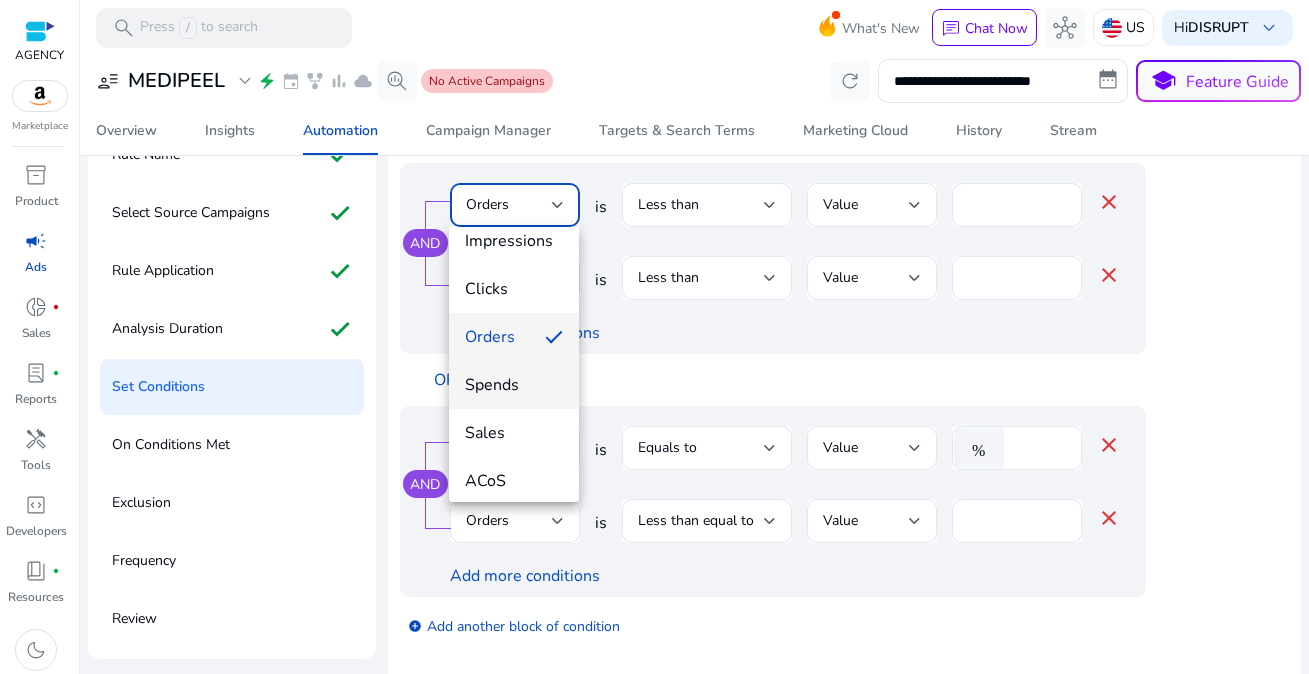 click on "Spends" at bounding box center (514, 385) 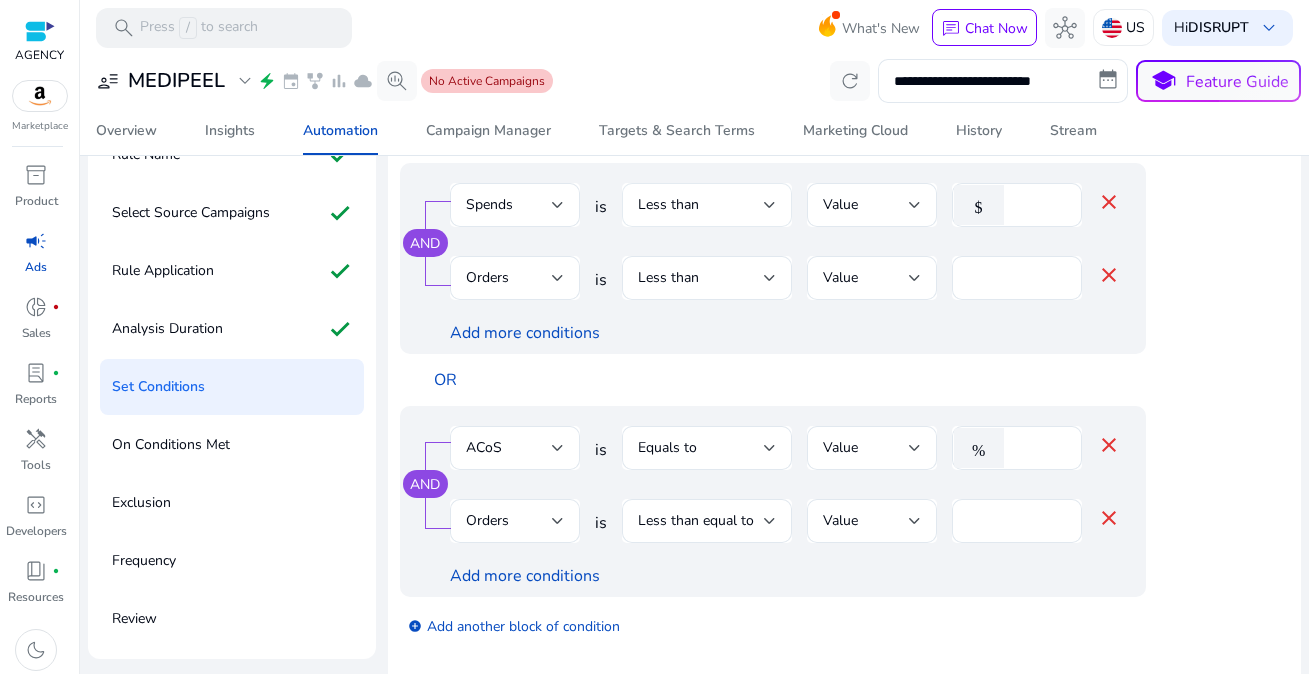 click on "Less than" at bounding box center [707, 205] 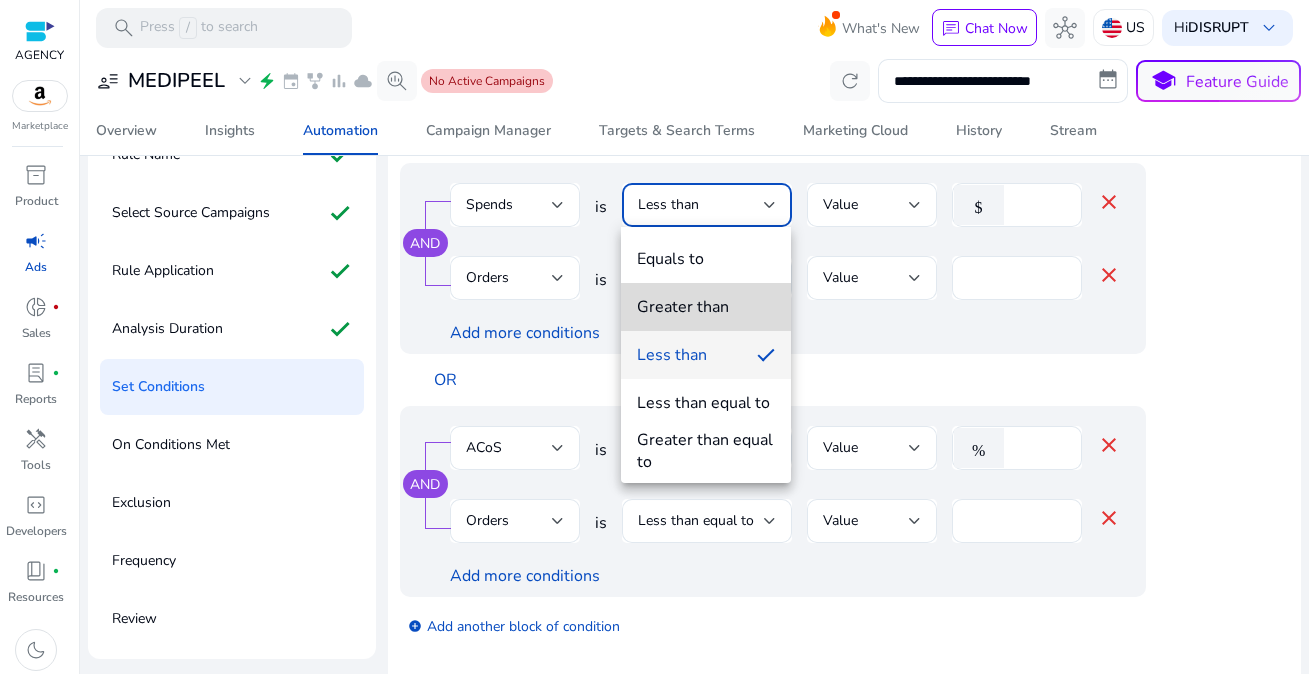 click on "Greater than" at bounding box center (706, 307) 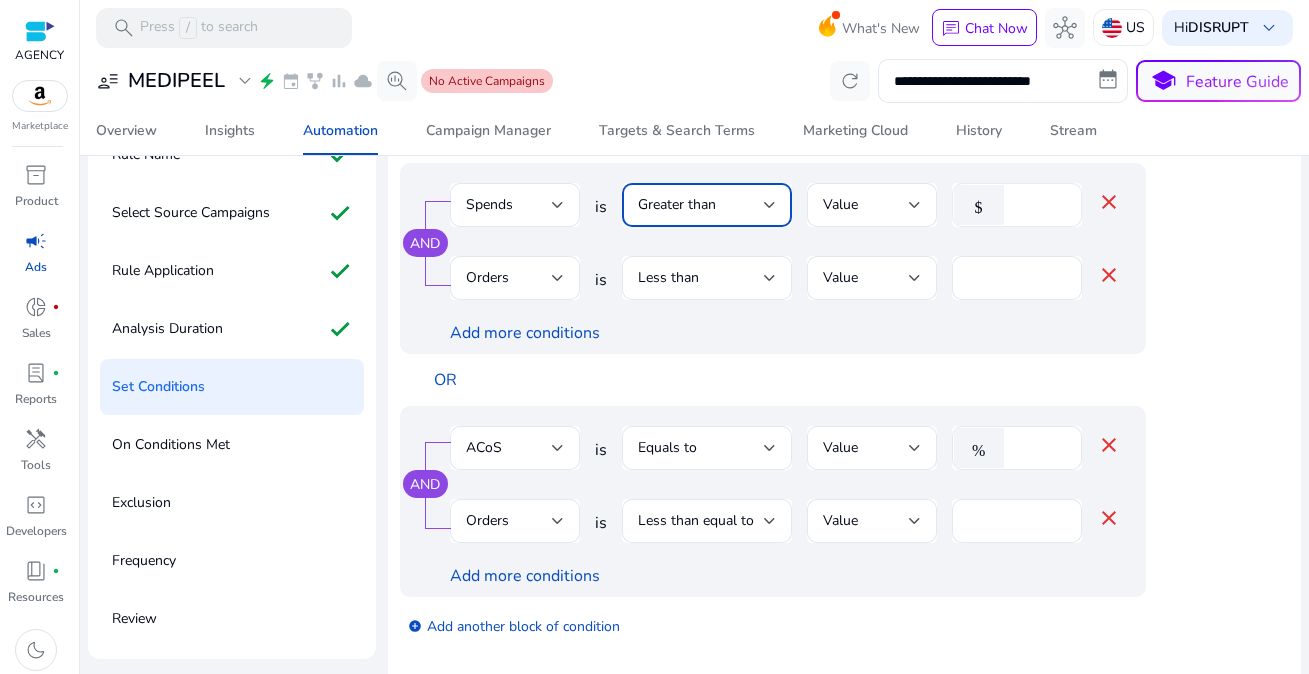 click on "*" at bounding box center [1040, 205] 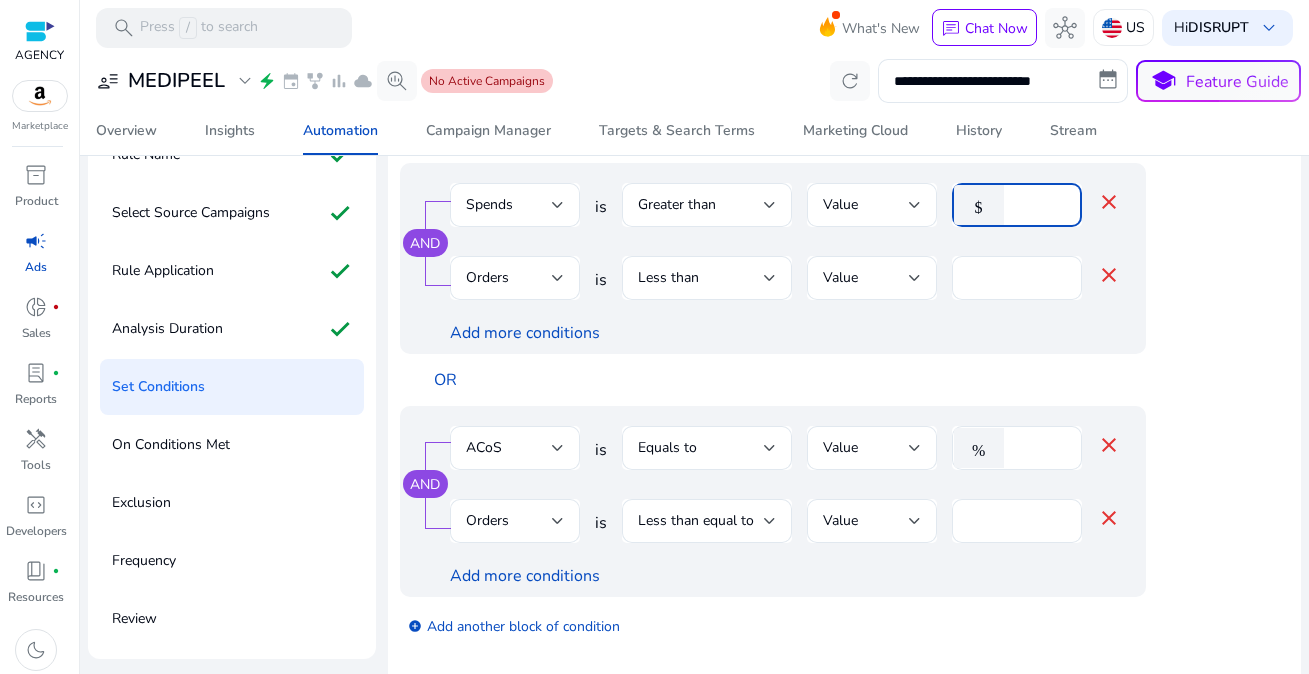 click on "*" at bounding box center (1040, 205) 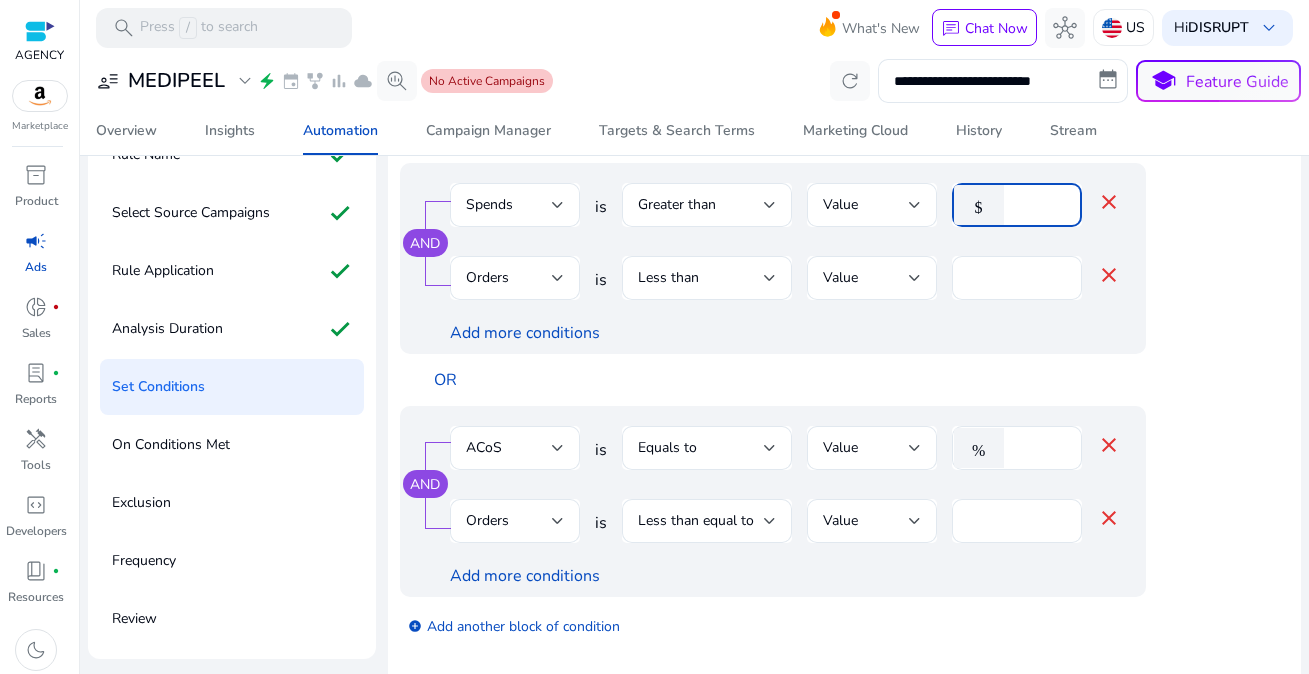 click on "*" at bounding box center (1040, 205) 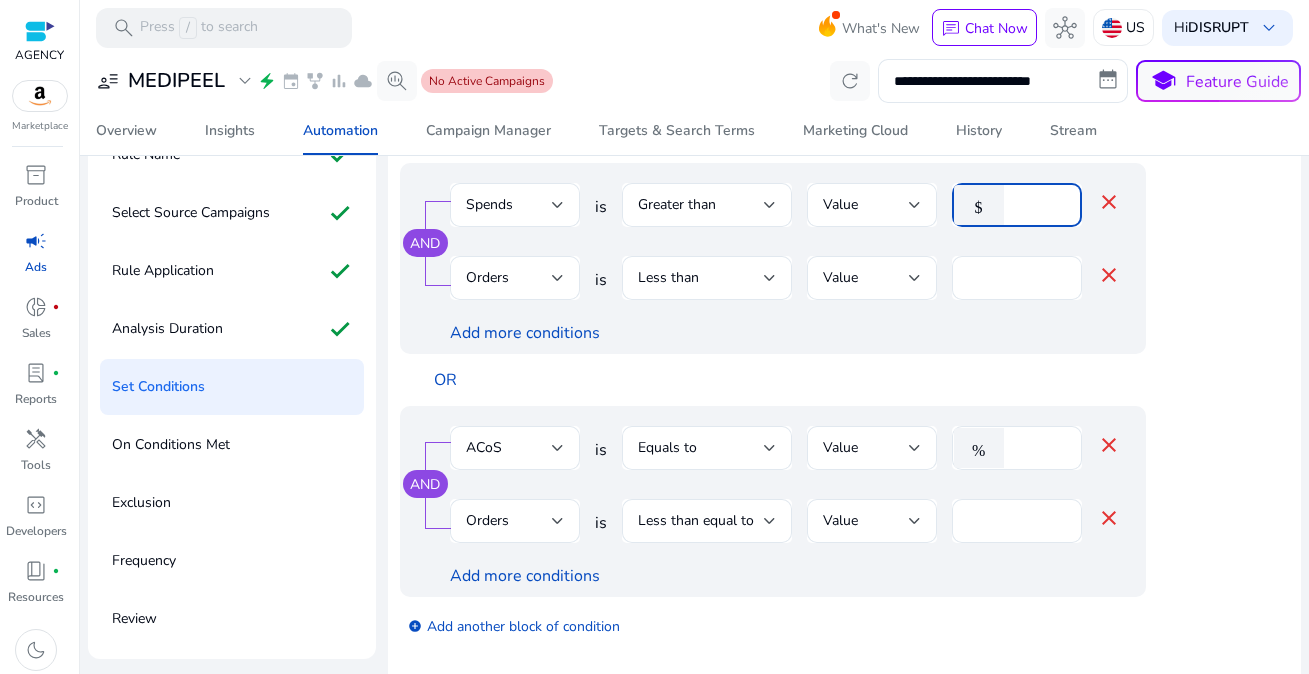 click on "*" at bounding box center [1040, 205] 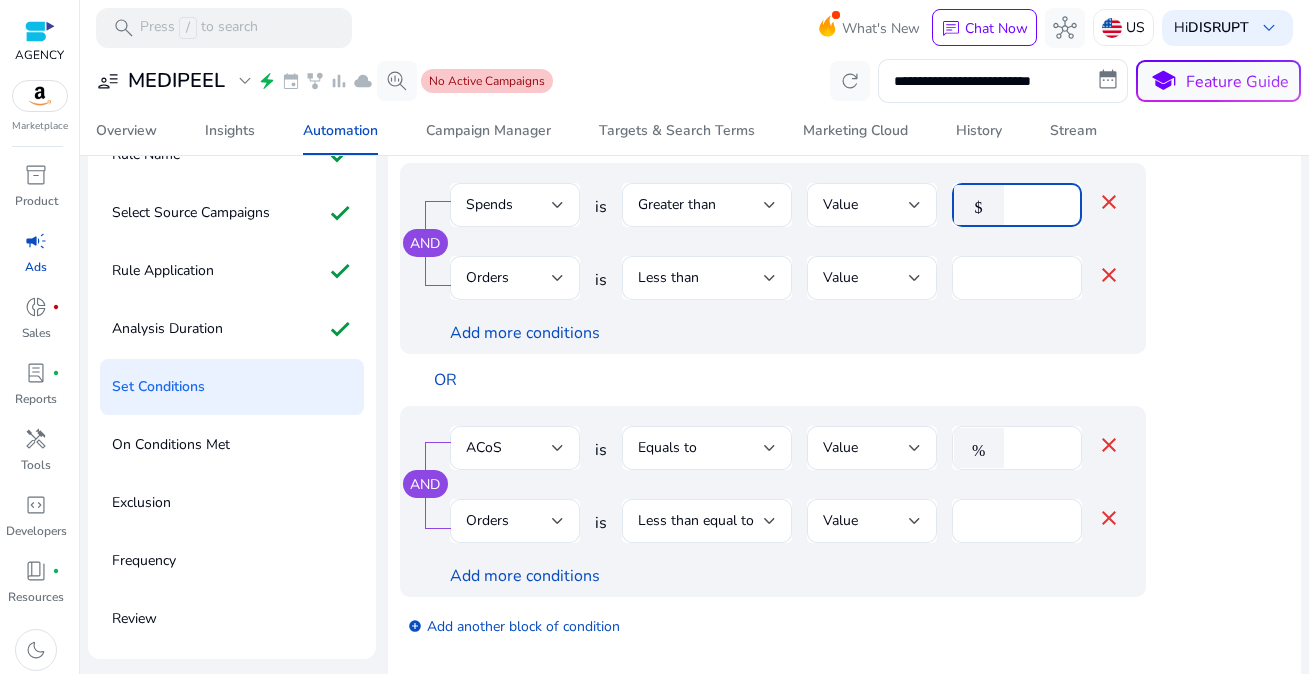 click on "*" at bounding box center [1040, 205] 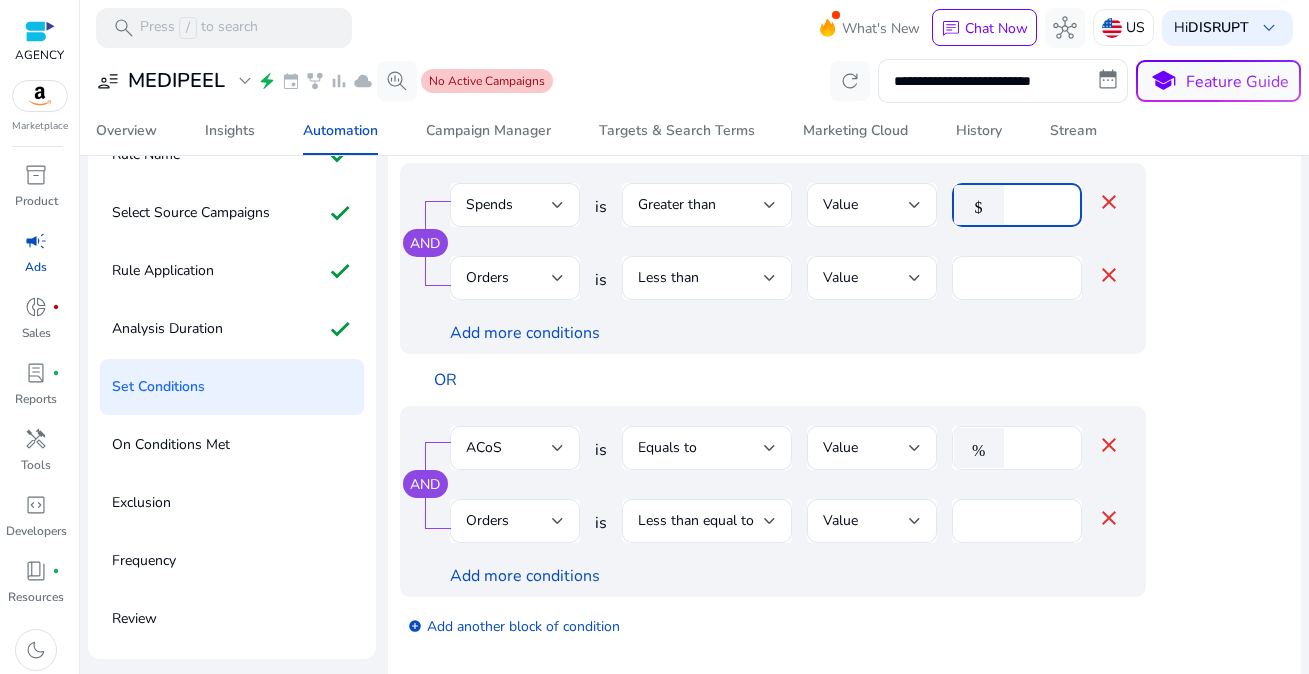 click on "*" at bounding box center (1040, 205) 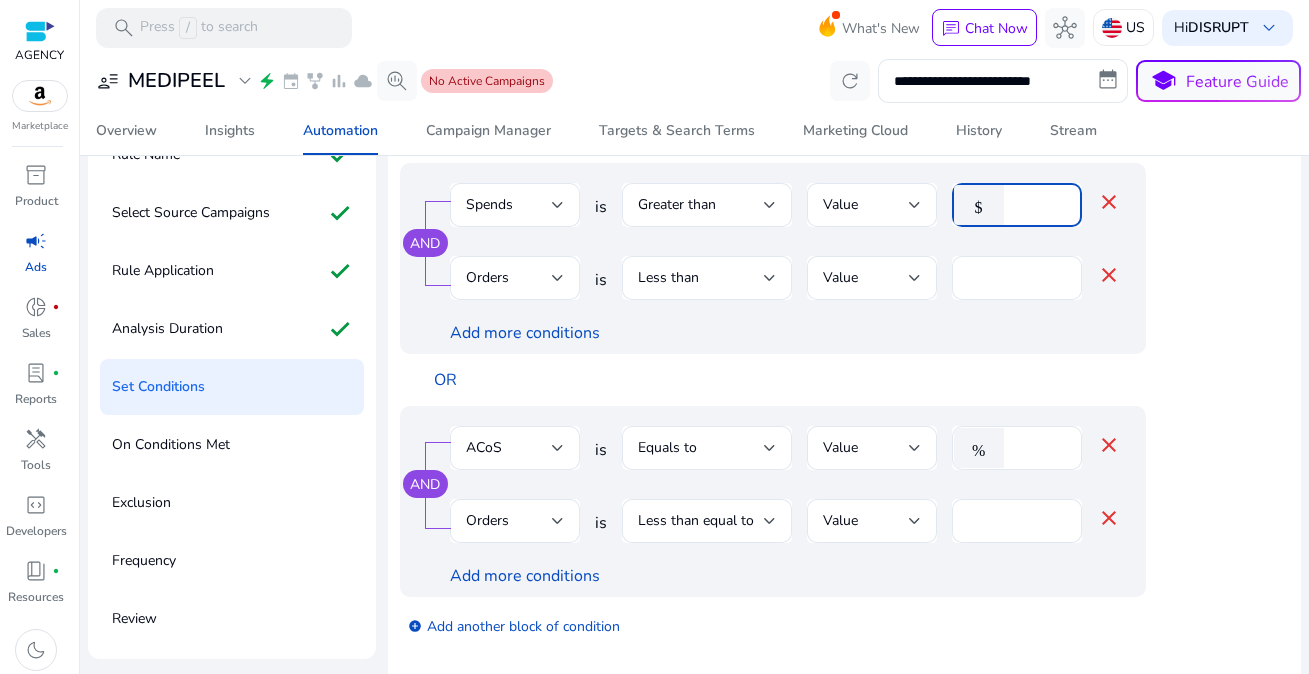 type on "**" 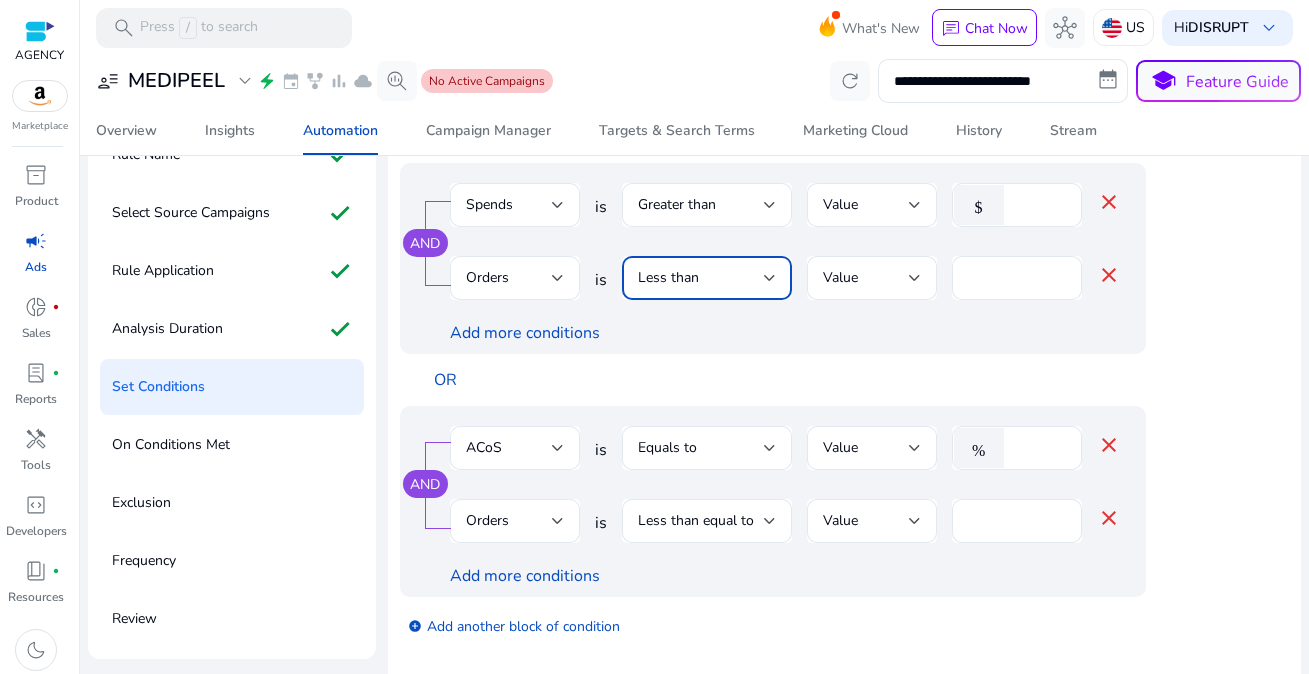 click on "Less than" at bounding box center (701, 278) 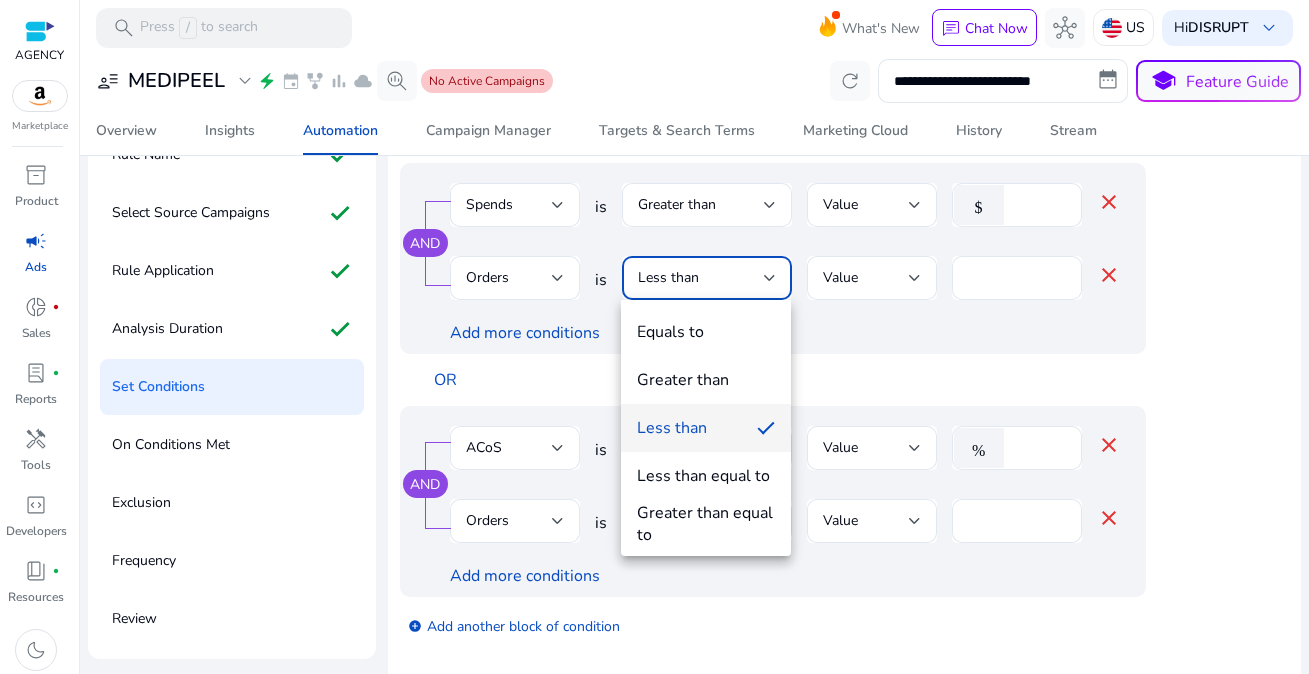 click at bounding box center (654, 337) 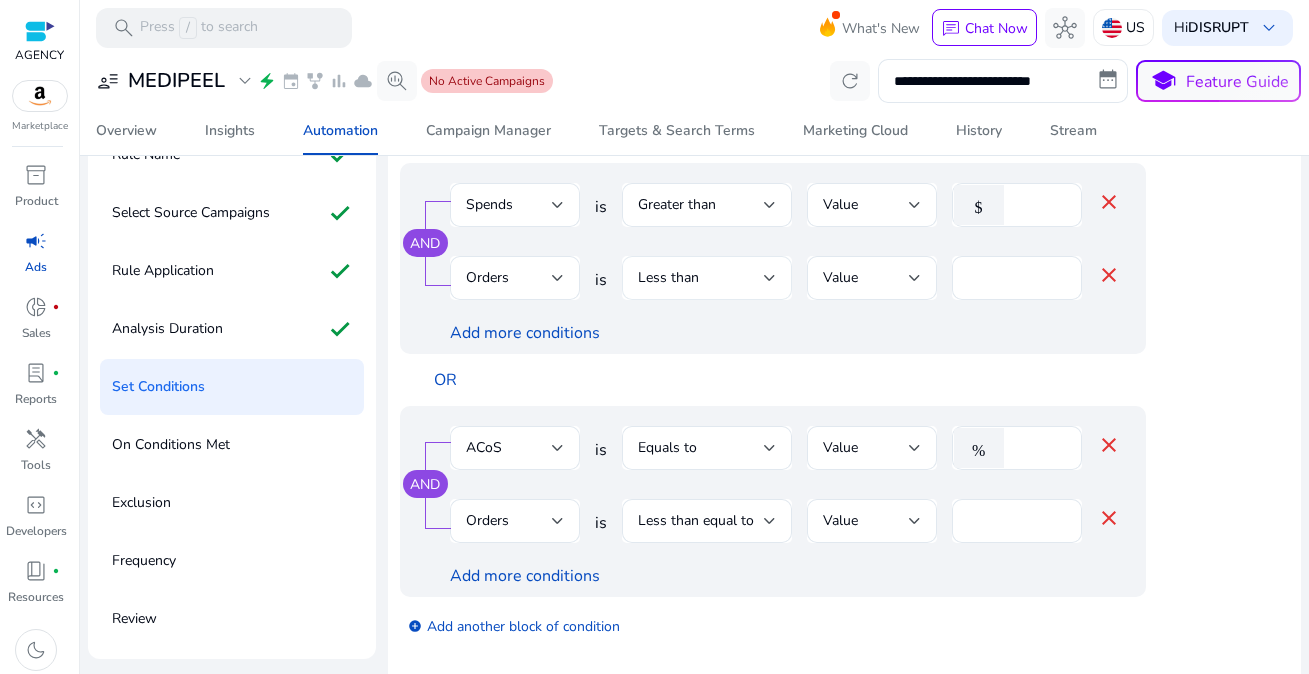 click on "Less than" at bounding box center [701, 278] 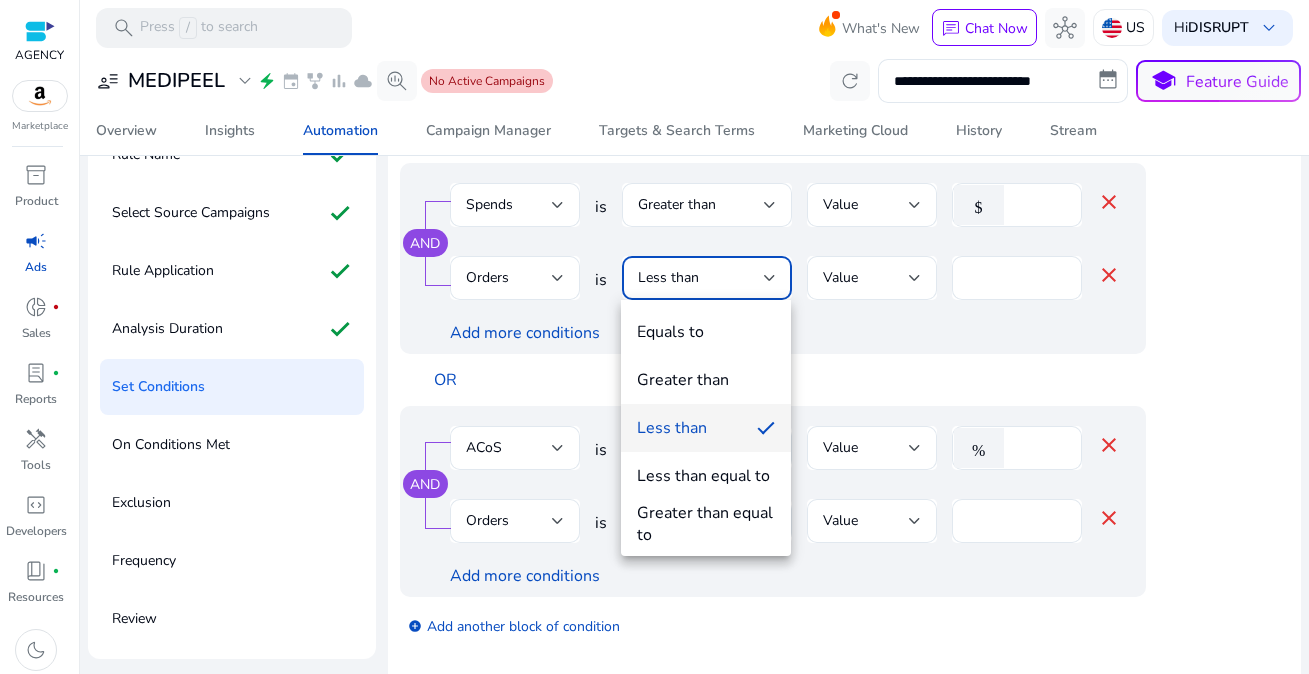 click at bounding box center [654, 337] 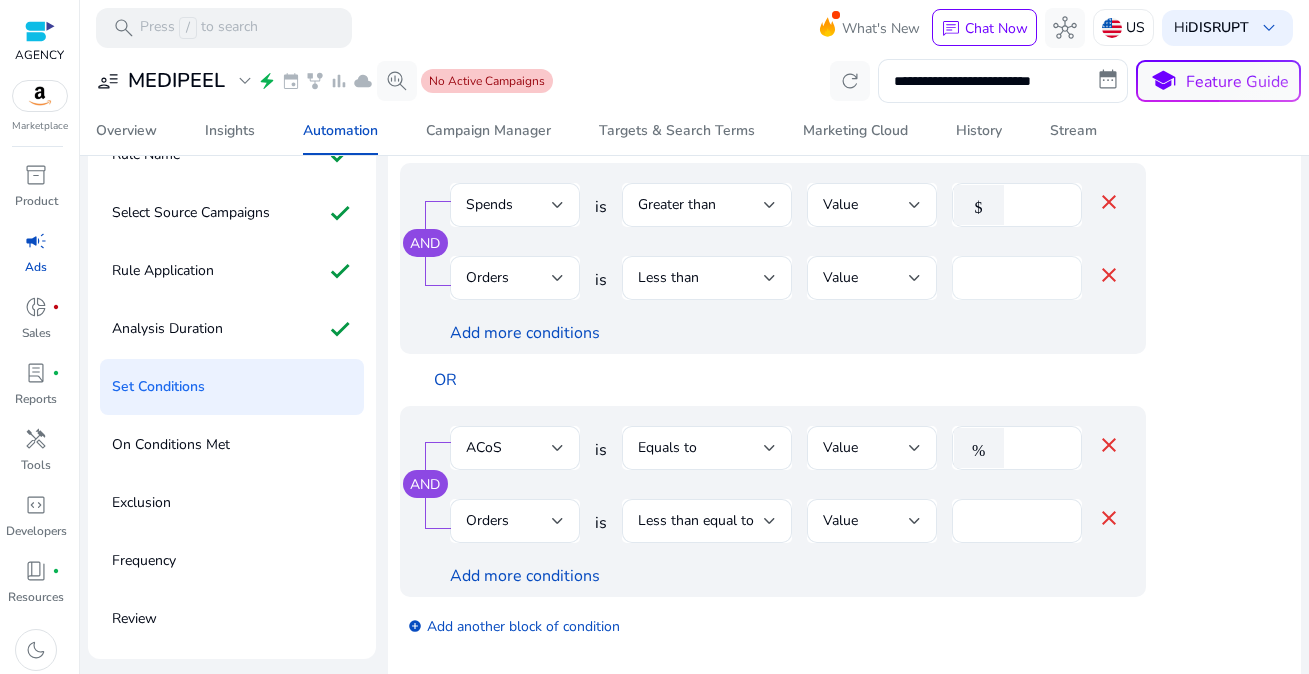 click on "*" at bounding box center [1017, 278] 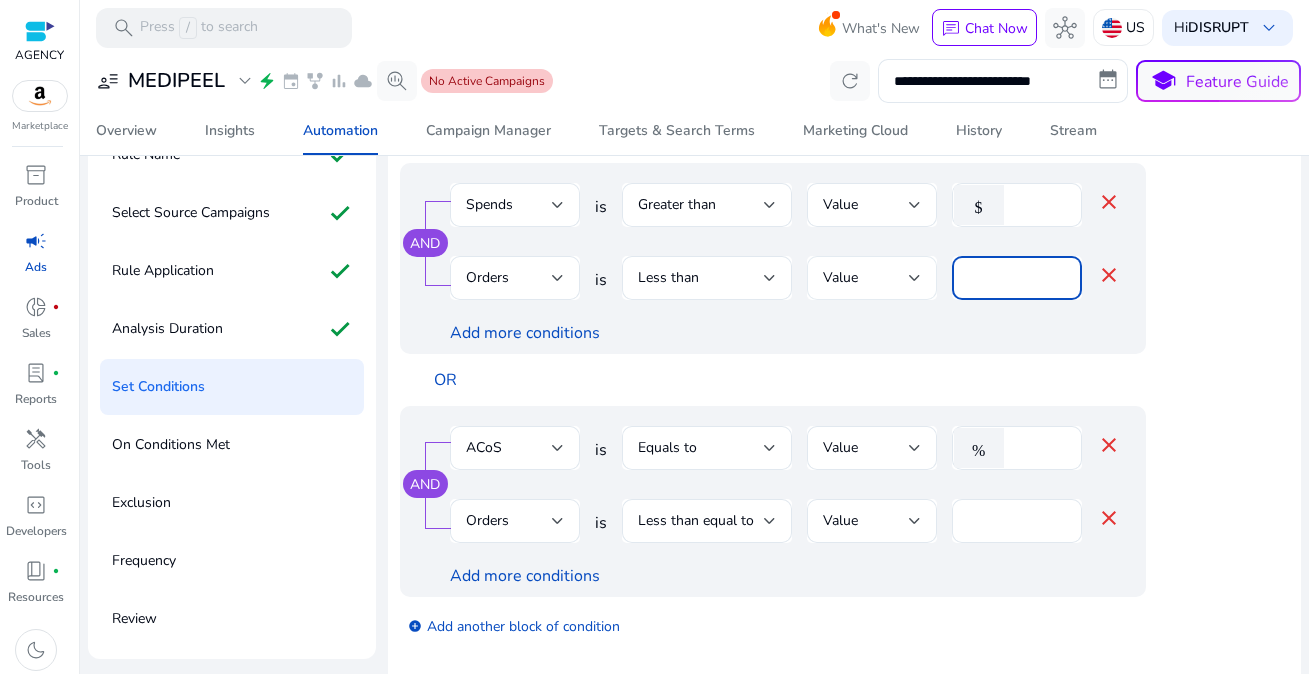 type on "*" 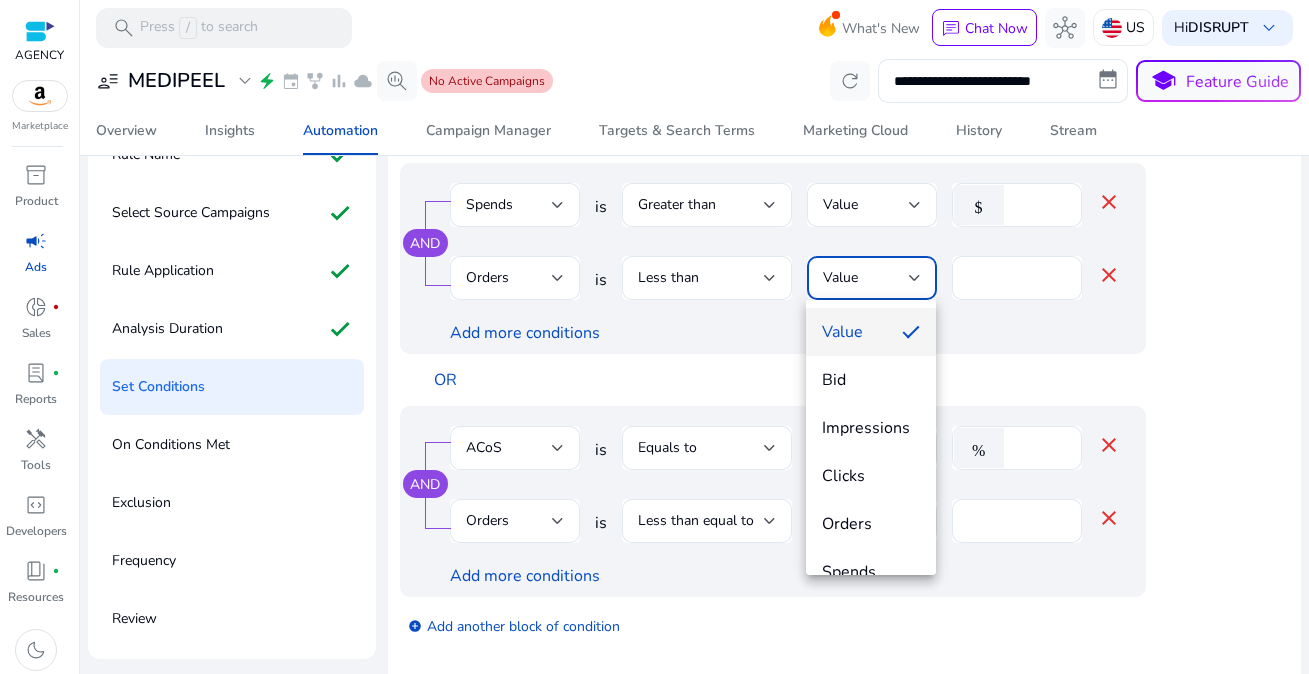 click at bounding box center [654, 337] 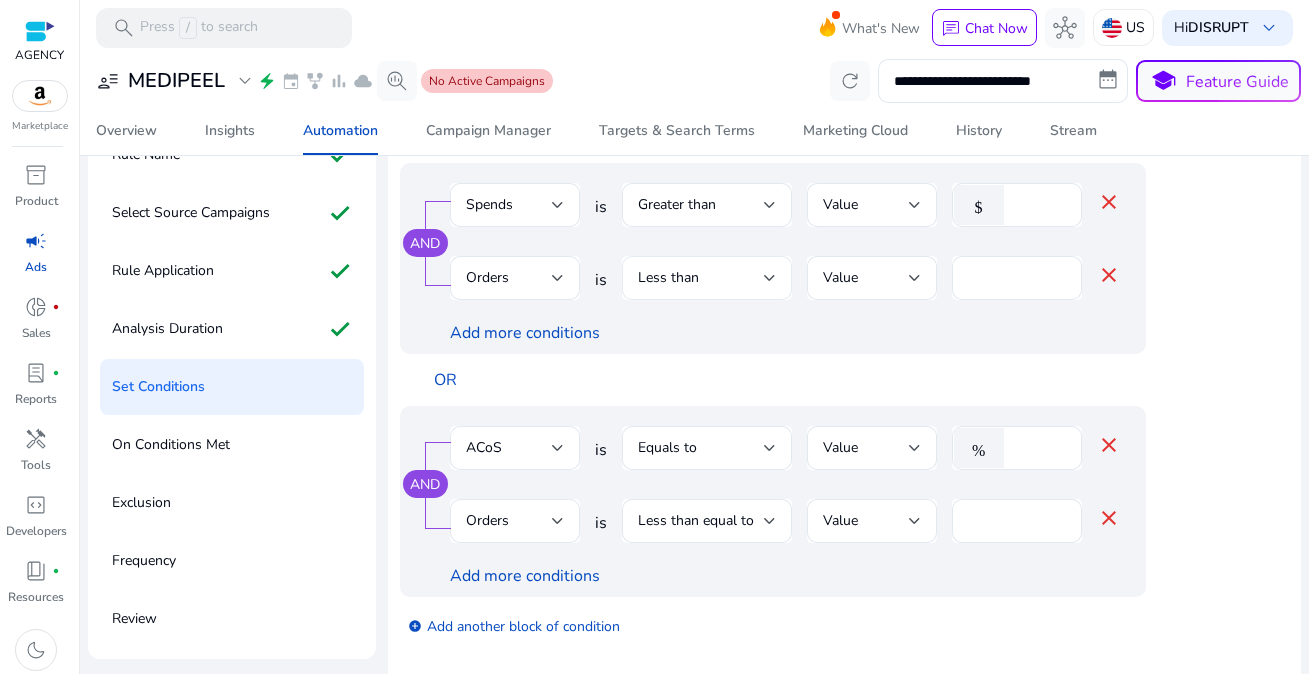click on "Less than" at bounding box center (701, 278) 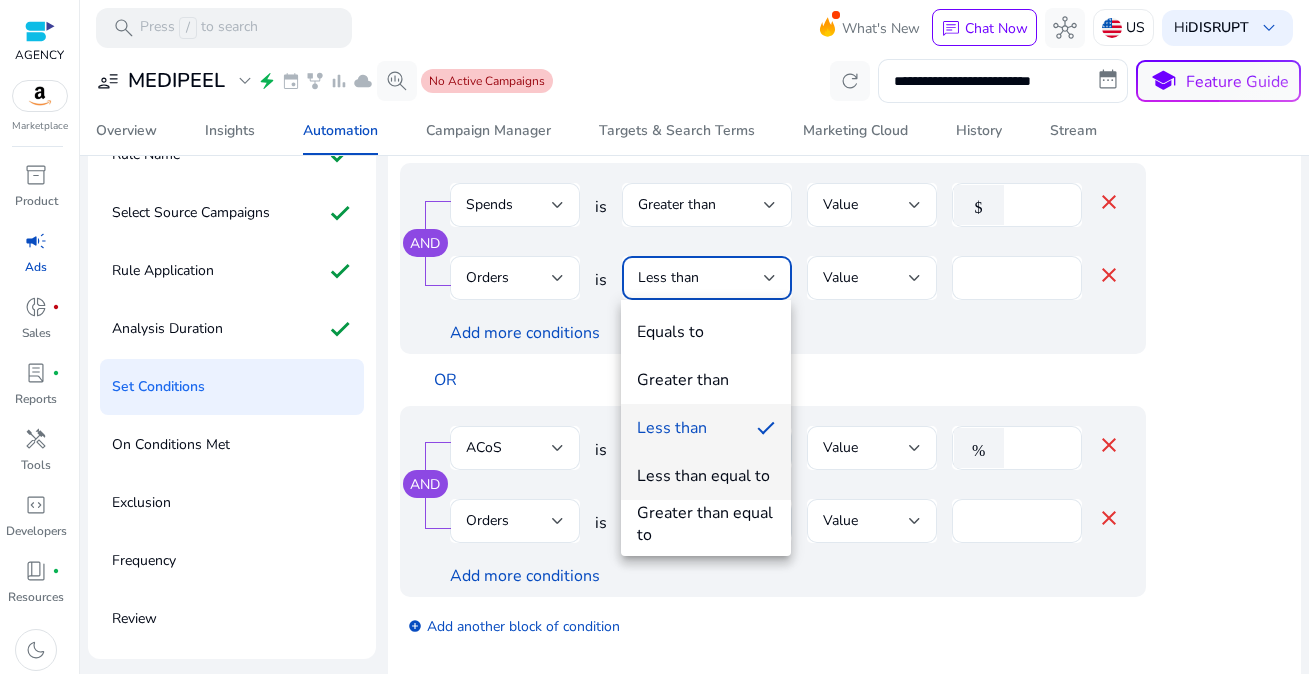 click on "Less than equal to" at bounding box center [703, 476] 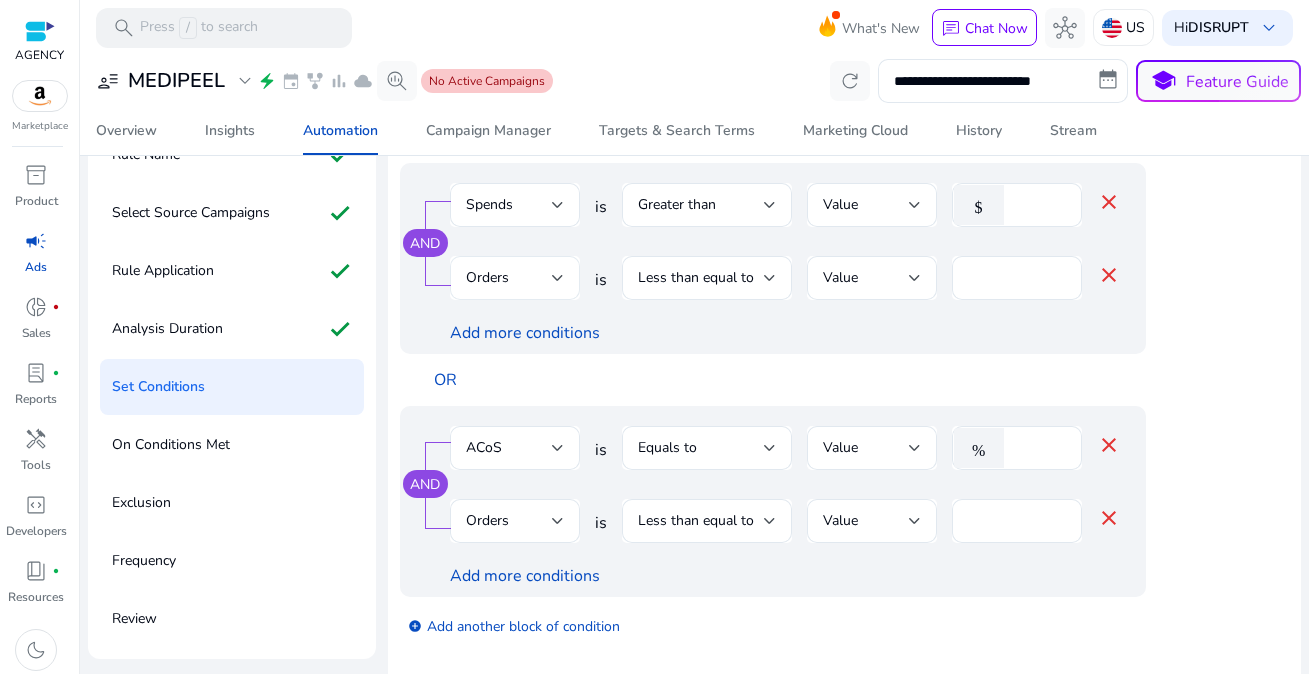 click on "Orders" at bounding box center (515, 278) 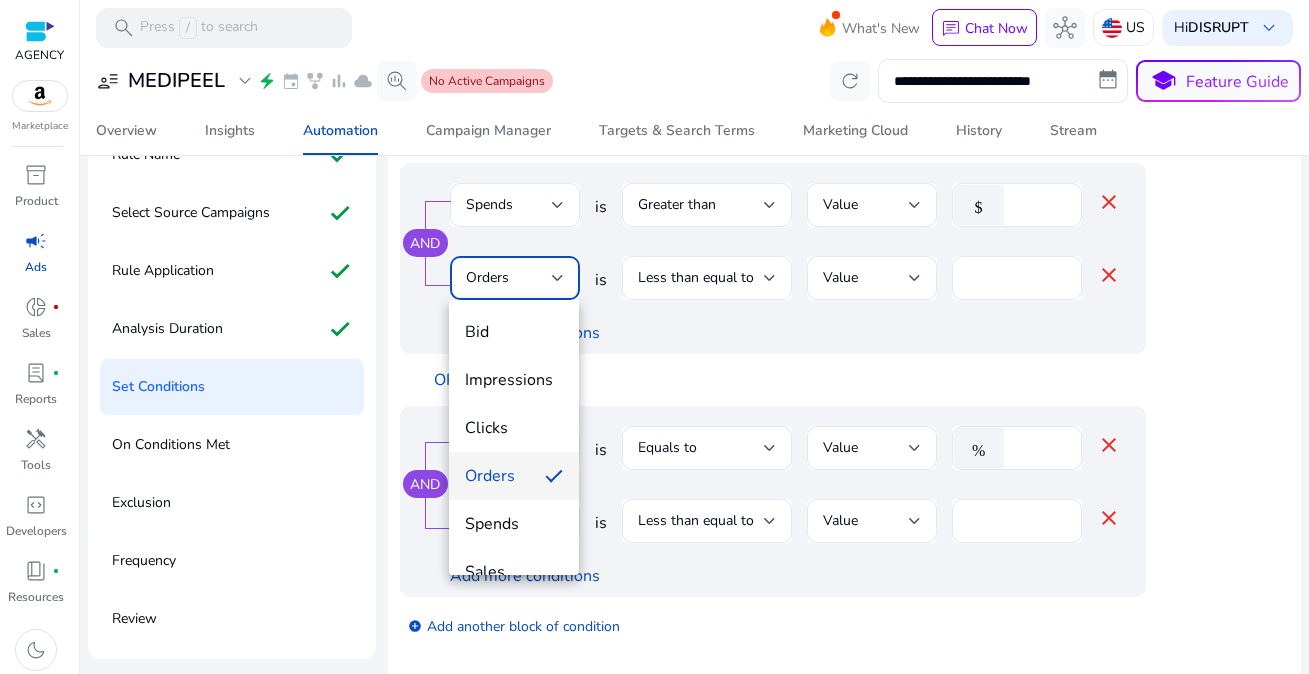 click at bounding box center [654, 337] 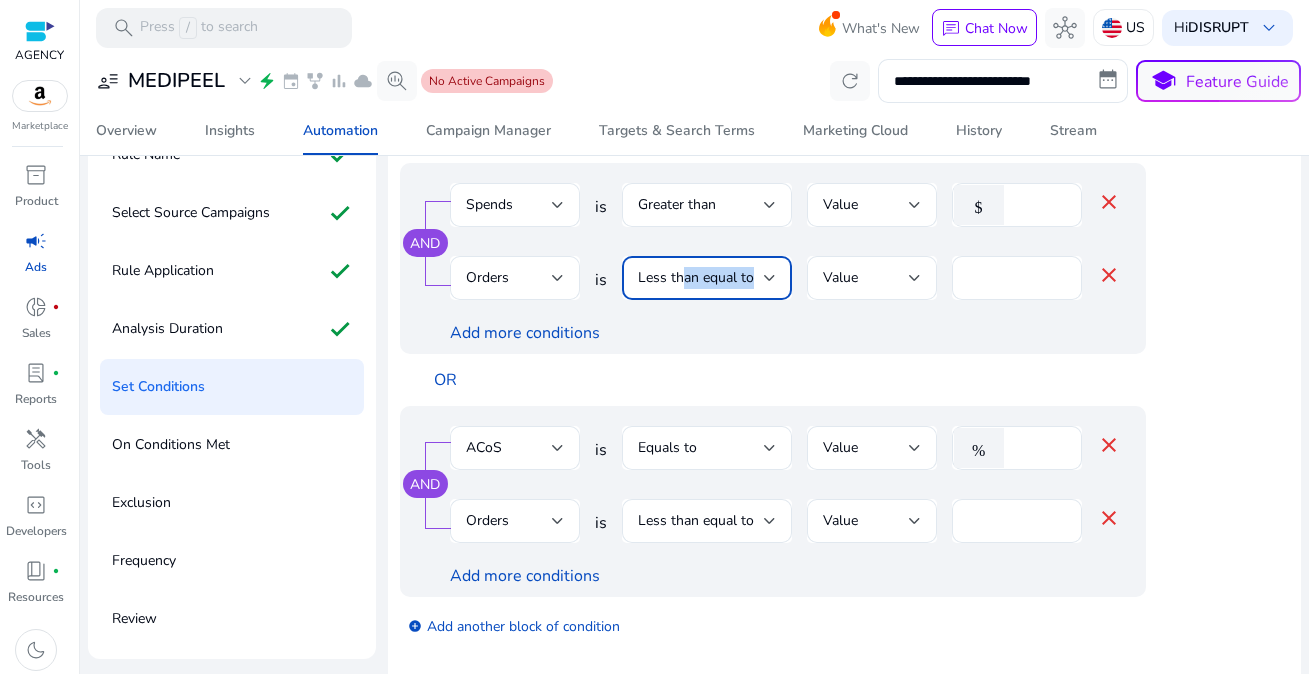 click on "Less than equal to" at bounding box center [707, 278] 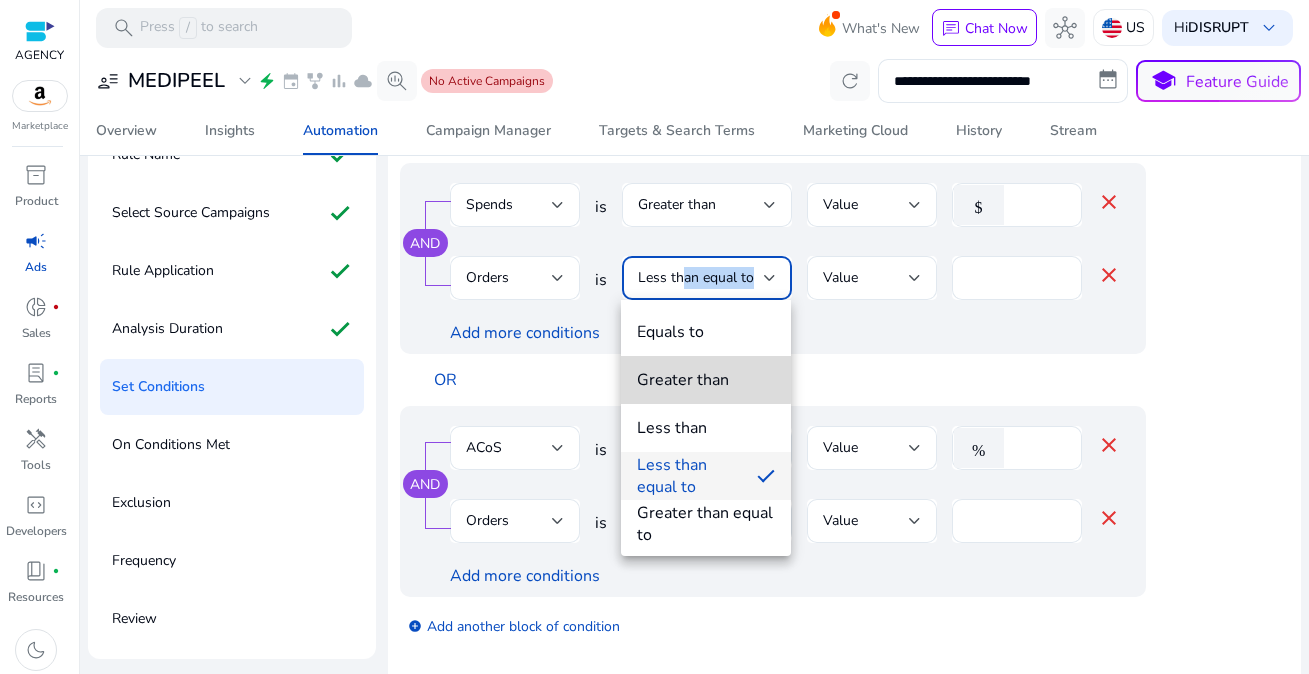click on "Greater than" at bounding box center (683, 380) 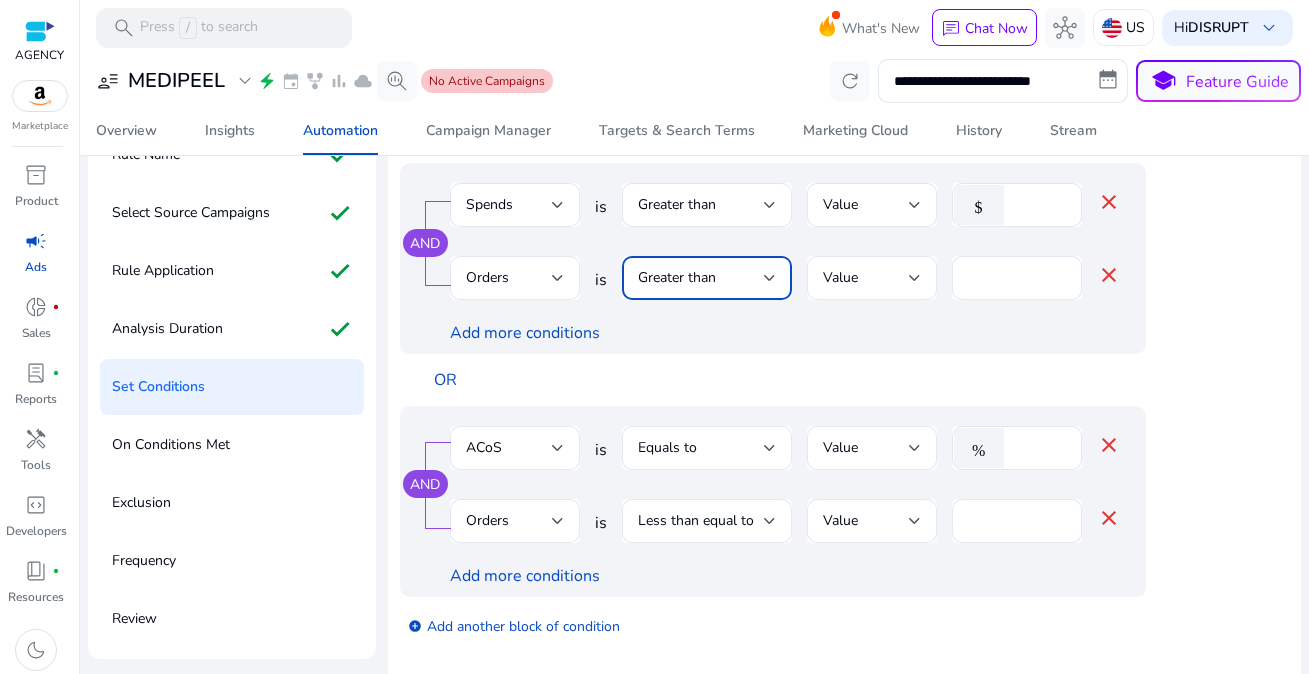 click at bounding box center (872, 310) 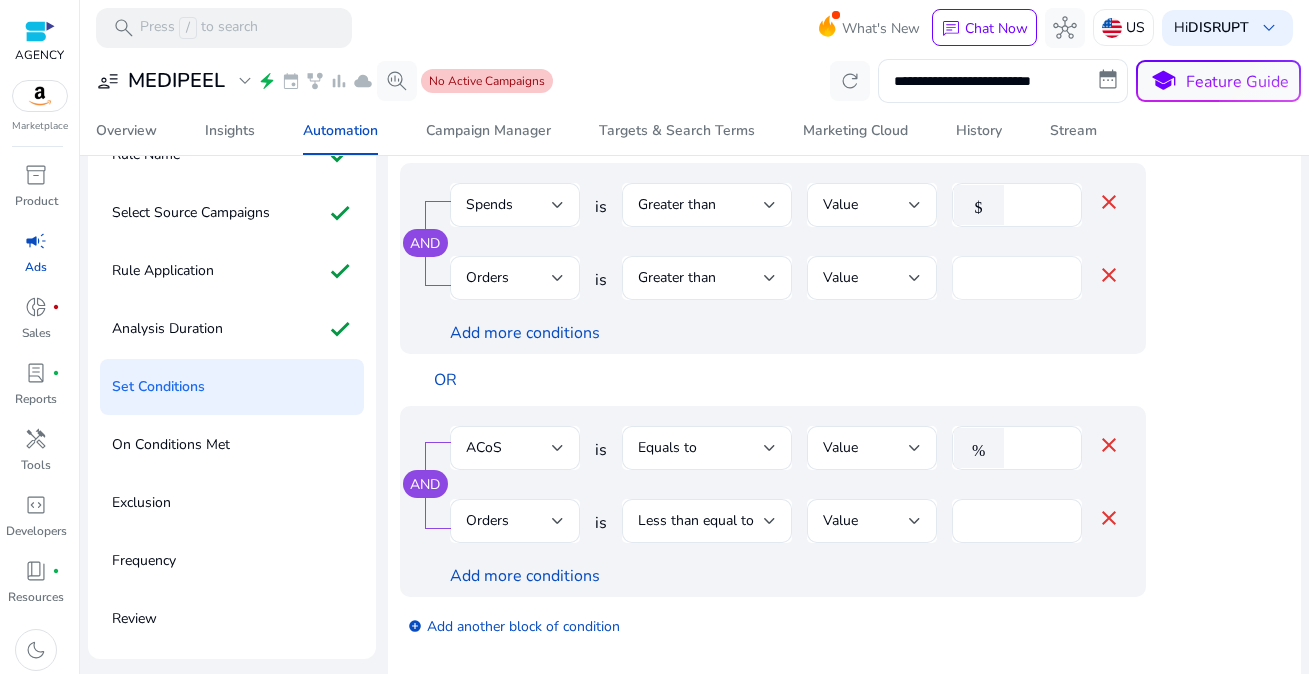 click on "*" at bounding box center (1017, 278) 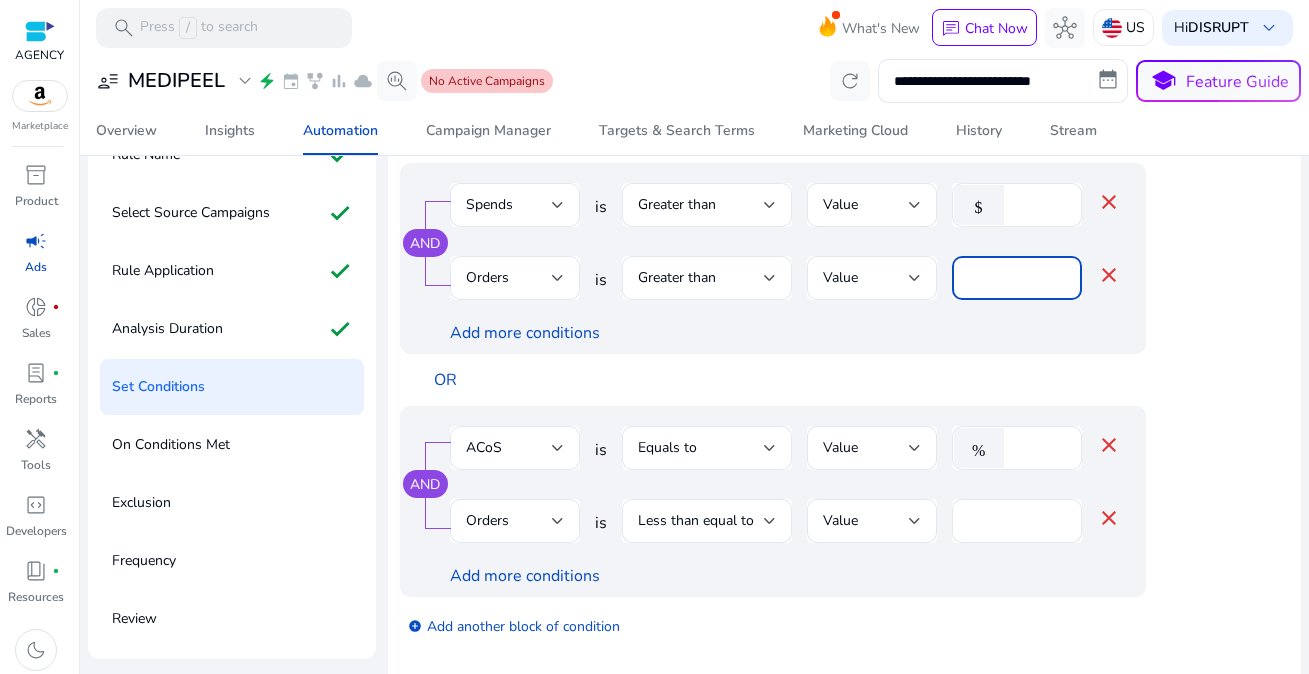 type on "*" 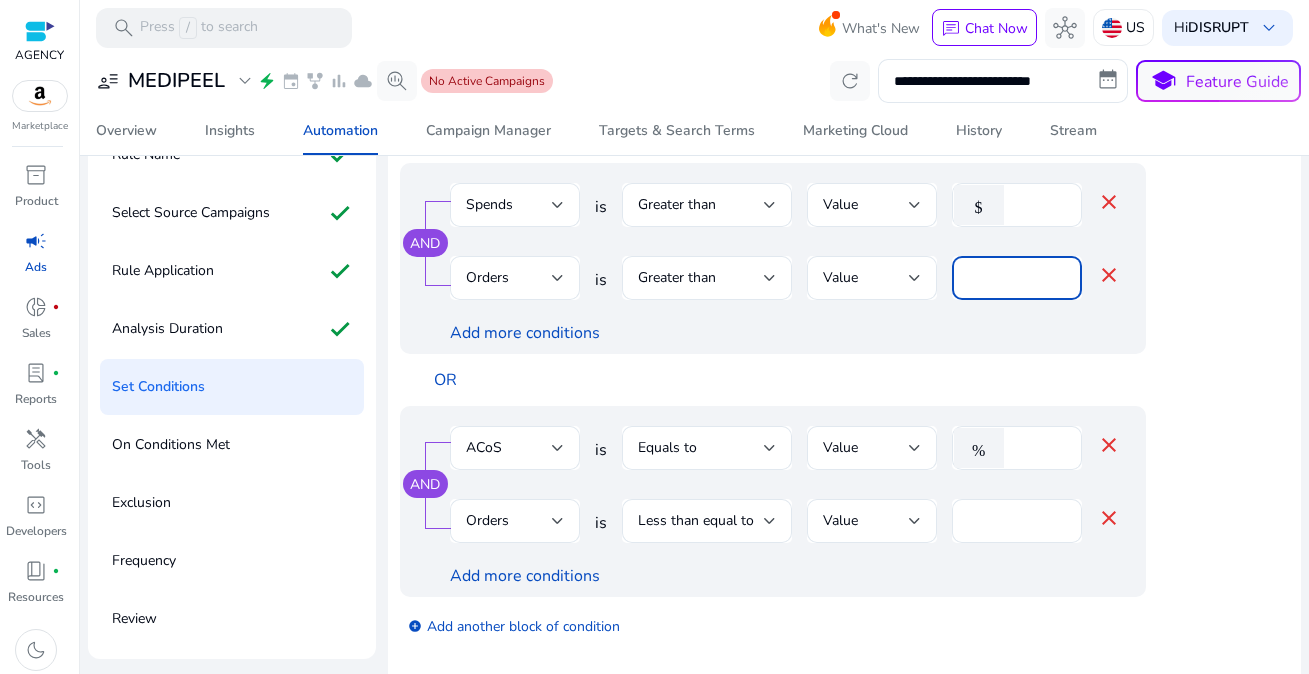 type on "*" 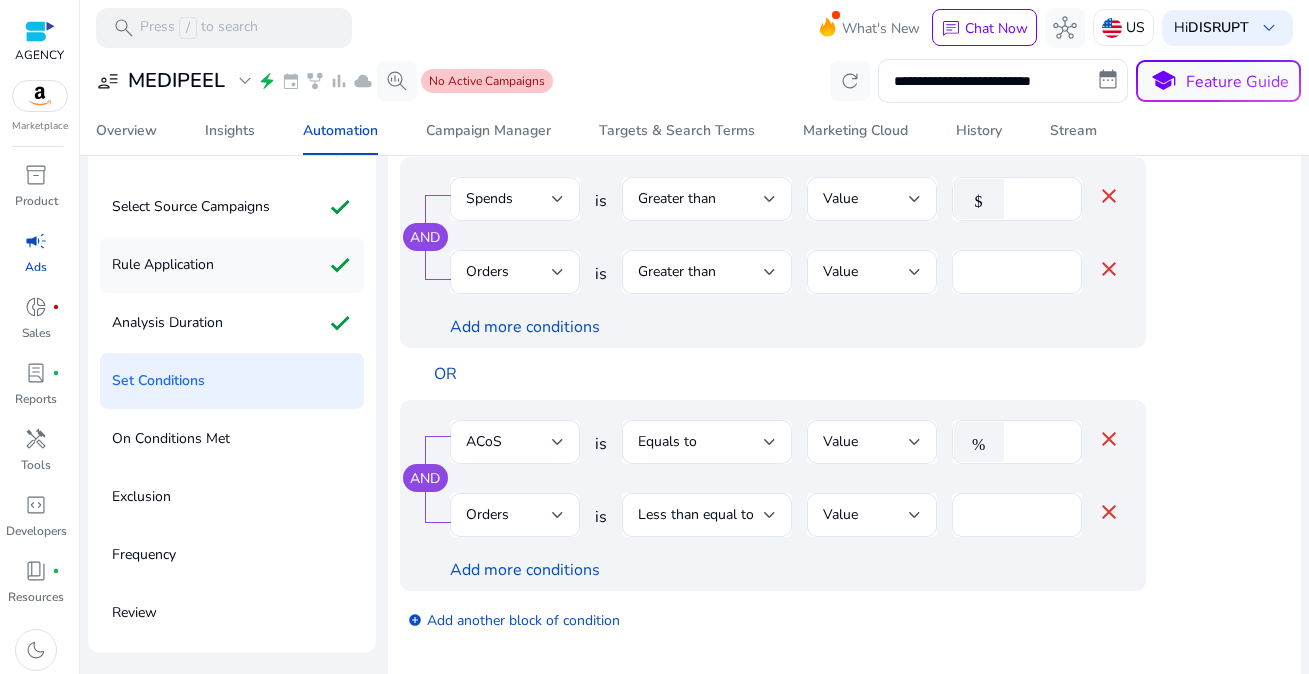 scroll, scrollTop: 136, scrollLeft: 0, axis: vertical 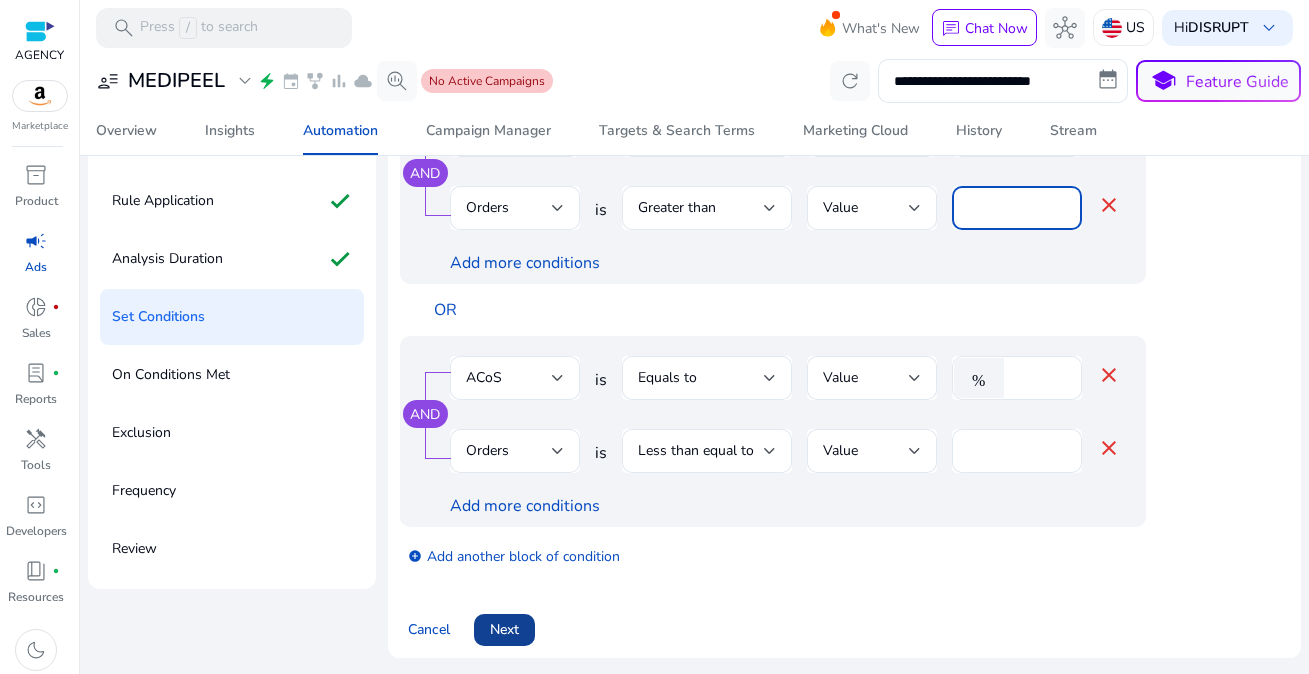 click on "Next" at bounding box center (504, 629) 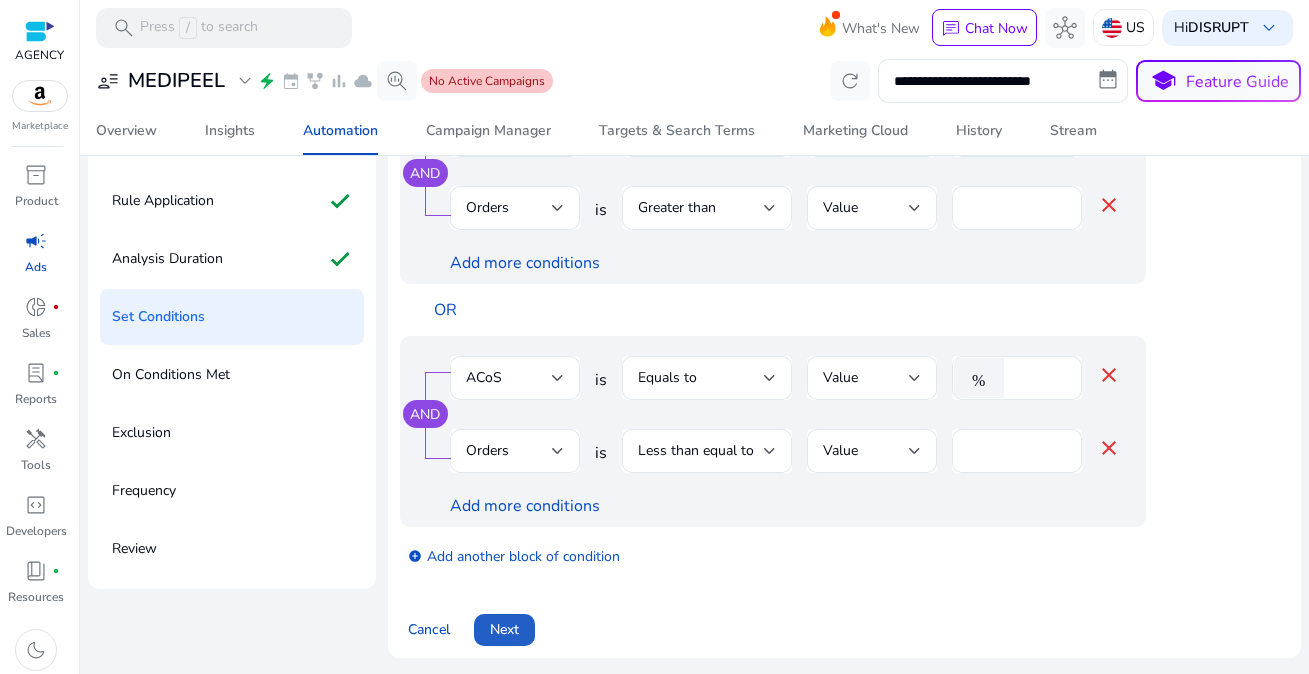 scroll, scrollTop: 113, scrollLeft: 0, axis: vertical 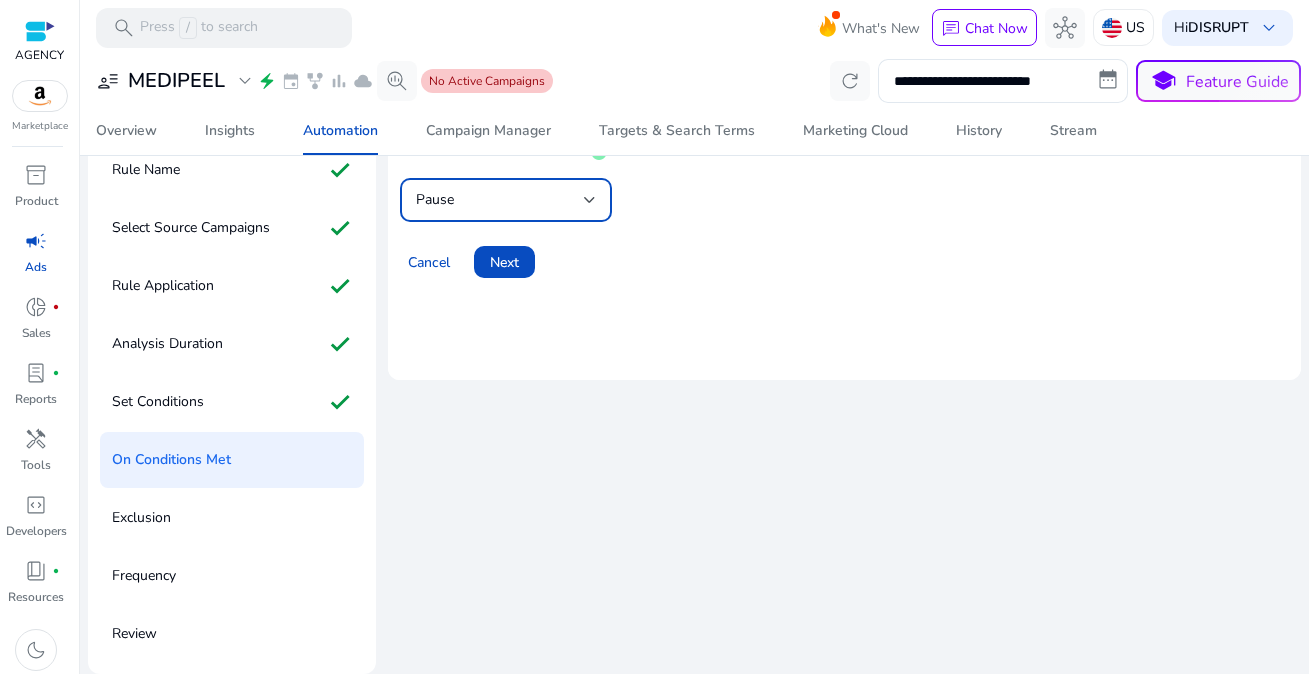 click on "Pause" at bounding box center (500, 200) 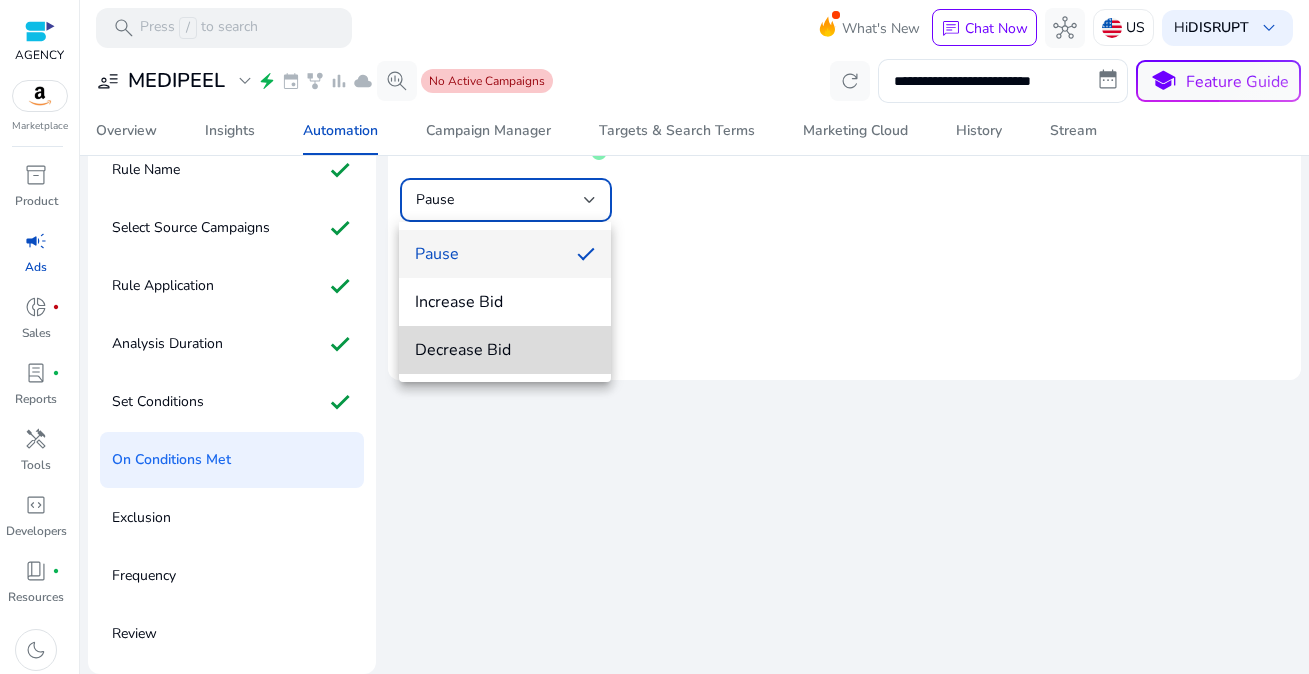 click on "Decrease Bid" at bounding box center [505, 350] 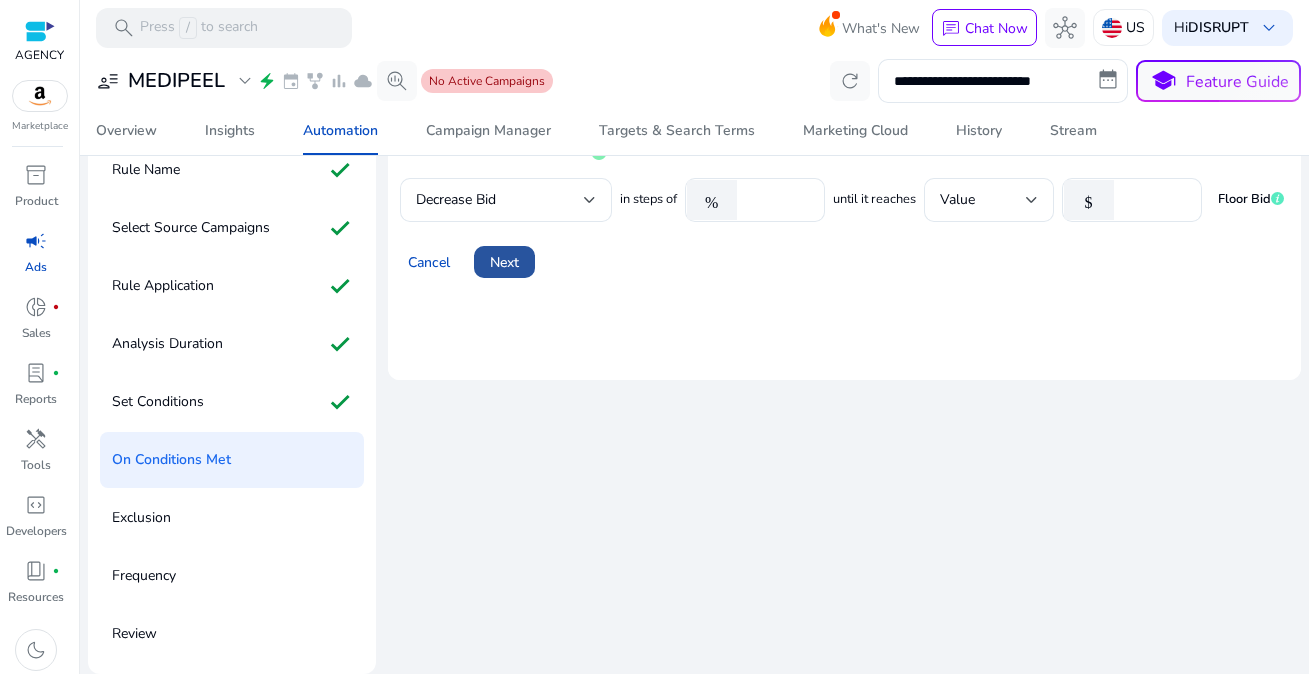click at bounding box center [504, 262] 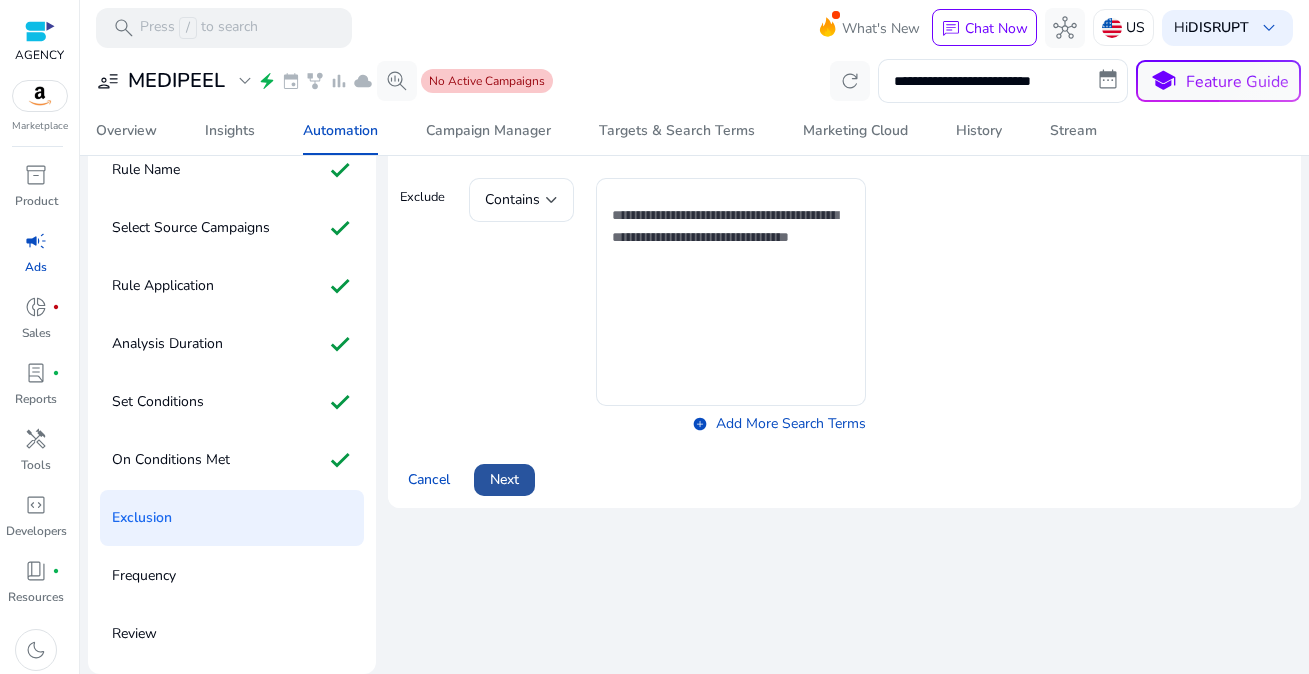 click on "Next" at bounding box center (504, 479) 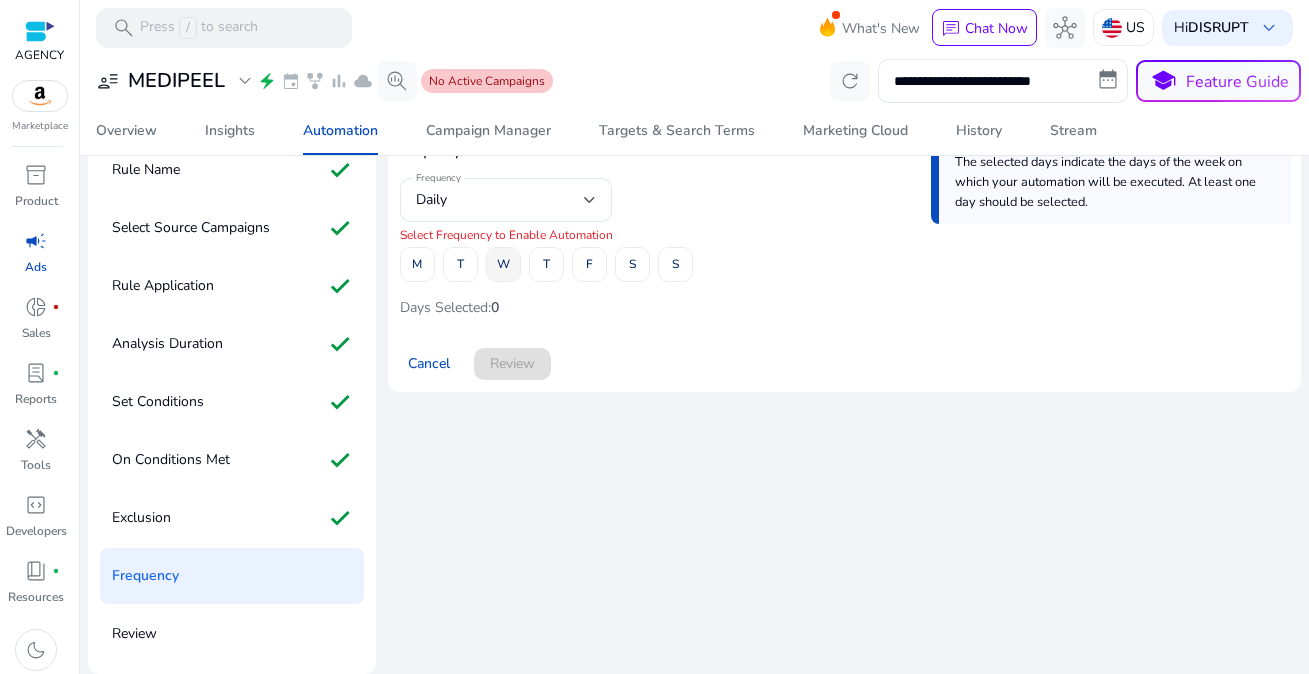 click at bounding box center (503, 265) 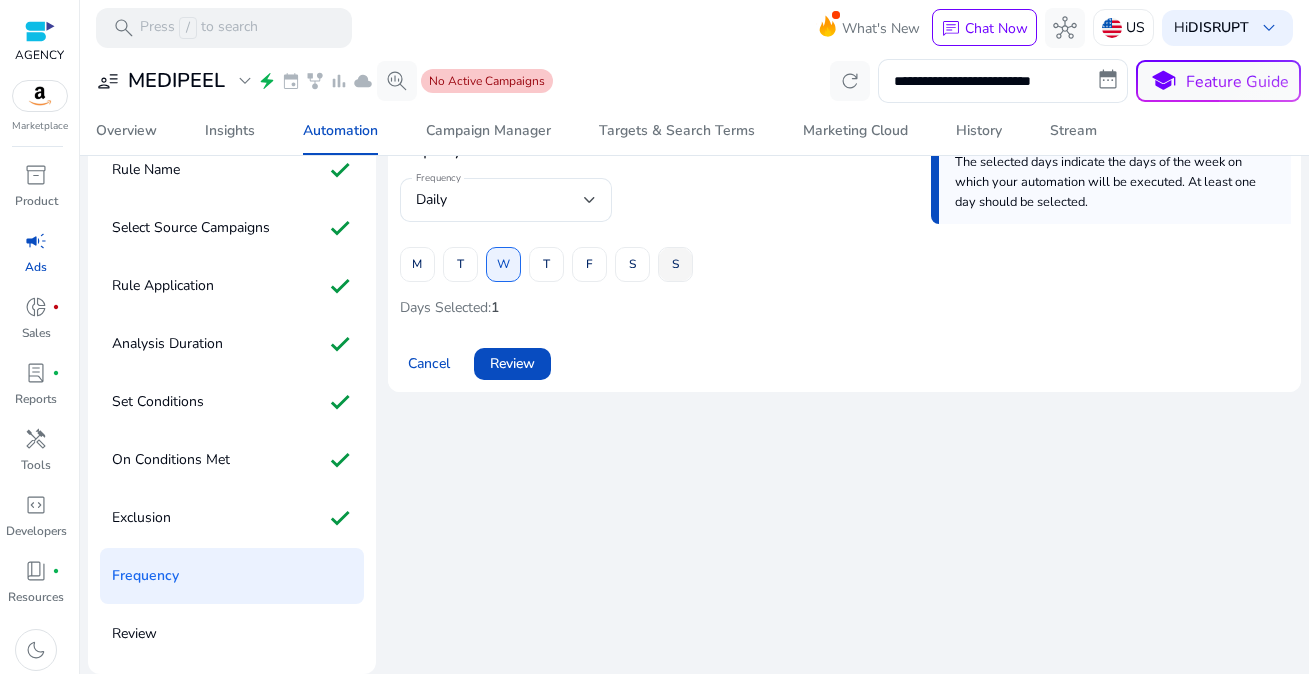 click on "S" at bounding box center [675, 264] 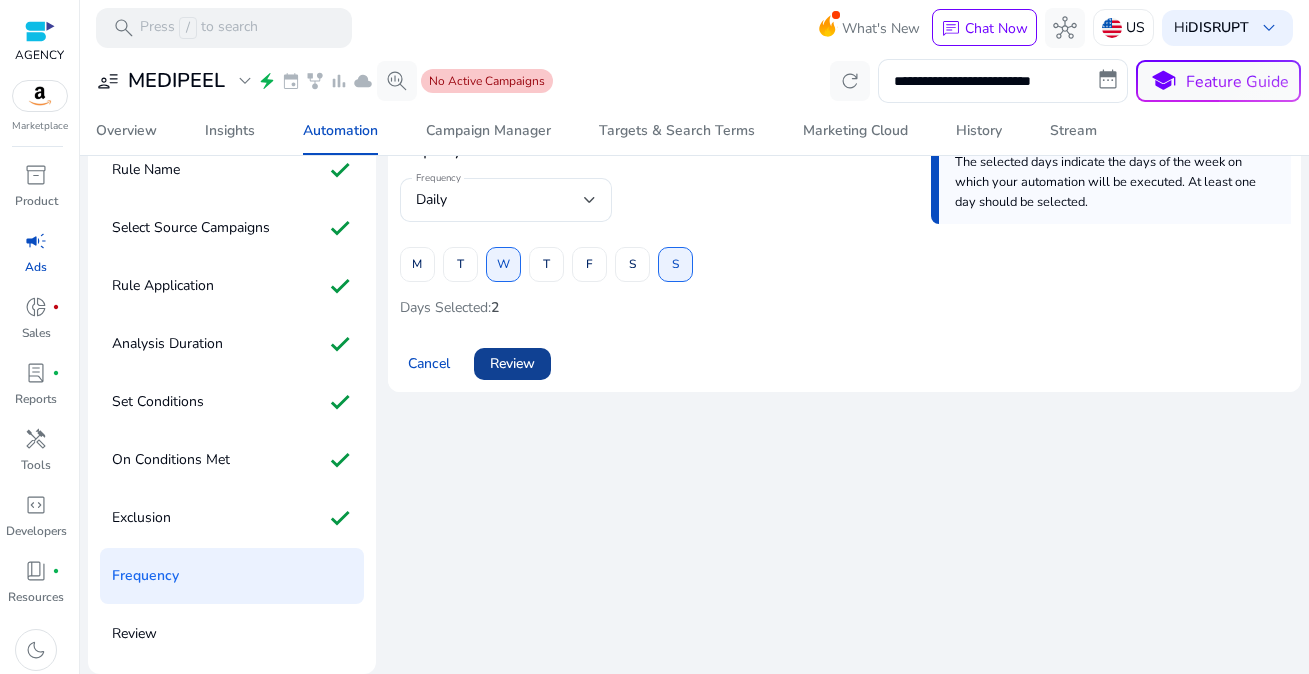 click at bounding box center (512, 364) 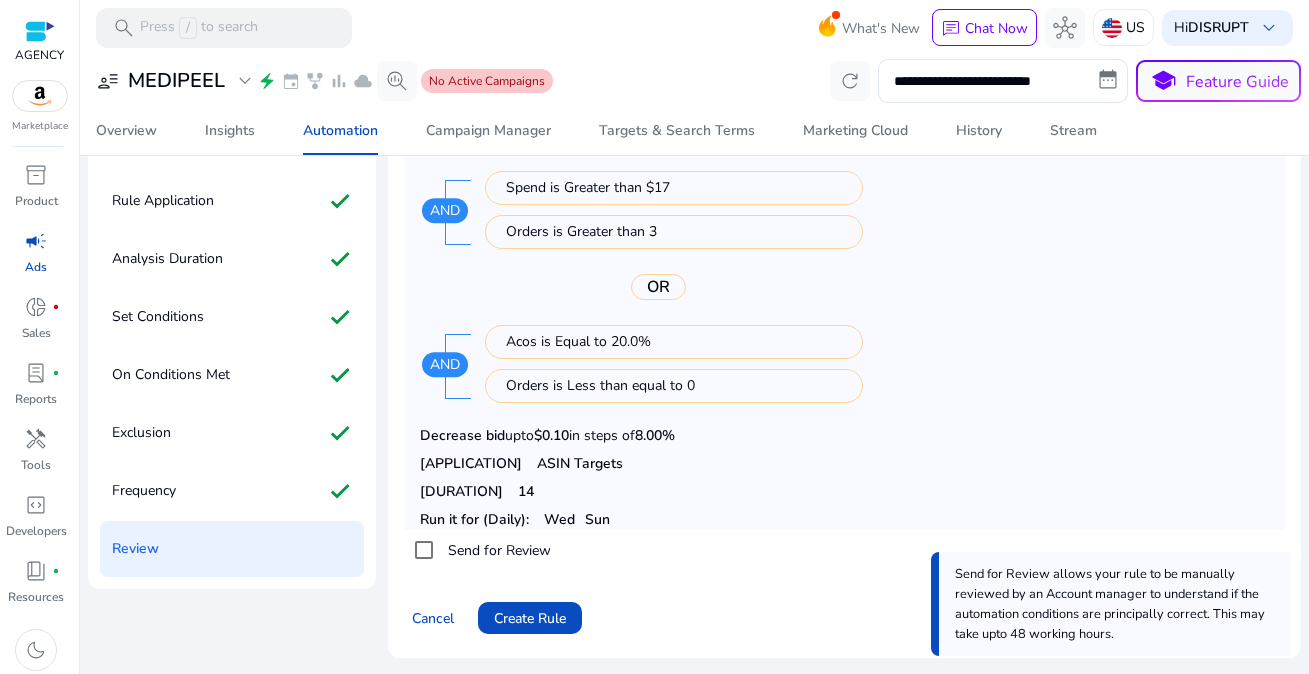 scroll, scrollTop: 198, scrollLeft: 0, axis: vertical 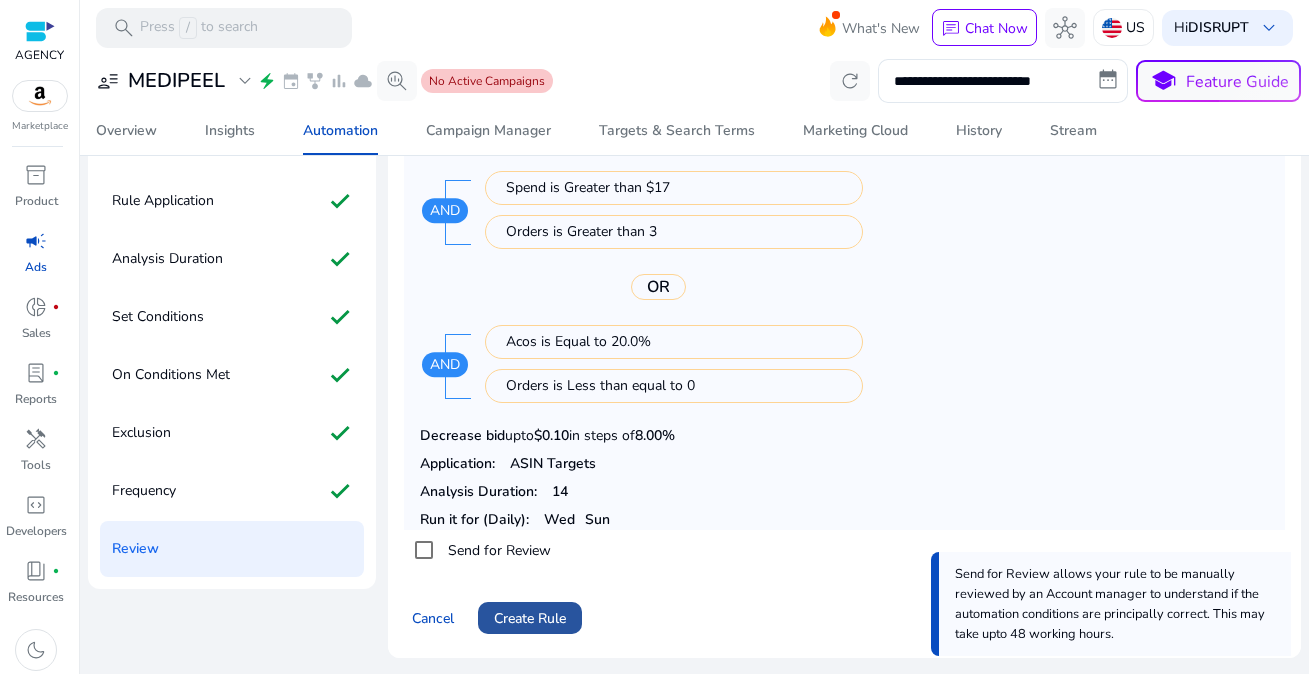 click on "Create Rule" 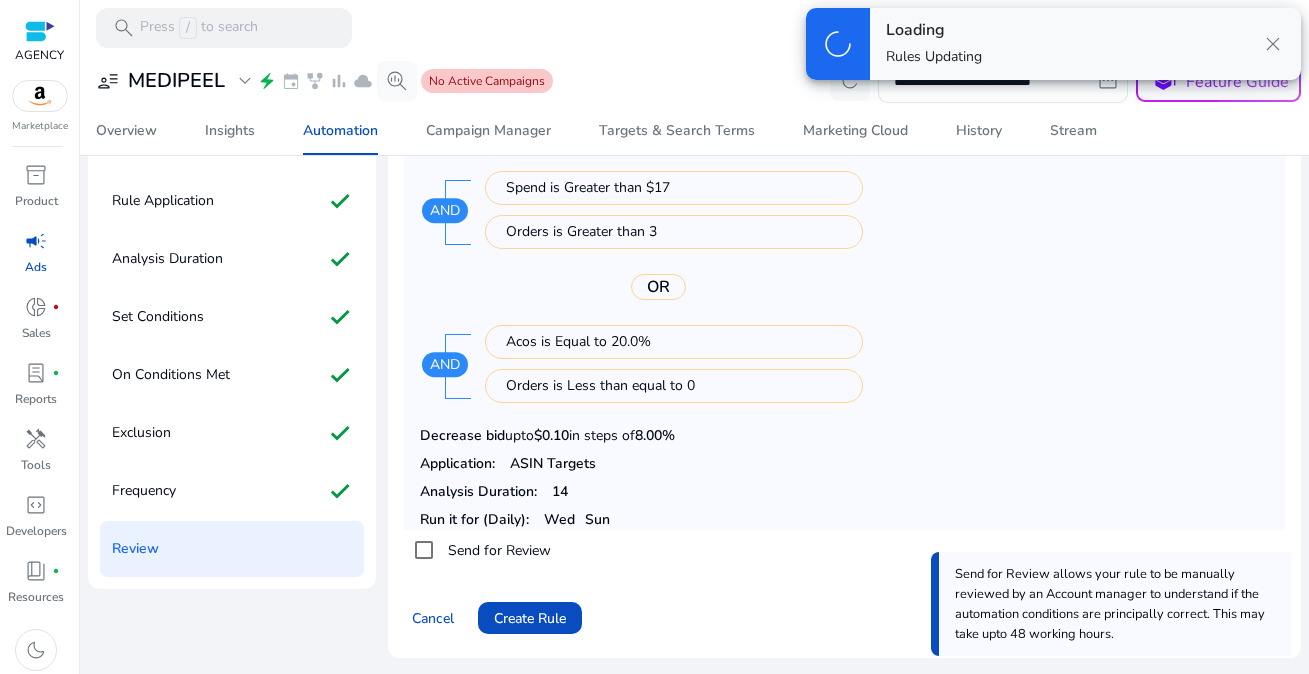 scroll, scrollTop: 0, scrollLeft: 0, axis: both 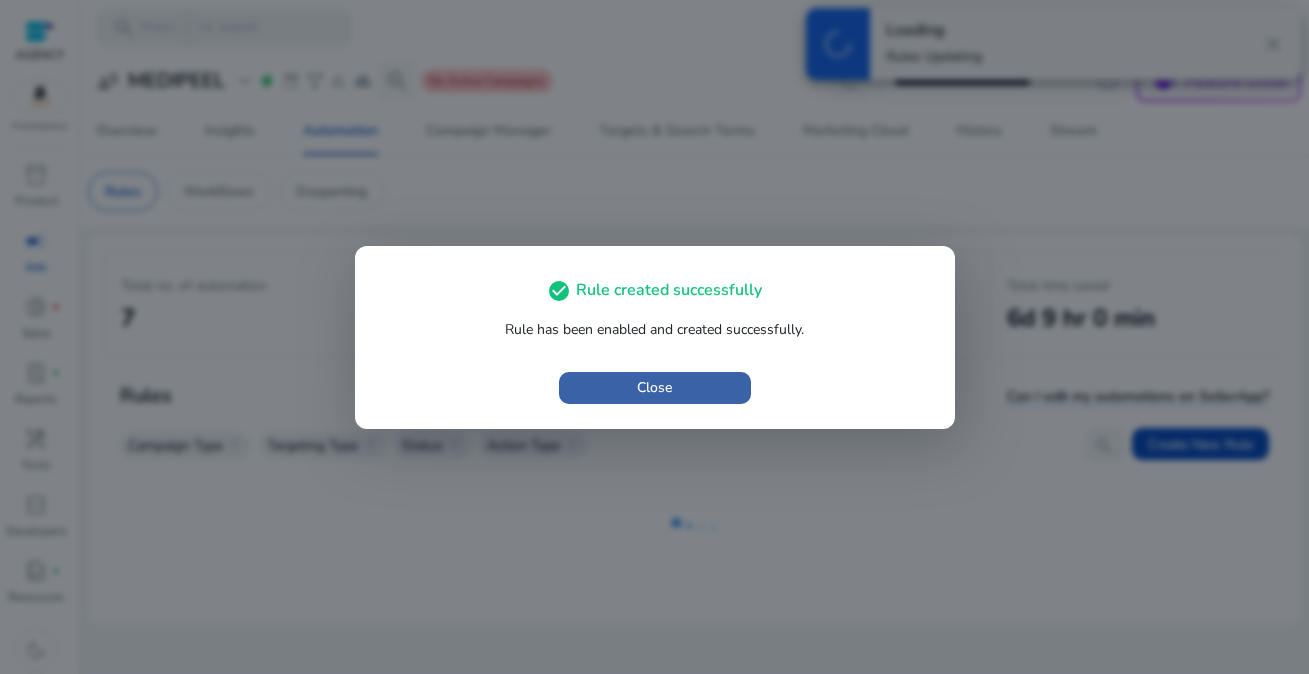 click at bounding box center (655, 388) 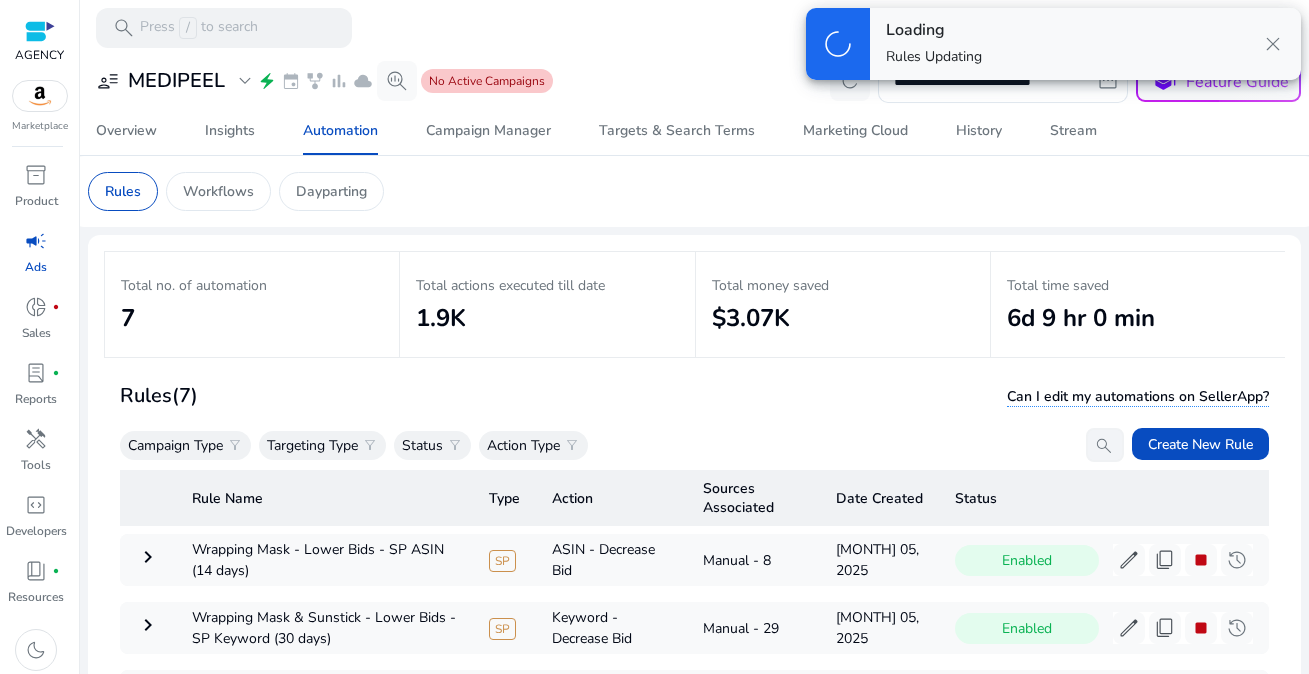 scroll, scrollTop: 146, scrollLeft: 0, axis: vertical 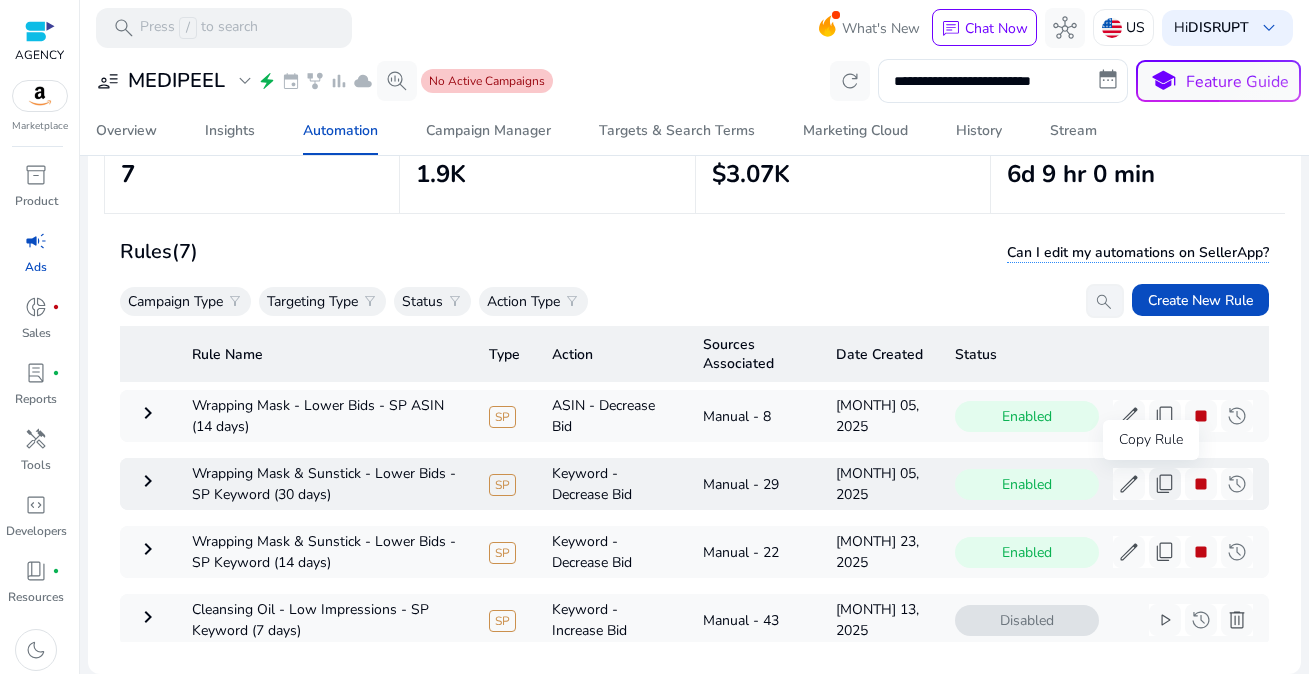 click on "content_copy" at bounding box center [1165, 484] 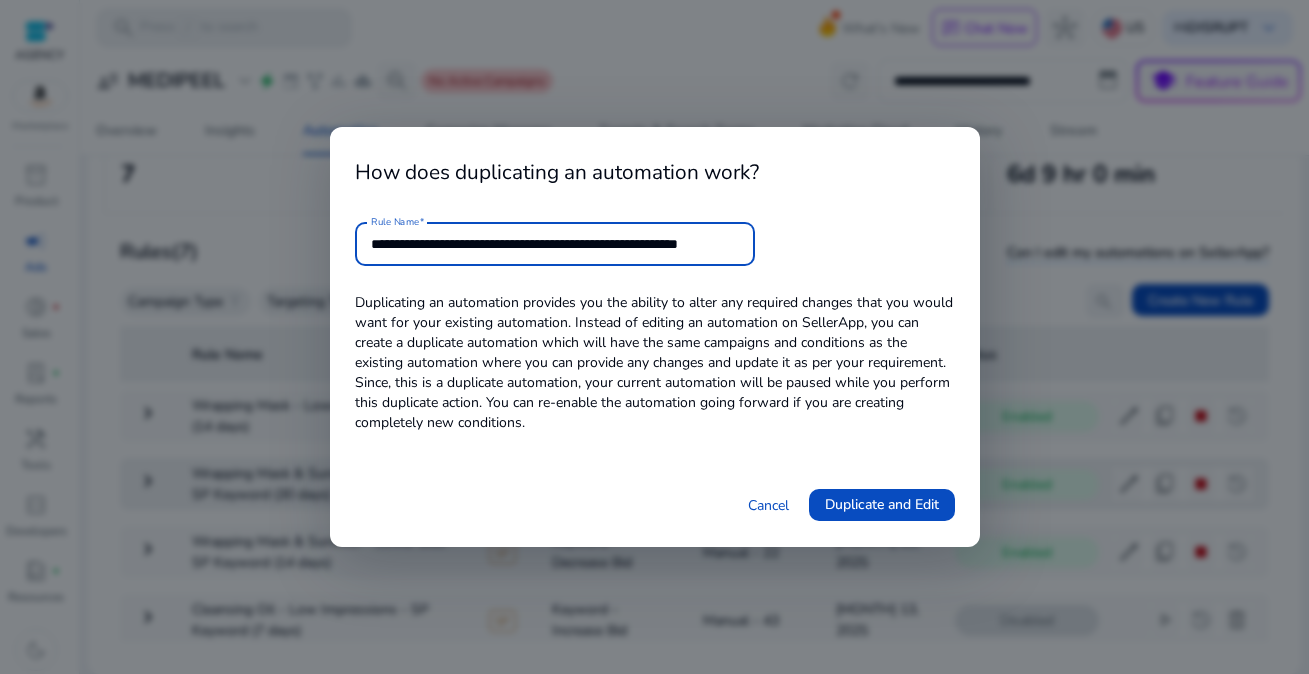 scroll, scrollTop: 0, scrollLeft: 41, axis: horizontal 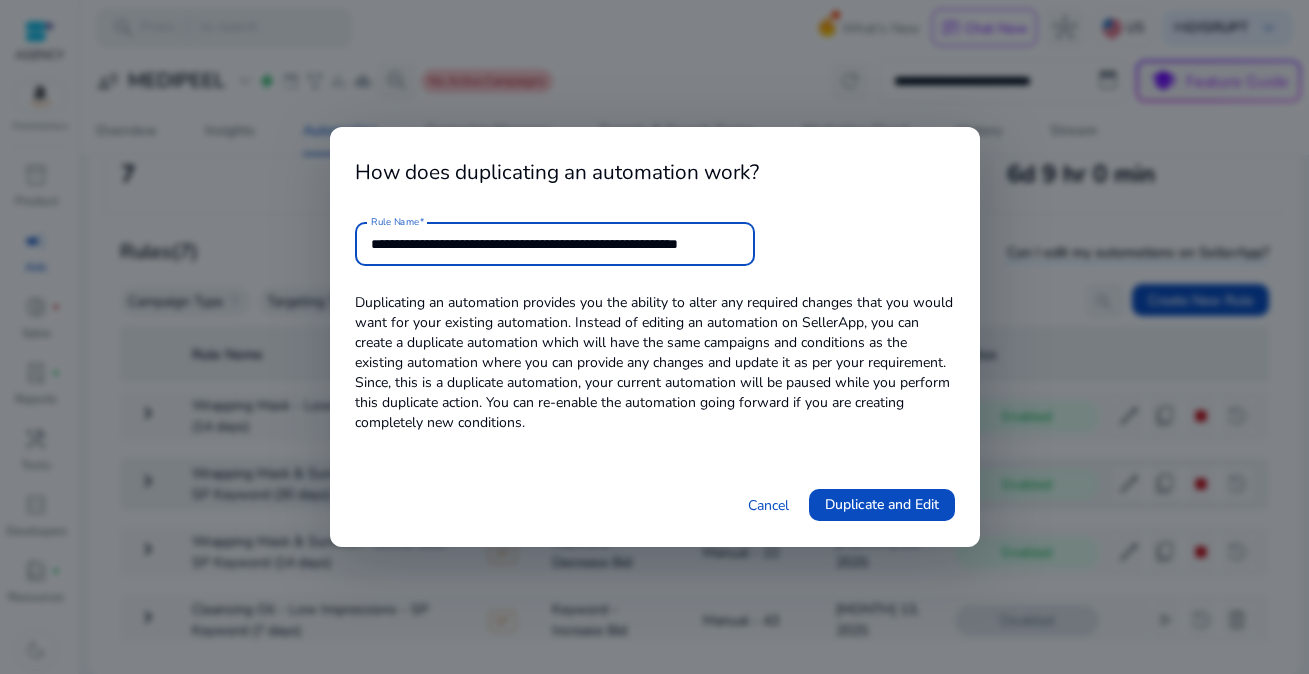 drag, startPoint x: 676, startPoint y: 238, endPoint x: 623, endPoint y: 246, distance: 53.600372 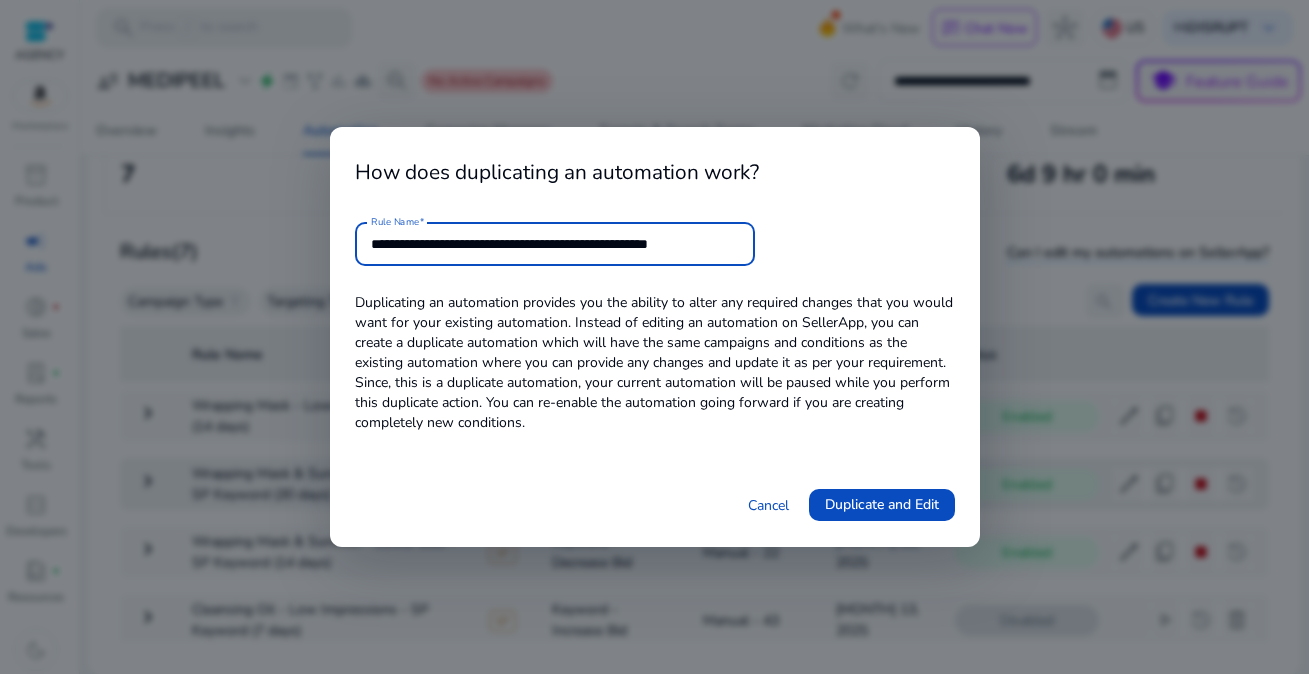 scroll, scrollTop: 0, scrollLeft: 0, axis: both 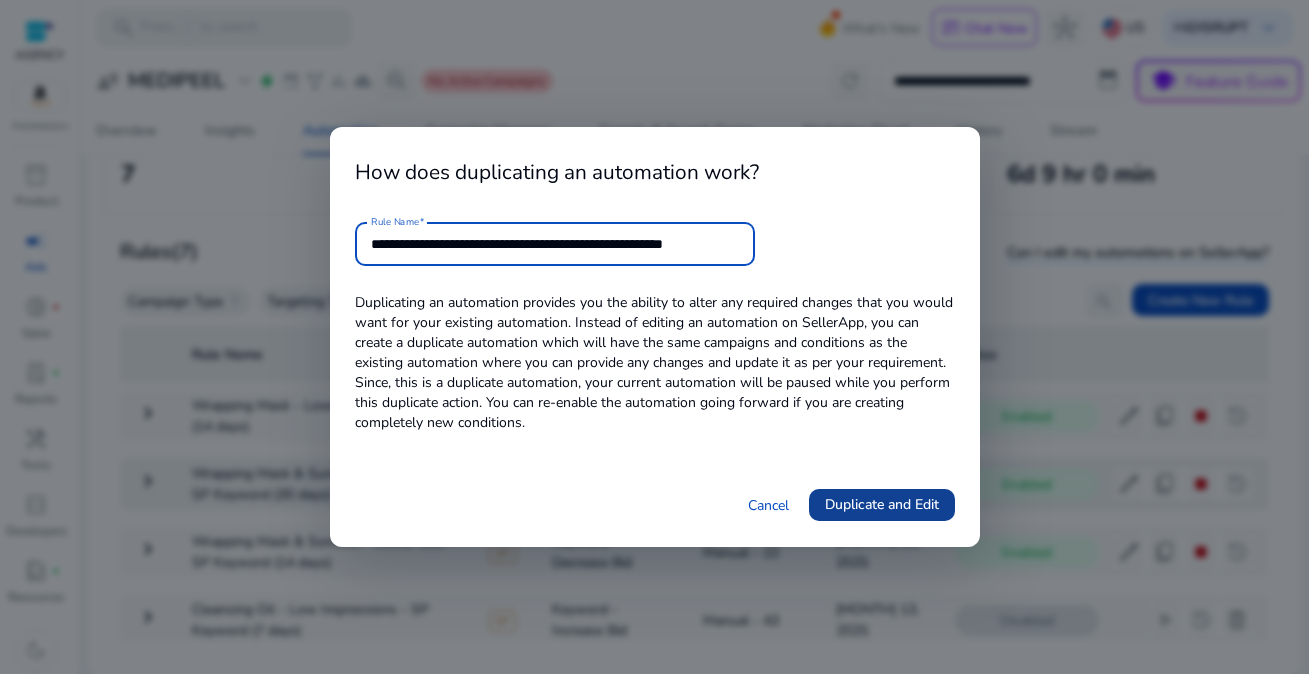 type on "**********" 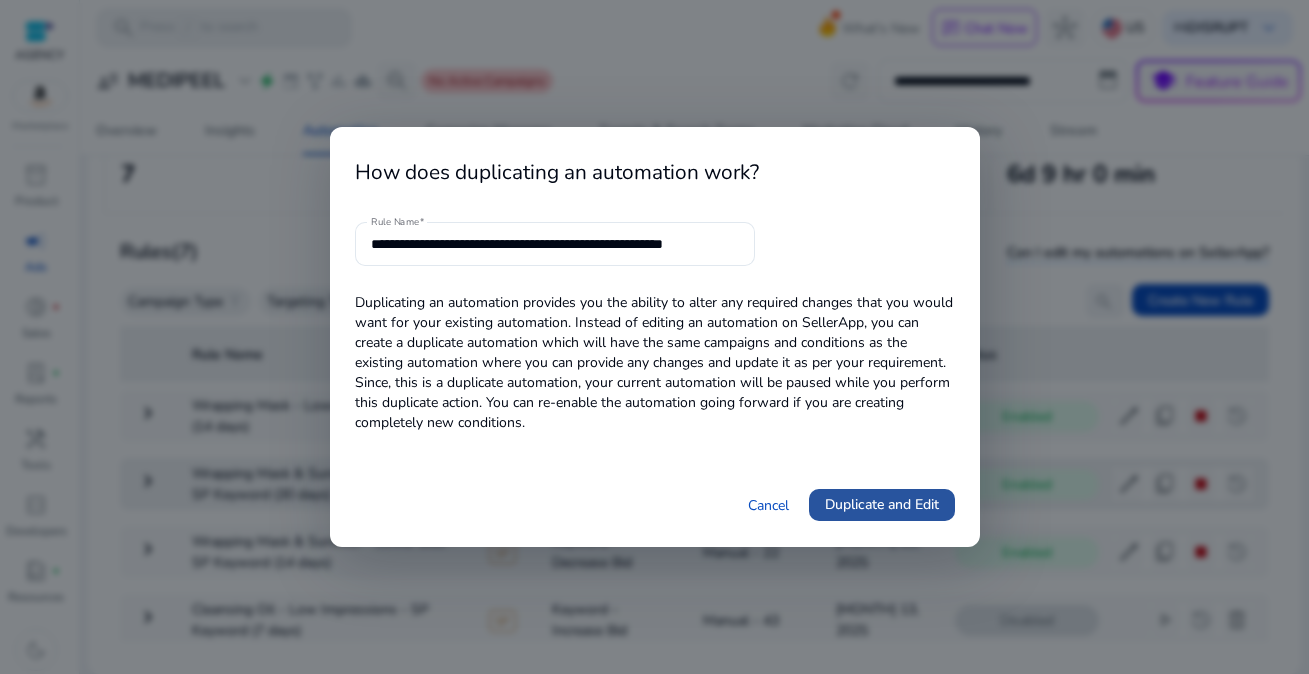 click on "Duplicate and Edit" at bounding box center (882, 505) 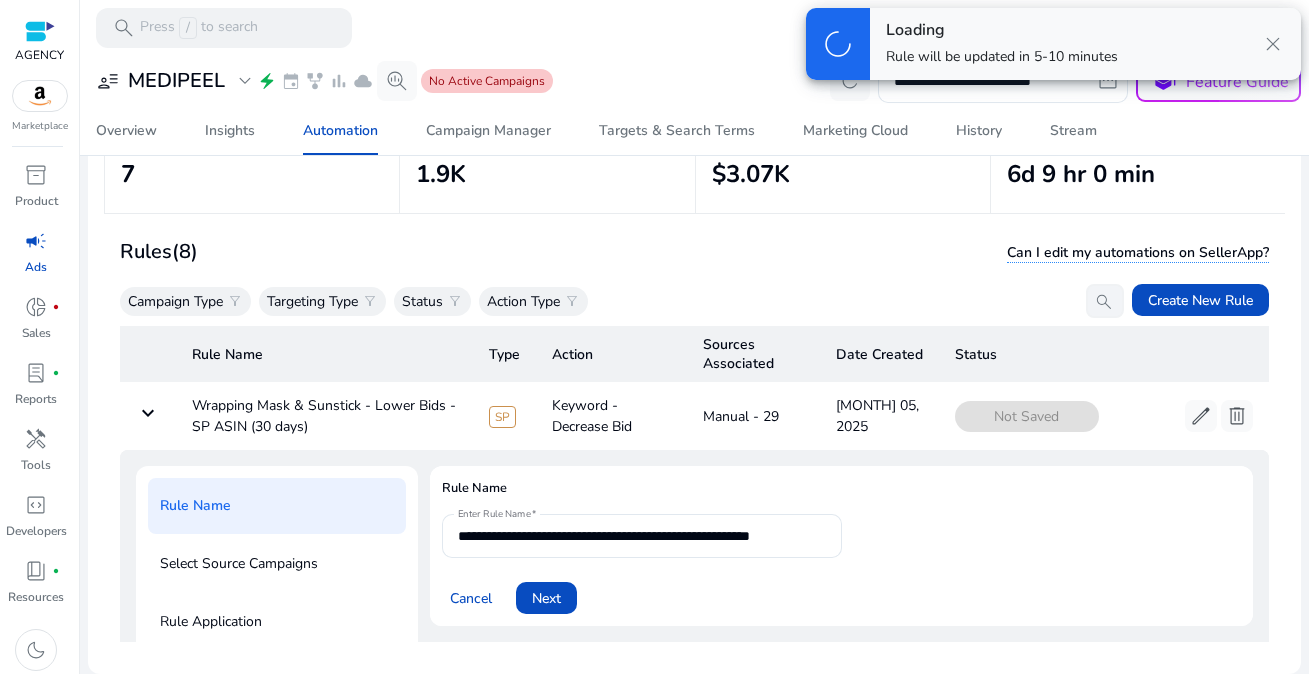 scroll, scrollTop: 72, scrollLeft: 0, axis: vertical 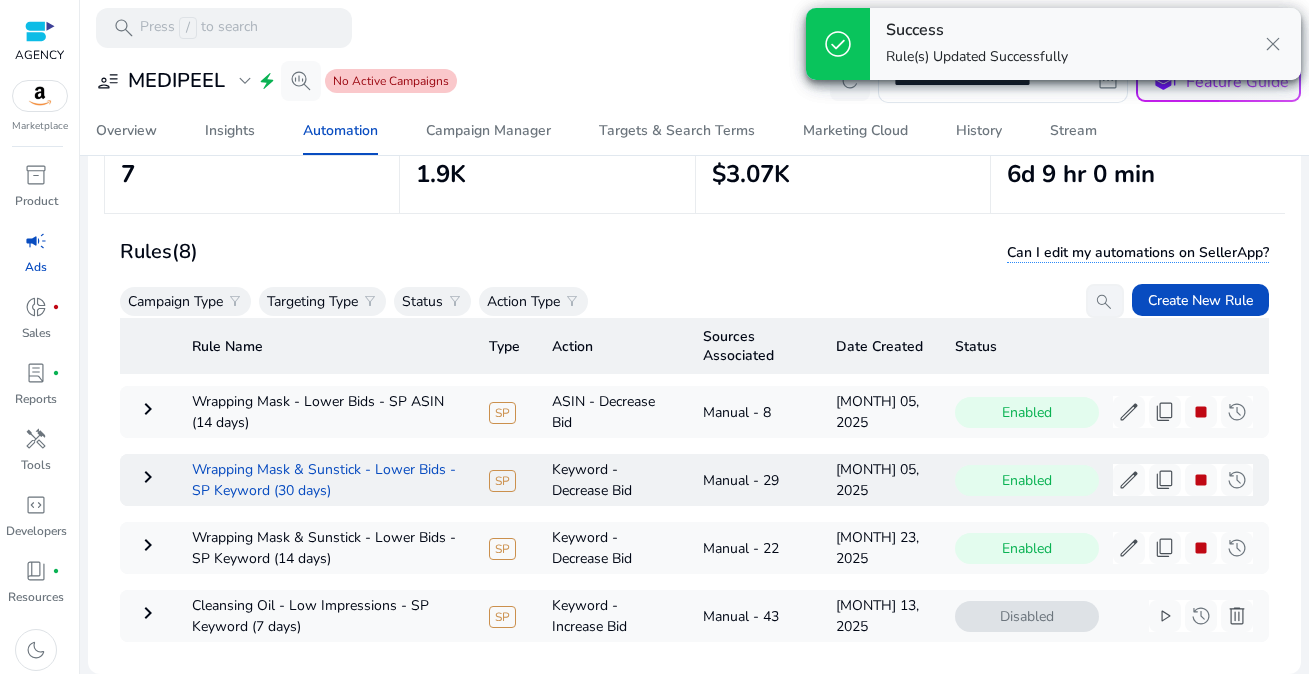 click on "Wrapping Mask & Sunstick  - Lower Bids - SP Keyword (30 days)" at bounding box center (324, 480) 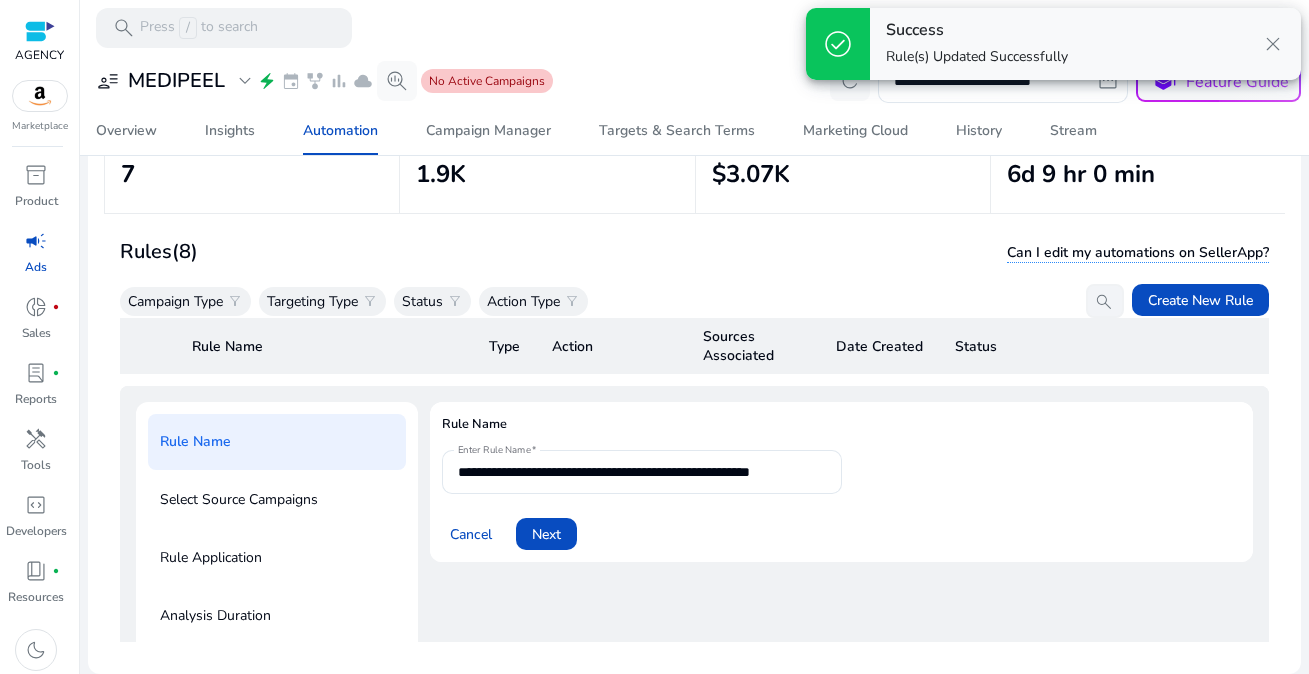 scroll, scrollTop: 54, scrollLeft: 0, axis: vertical 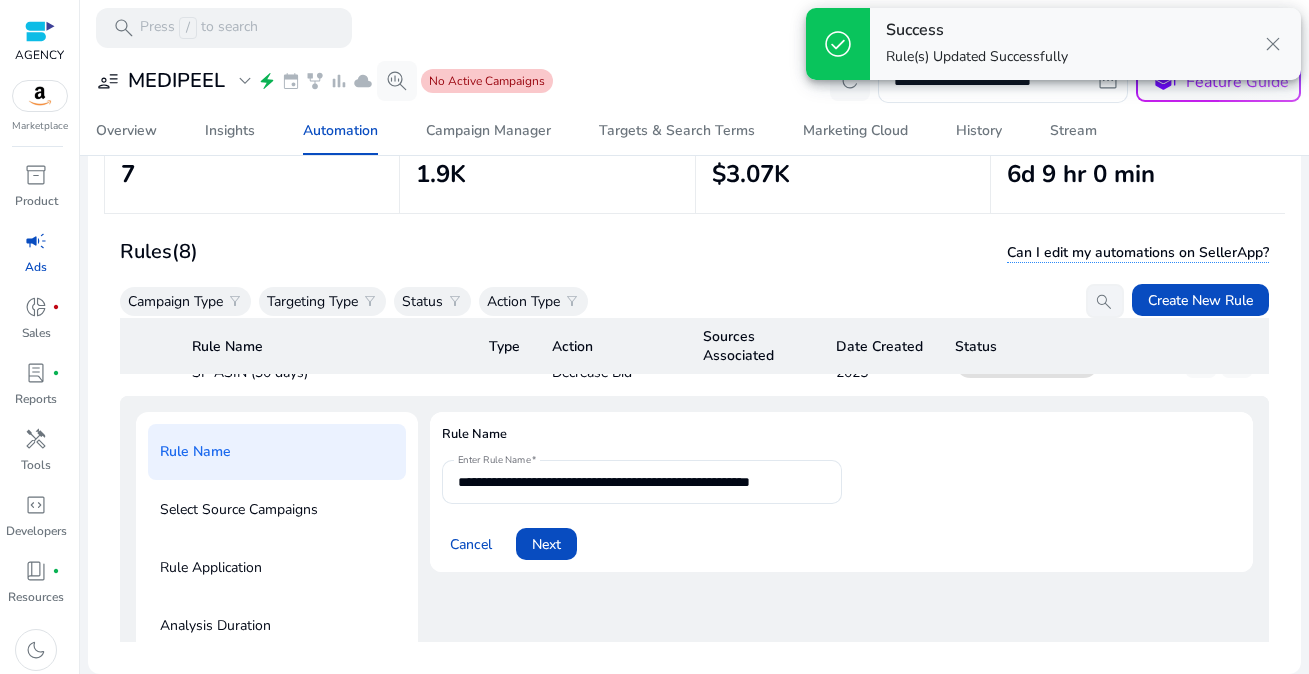 click on "Select Source Campaigns" 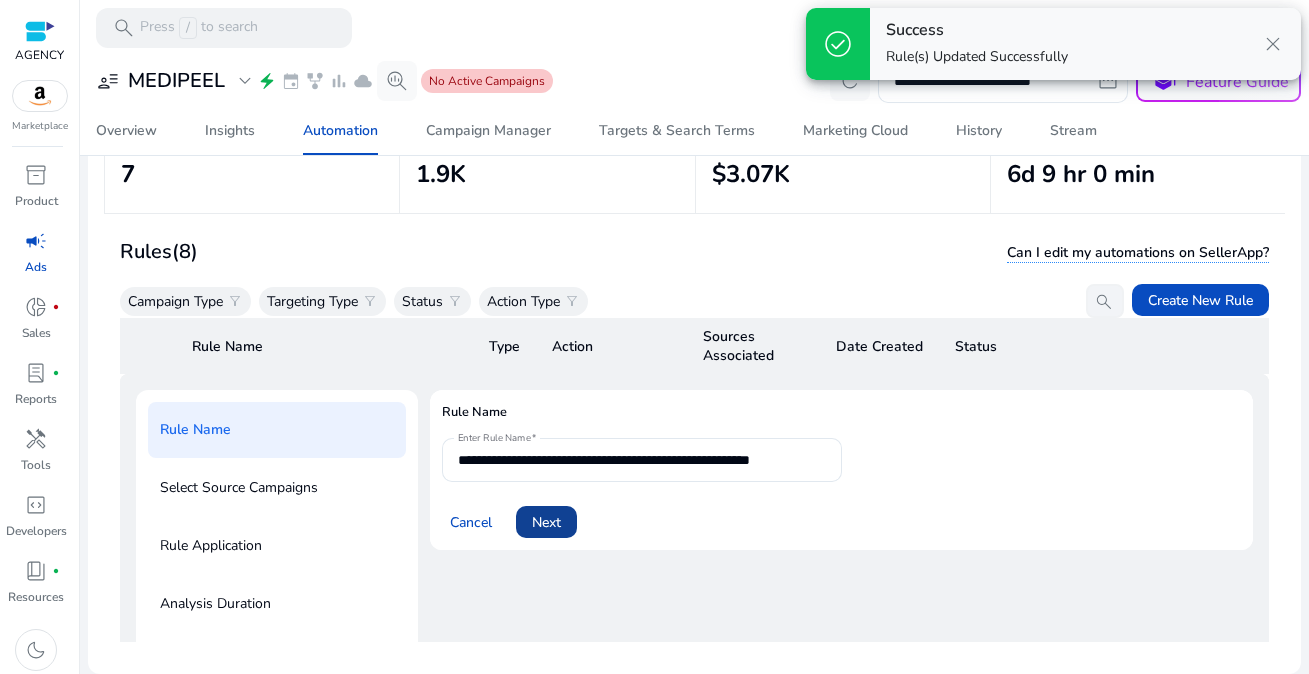 click on "Cancel   Next" 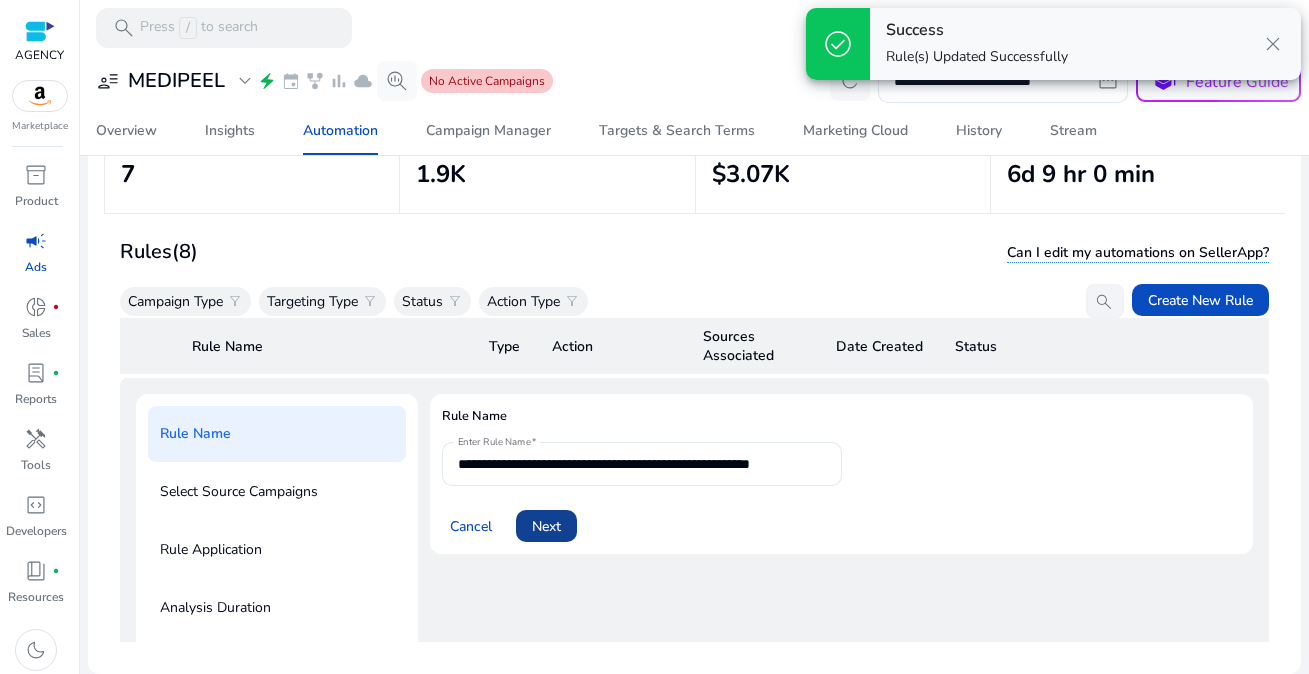 click on "Next" 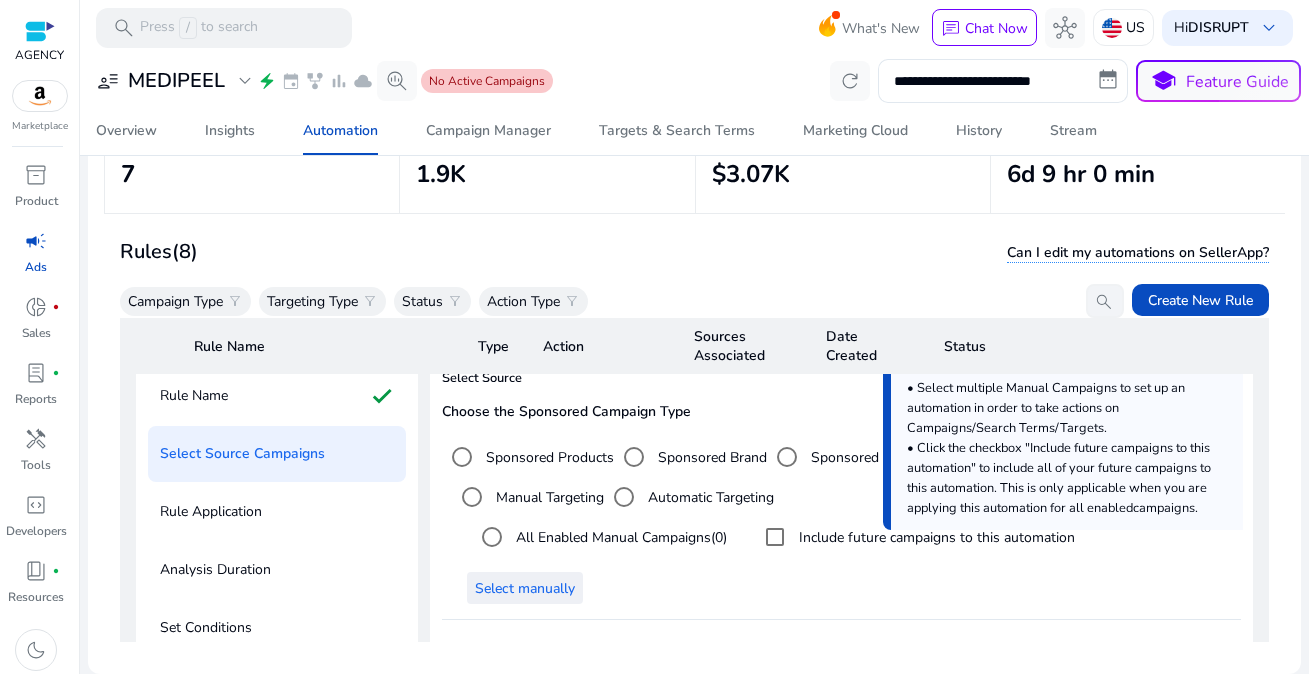scroll, scrollTop: 72, scrollLeft: 0, axis: vertical 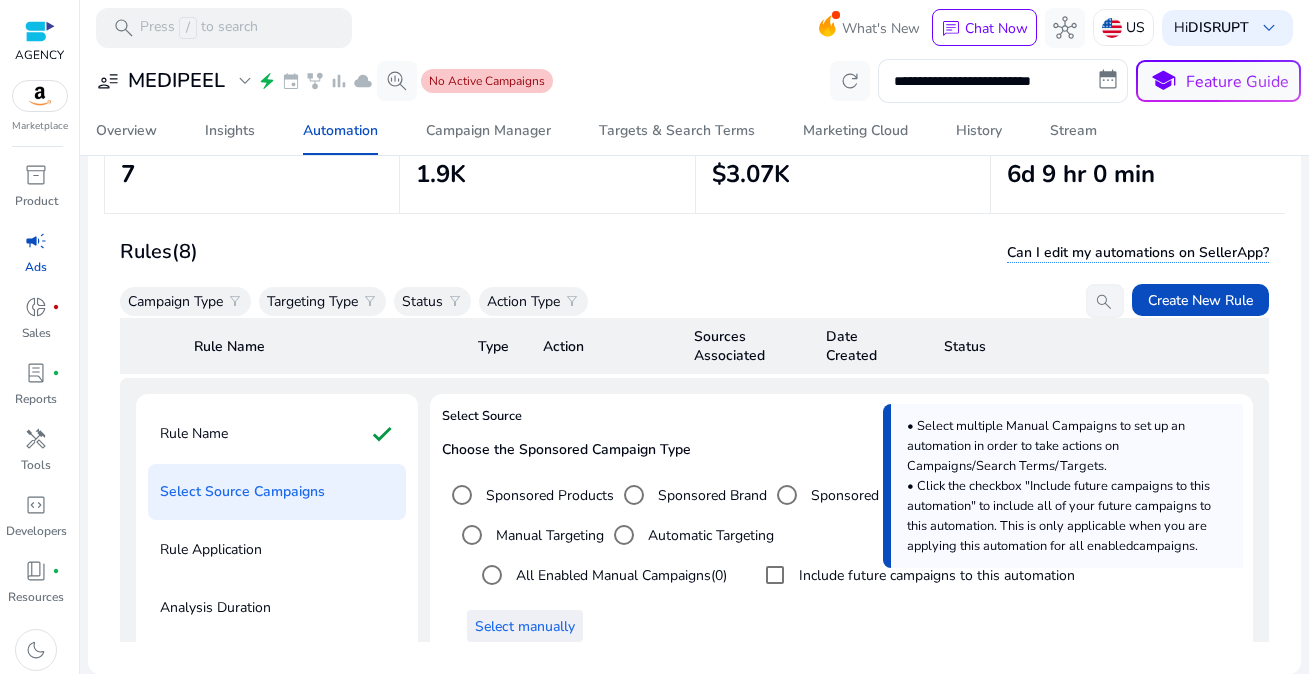 click on "Manual Targeting Automatic Targeting All Enabled Manual Campaigns  (0) Include future campaigns to this automation  Select manually" at bounding box center [841, 578] 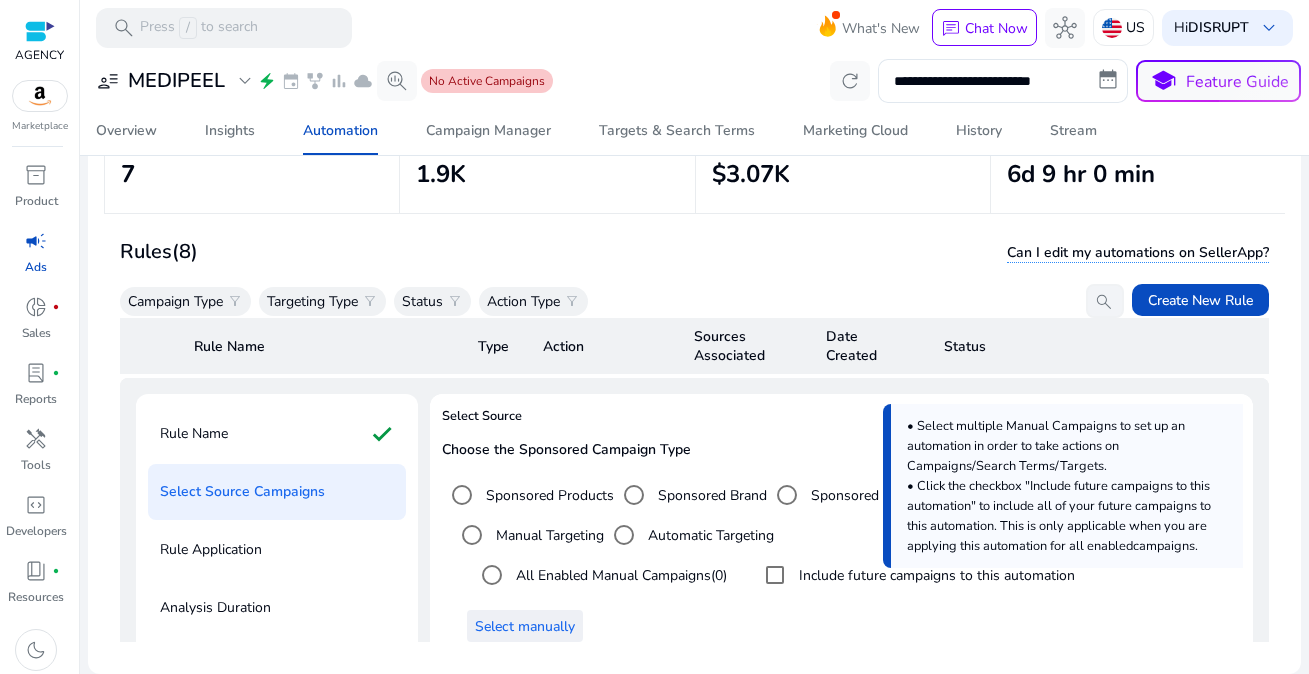 click on "Select manually" at bounding box center (525, 626) 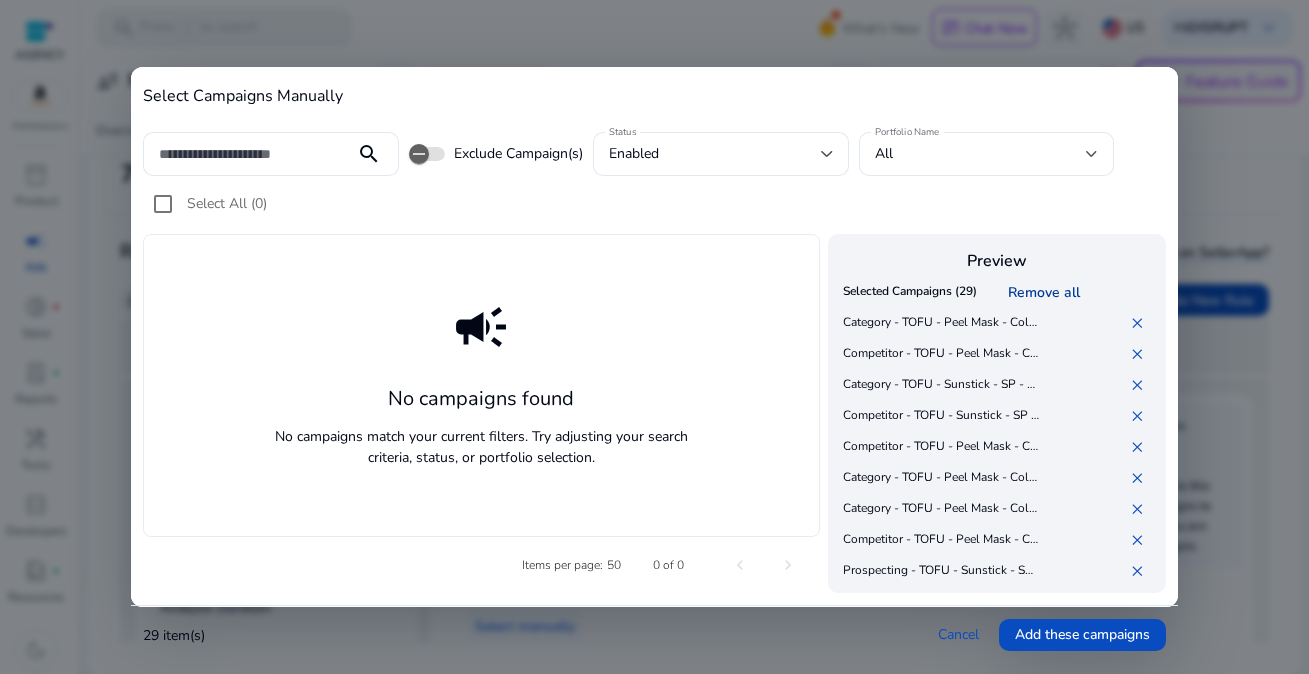 click on "Remove all" at bounding box center [1048, 292] 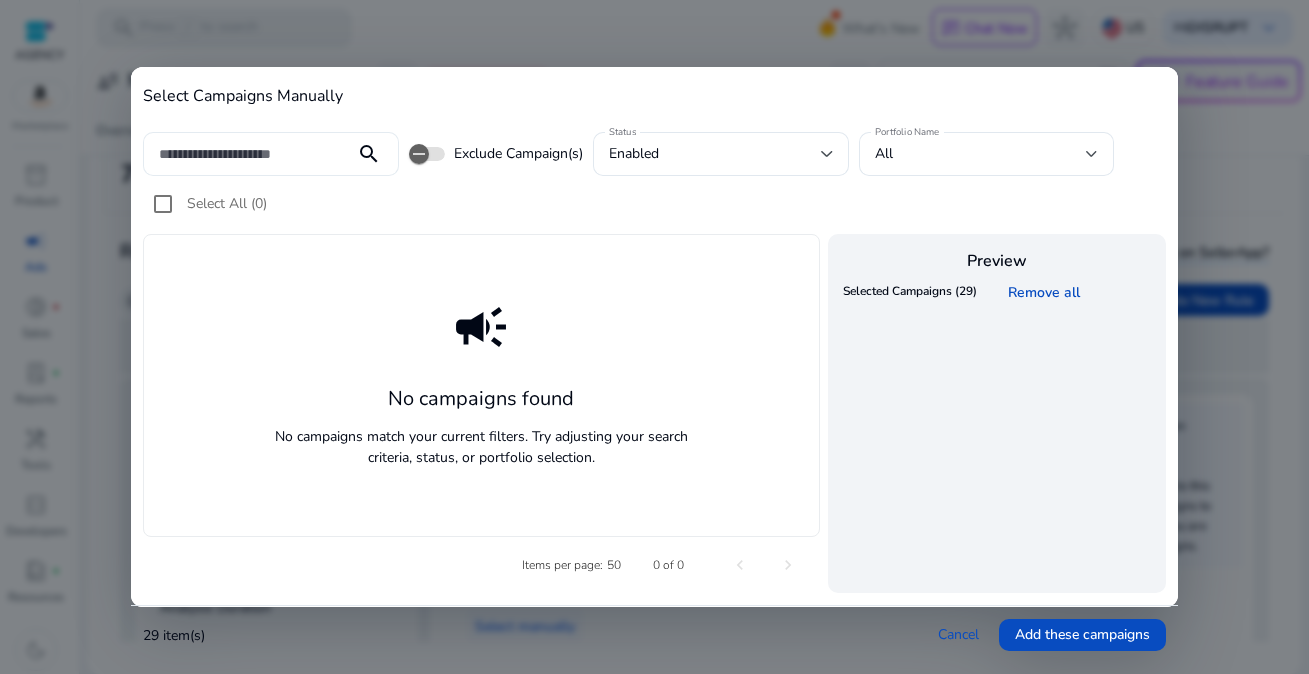 click at bounding box center [249, 154] 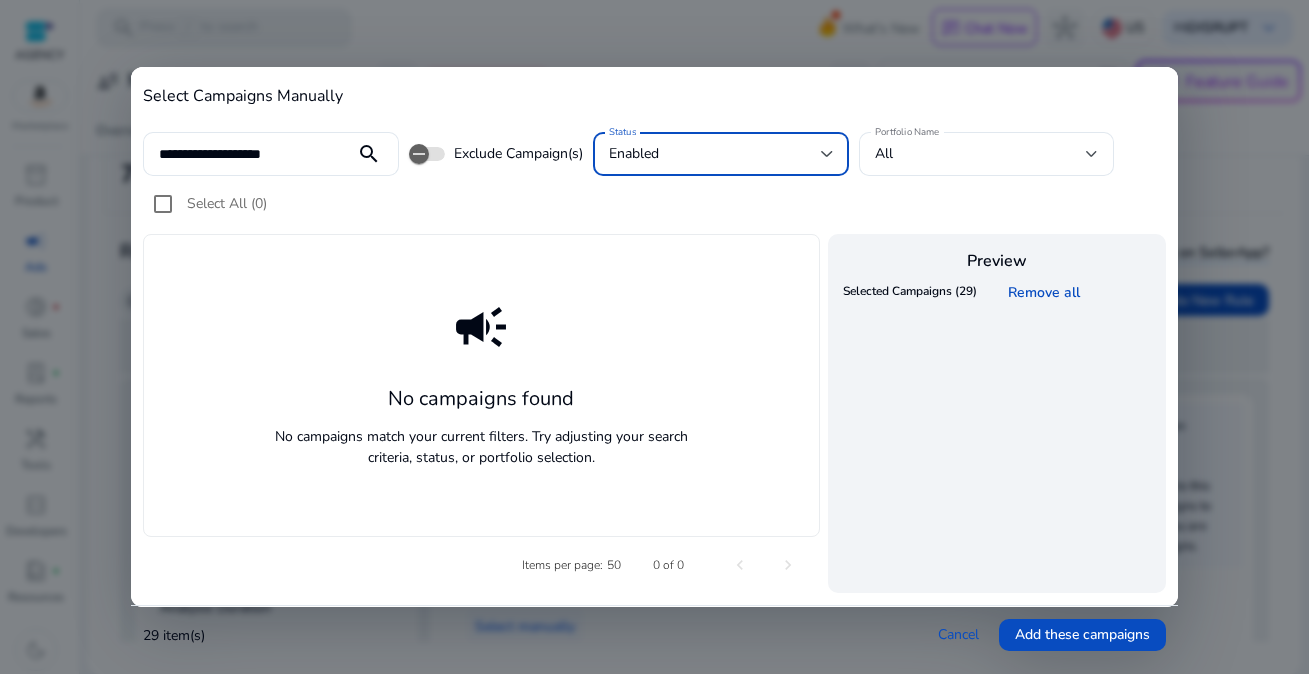 click on "enabled" at bounding box center [715, 154] 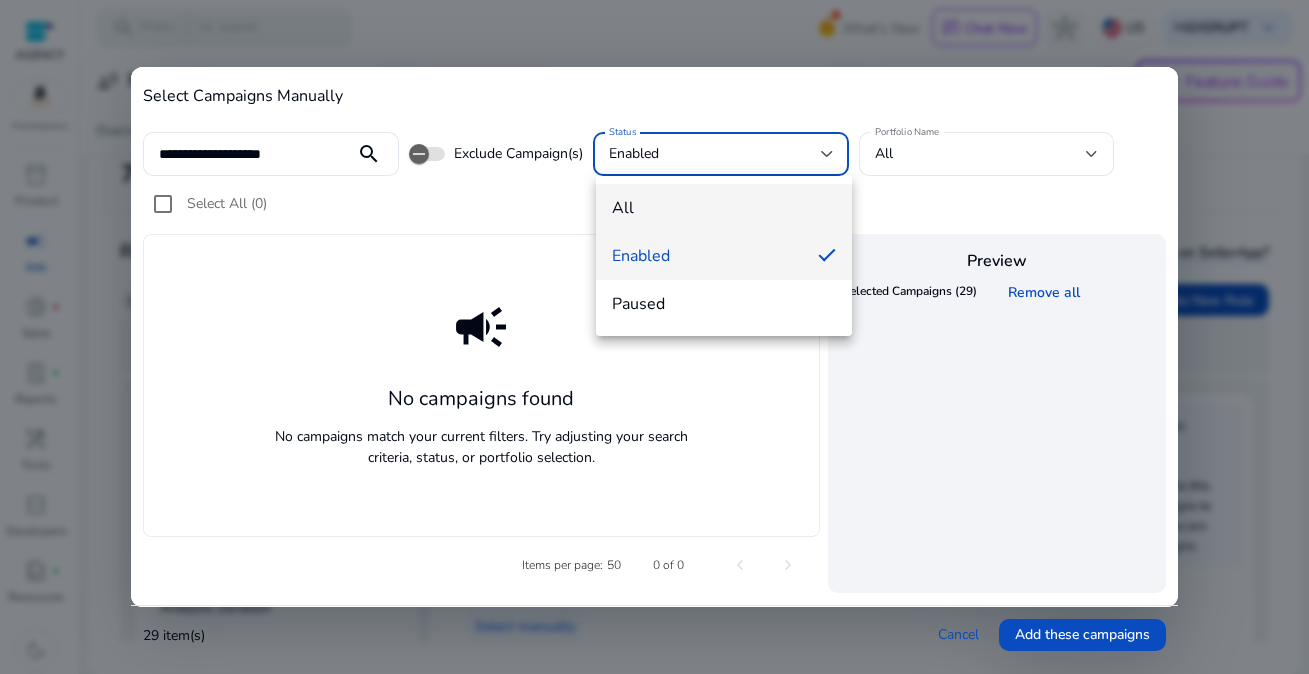 click on "all" at bounding box center (724, 208) 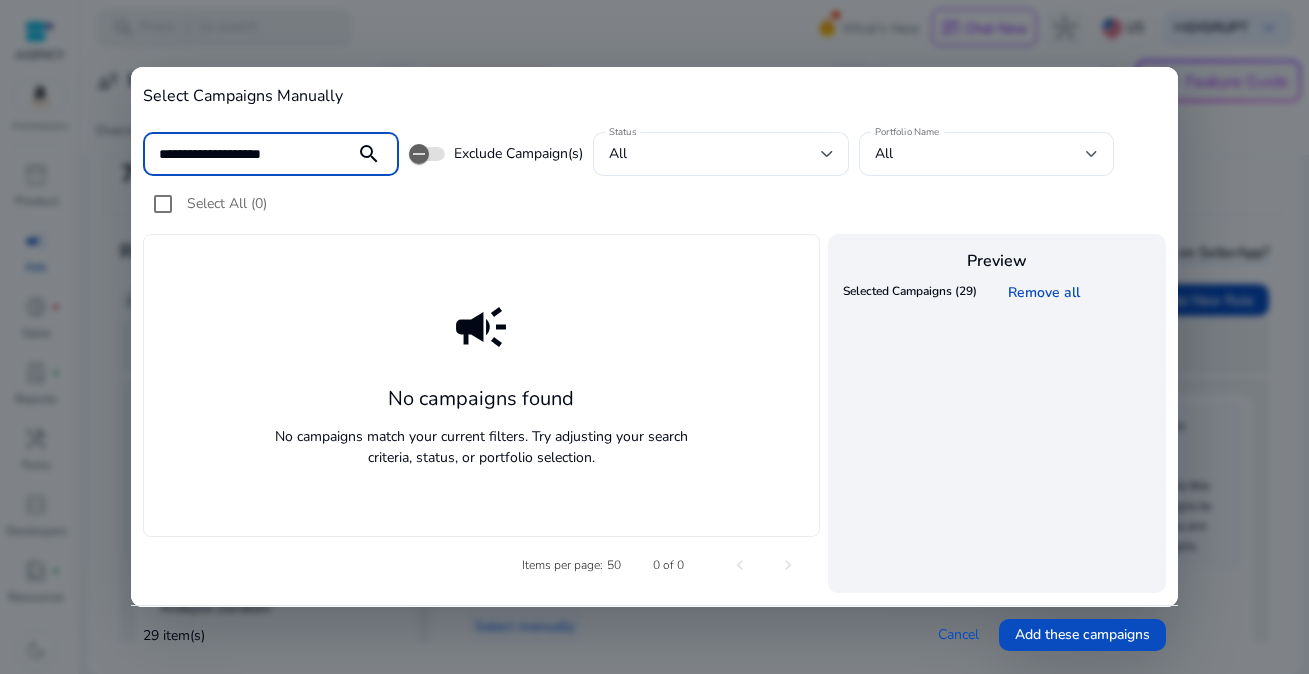 click on "**********" at bounding box center (249, 154) 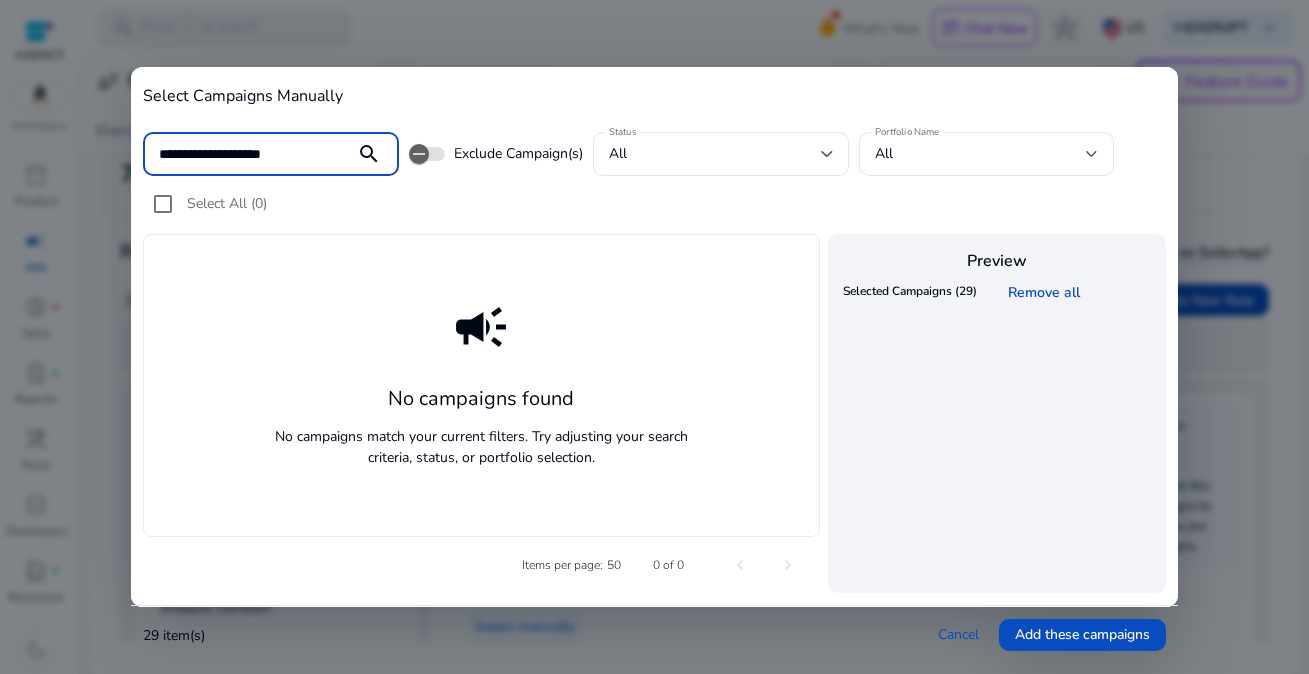 click on "**********" at bounding box center [249, 154] 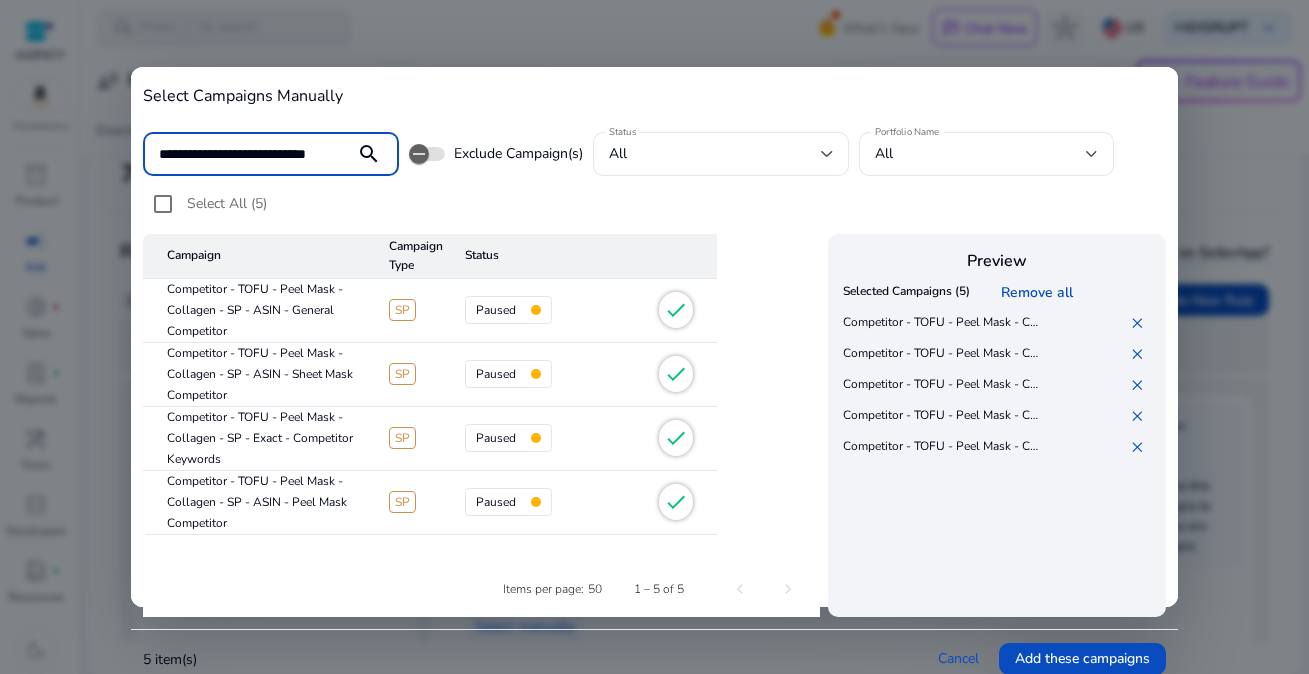 click on "**********" at bounding box center [249, 154] 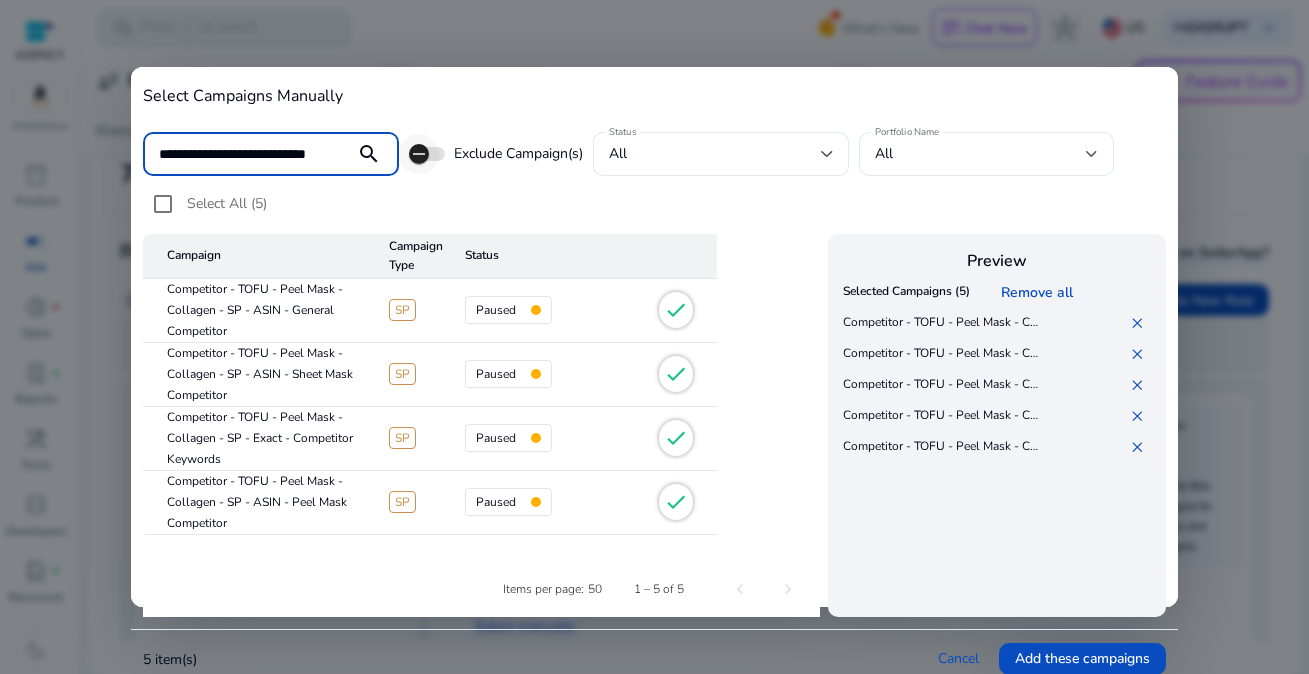 scroll, scrollTop: 0, scrollLeft: 3, axis: horizontal 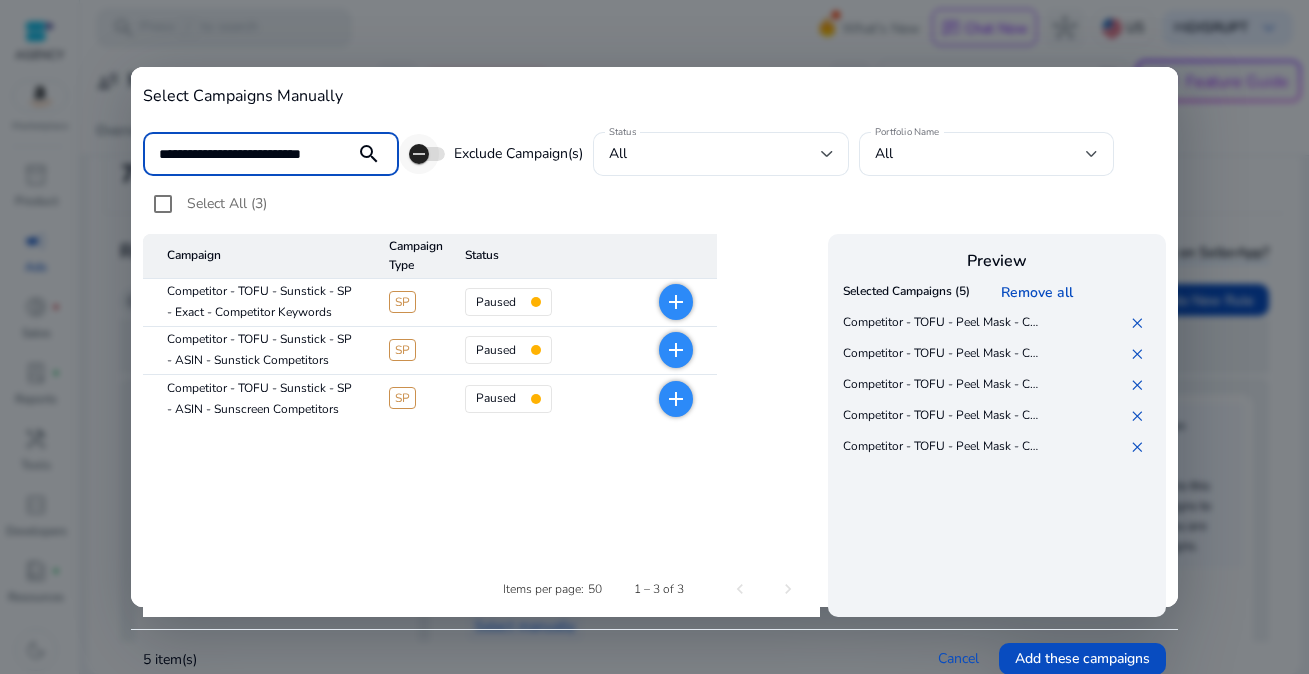 type on "**********" 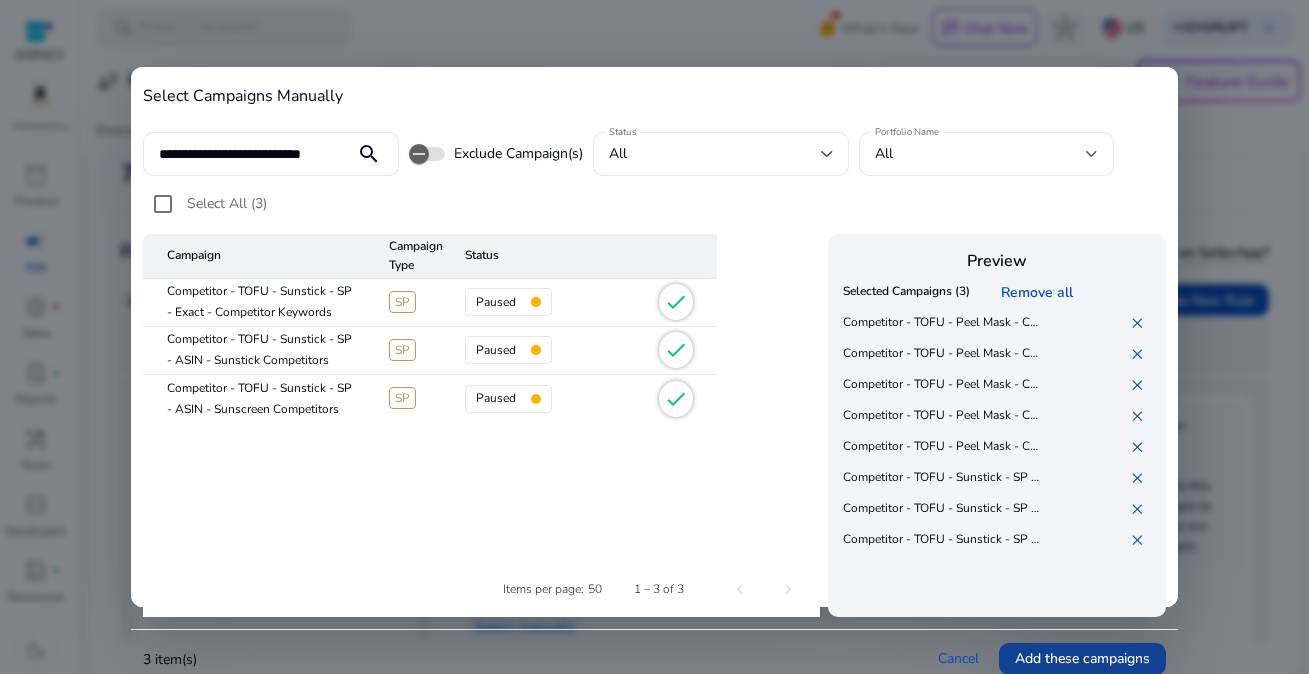 click on "Add these campaigns" at bounding box center [1082, 658] 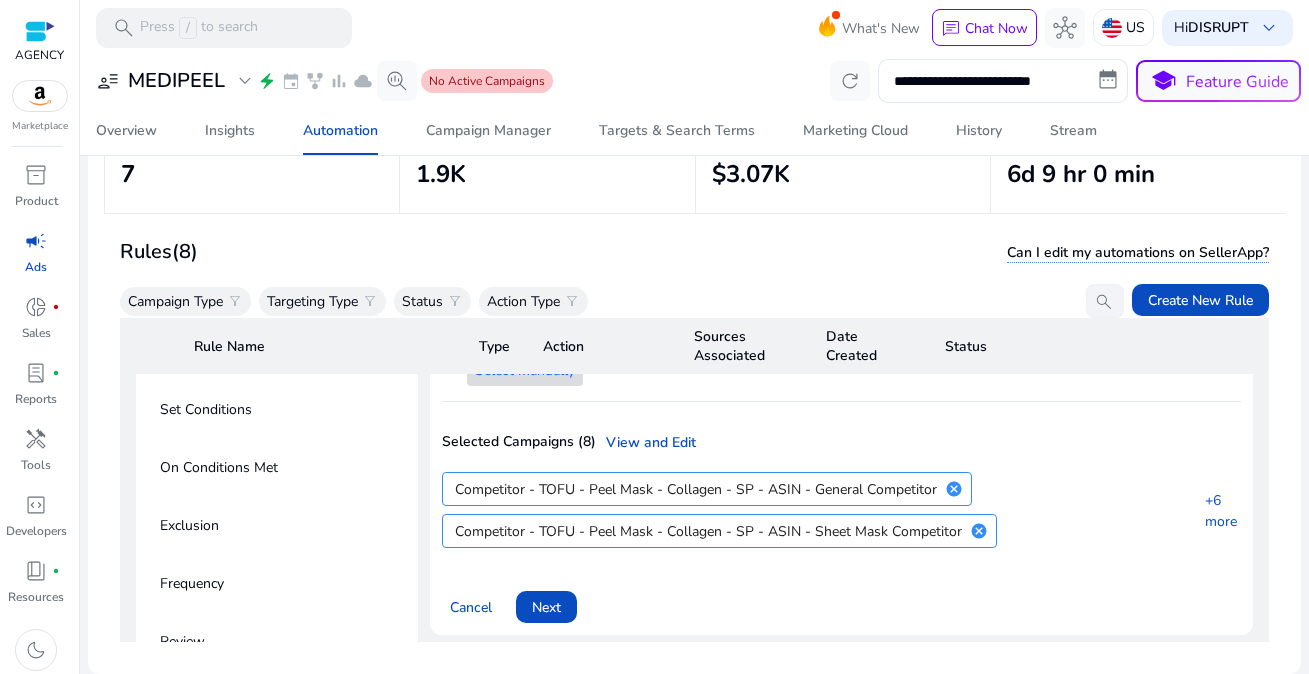 scroll, scrollTop: 447, scrollLeft: 0, axis: vertical 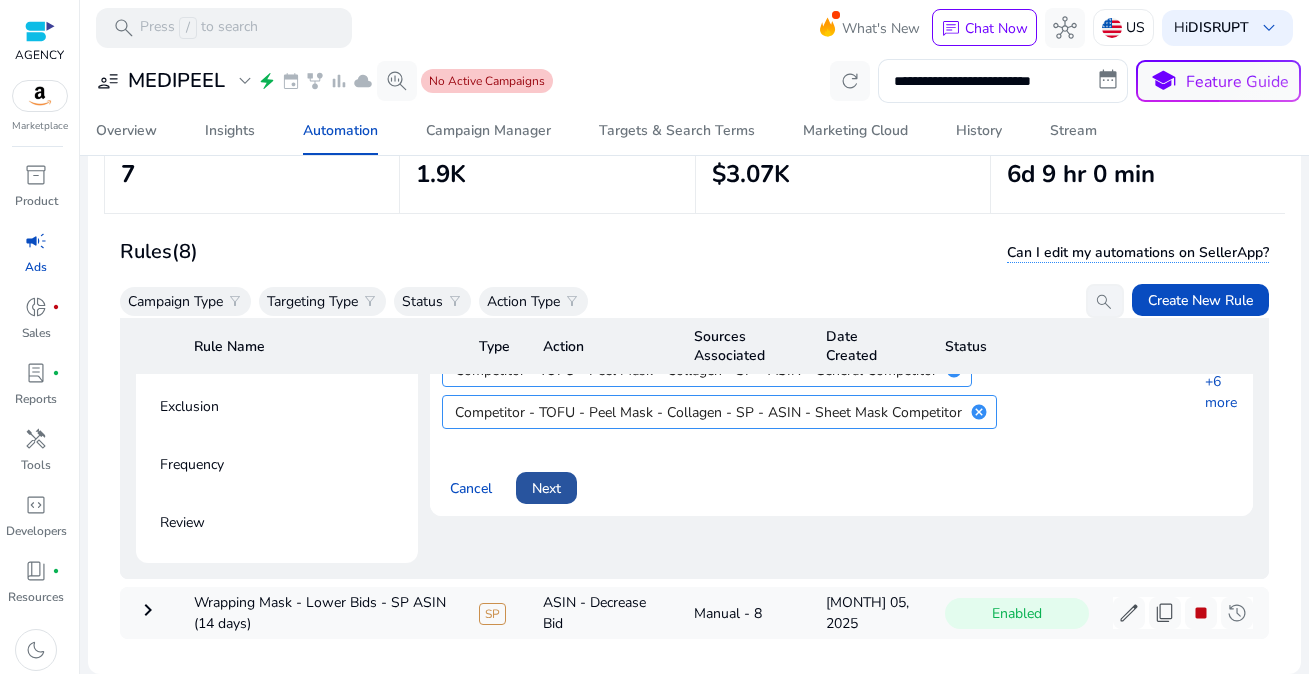 click at bounding box center (546, 488) 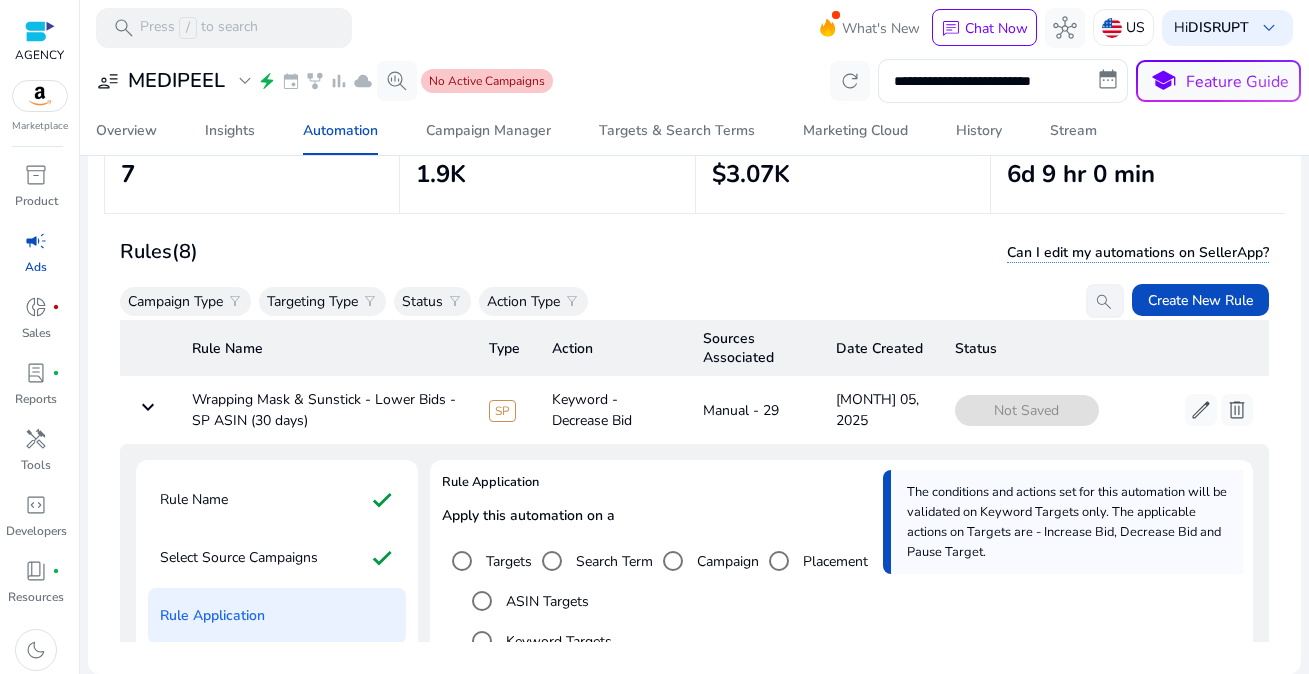 scroll, scrollTop: 65, scrollLeft: 0, axis: vertical 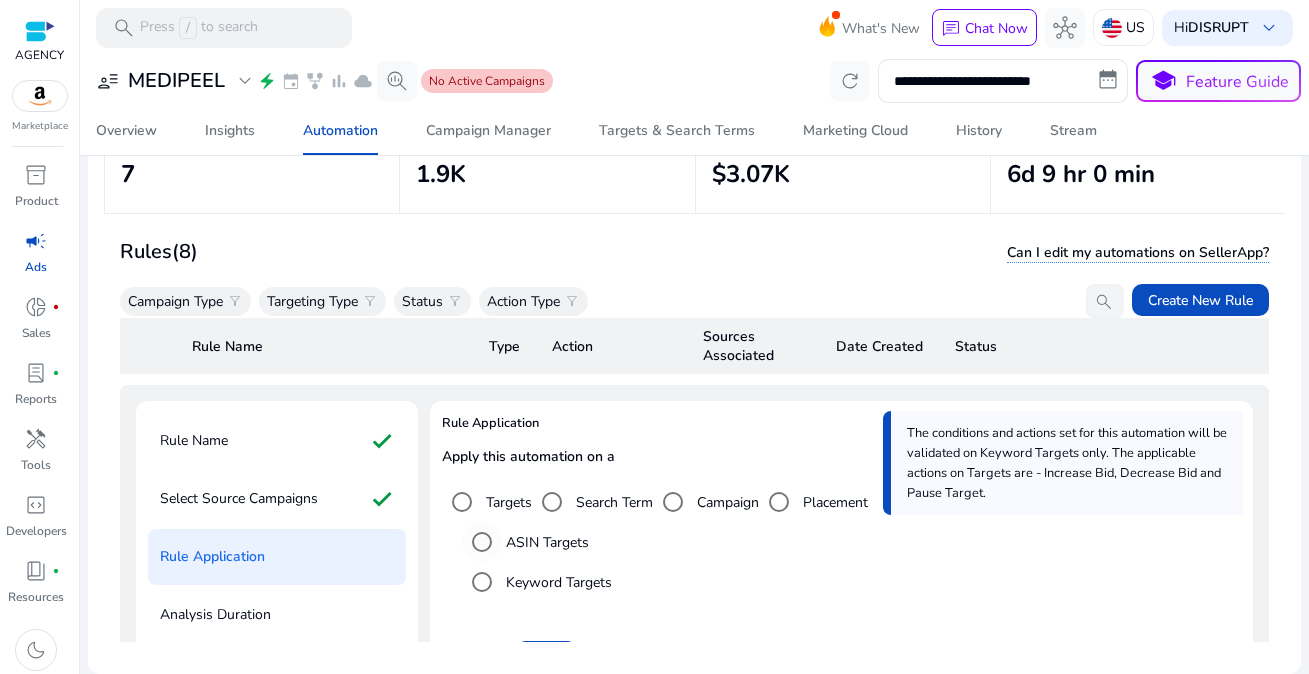 click on "ASIN Targets" at bounding box center [545, 542] 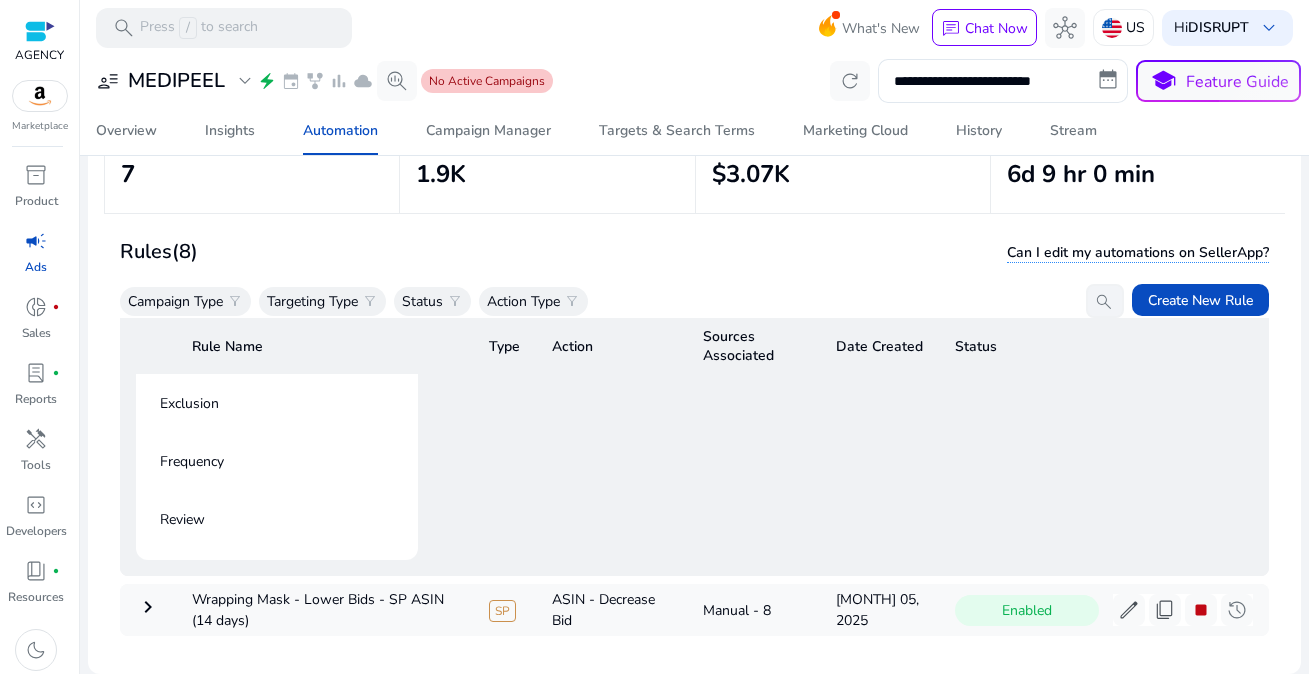 scroll, scrollTop: 266, scrollLeft: 0, axis: vertical 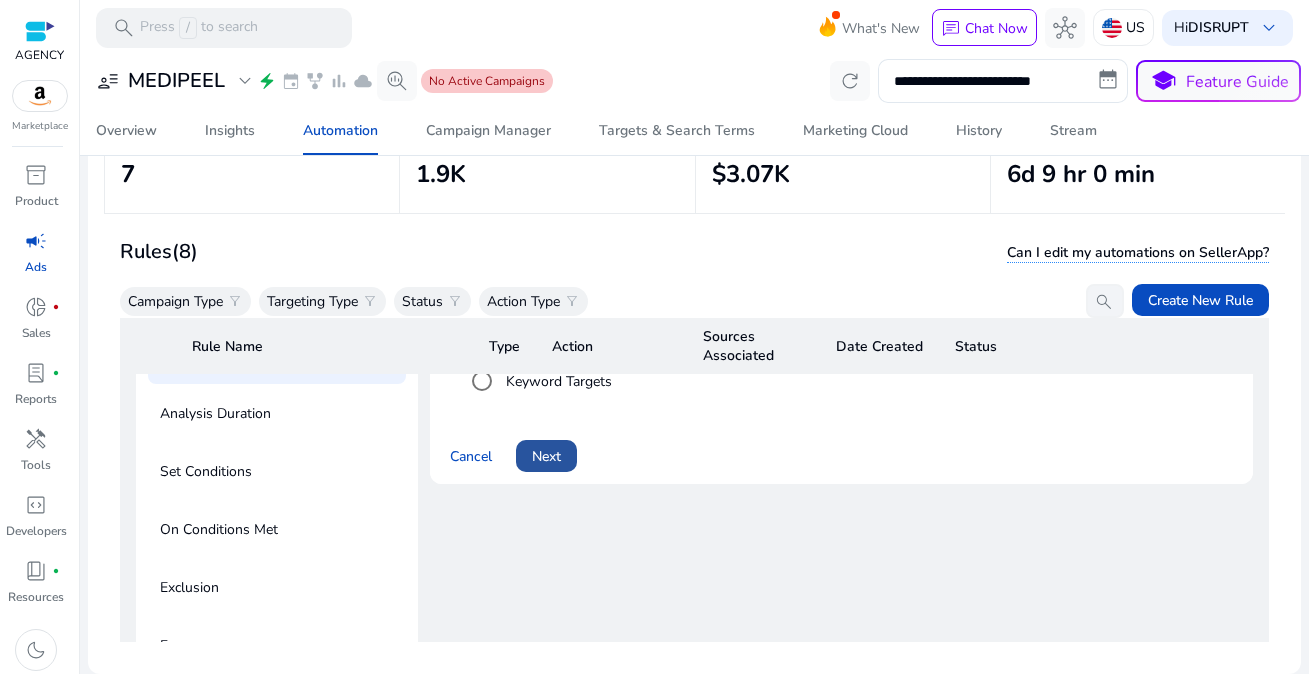 click at bounding box center (546, 456) 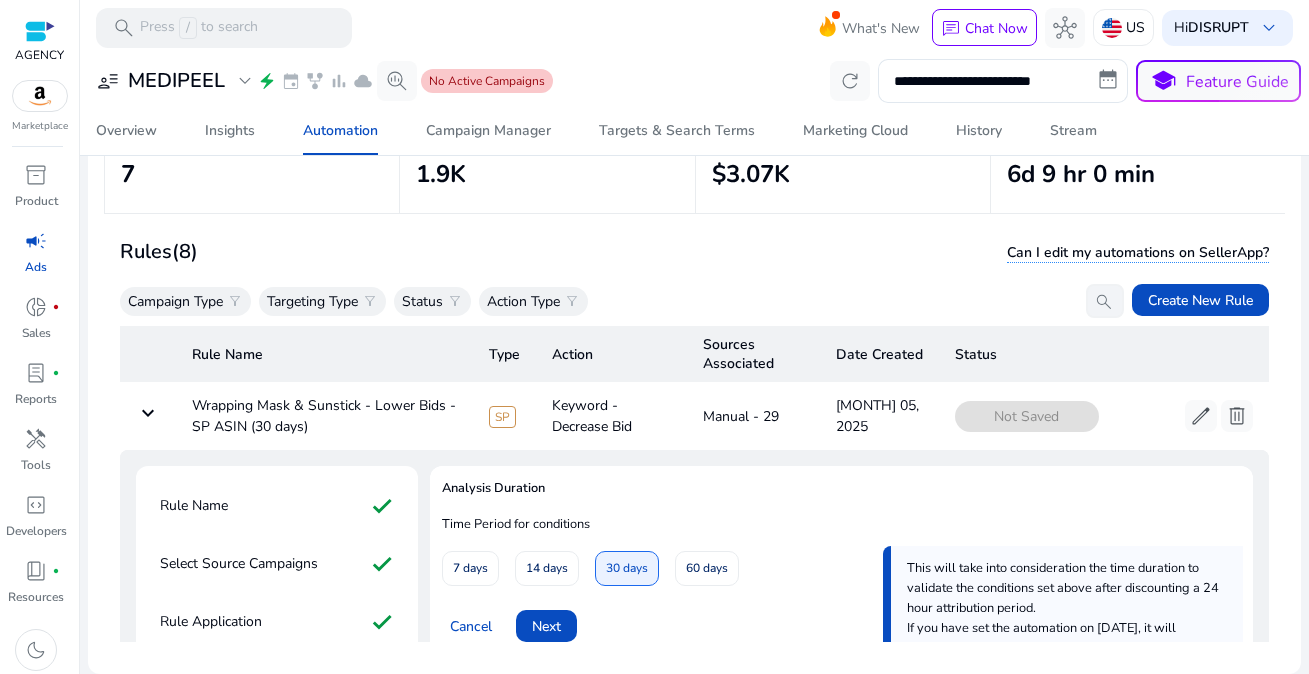 scroll, scrollTop: 173, scrollLeft: 0, axis: vertical 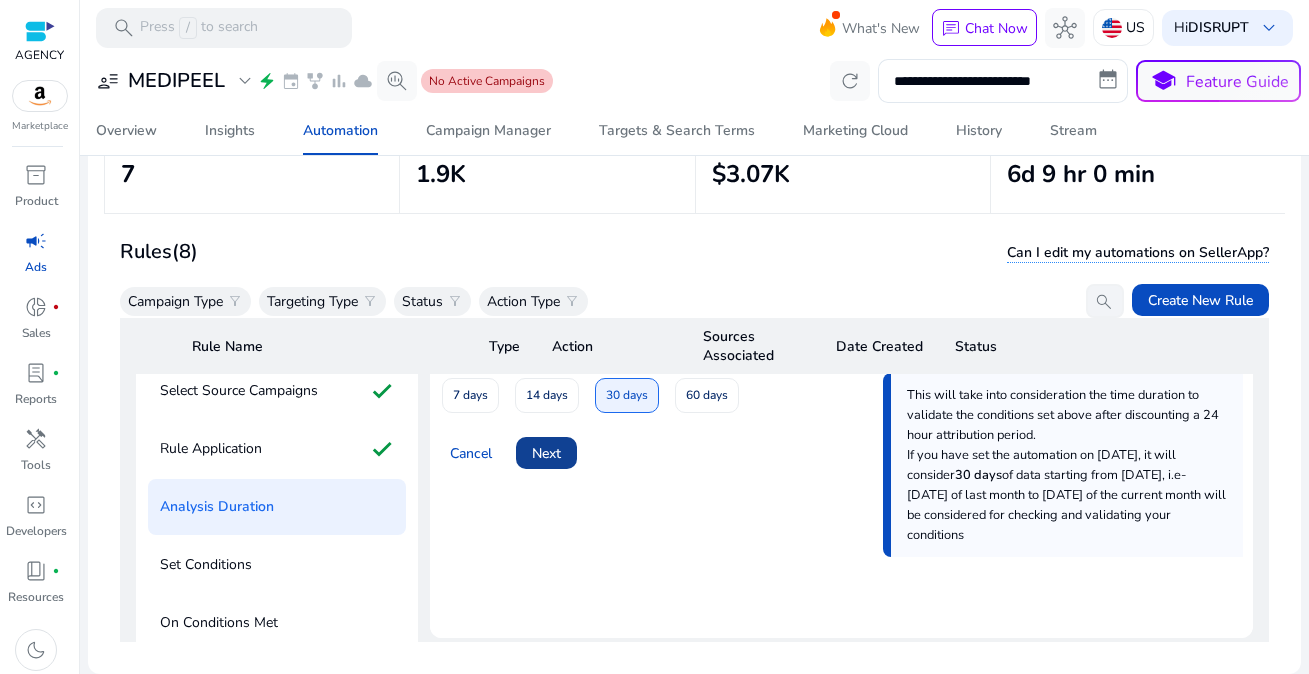 click at bounding box center [546, 453] 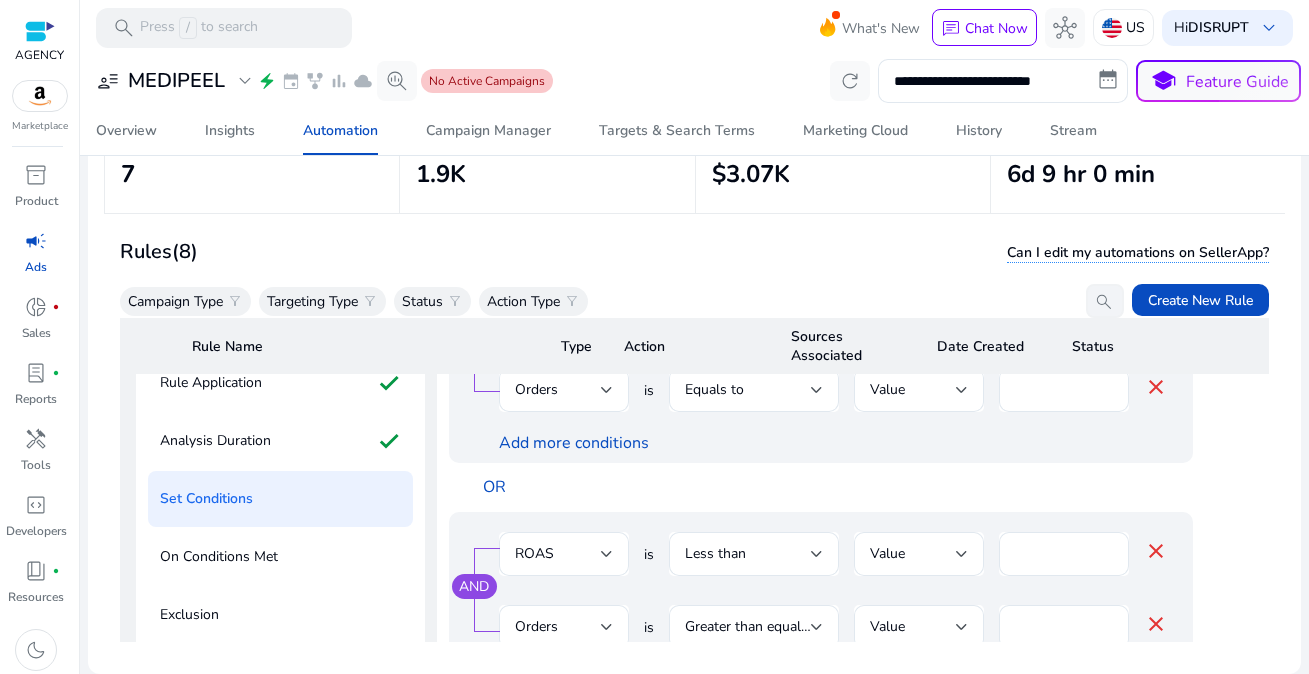 scroll, scrollTop: 238, scrollLeft: 0, axis: vertical 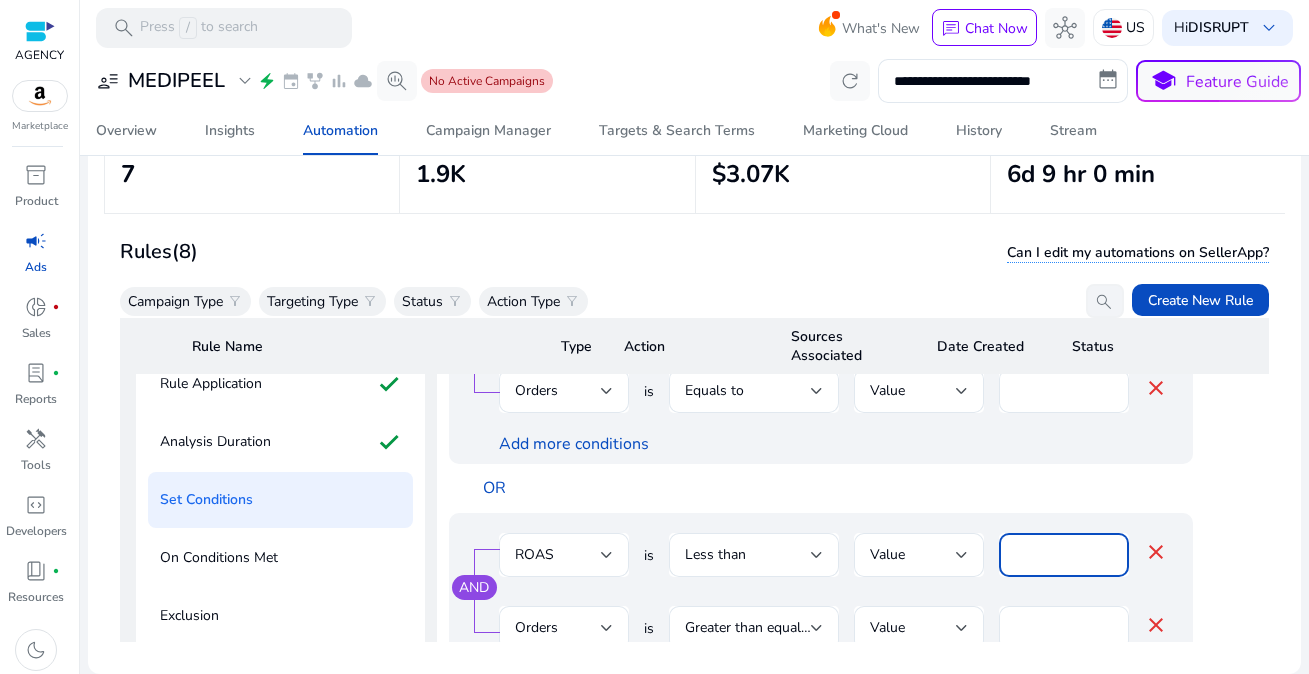 click on "****" at bounding box center (1064, 555) 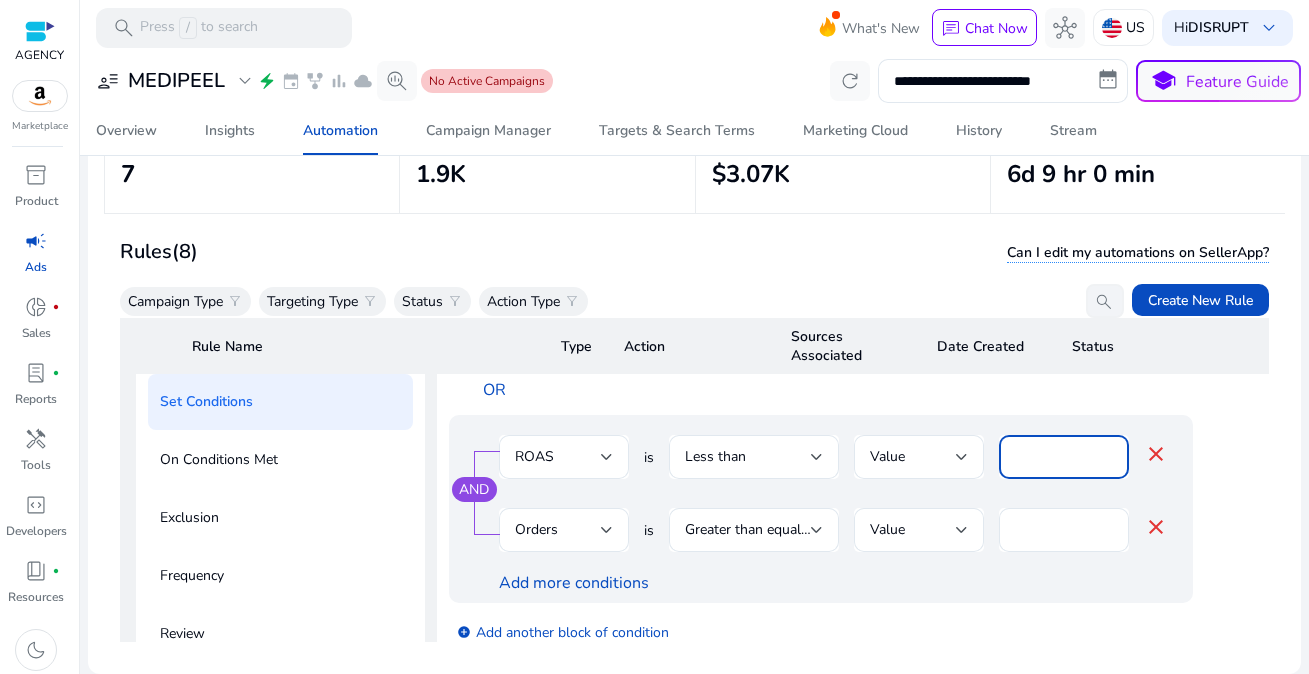 scroll, scrollTop: 337, scrollLeft: 0, axis: vertical 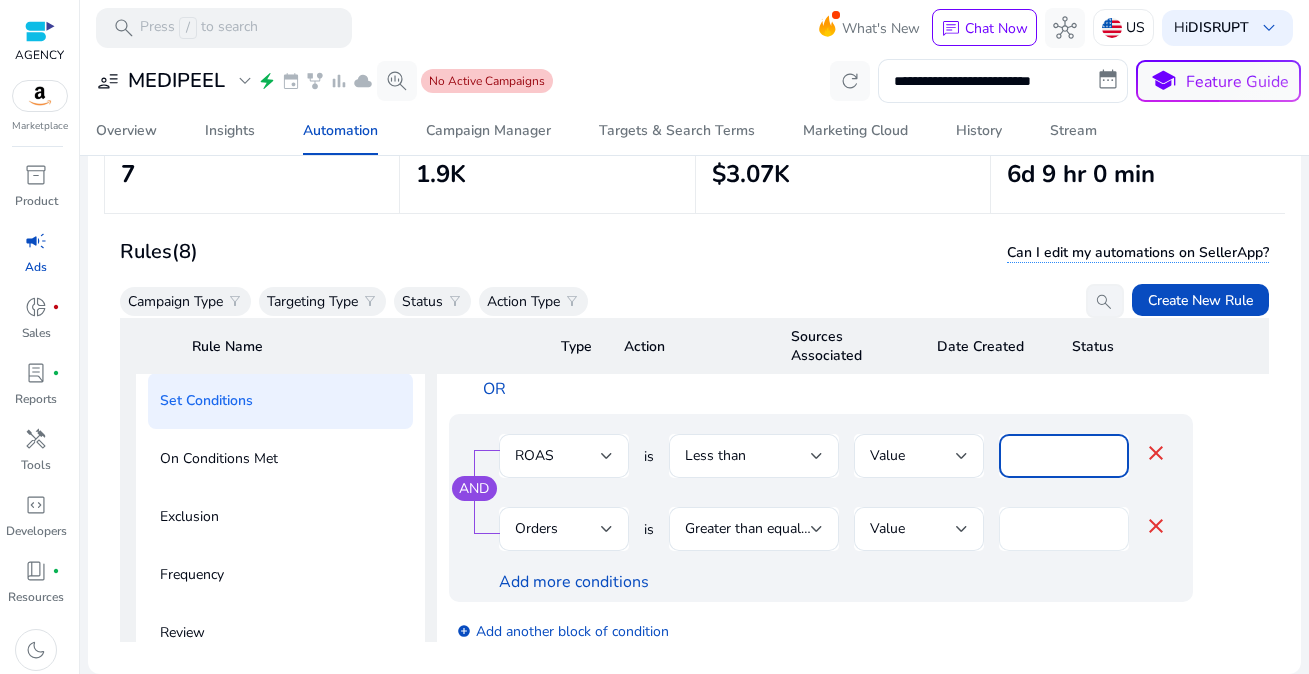 type on "****" 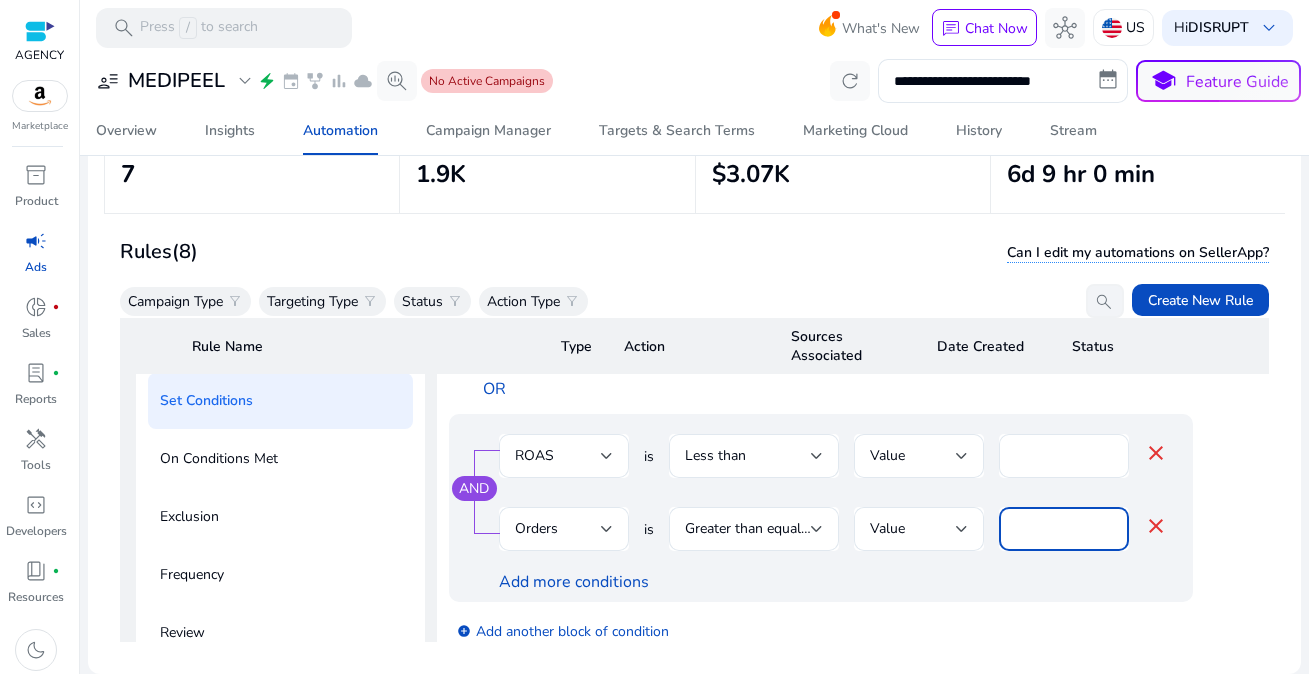click on "*" at bounding box center [1064, 529] 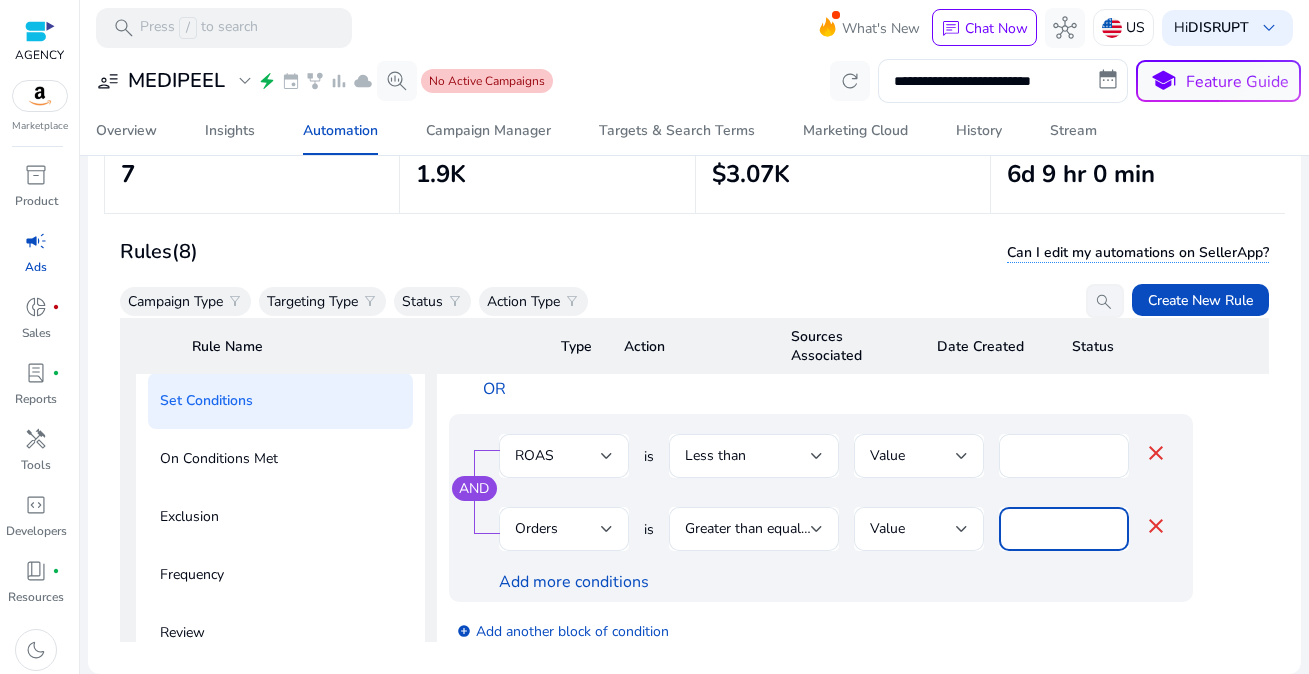 click on "*" at bounding box center [1064, 529] 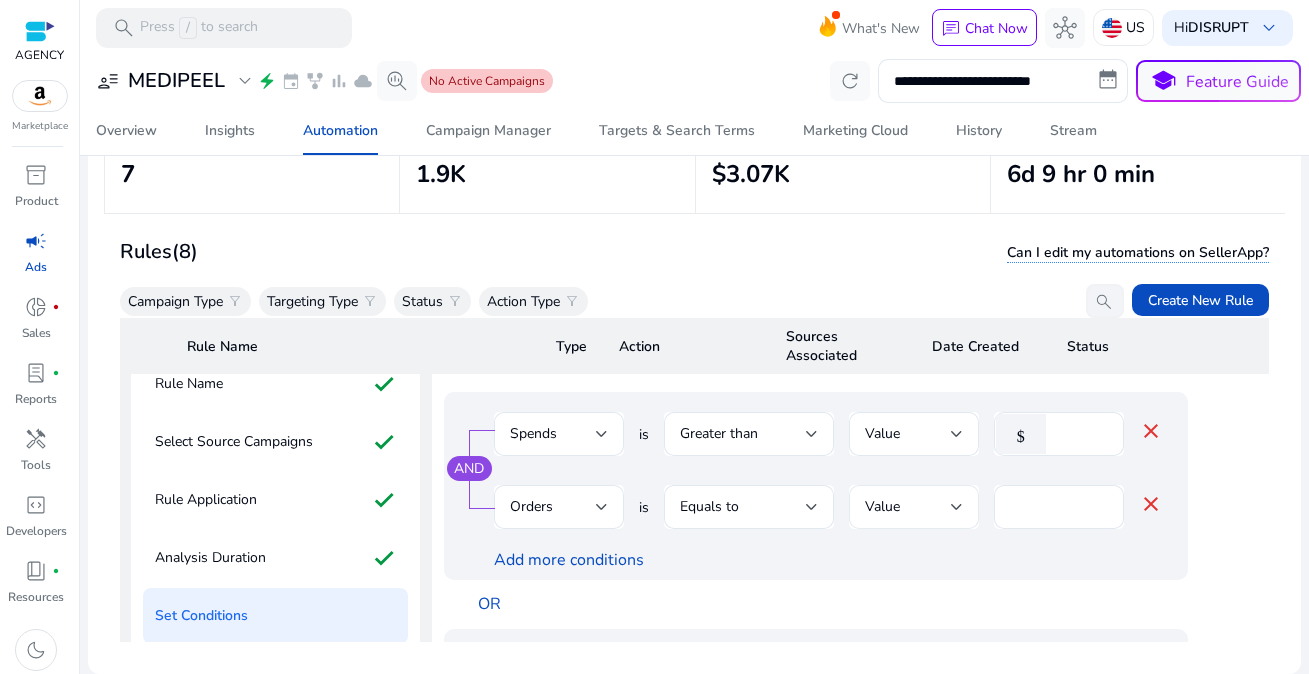 scroll, scrollTop: 122, scrollLeft: 7, axis: both 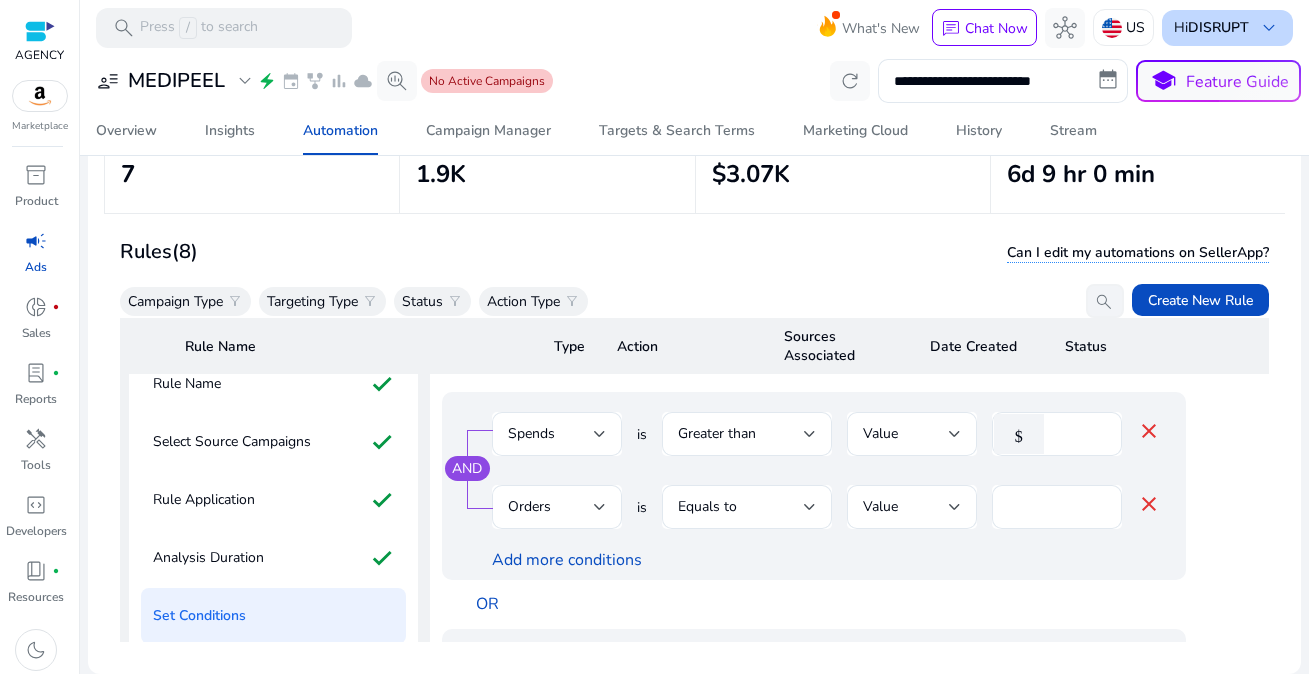 type on "*" 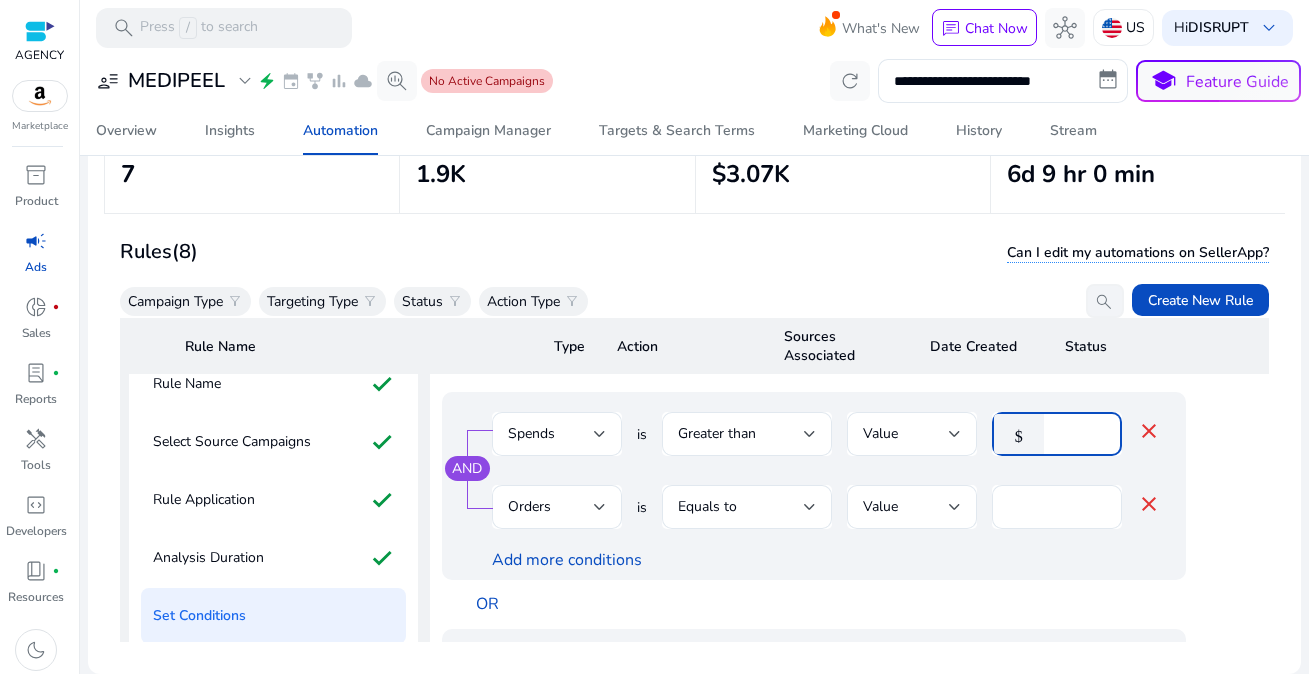 click on "**" at bounding box center (1080, 434) 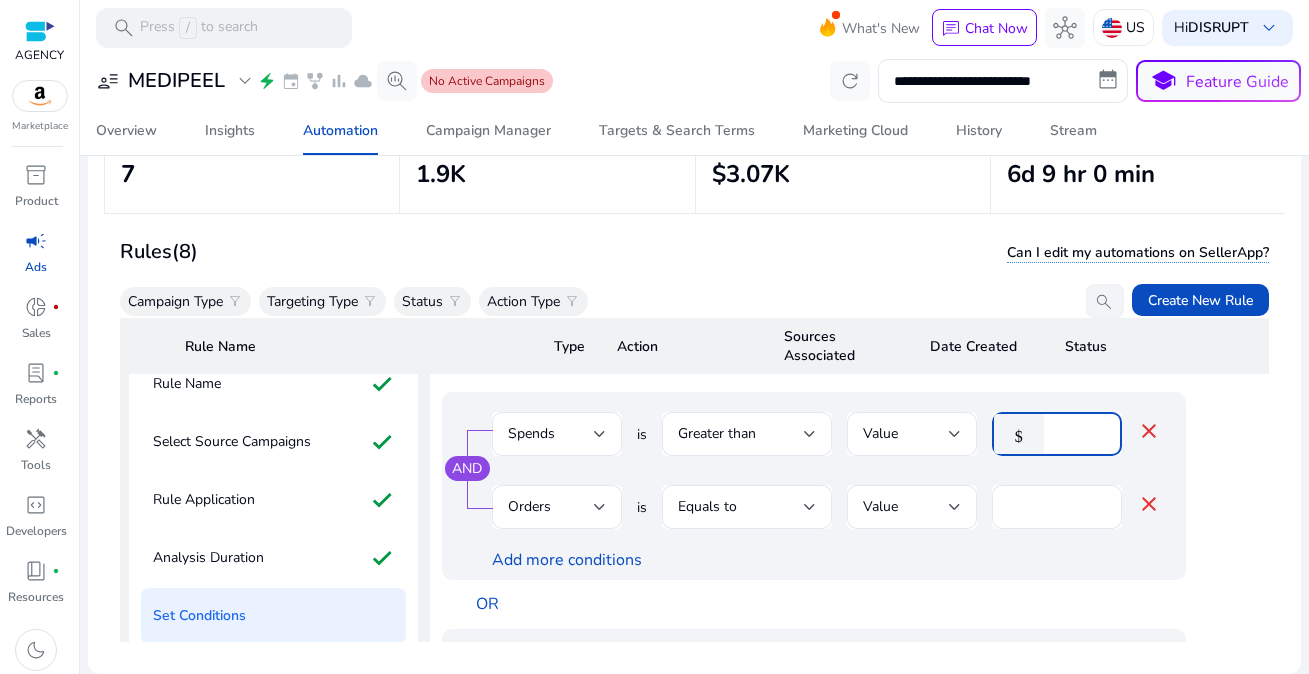 click on "**" at bounding box center (1080, 434) 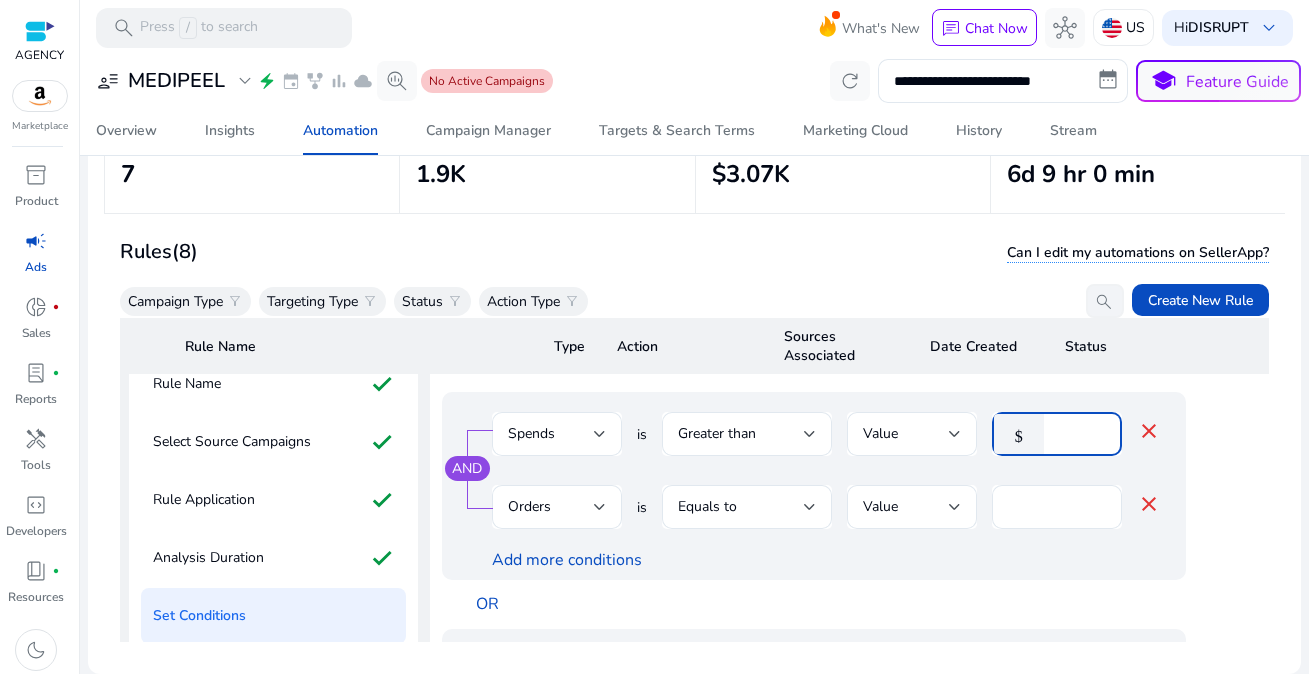 click on "**" at bounding box center [1080, 434] 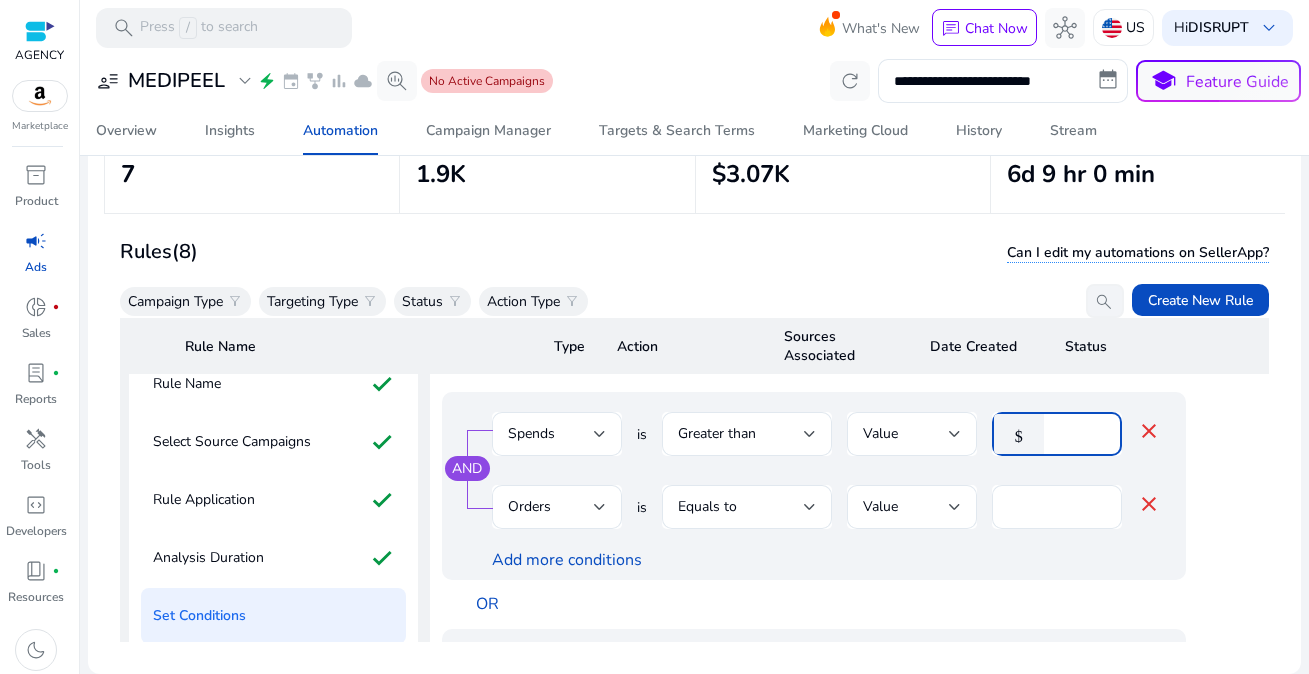 click on "**" at bounding box center (1080, 434) 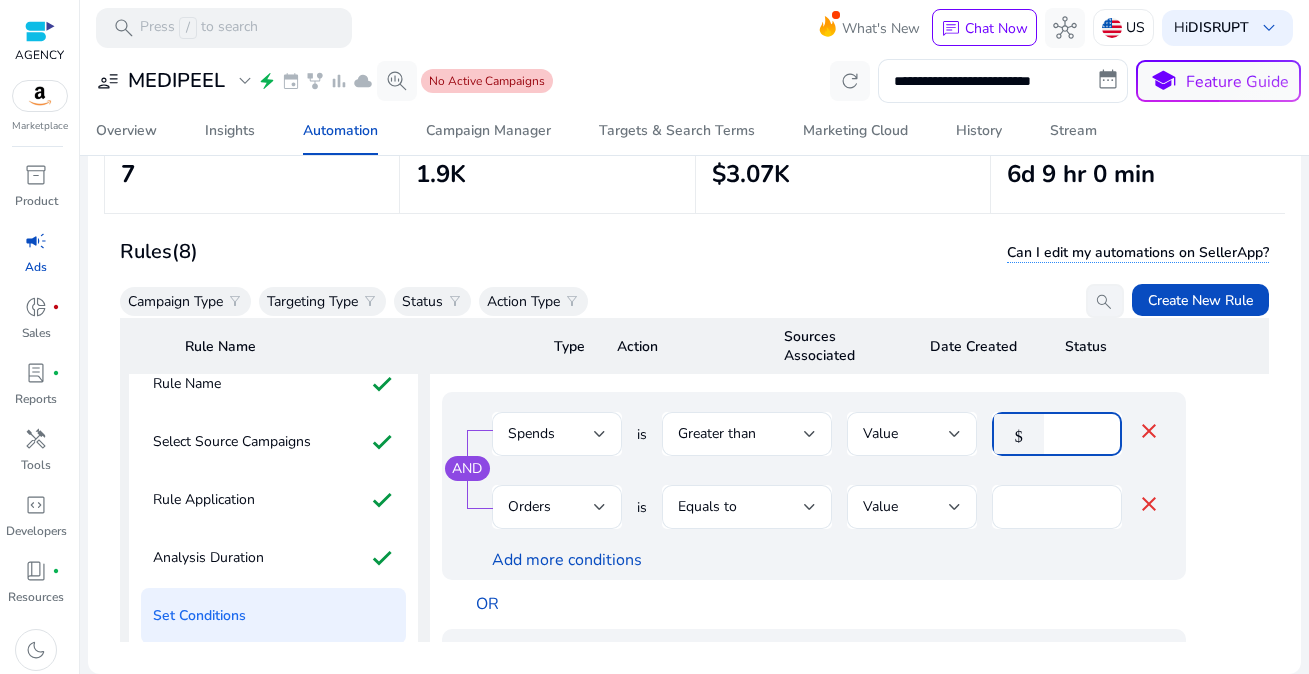 click on "**" at bounding box center (1080, 434) 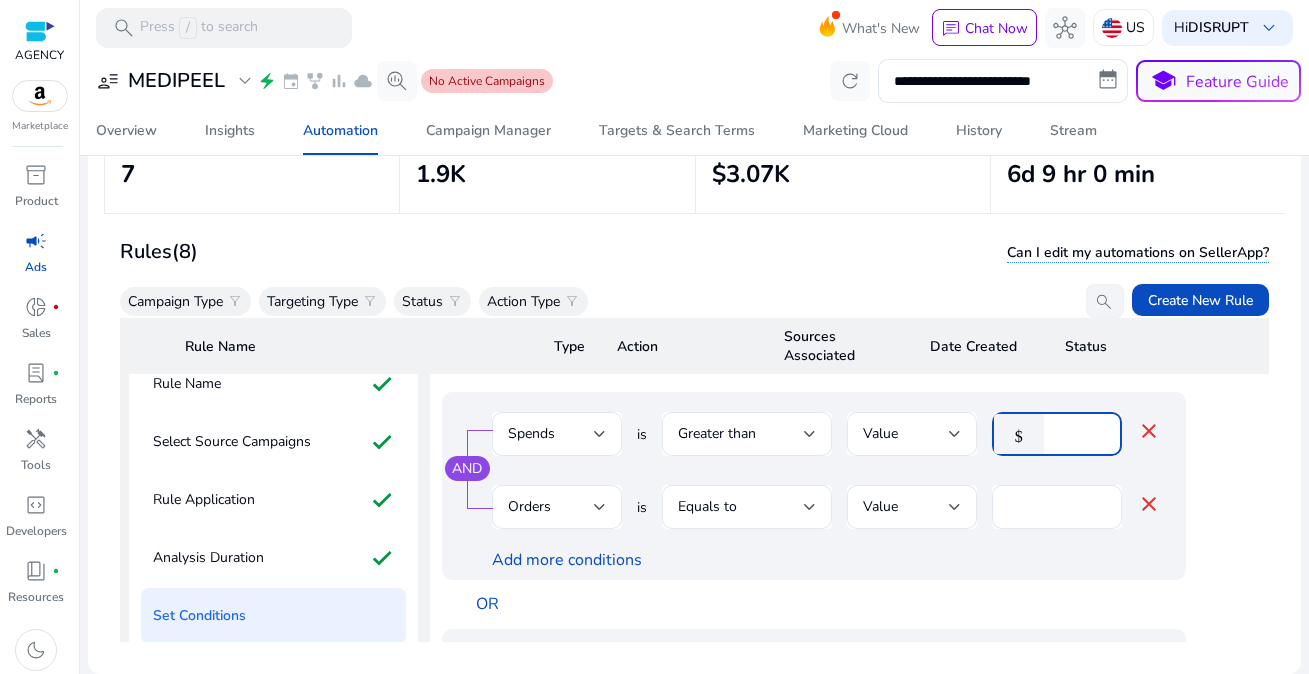 click on "**" at bounding box center (1080, 434) 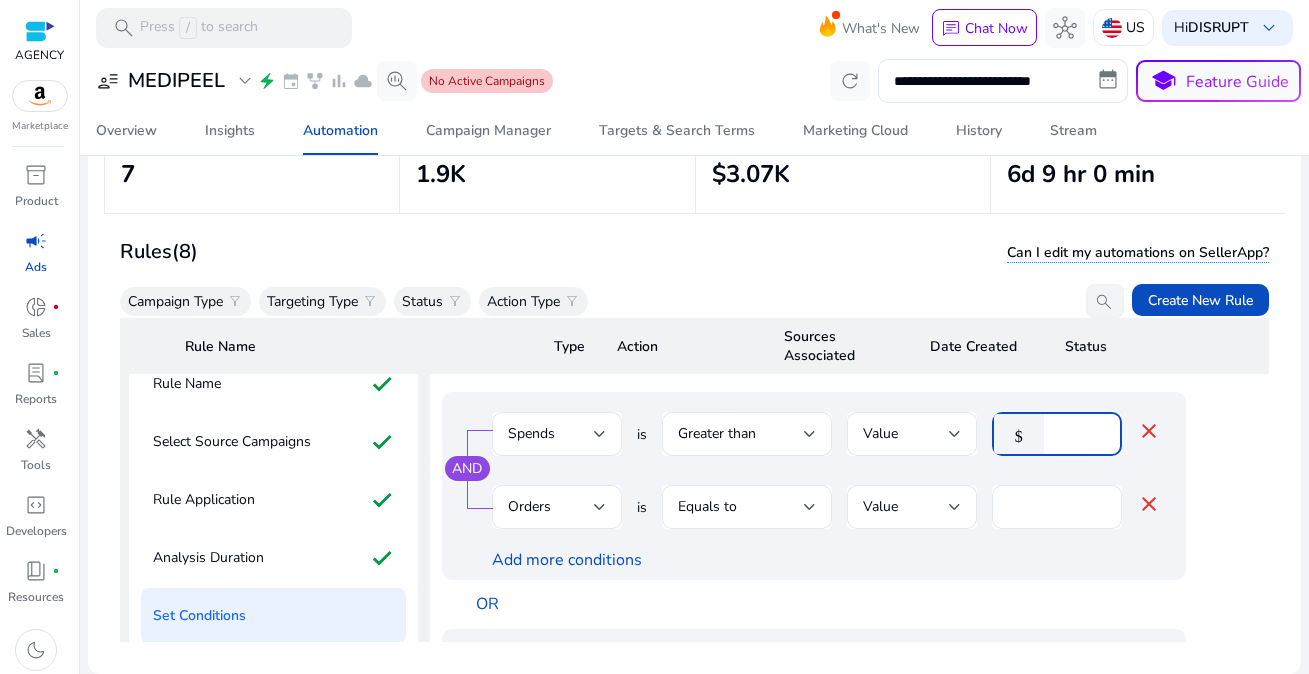type on "**" 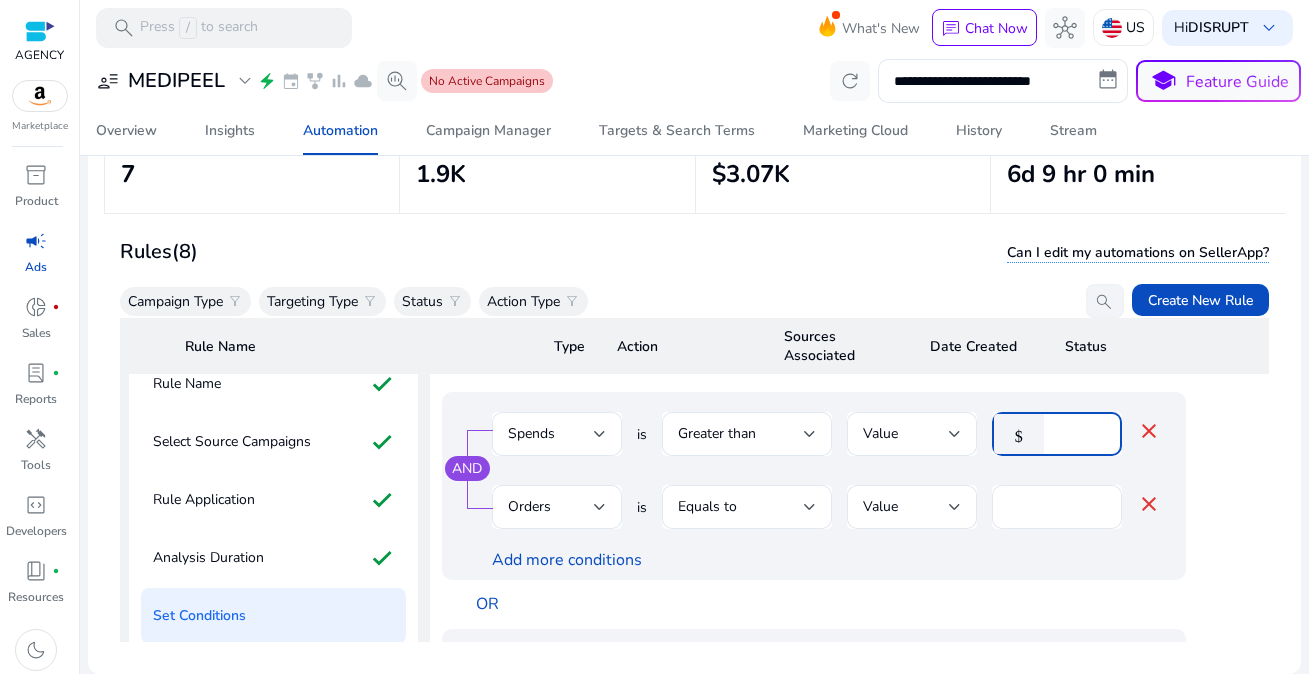 click at bounding box center (1057, 466) 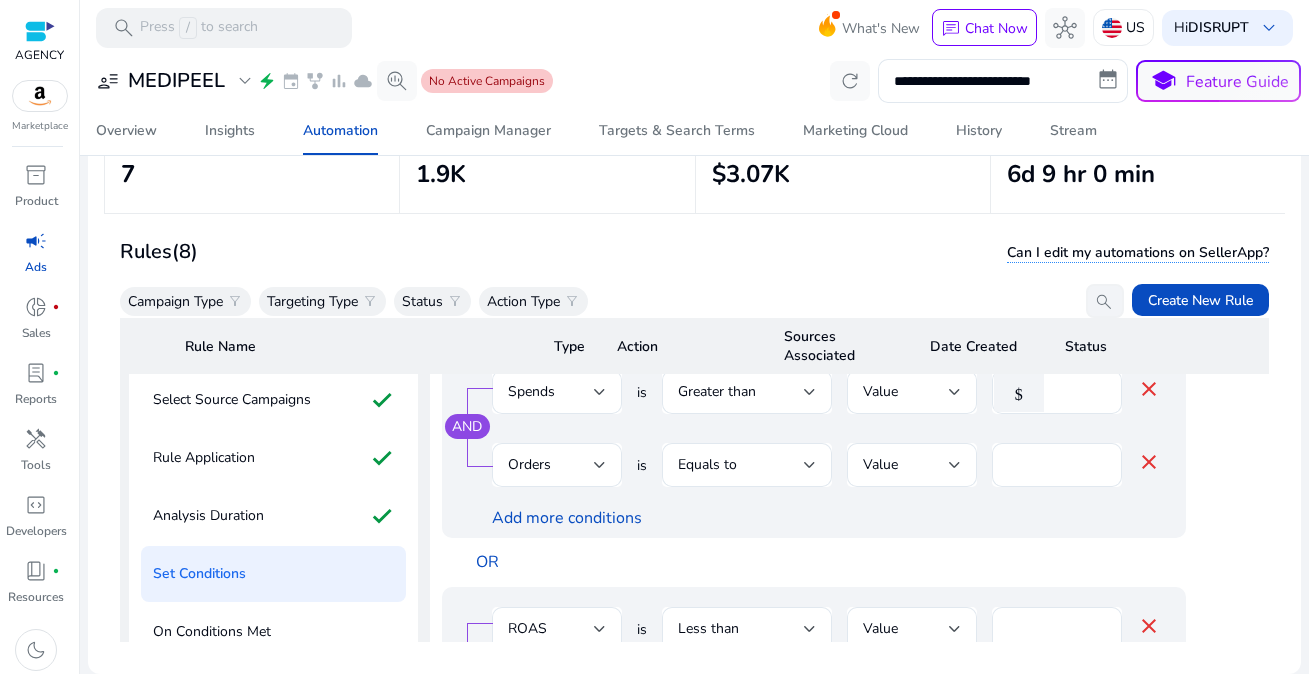 scroll, scrollTop: 377, scrollLeft: 7, axis: both 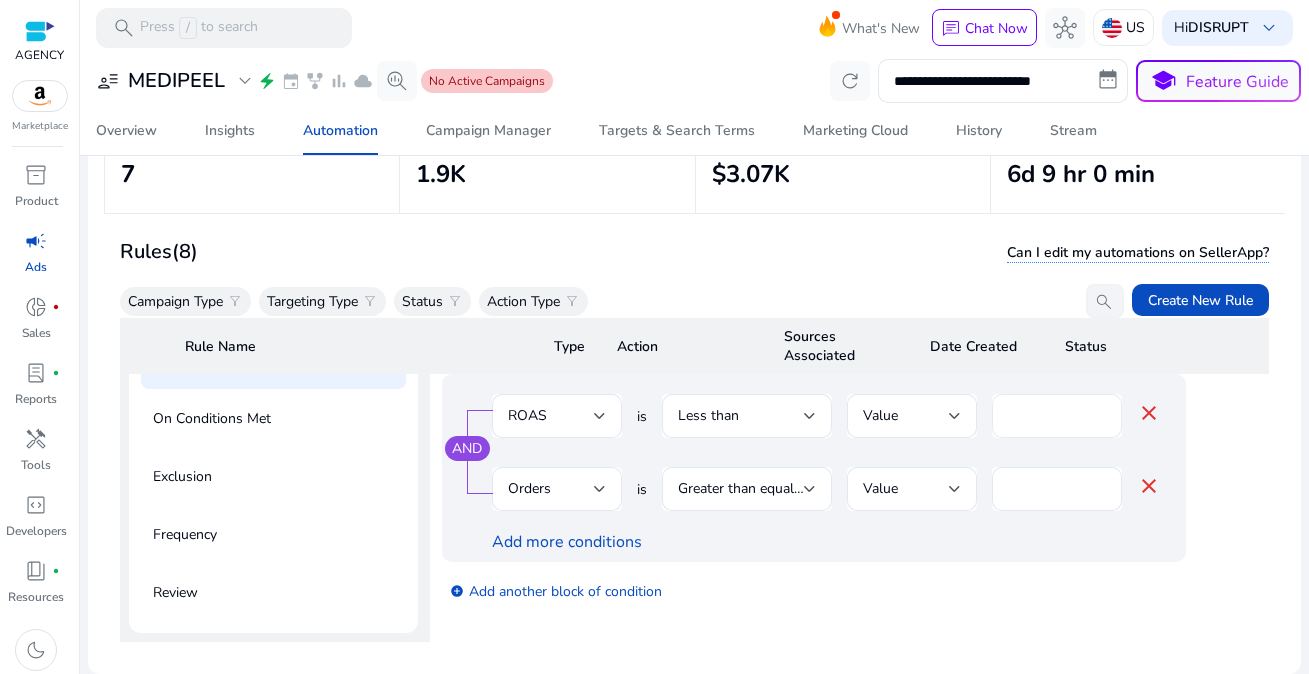 click on "****" at bounding box center (1057, 416) 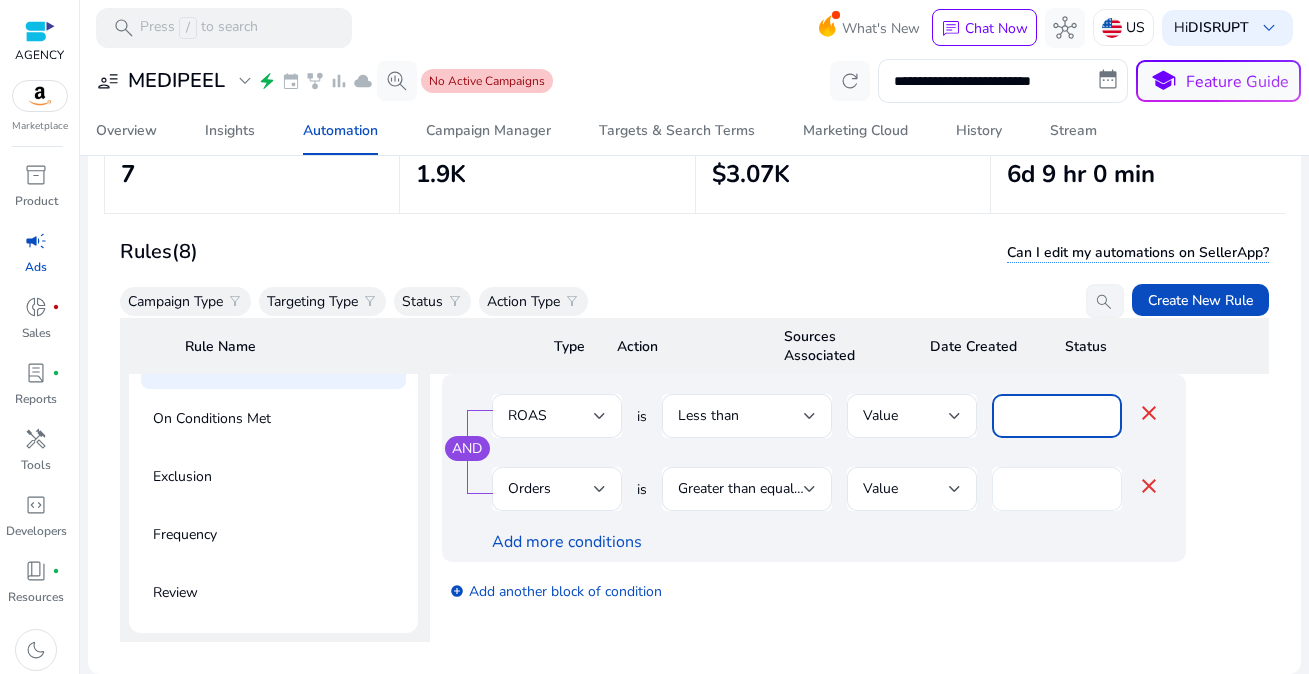 type on "*" 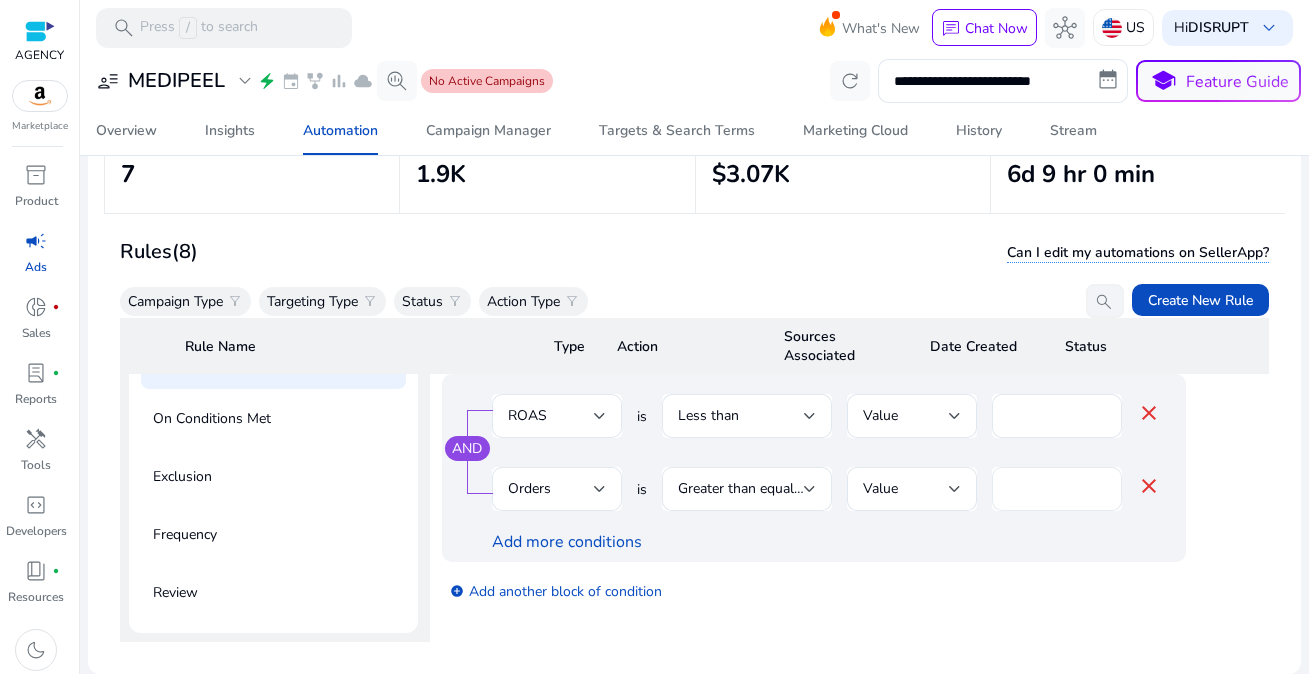 click on "*" at bounding box center (1057, 489) 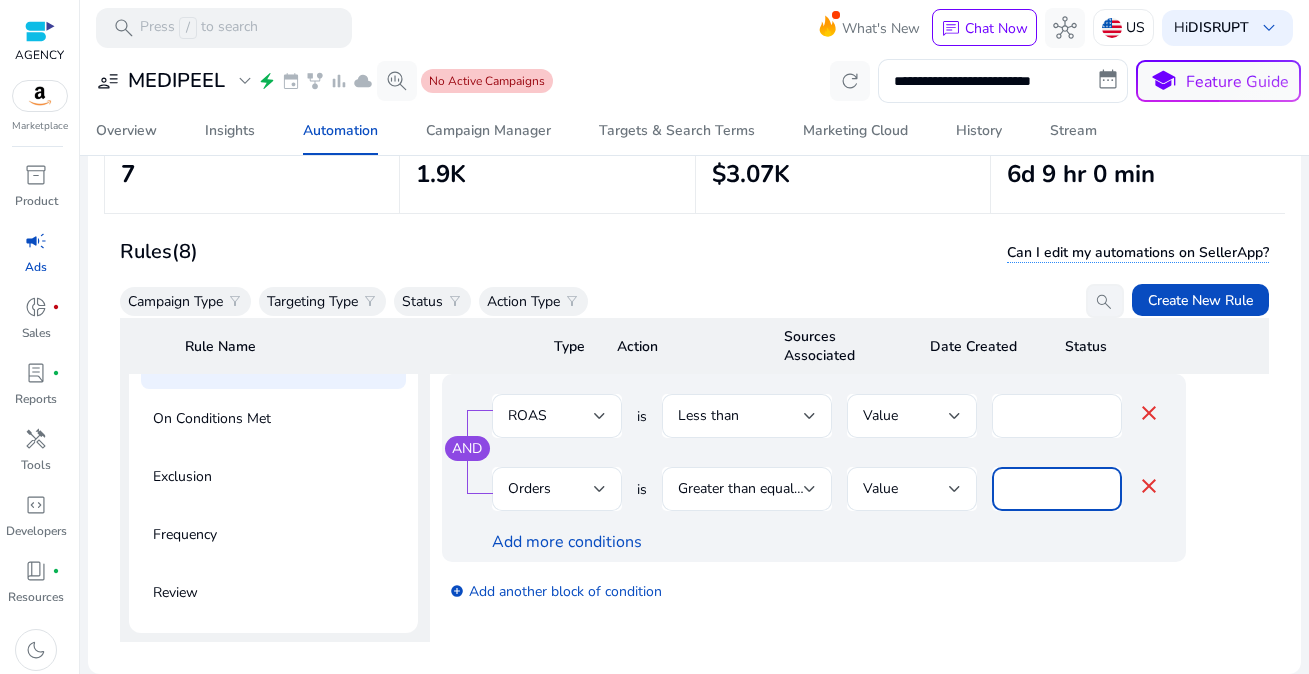 click on "*" at bounding box center (1057, 489) 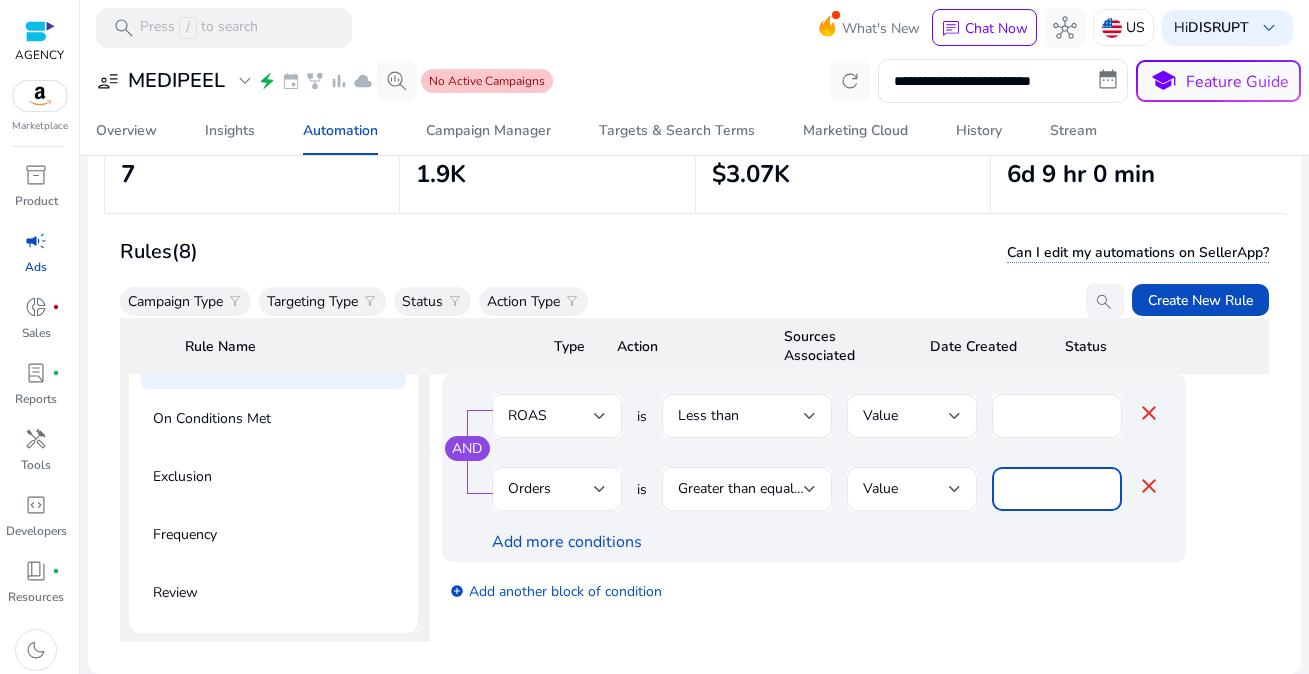 click on "*" at bounding box center (1057, 489) 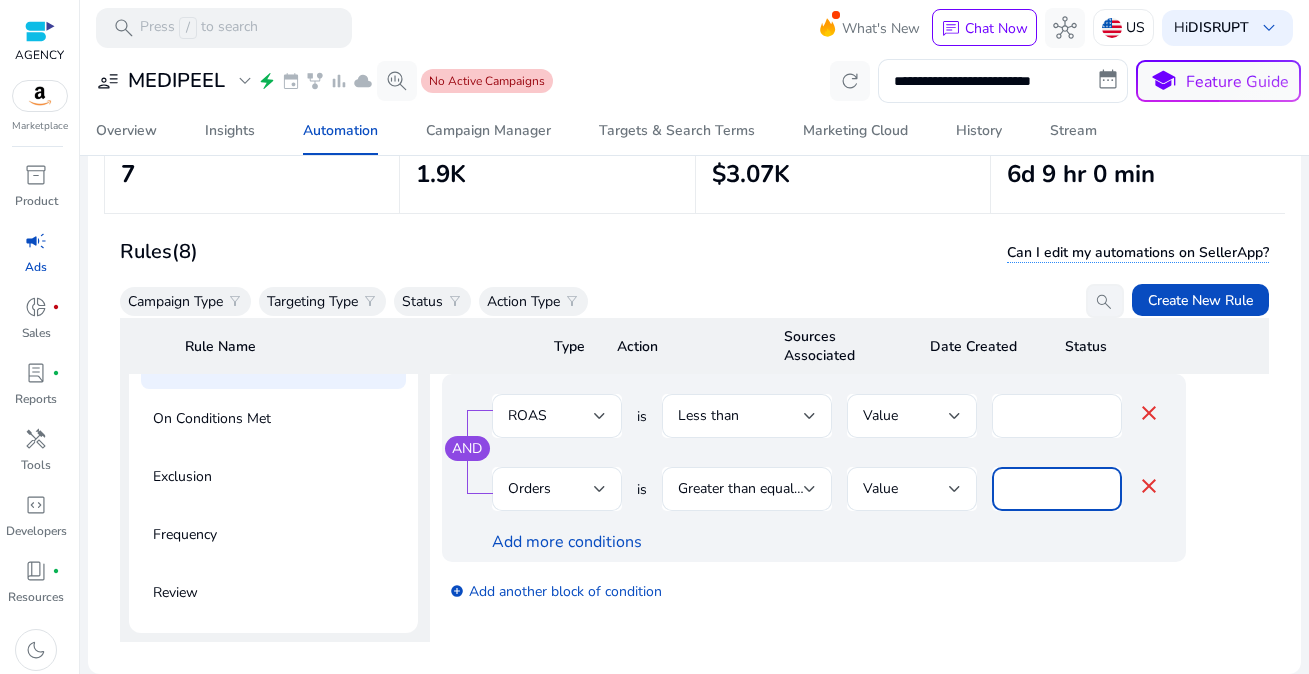 click on "*" at bounding box center (1057, 489) 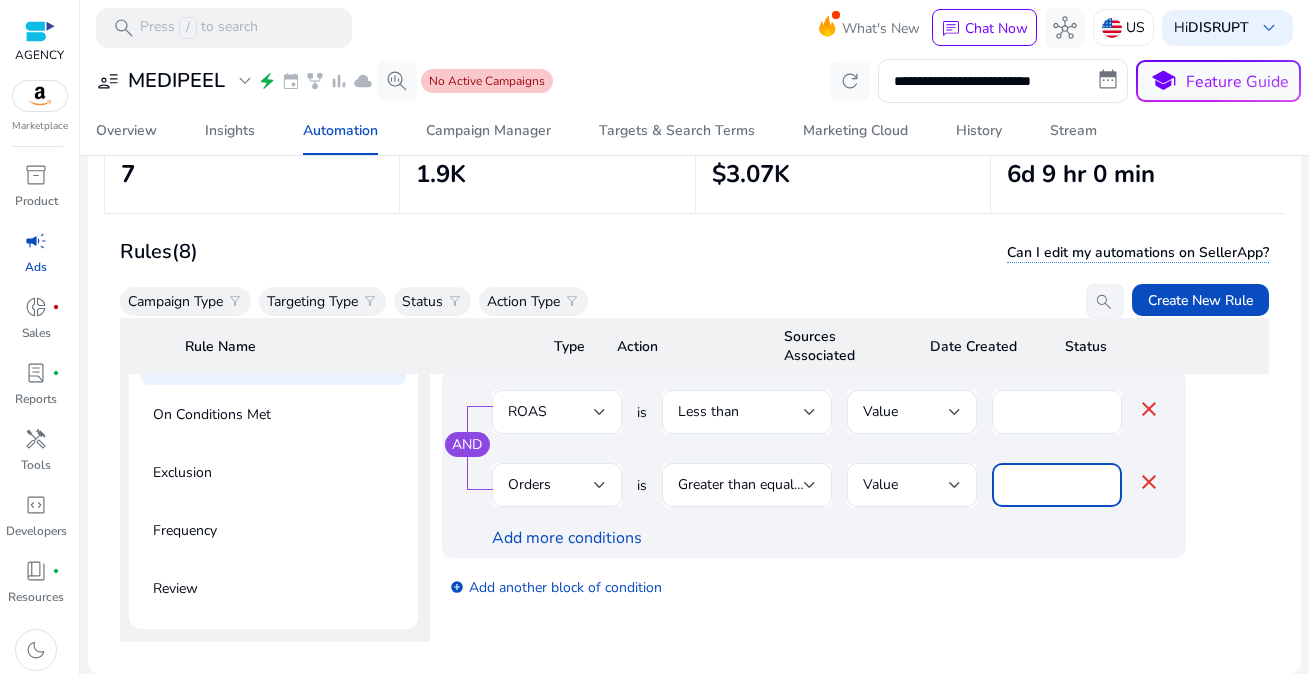 scroll, scrollTop: 381, scrollLeft: 7, axis: both 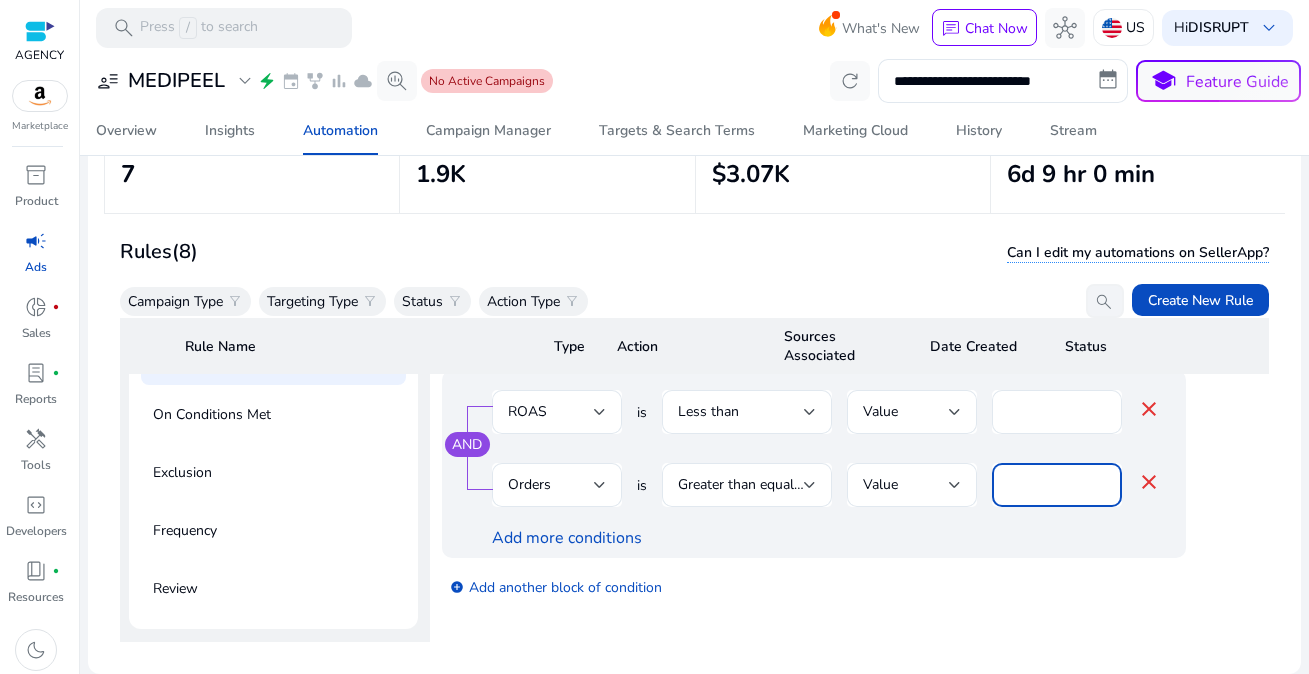 type on "*" 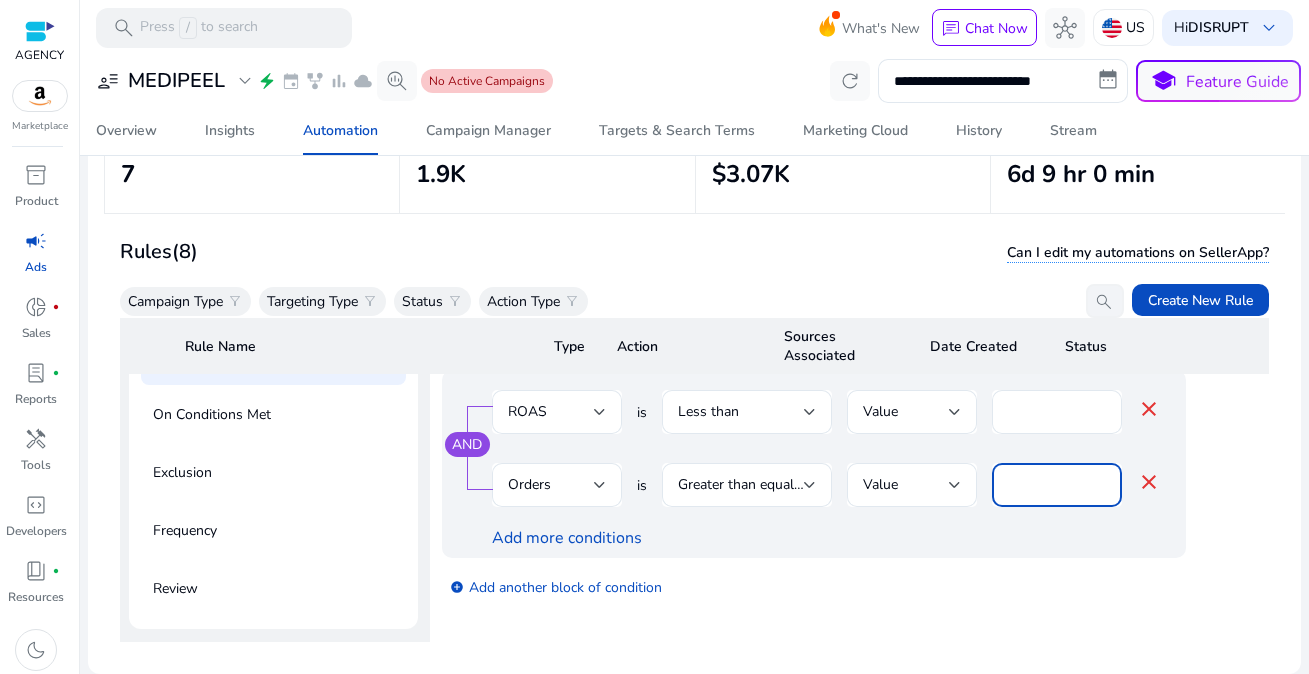 type on "*" 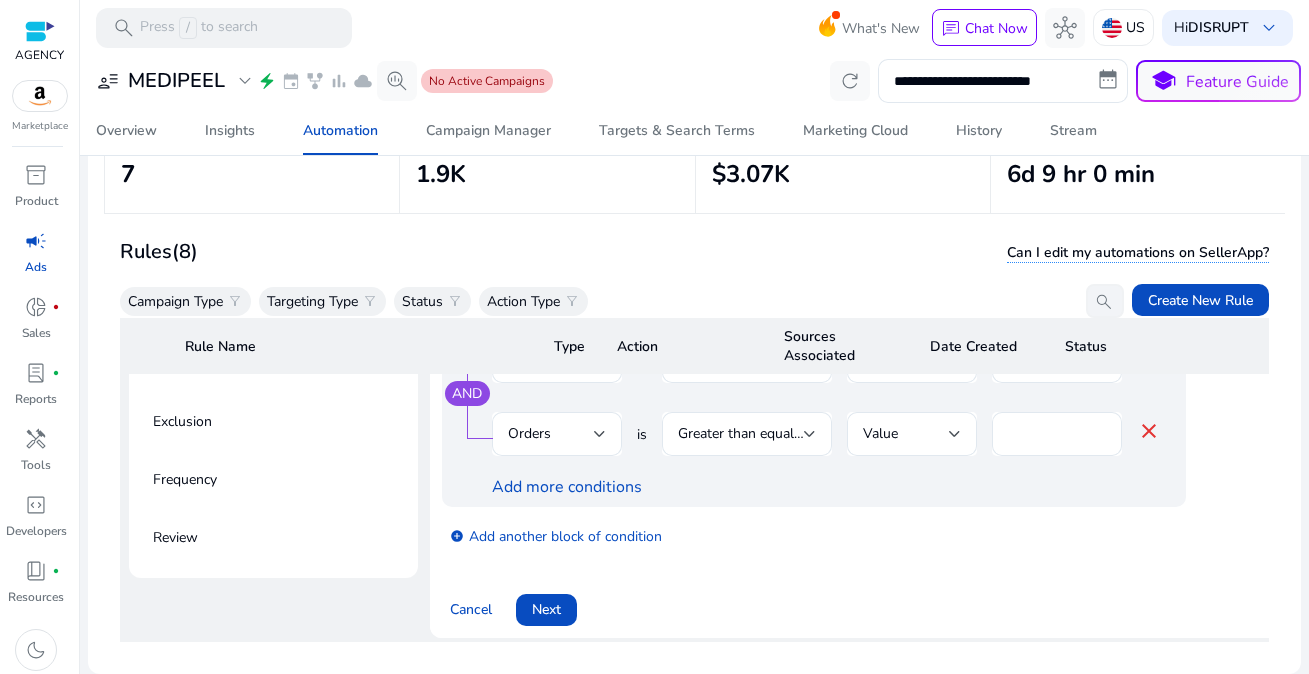 scroll, scrollTop: 523, scrollLeft: 7, axis: both 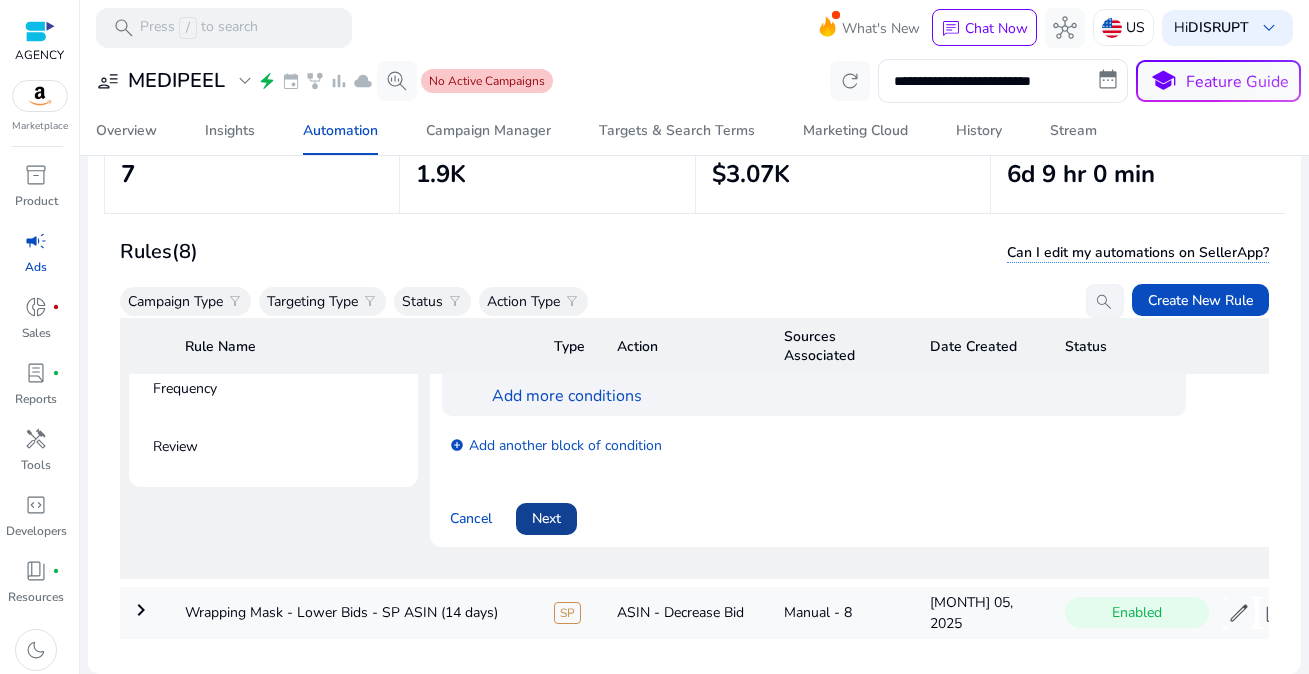 click at bounding box center (546, 519) 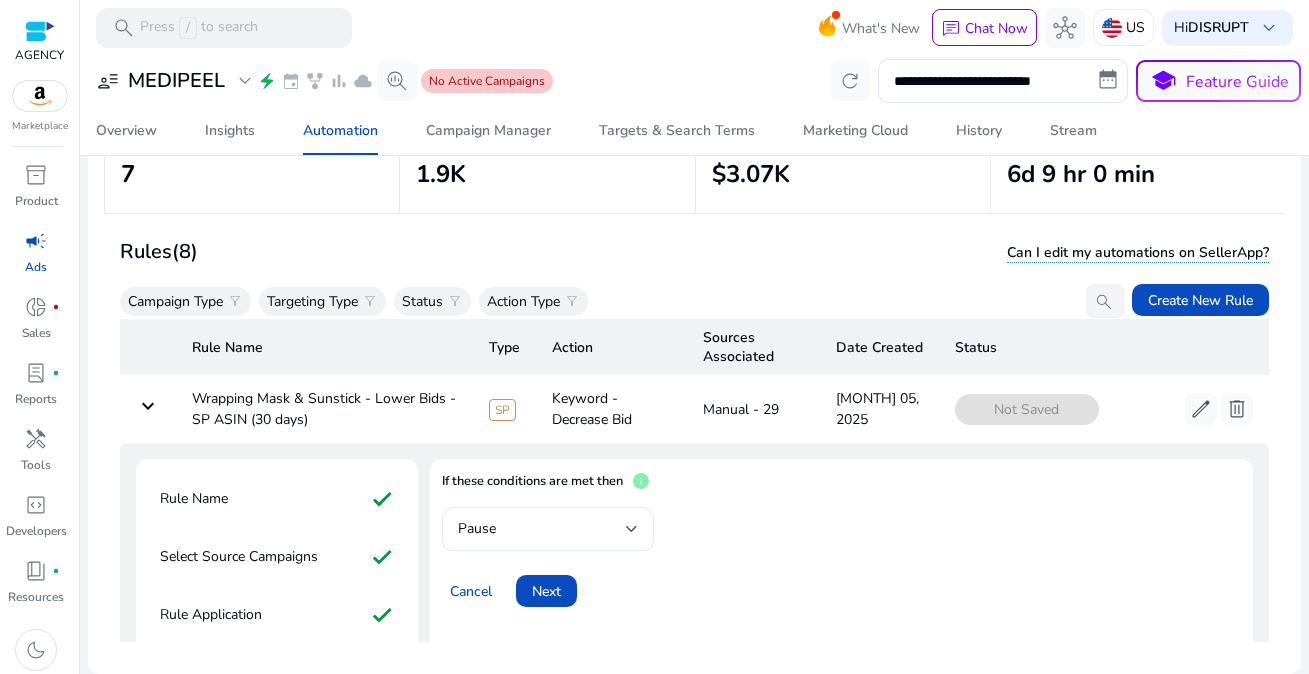 scroll, scrollTop: 8, scrollLeft: 0, axis: vertical 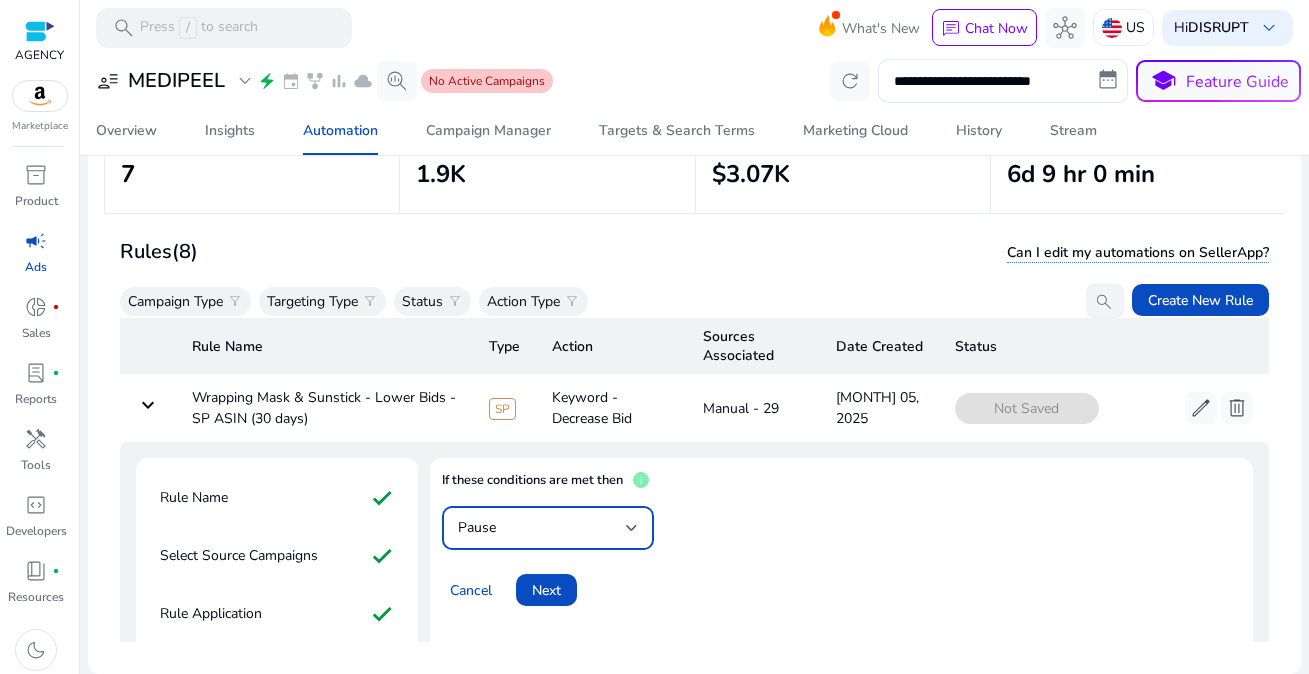 click on "Pause" at bounding box center [542, 528] 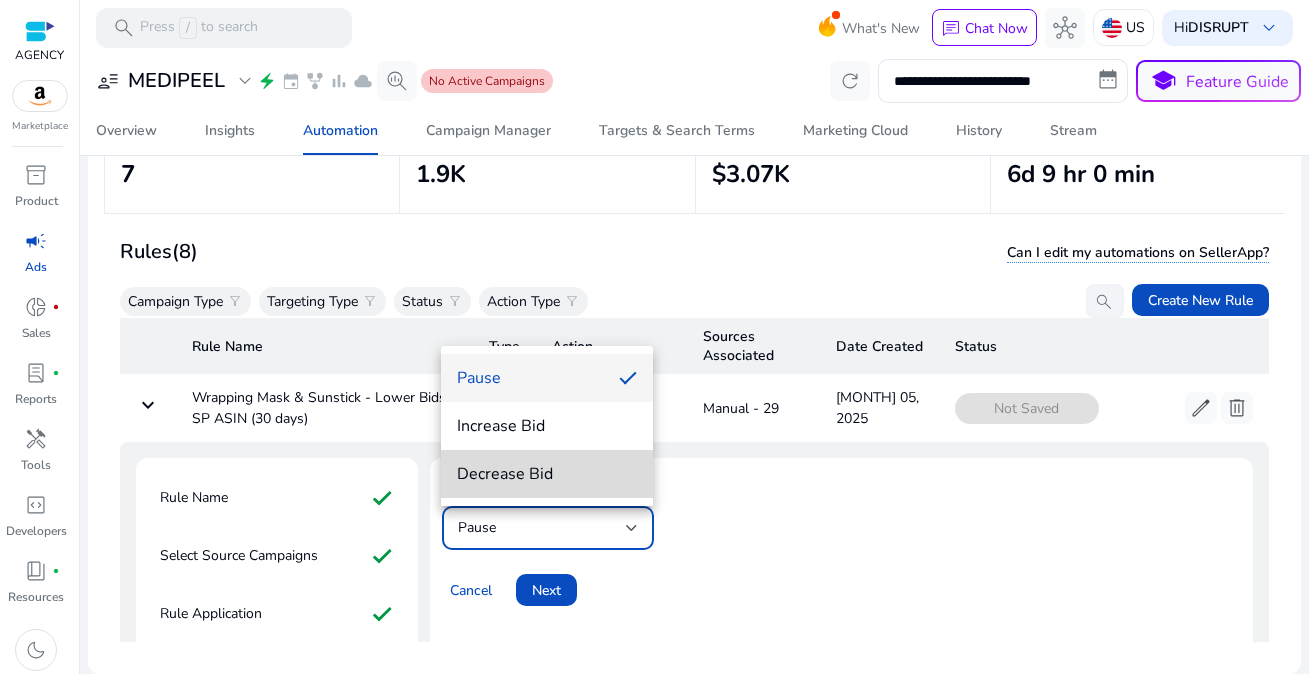 click on "Decrease Bid" at bounding box center [547, 474] 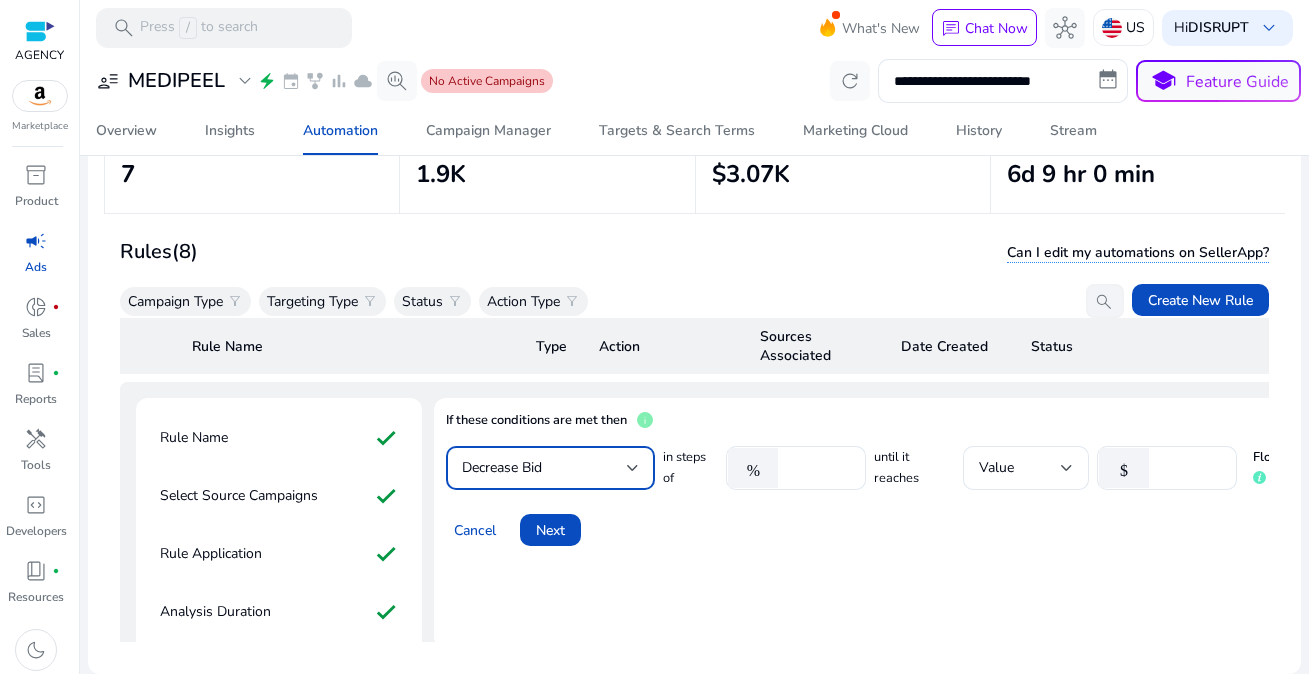 scroll, scrollTop: 87, scrollLeft: 0, axis: vertical 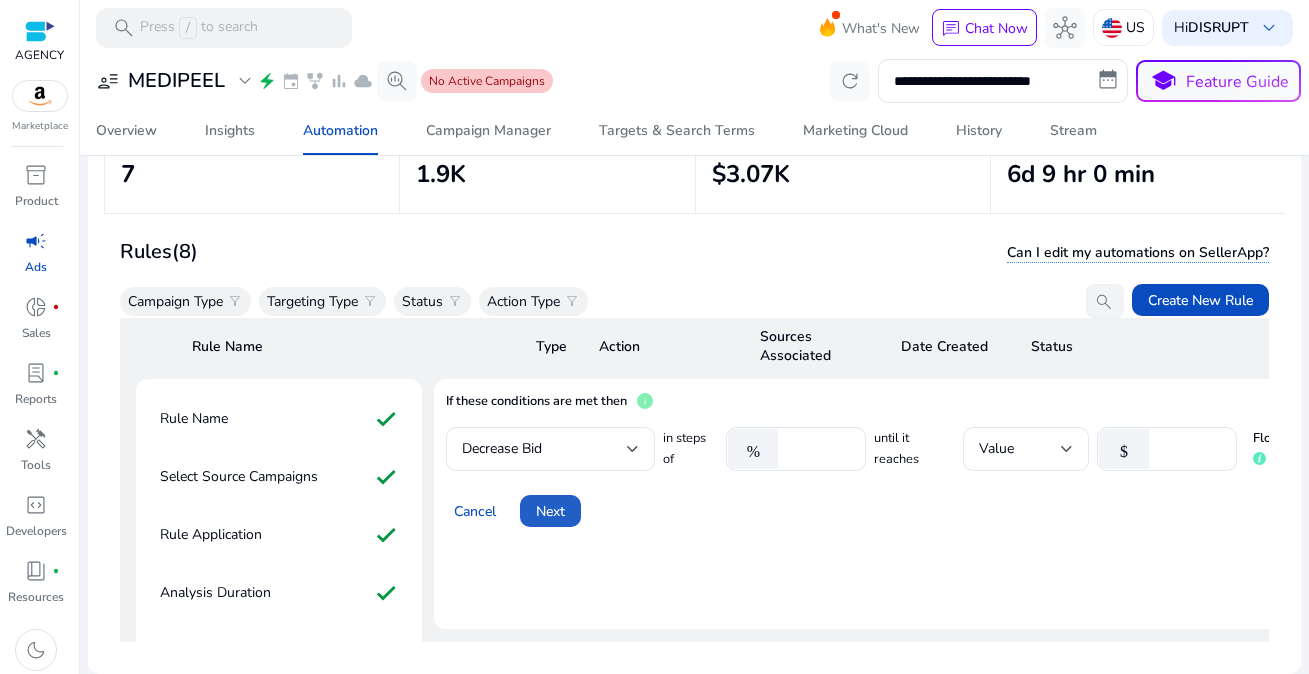 click at bounding box center (550, 511) 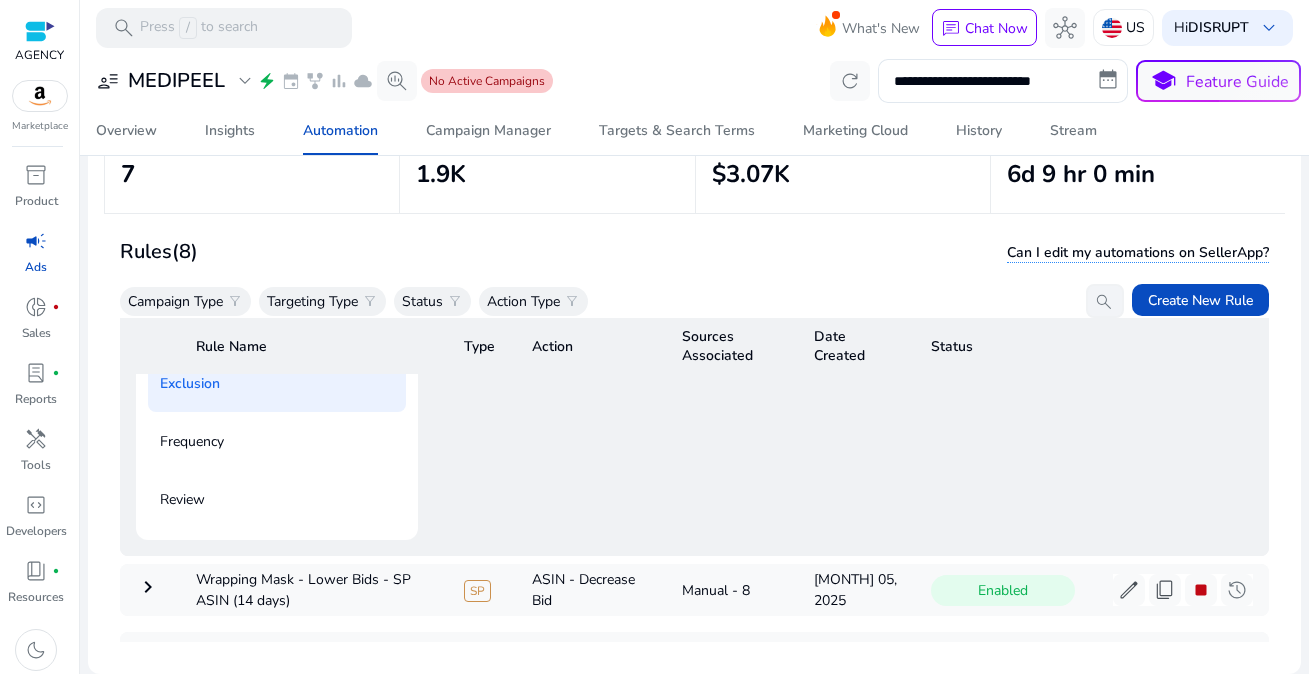 scroll, scrollTop: 305, scrollLeft: 0, axis: vertical 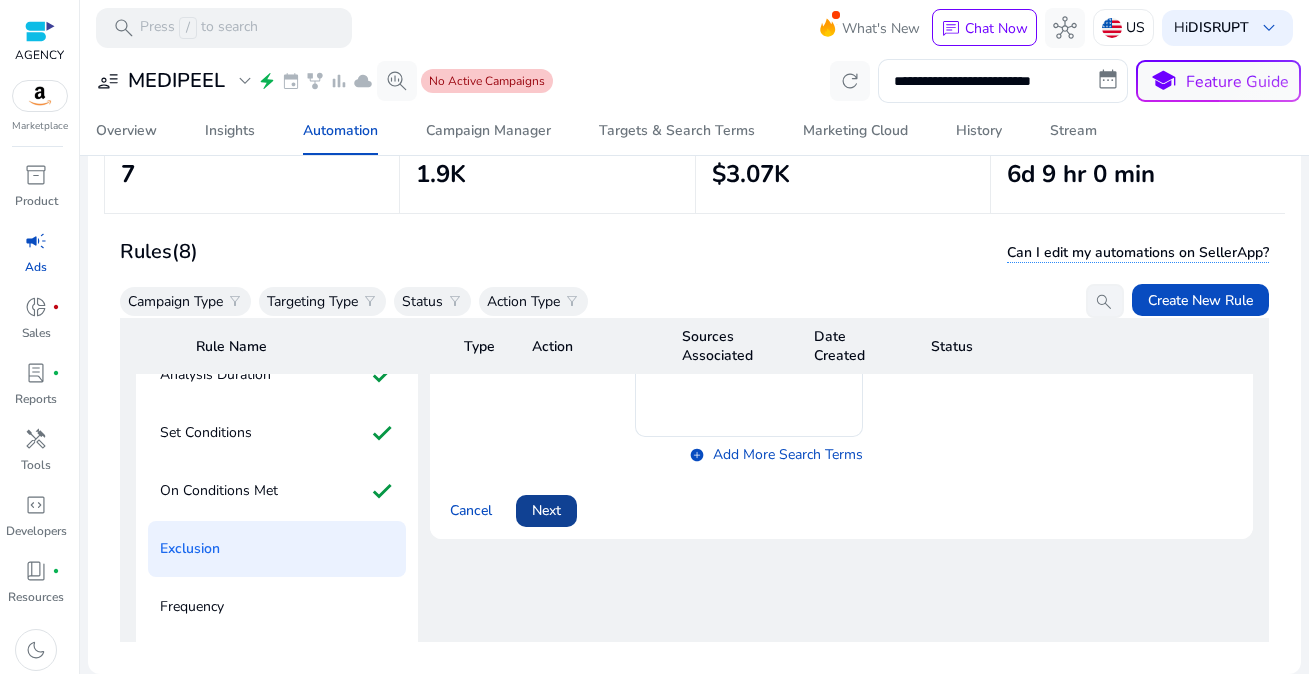 click at bounding box center [546, 511] 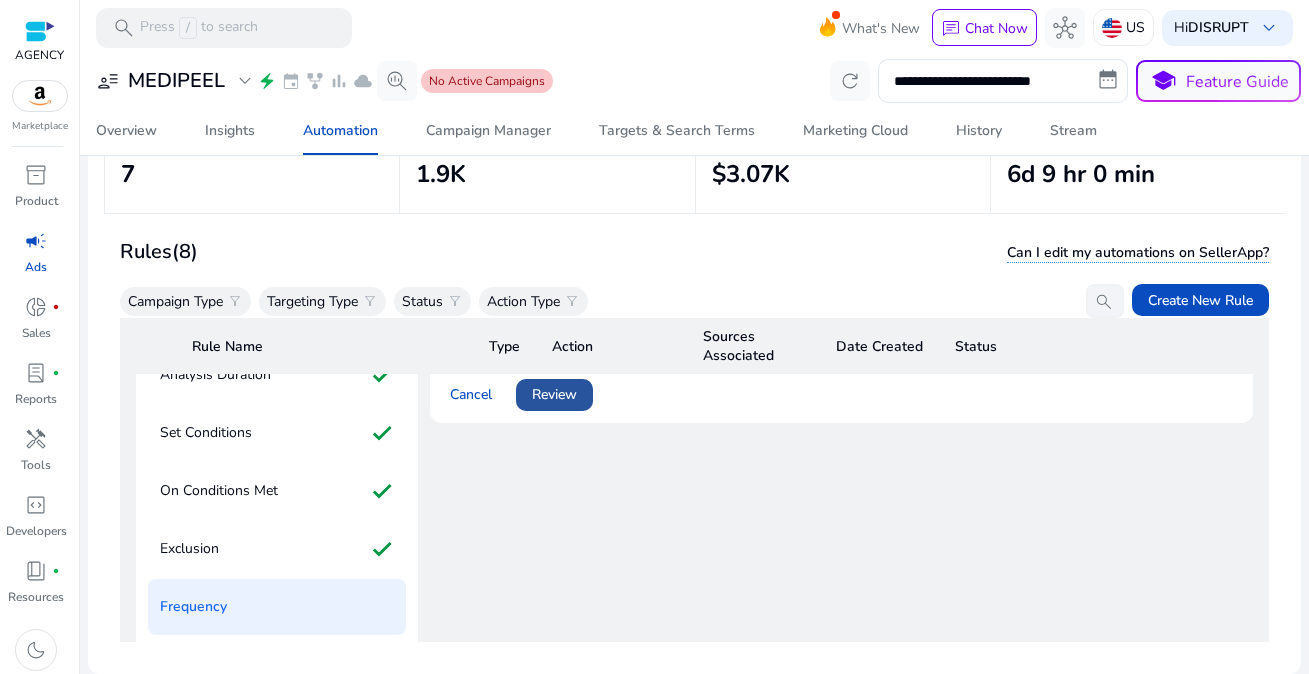 click on "Review" at bounding box center [554, 394] 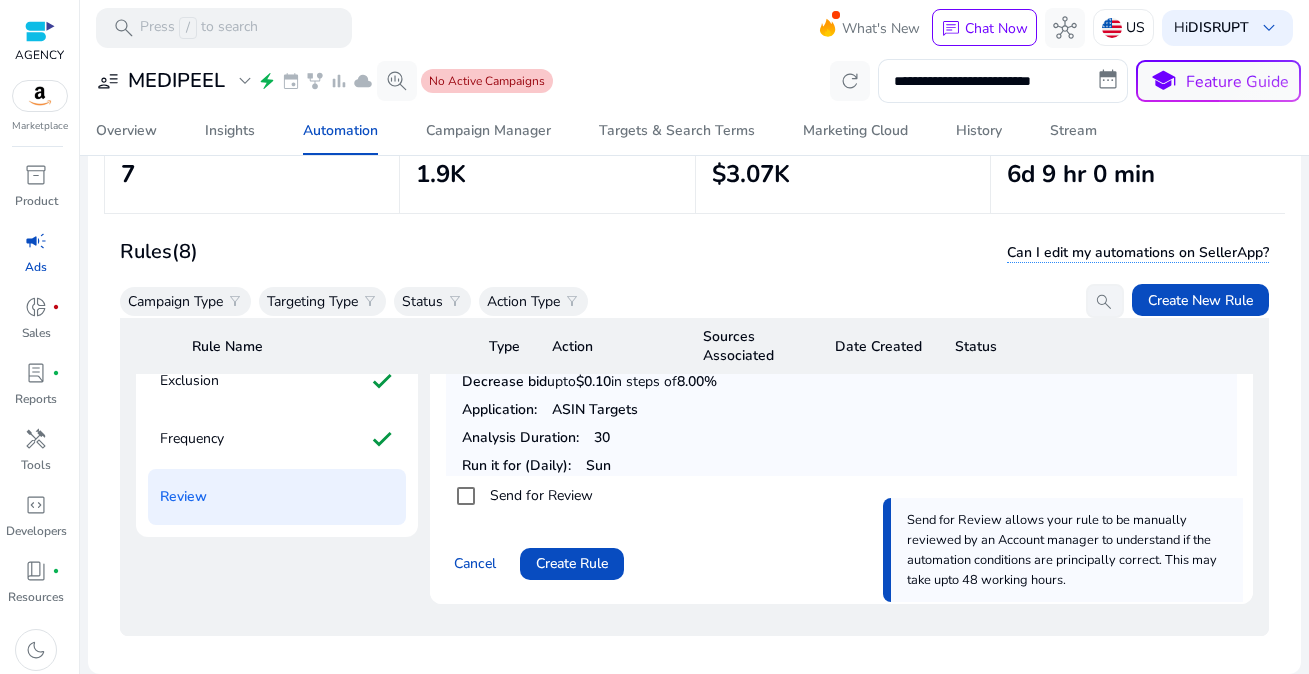scroll, scrollTop: 582, scrollLeft: 0, axis: vertical 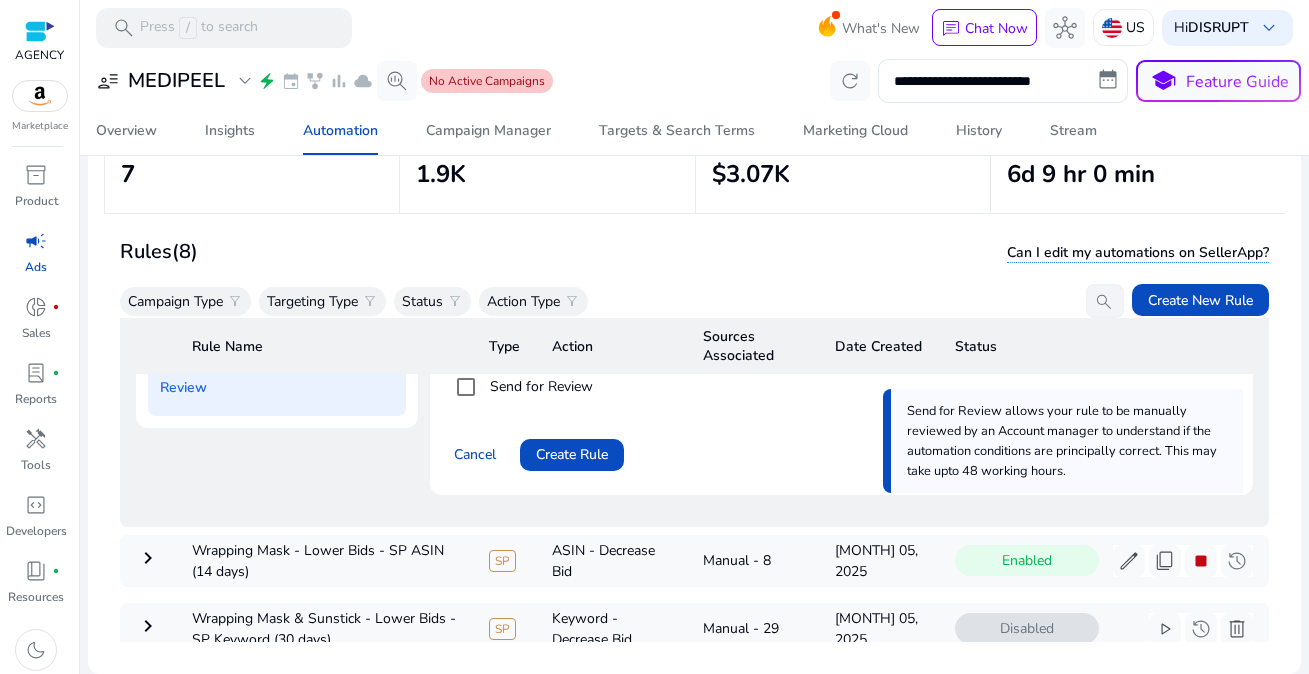 click on "Rule Preview Edit & Change Details Rule Name :   Wrapping Mask & Sunstick  - Lower Bids - SP ASIN (30 days) If  Spend is Greater than   $18       Orders is Equal to   0       AND   OR   Roas is Less than   0       Orders is Greater than equal to   0       AND  Decrease bid  upto  $0.10  in steps of  8.00% Application:  ASIN Targets Analysis Duration:  30 Run it for (Daily):  Sun Send for Review   Send for Review allows your rule to be manually reviewed by an Account manager to understand if the automation conditions are principally correct. This may take upto 48 working hours.   Cancel   Create Rule" at bounding box center [841, 189] 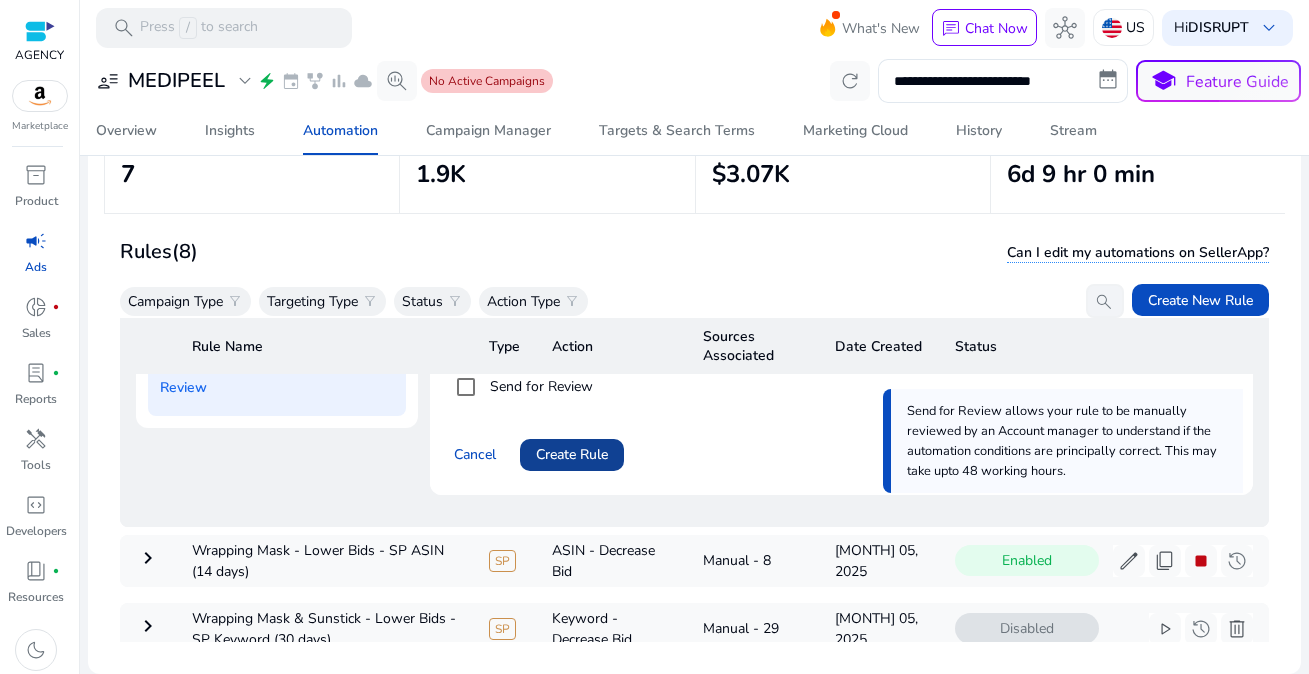 click 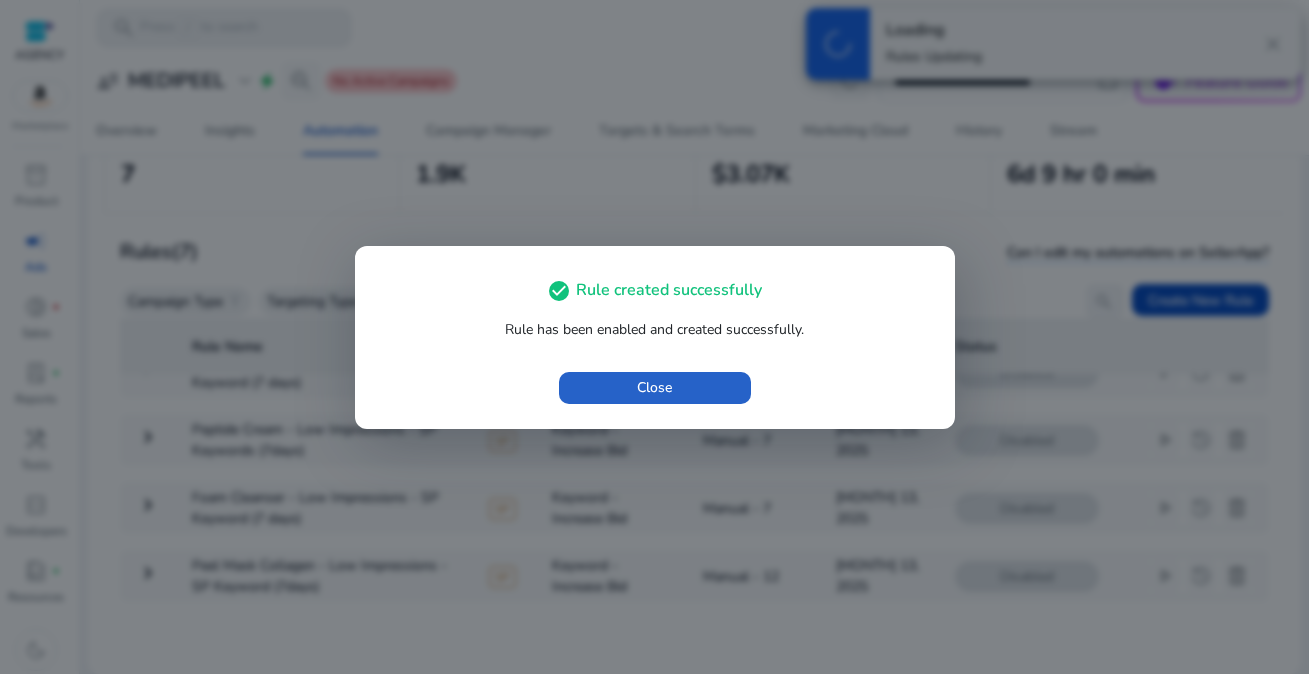 scroll, scrollTop: 0, scrollLeft: 0, axis: both 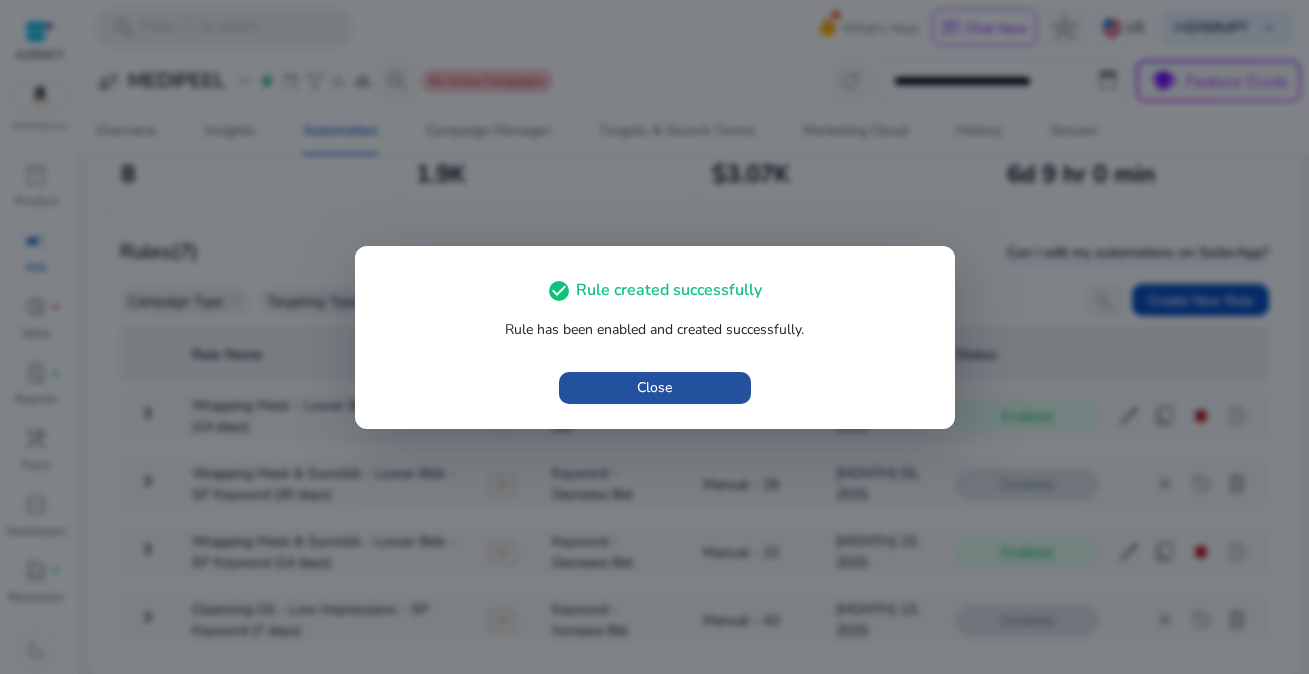 click at bounding box center (655, 388) 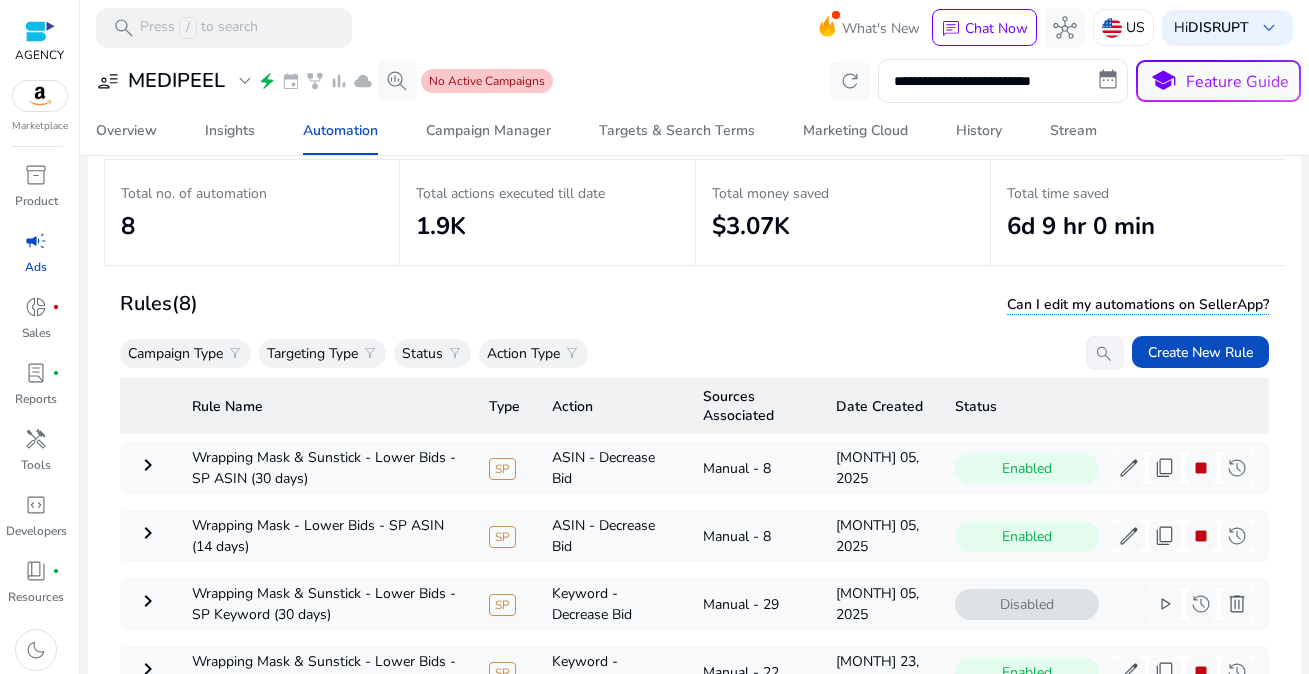 scroll, scrollTop: 146, scrollLeft: 0, axis: vertical 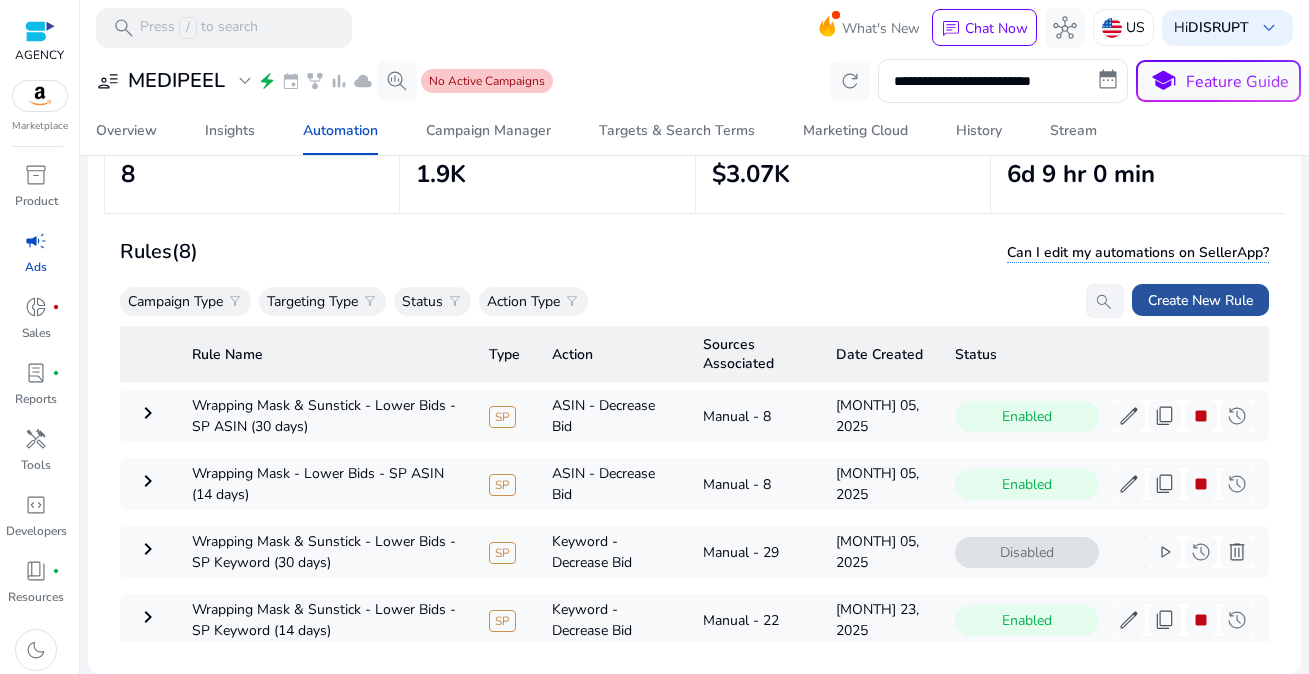 click on "Create New Rule" 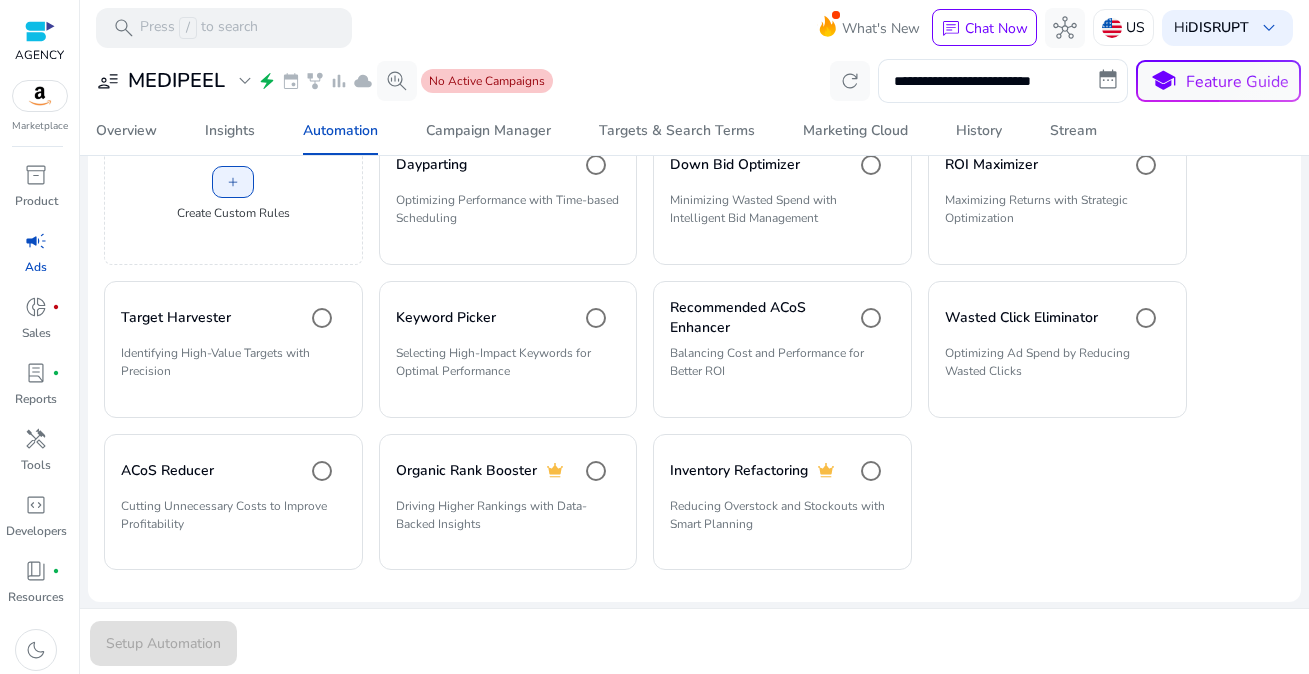 scroll, scrollTop: 501, scrollLeft: 0, axis: vertical 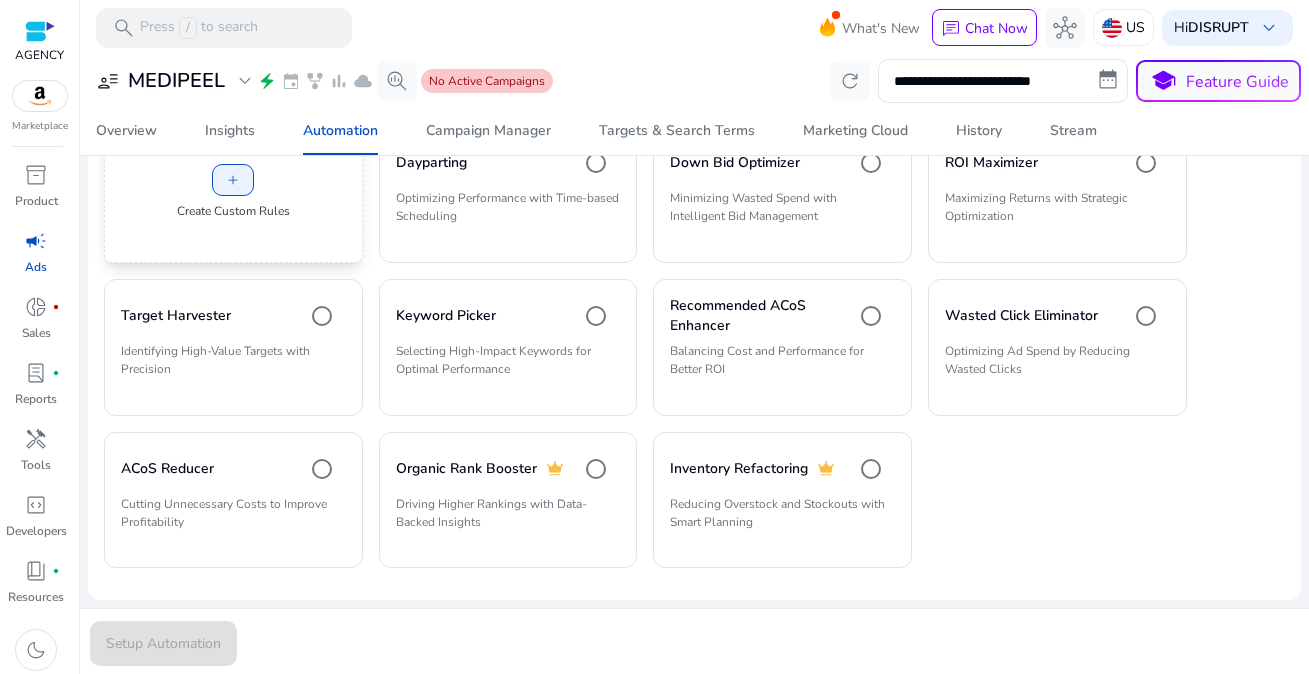 click on "add   Create Custom Rules" 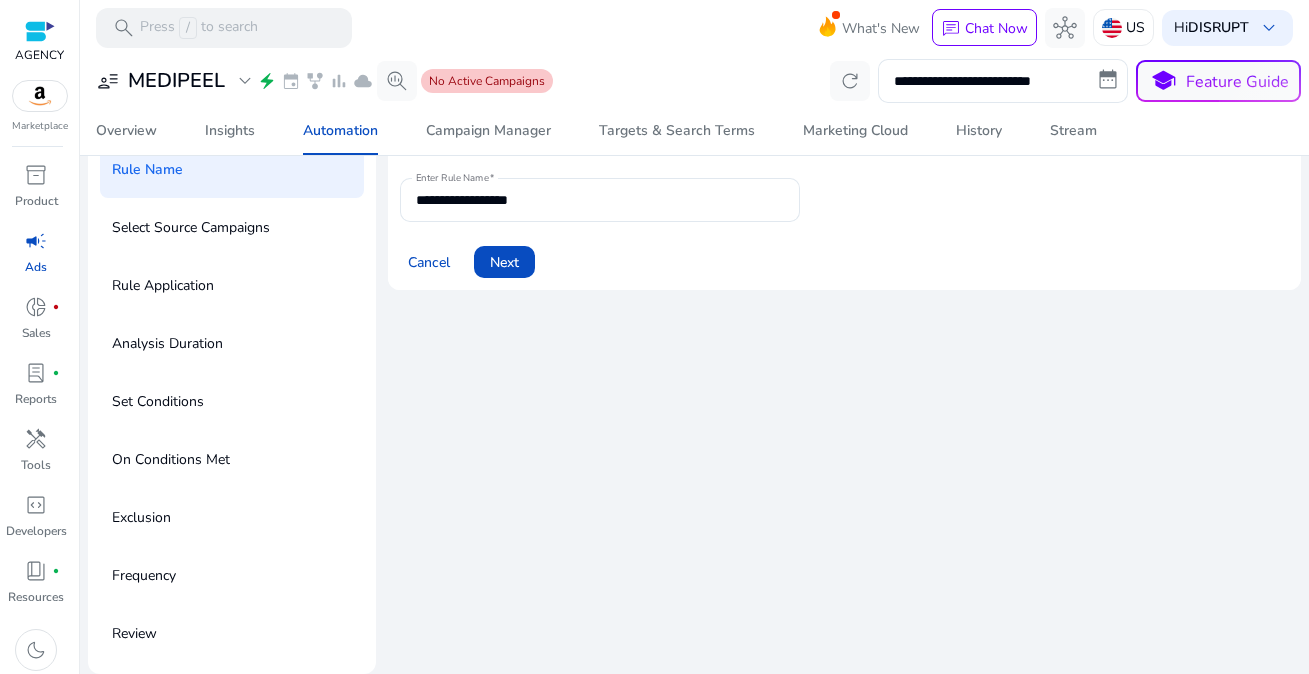 scroll, scrollTop: 0, scrollLeft: 0, axis: both 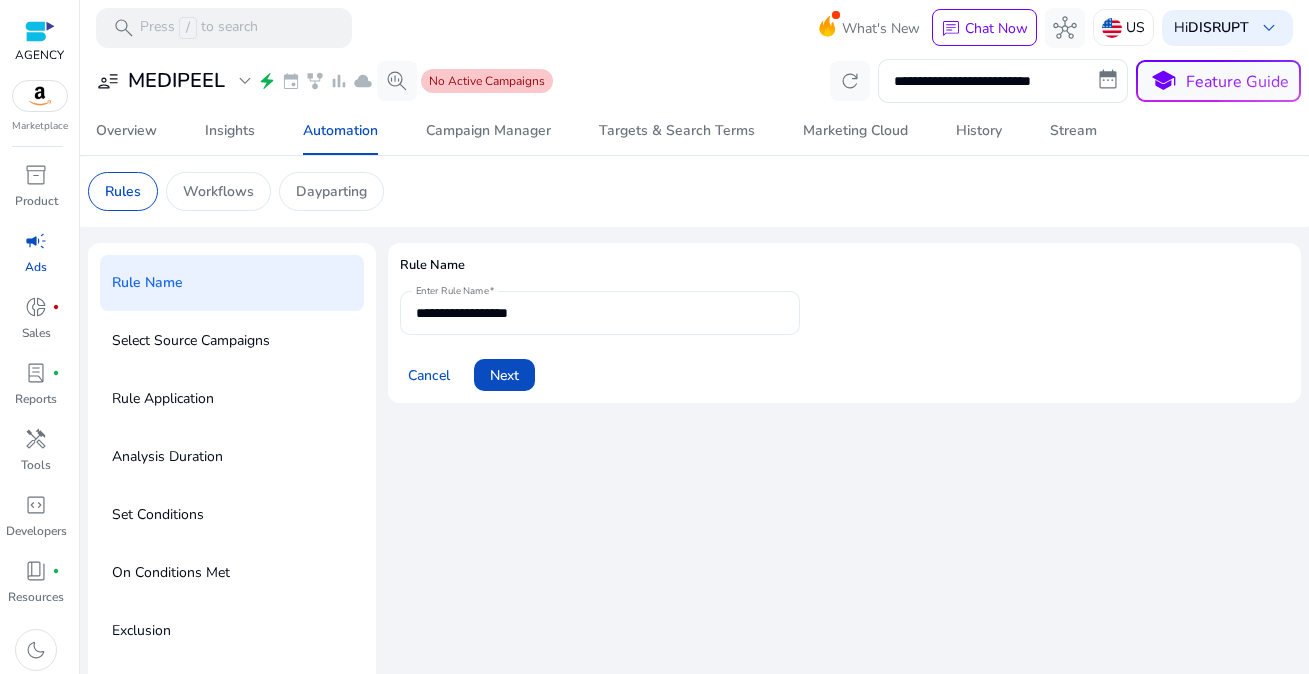 click on "**********" at bounding box center [600, 313] 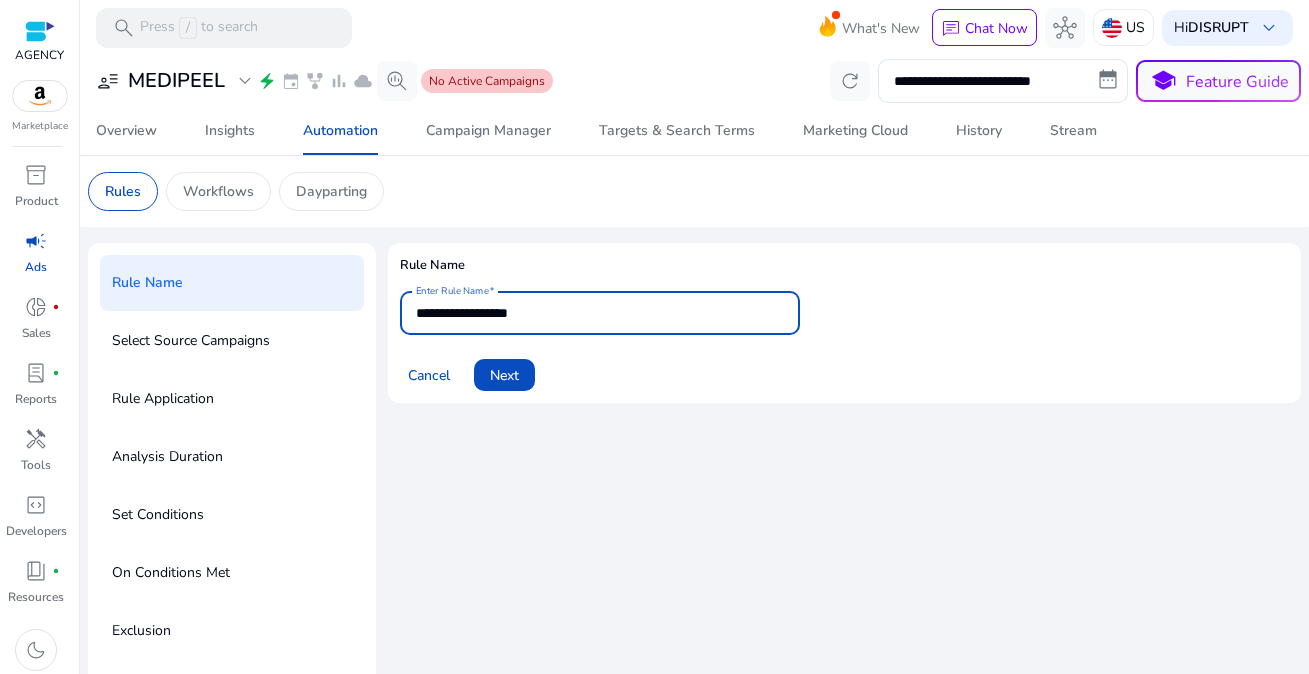click on "**********" at bounding box center (600, 313) 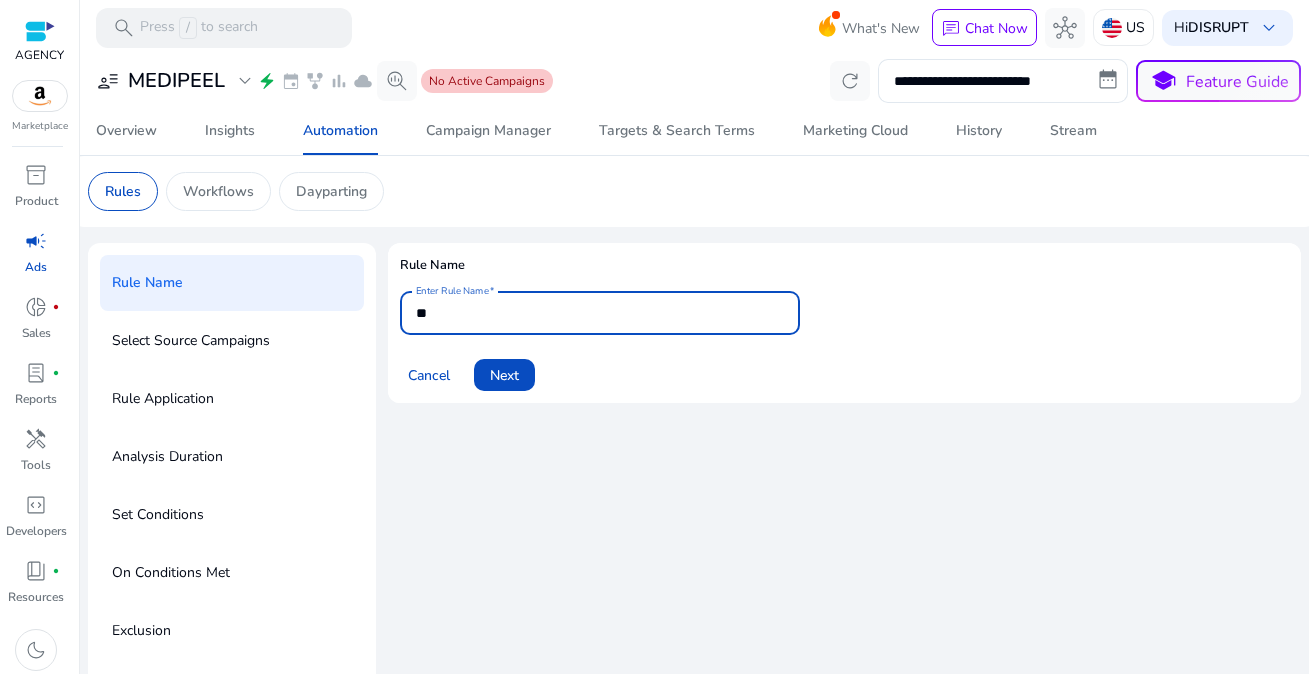 click on "**" at bounding box center [600, 313] 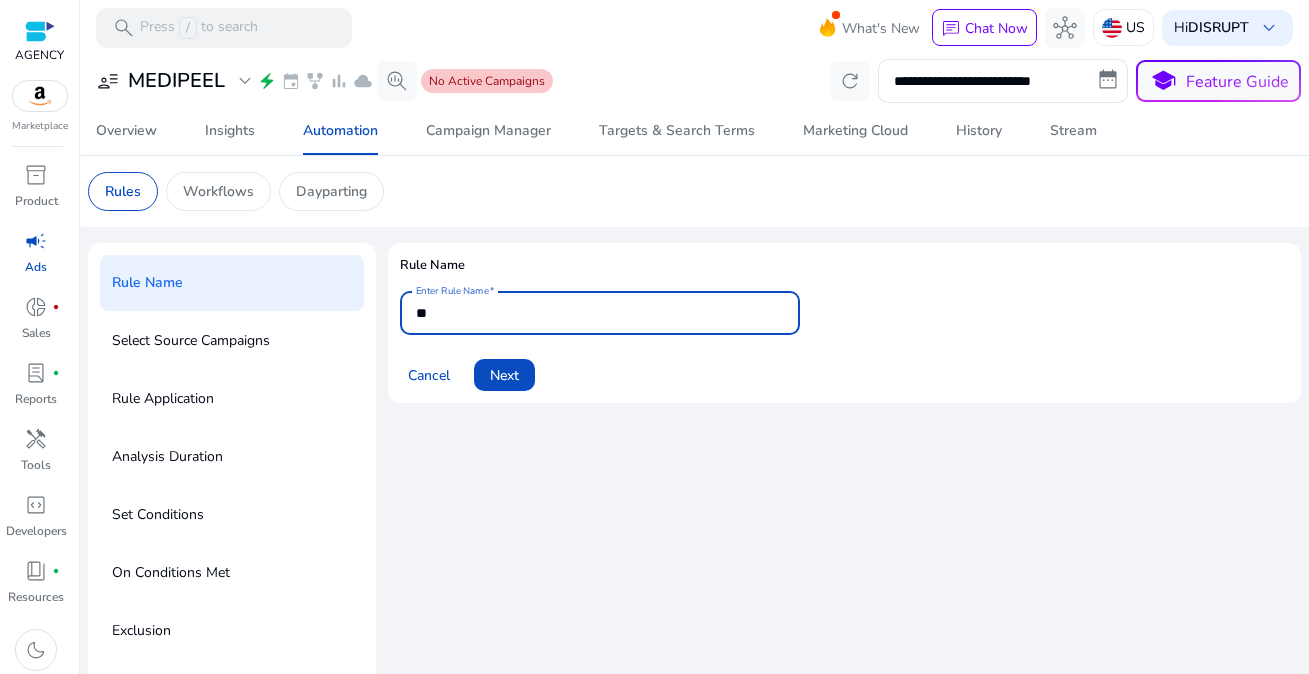 click on "**" at bounding box center [600, 313] 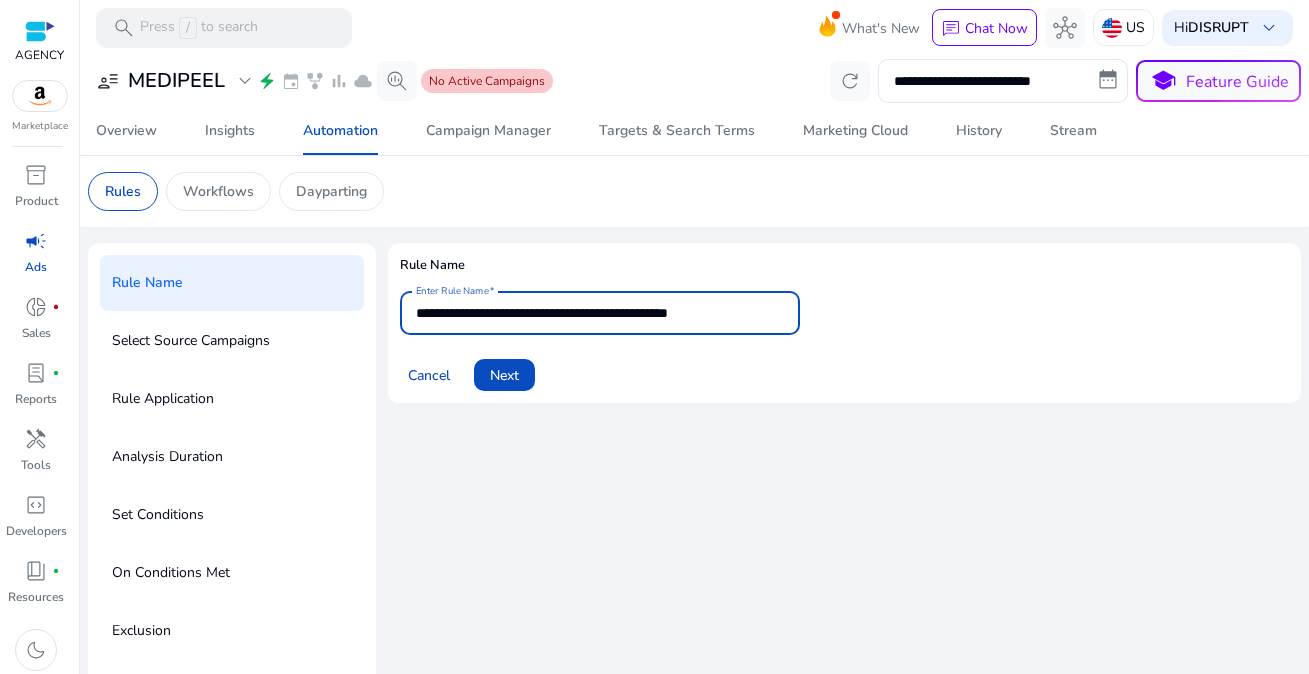 click on "**********" at bounding box center (600, 313) 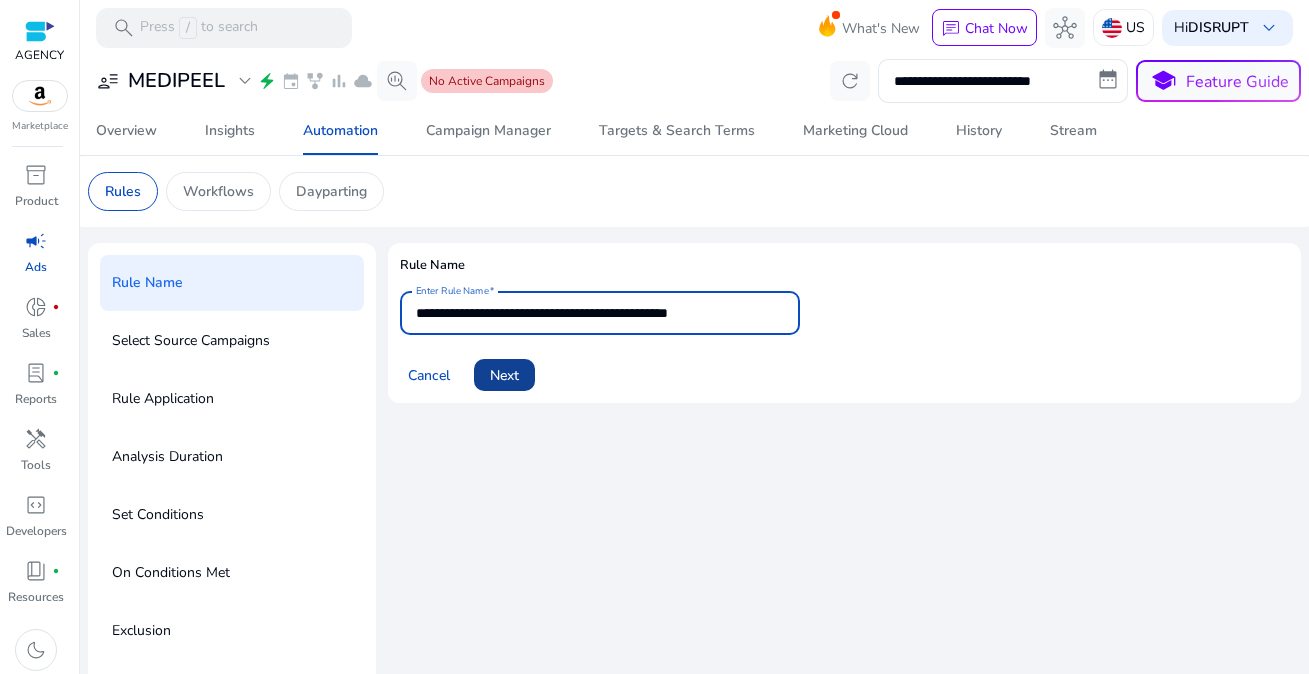 type on "**********" 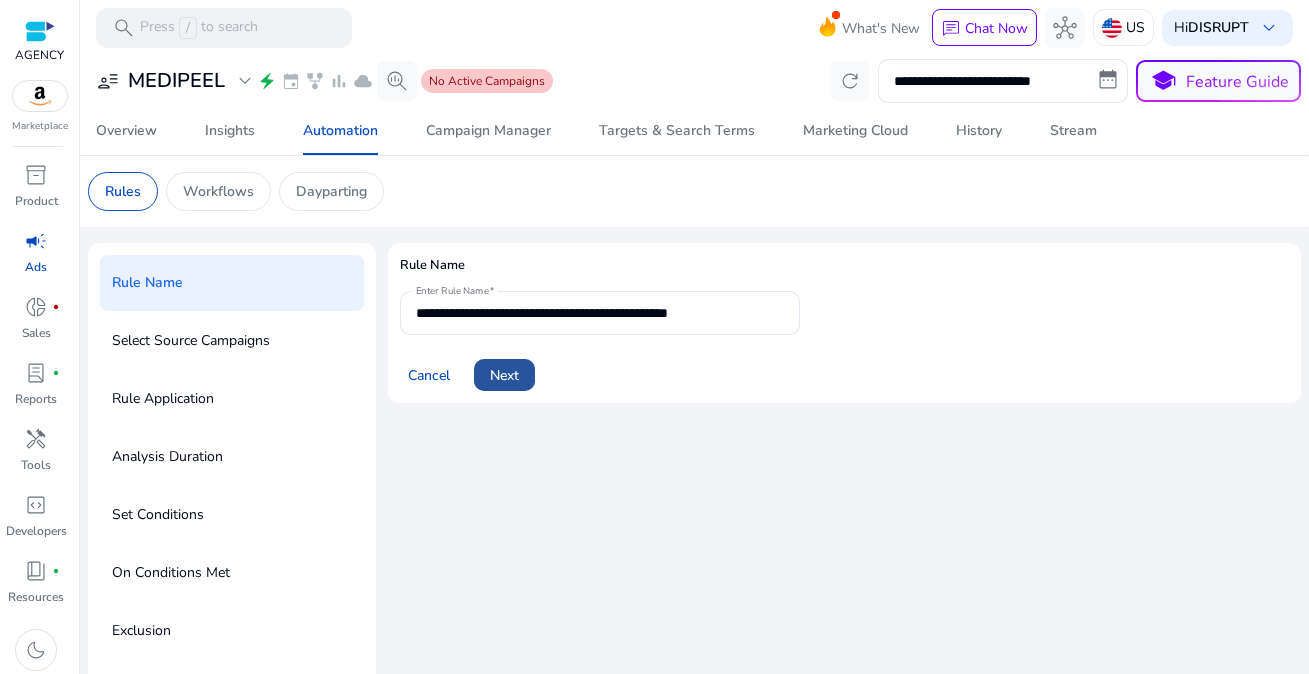 click 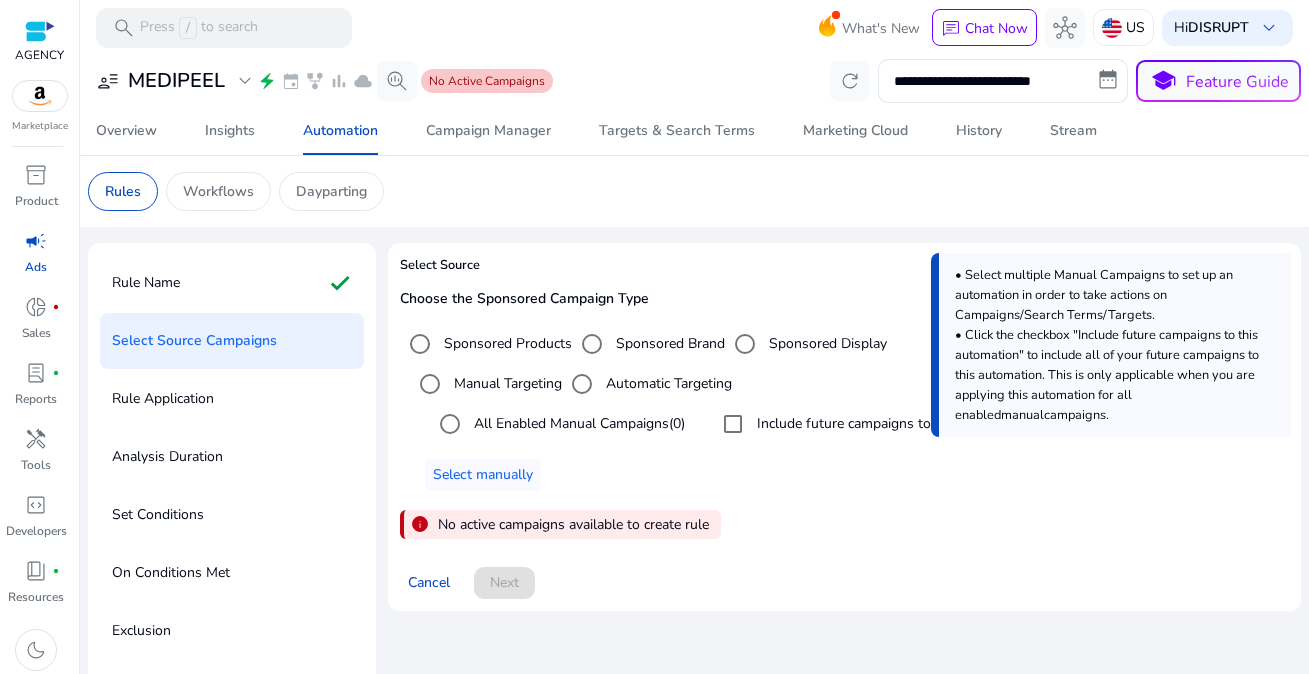 scroll, scrollTop: 113, scrollLeft: 0, axis: vertical 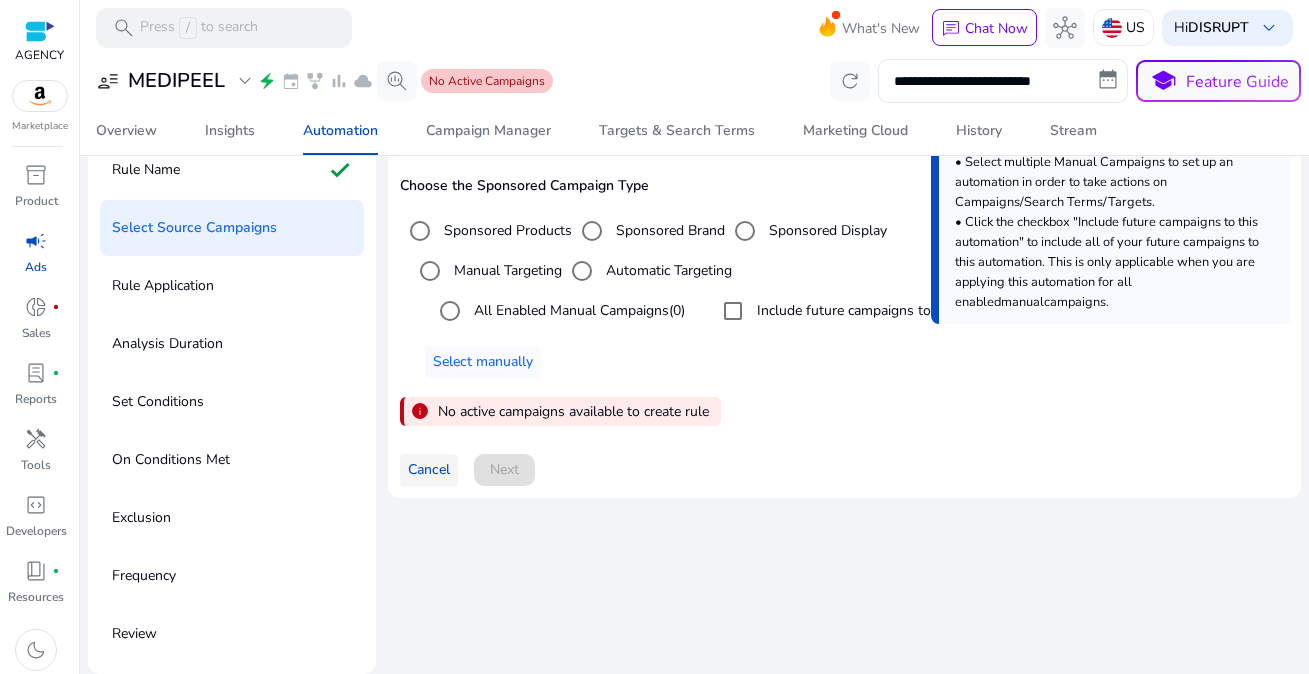 click at bounding box center (429, 470) 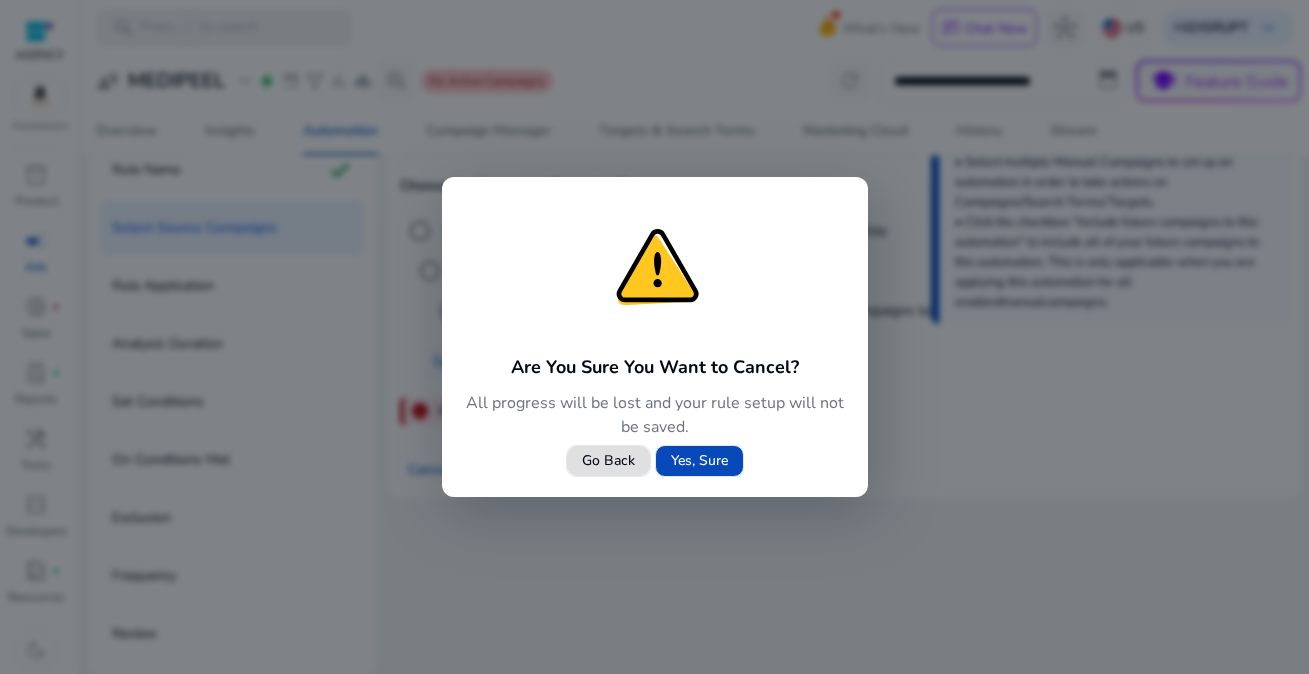 click at bounding box center [699, 461] 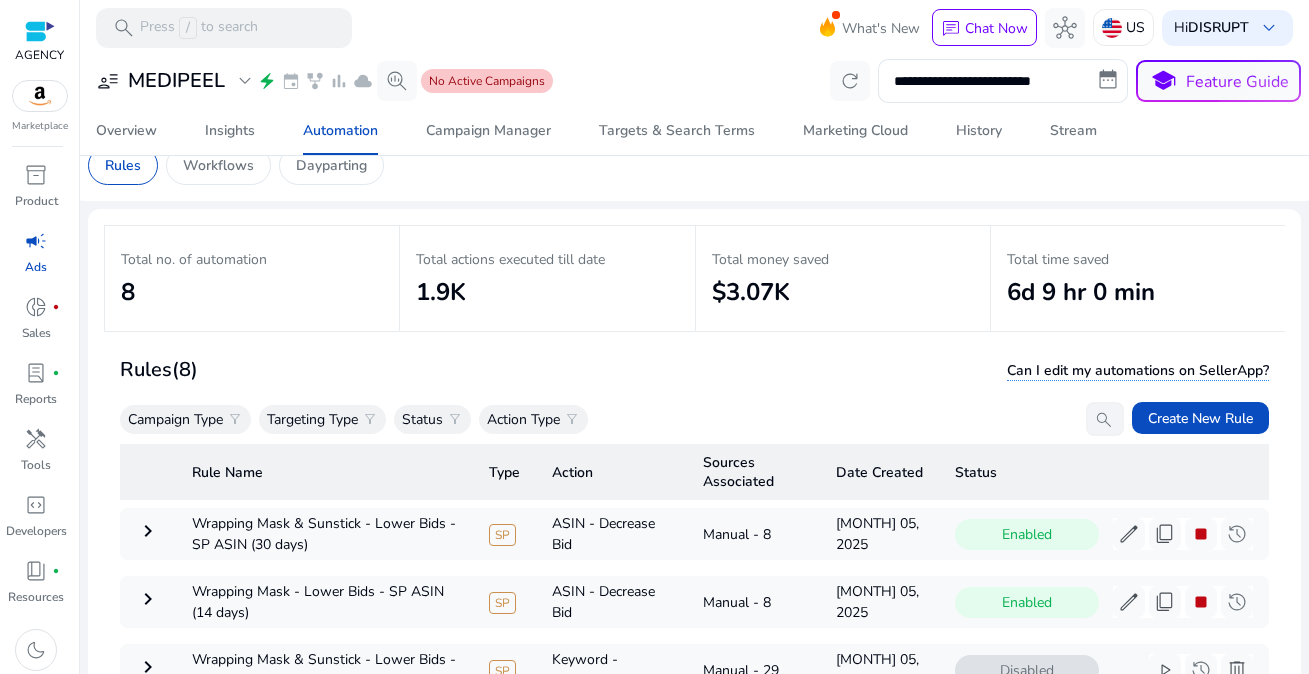 scroll, scrollTop: 129, scrollLeft: 0, axis: vertical 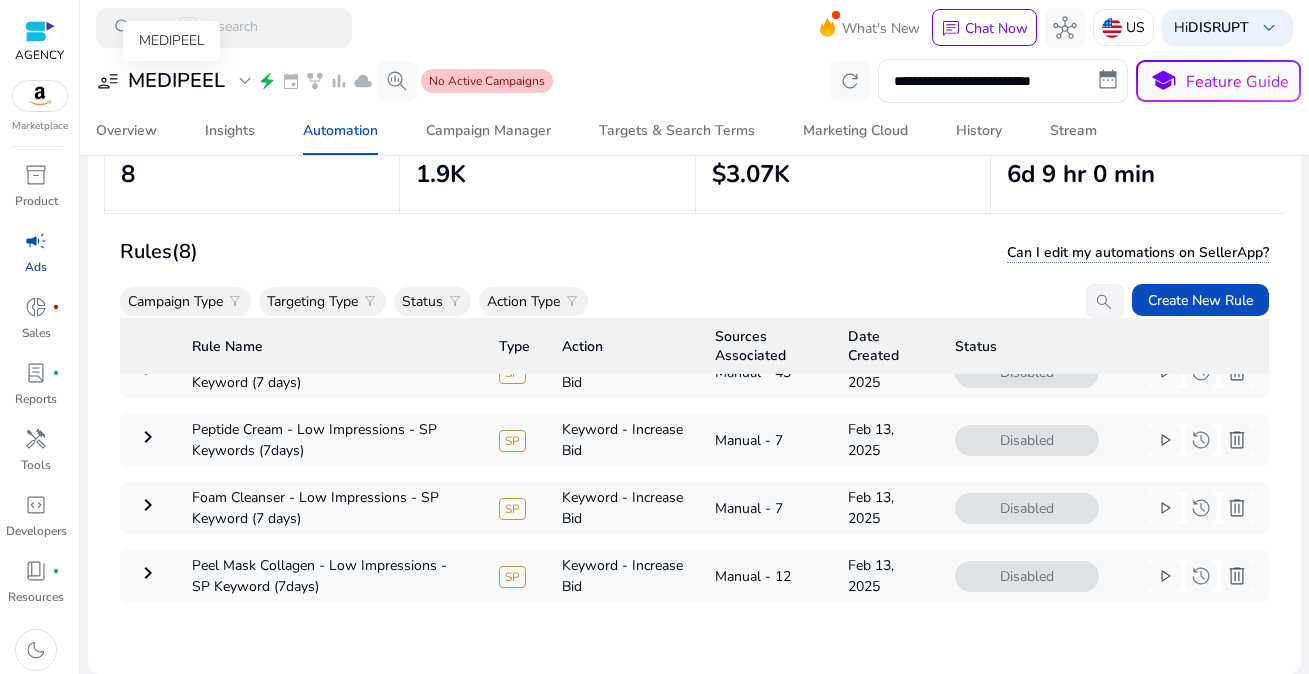 click on "MEDIPEEL" 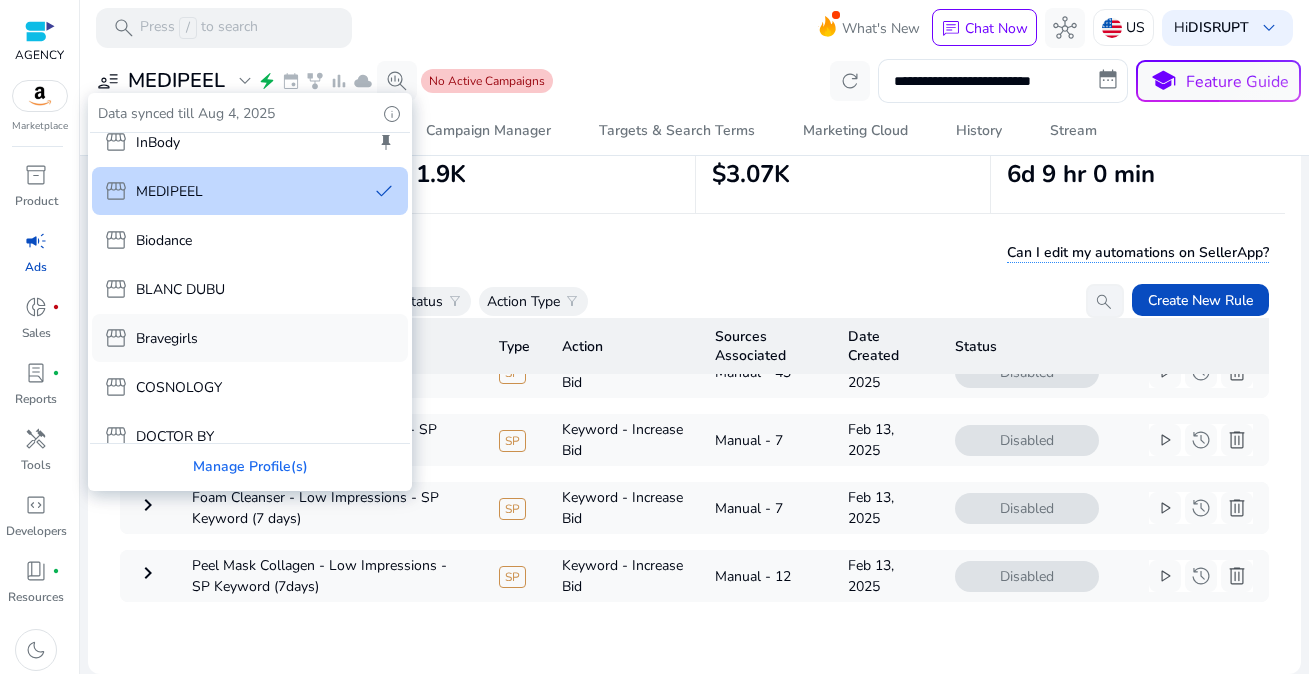 scroll, scrollTop: 21, scrollLeft: 0, axis: vertical 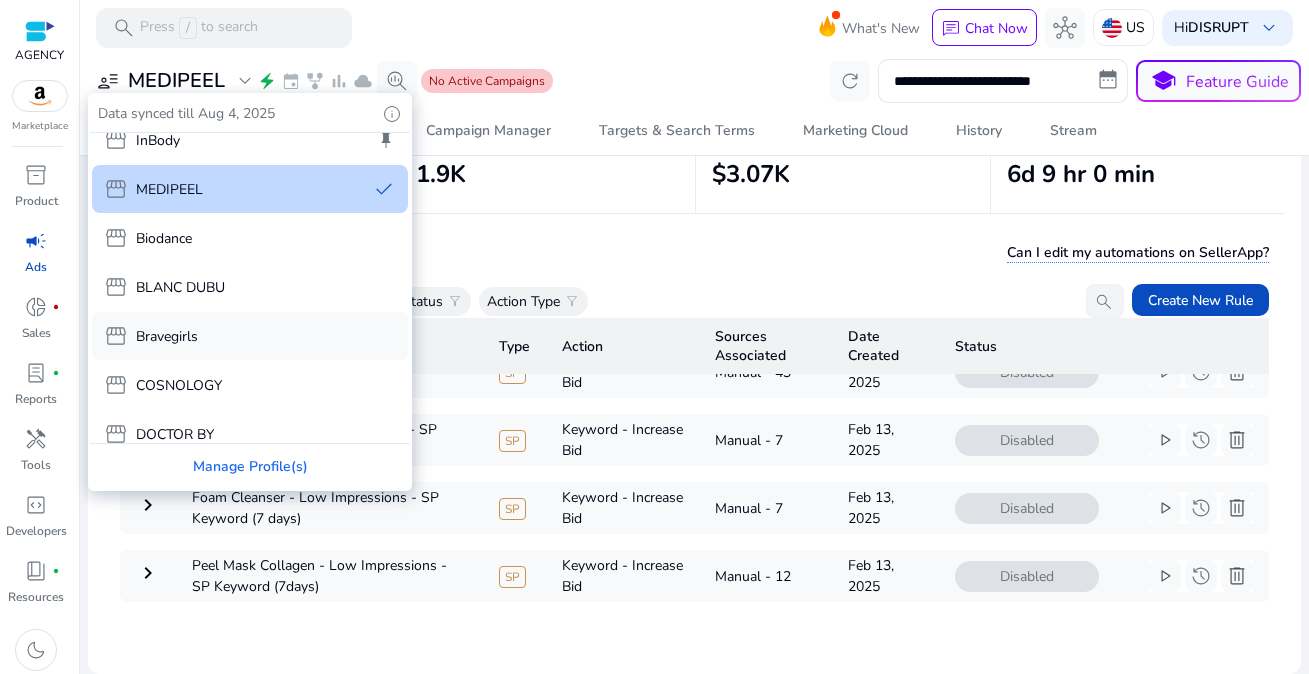 click on "storefront Bravegirls" at bounding box center [250, 336] 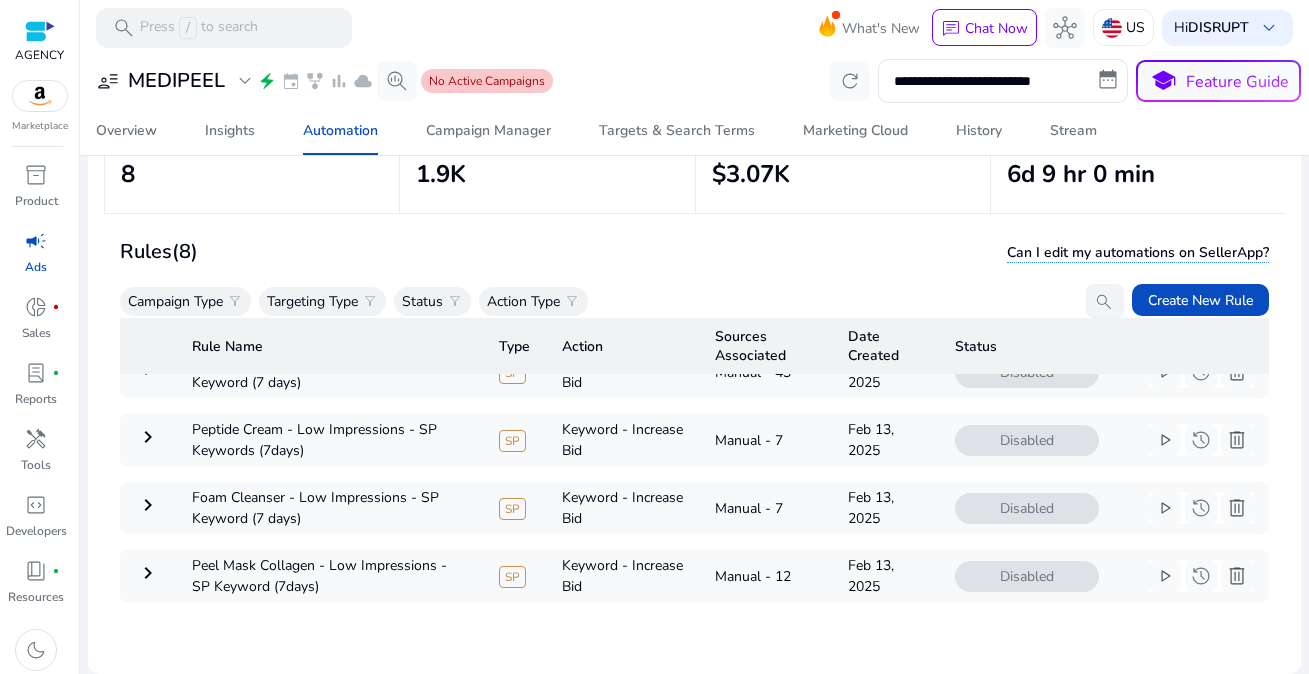 scroll, scrollTop: 0, scrollLeft: 0, axis: both 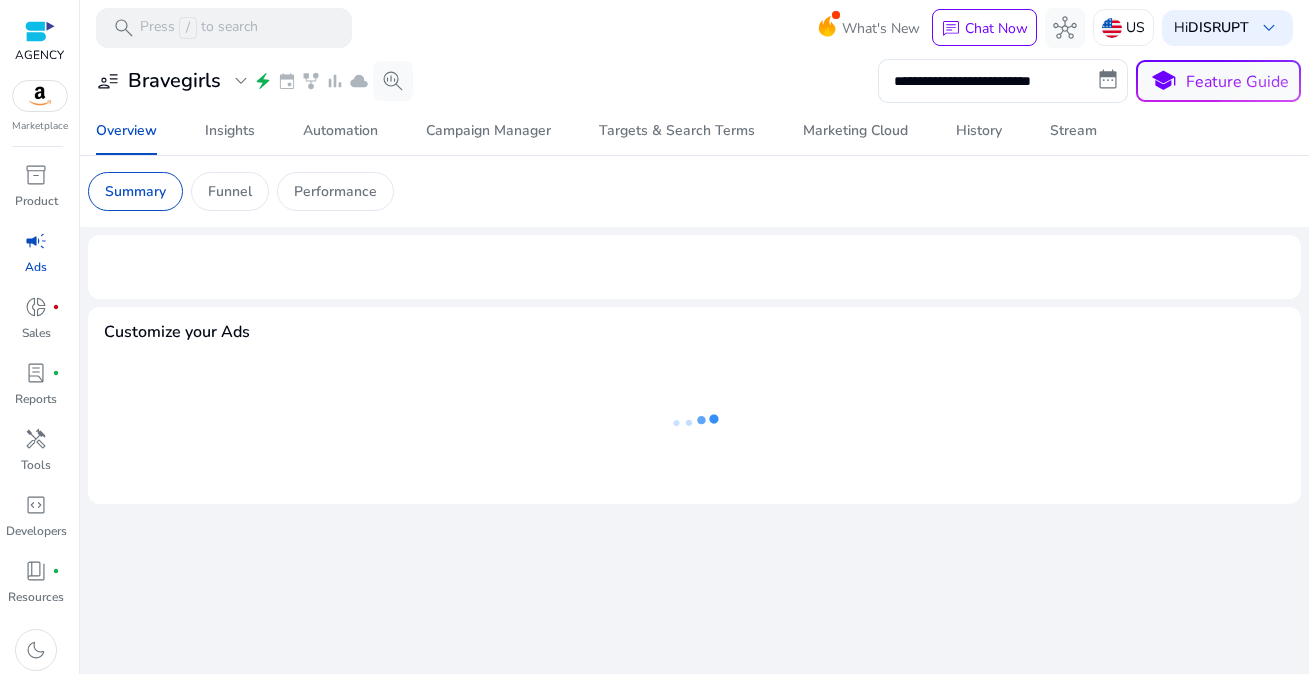 click on "user_attributes Bravegirls expand_more electric_bolt event family_history bar_chart cloud search_insights" 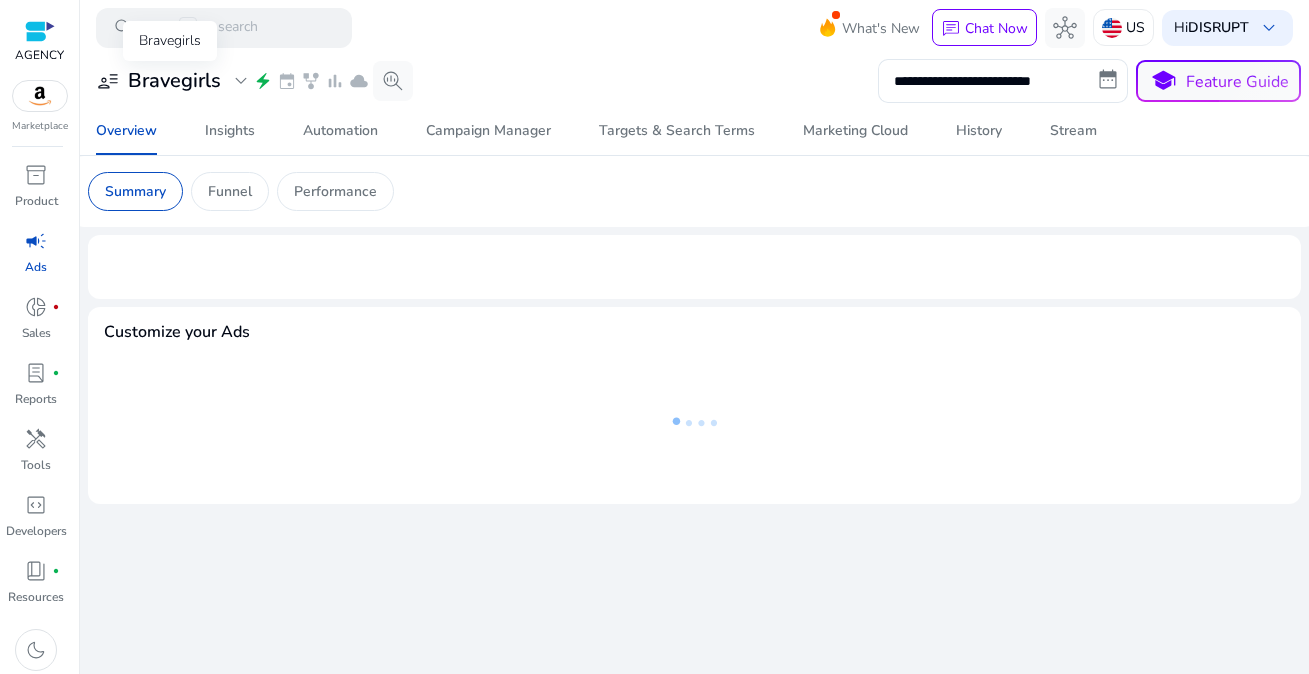 click on "user_attributes   Bravegirls   expand_more" 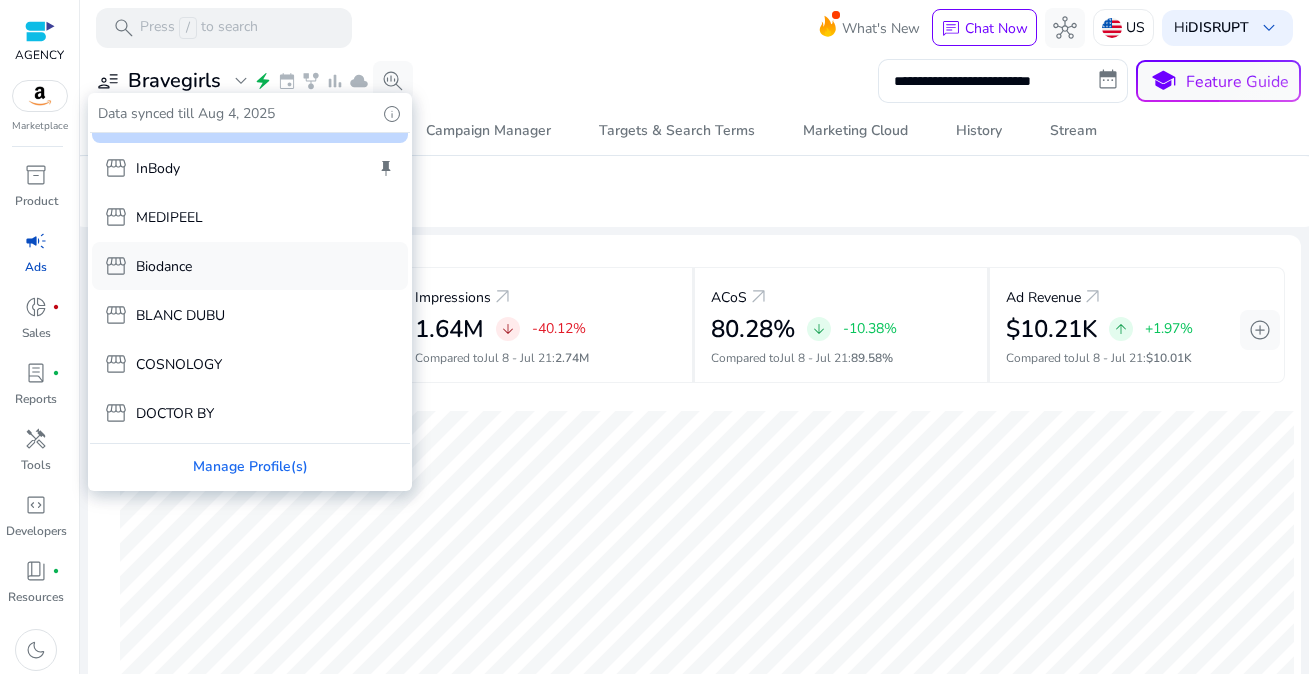 scroll, scrollTop: 57, scrollLeft: 0, axis: vertical 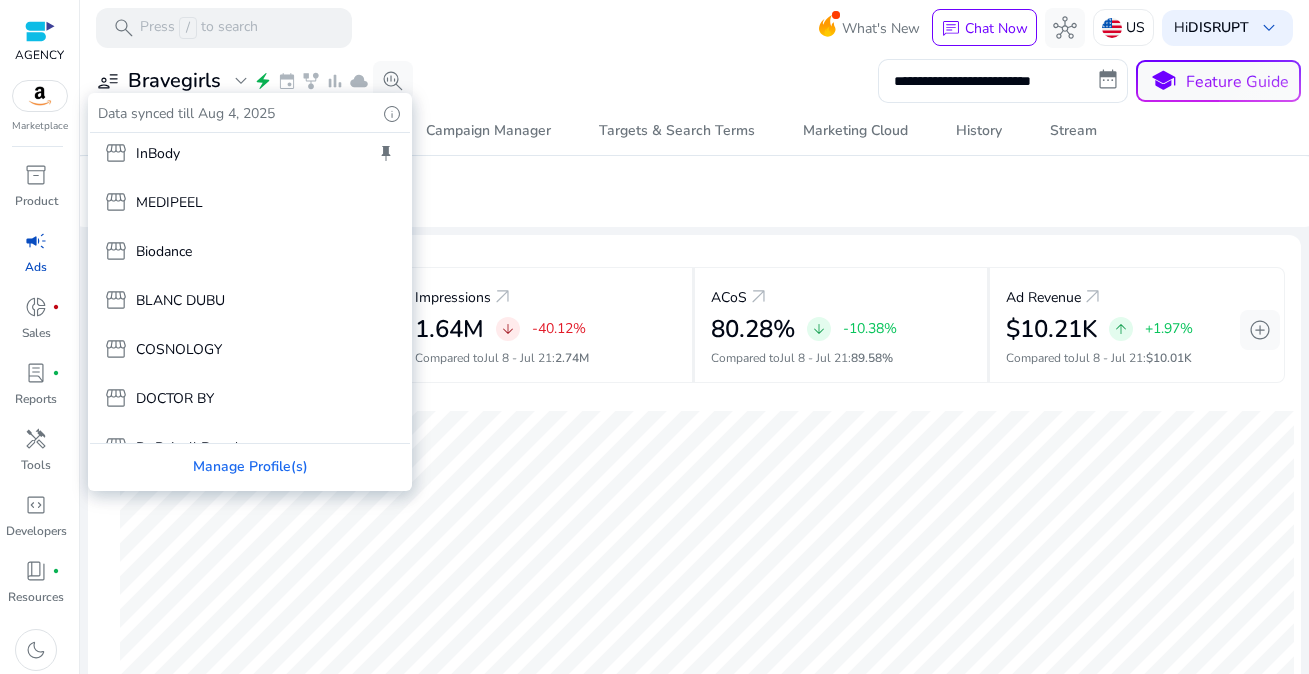 click at bounding box center (654, 337) 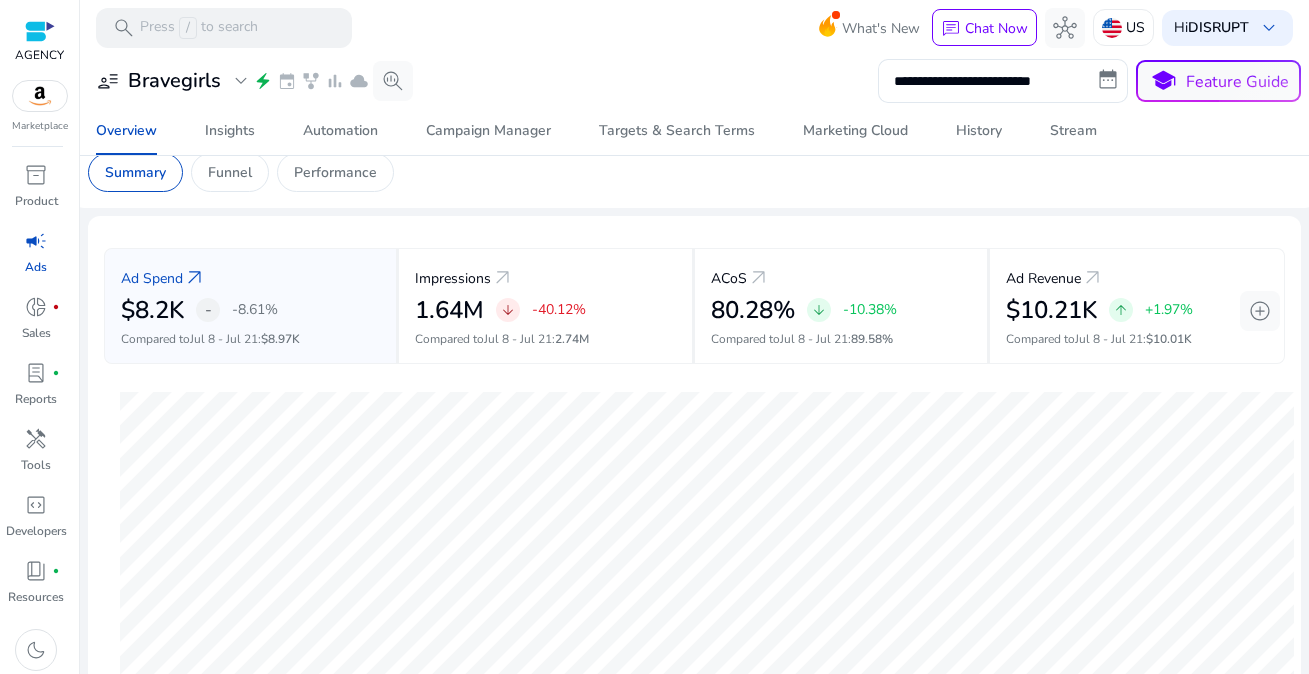 scroll, scrollTop: 0, scrollLeft: 0, axis: both 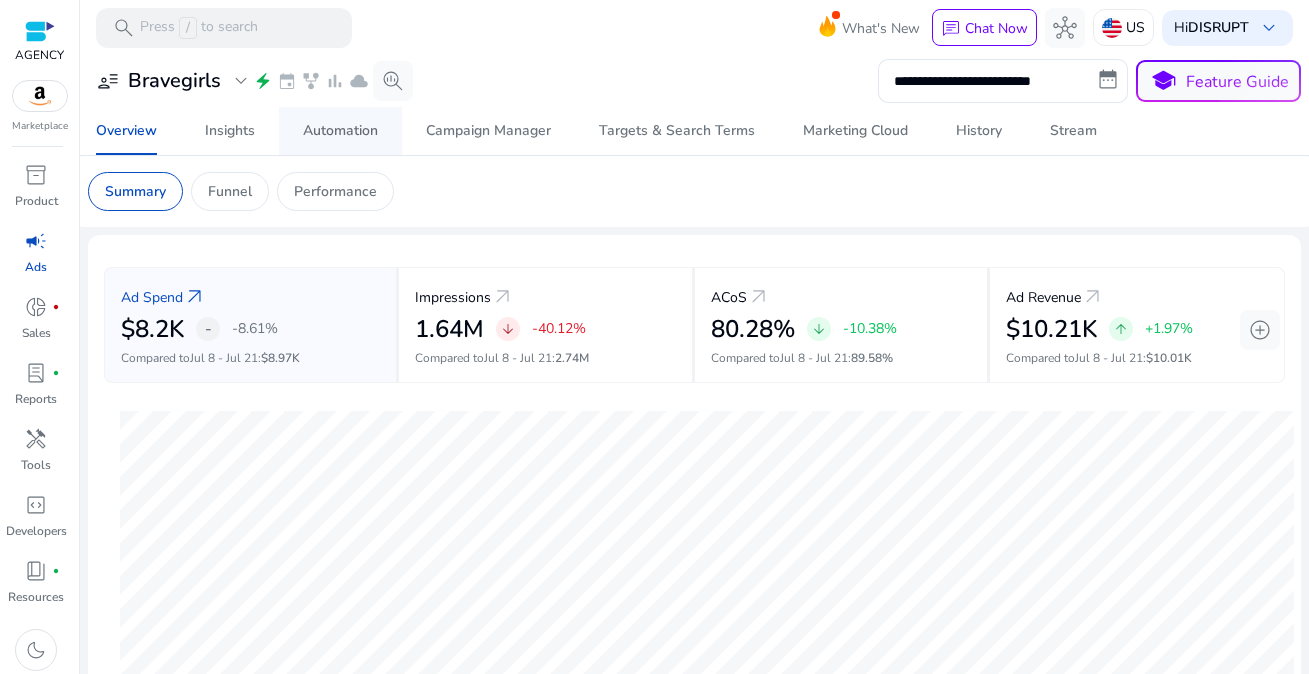 click on "Automation" at bounding box center [340, 131] 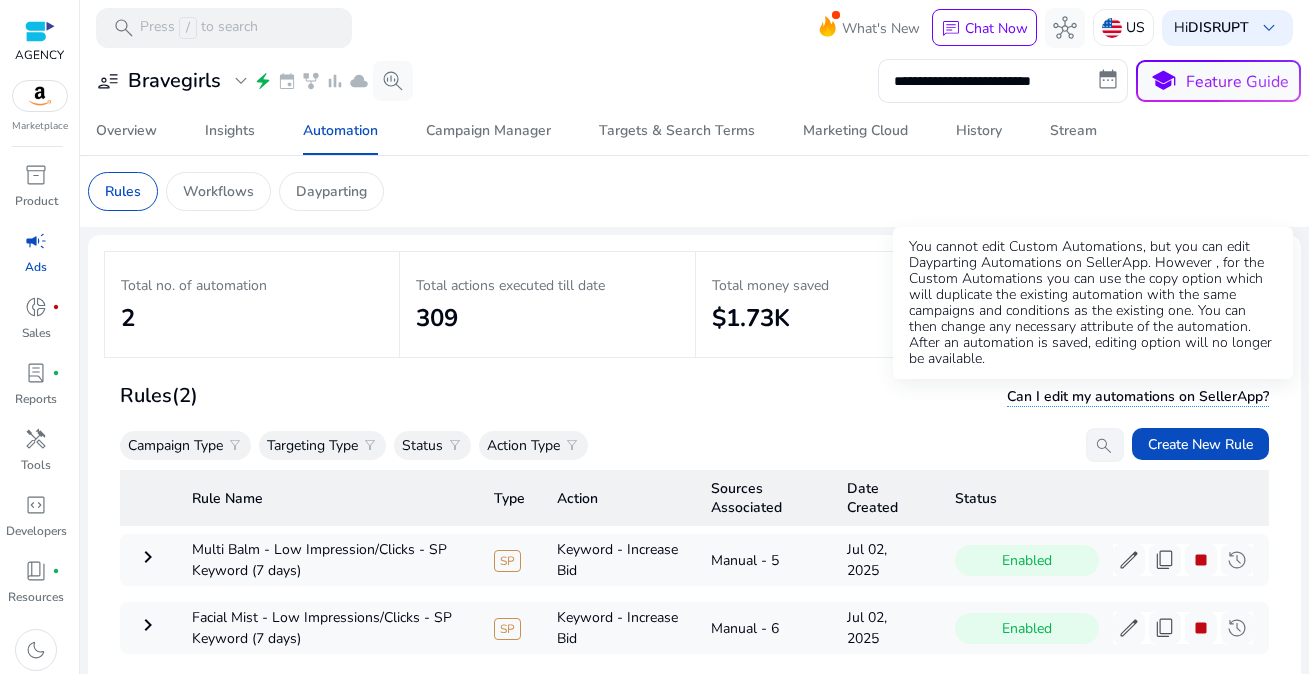 drag, startPoint x: 1203, startPoint y: 450, endPoint x: 972, endPoint y: 343, distance: 254.57808 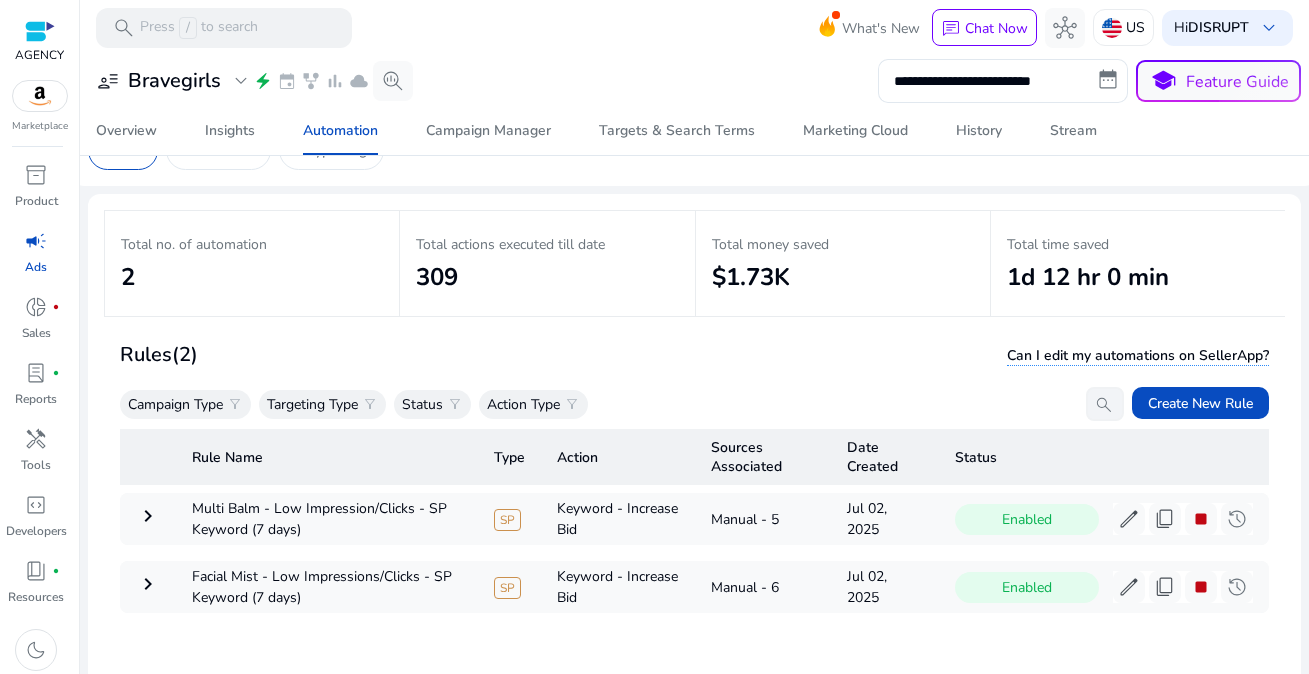 scroll, scrollTop: 146, scrollLeft: 0, axis: vertical 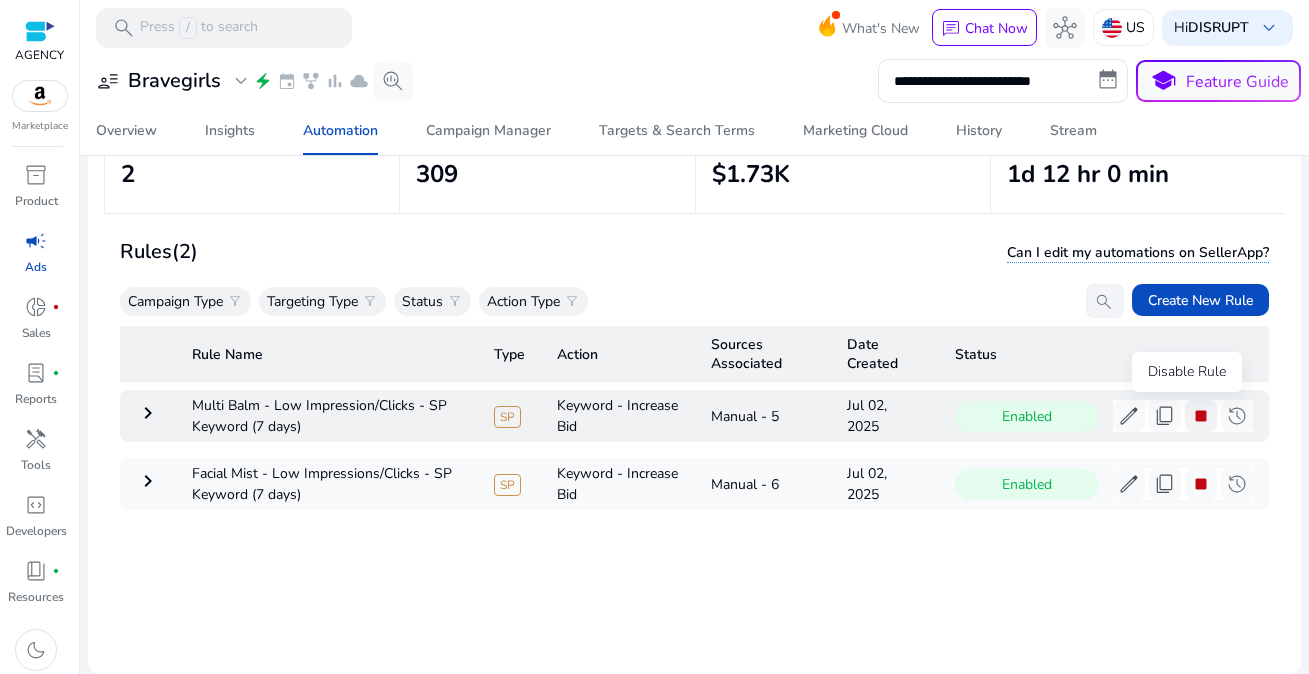 click on "stop" at bounding box center (1201, 416) 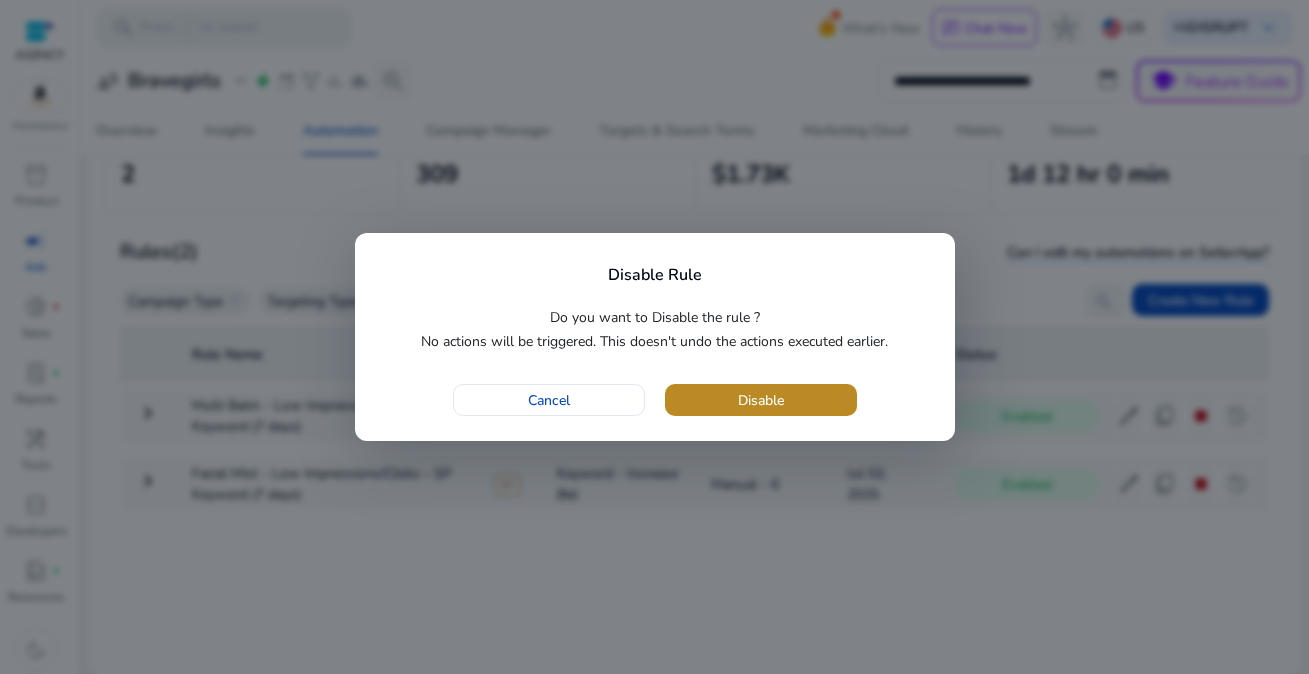 drag, startPoint x: 739, startPoint y: 389, endPoint x: 841, endPoint y: 405, distance: 103.24728 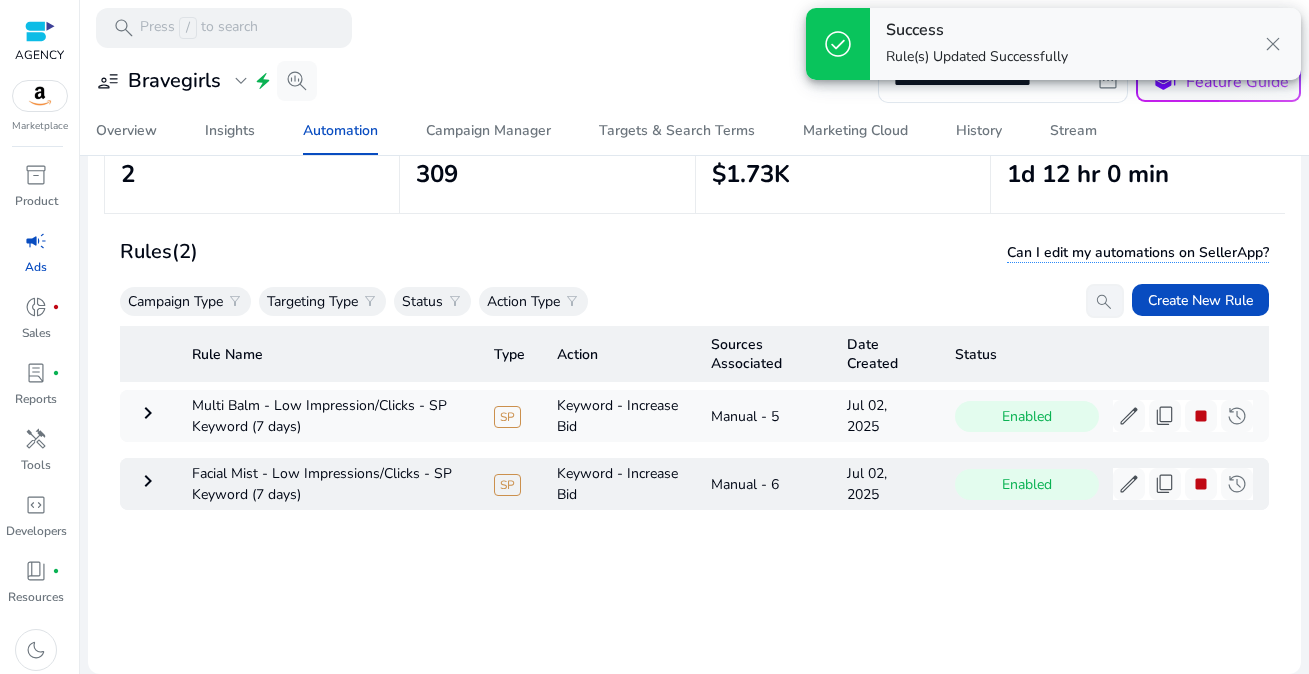 click on "edit   content_copy   stop   history" at bounding box center (1183, 484) 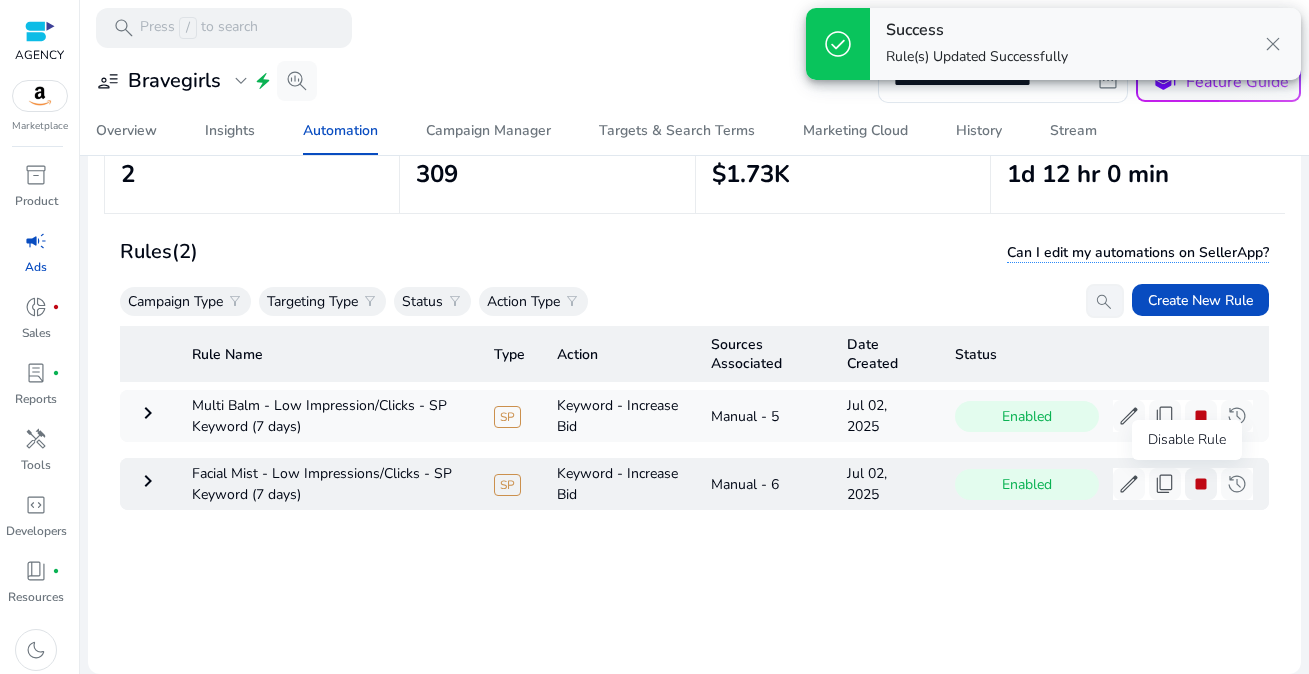 click on "stop" at bounding box center (1201, 484) 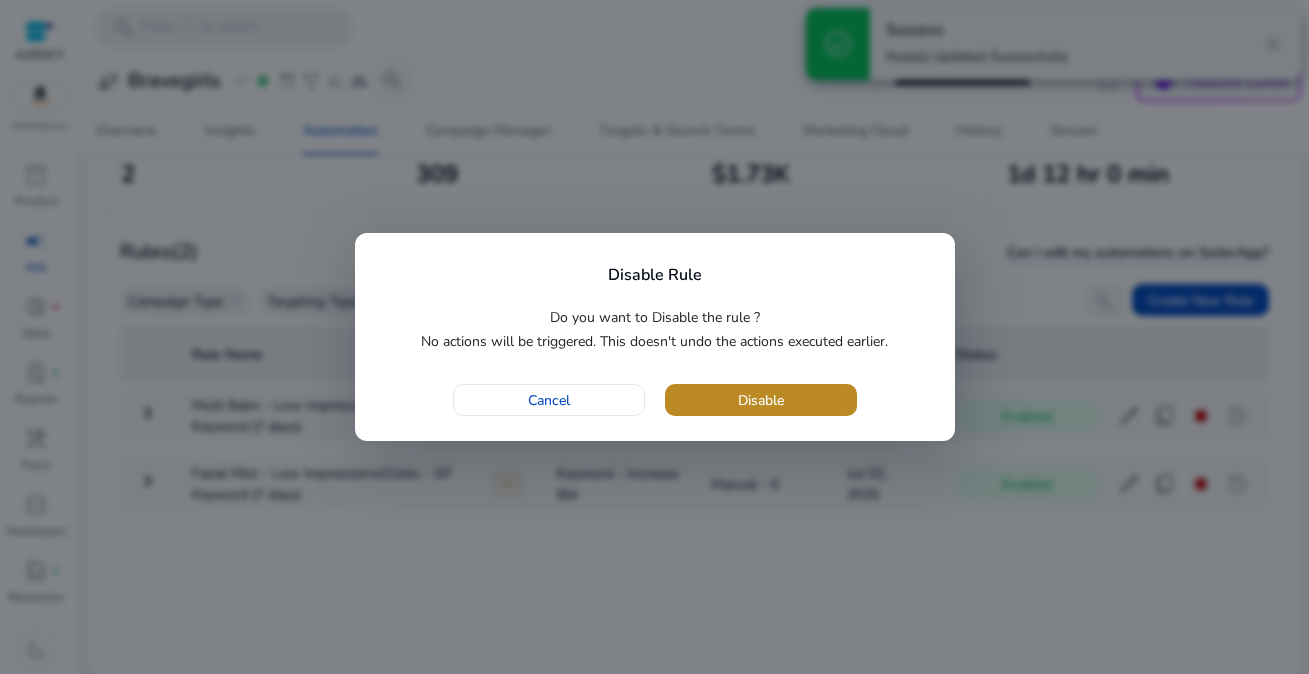 click at bounding box center [761, 400] 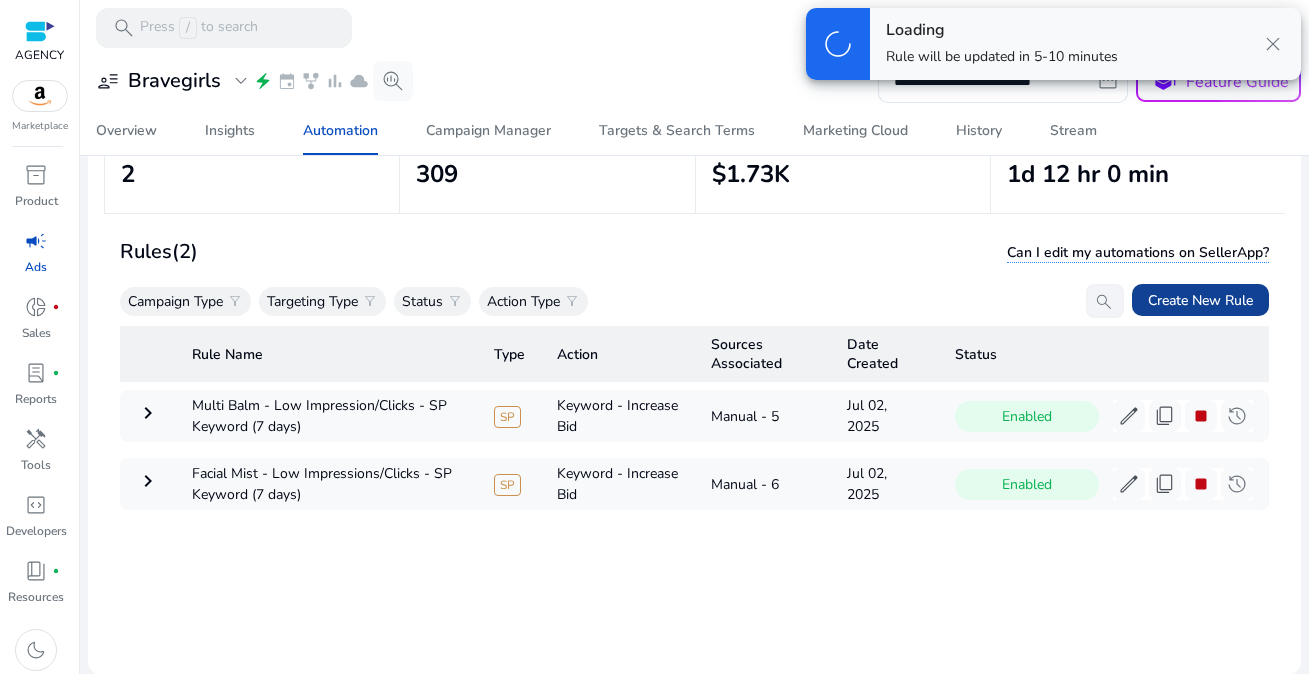 click on "Create New Rule" 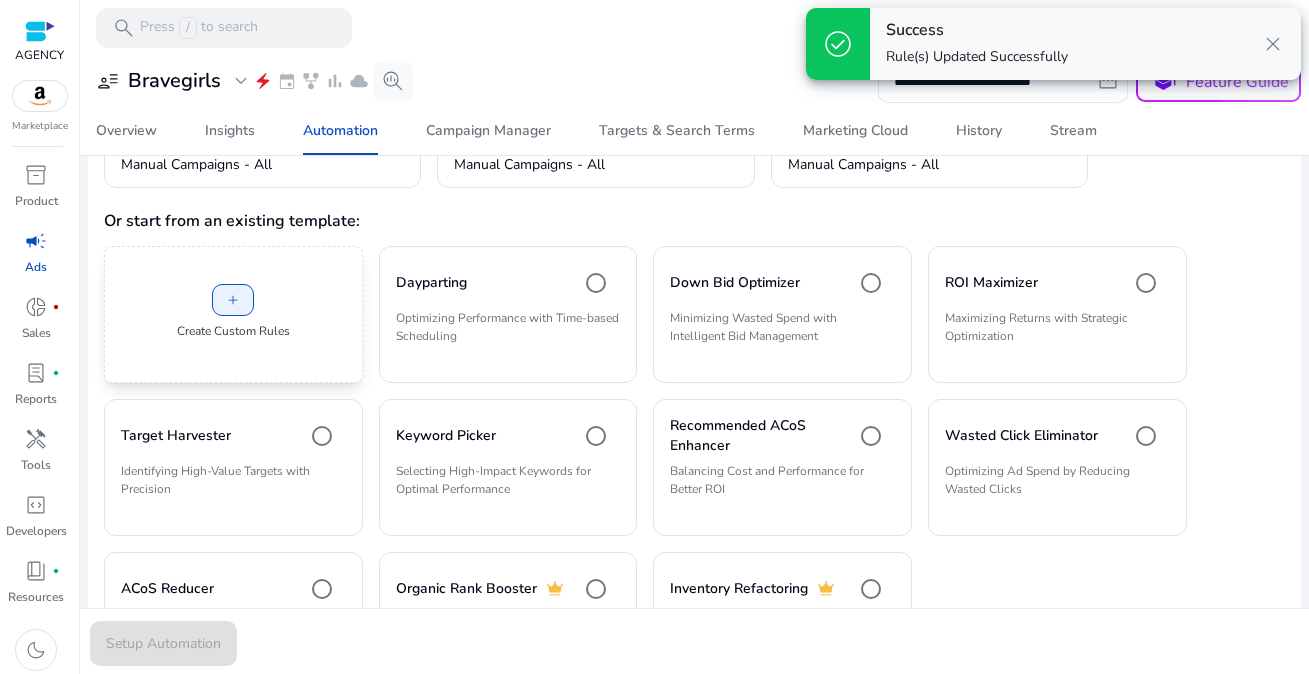 scroll, scrollTop: 379, scrollLeft: 0, axis: vertical 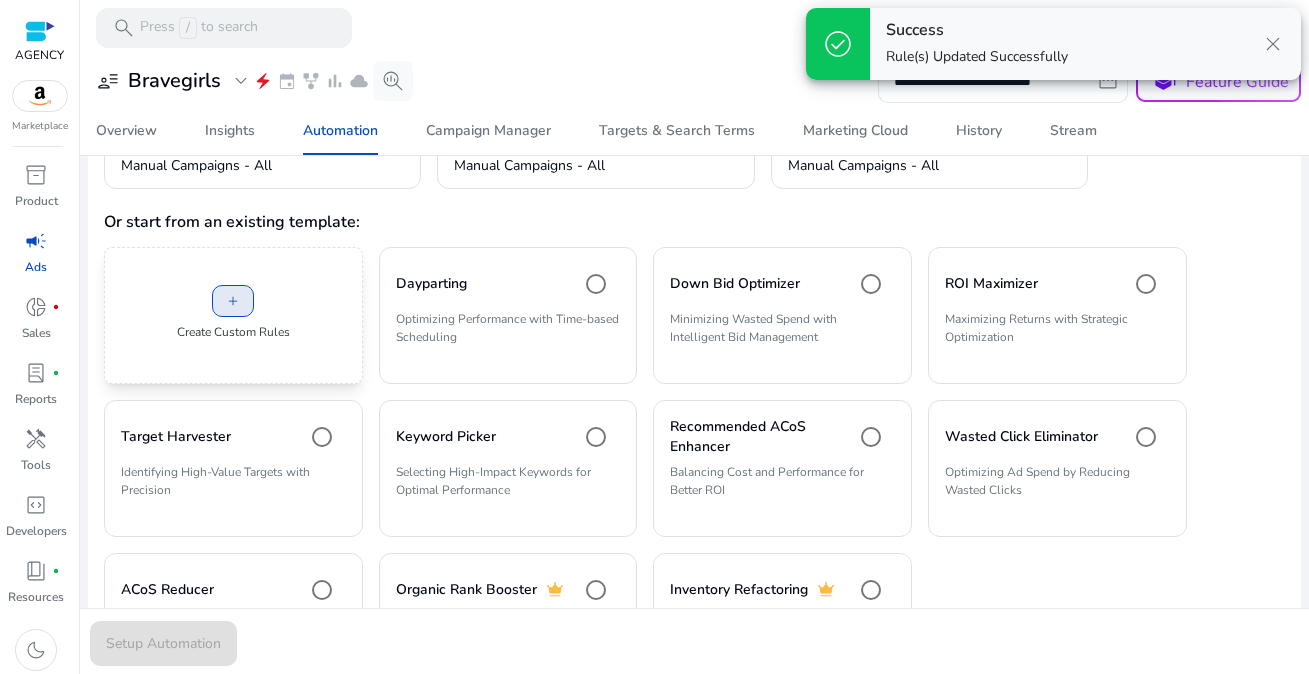 click 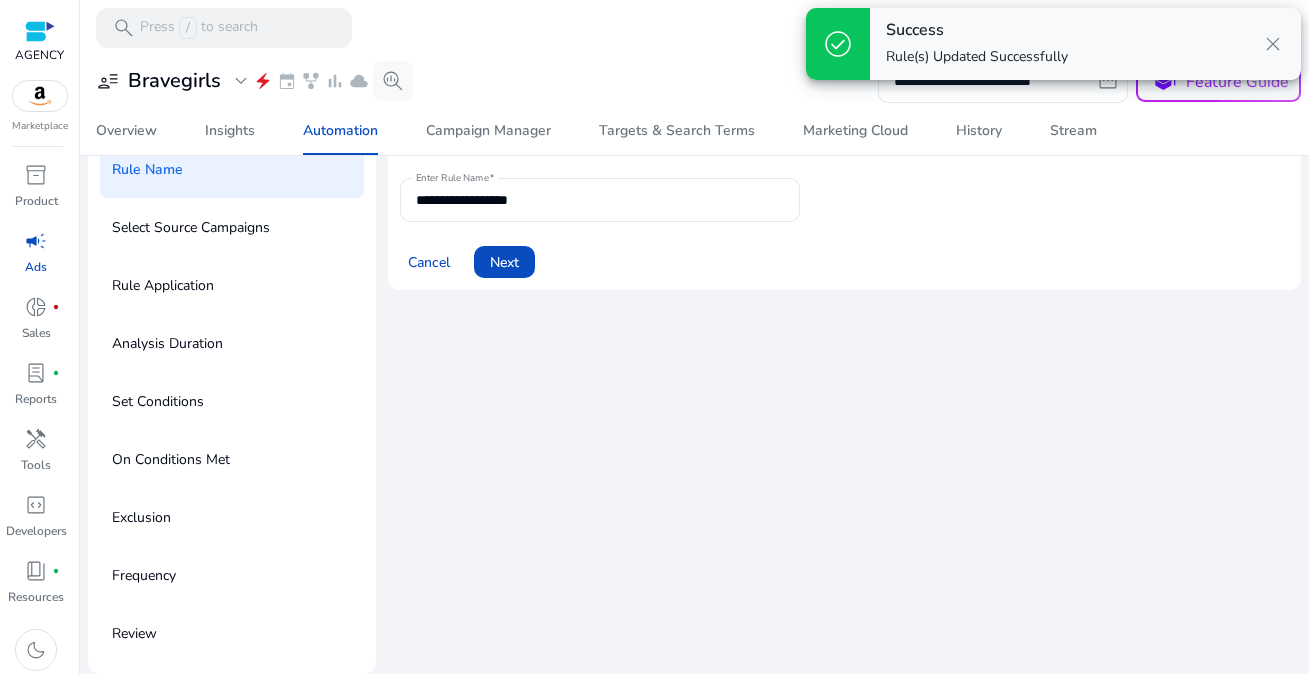 scroll, scrollTop: 0, scrollLeft: 0, axis: both 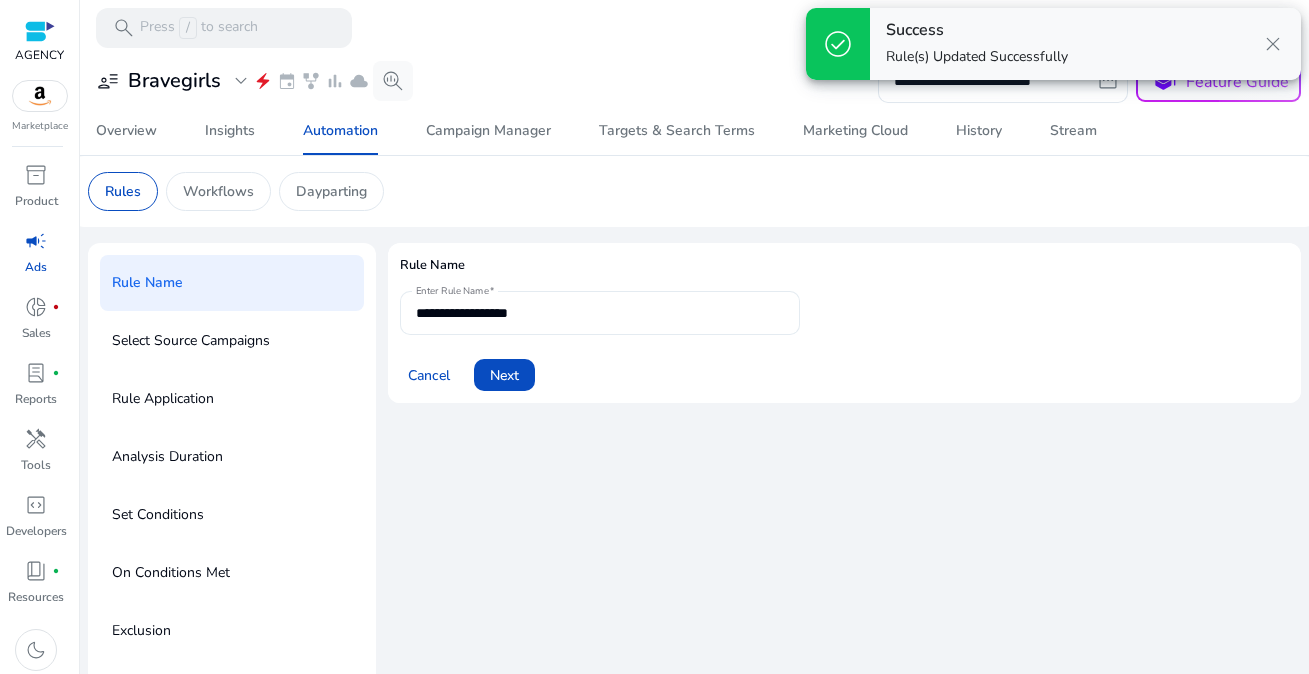 click on "**********" at bounding box center (600, 313) 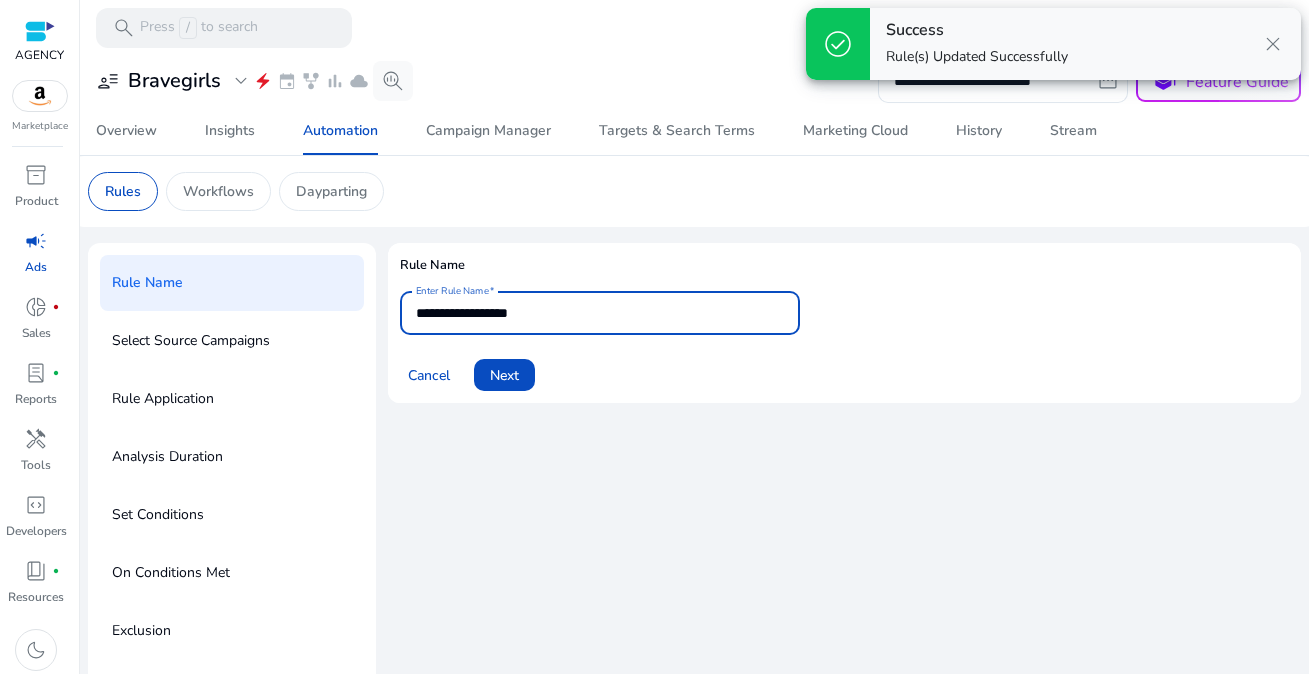 click on "**********" at bounding box center [600, 313] 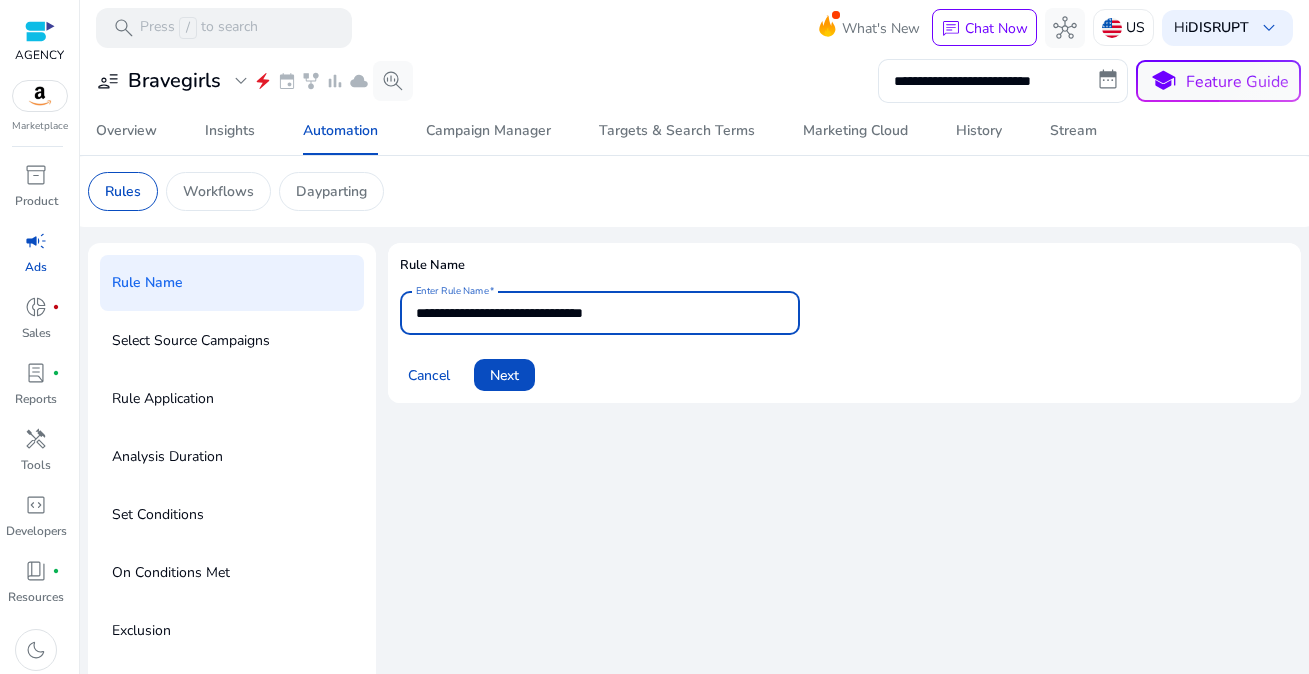 drag, startPoint x: 568, startPoint y: 309, endPoint x: 659, endPoint y: 309, distance: 91 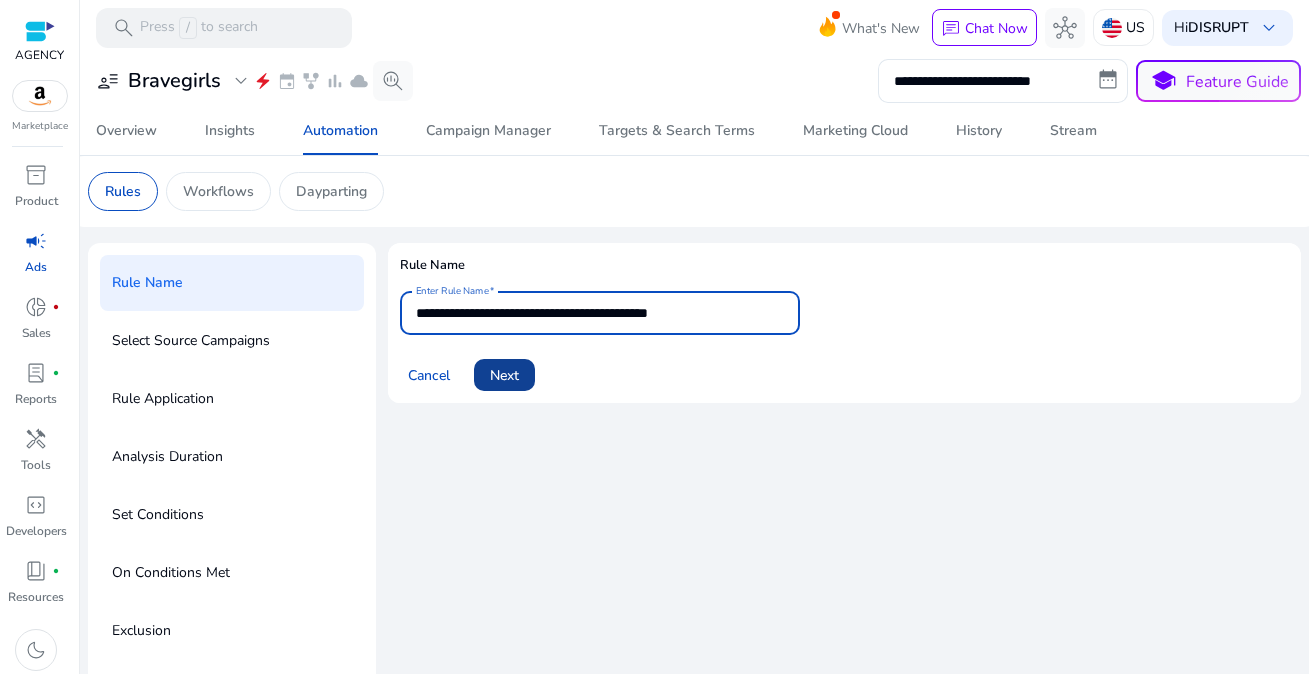 type on "**********" 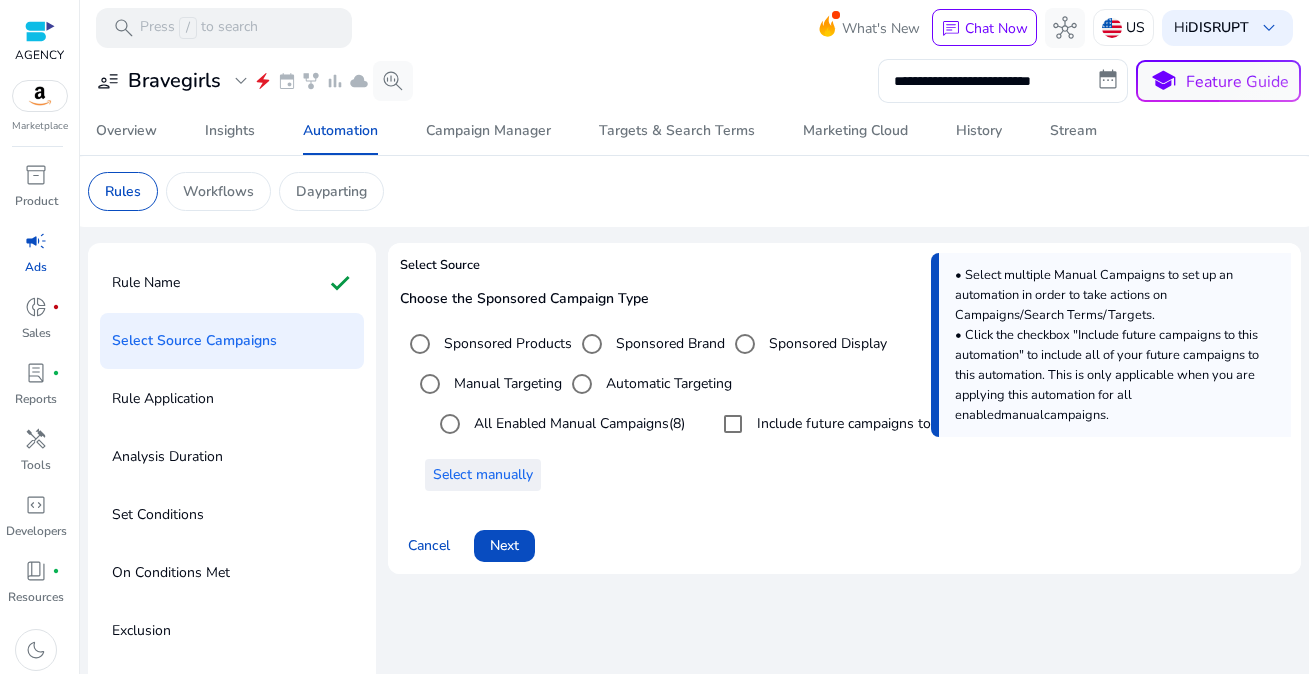 click on "Select manually" at bounding box center (483, 474) 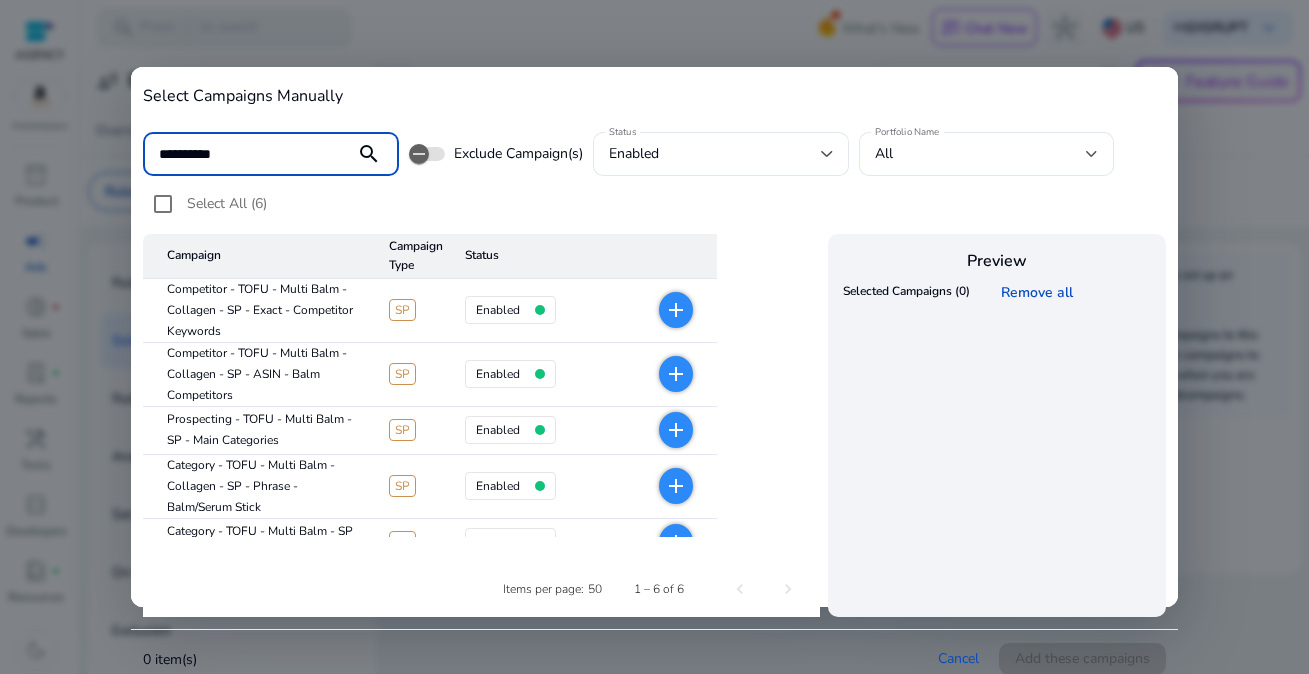 type on "**********" 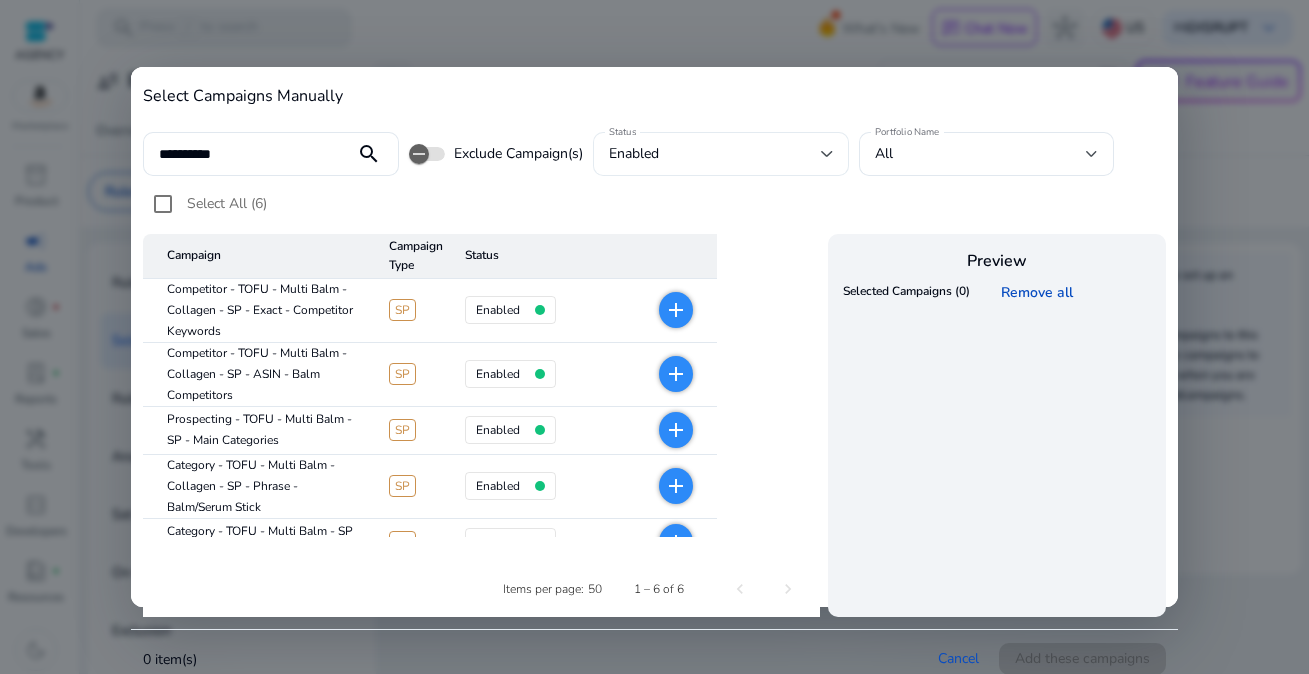 click on "enabled" 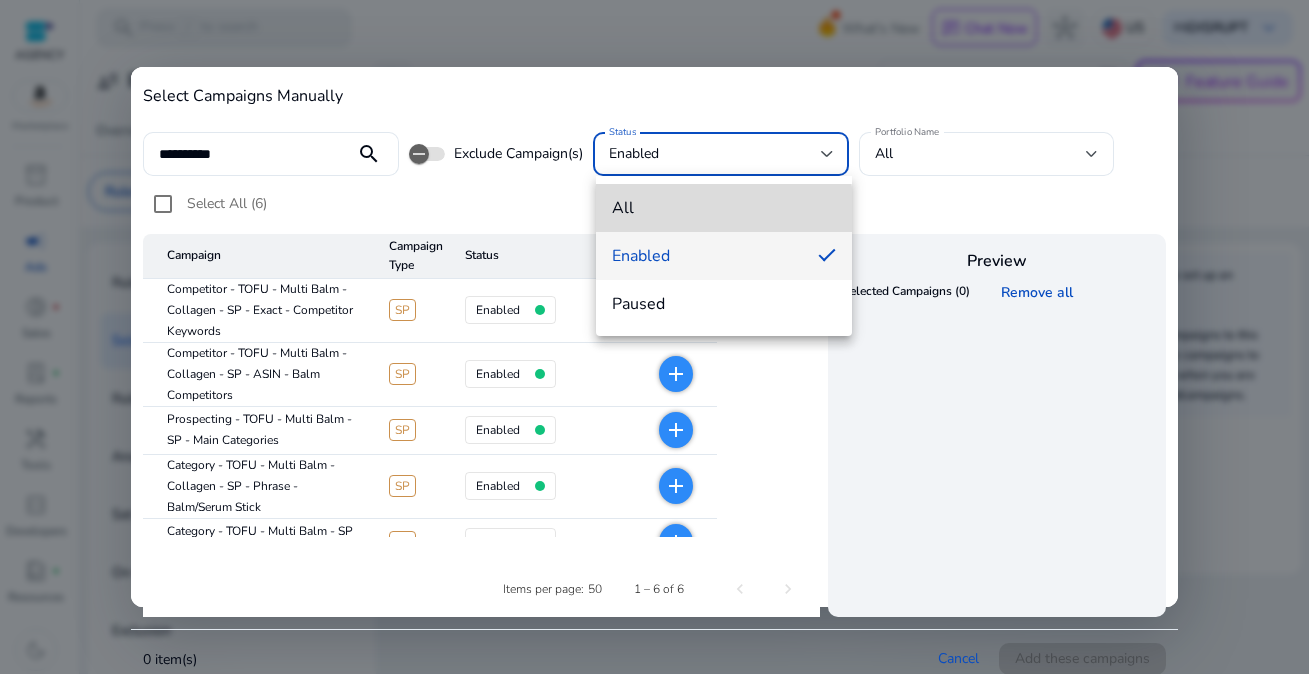 click on "all" at bounding box center (724, 208) 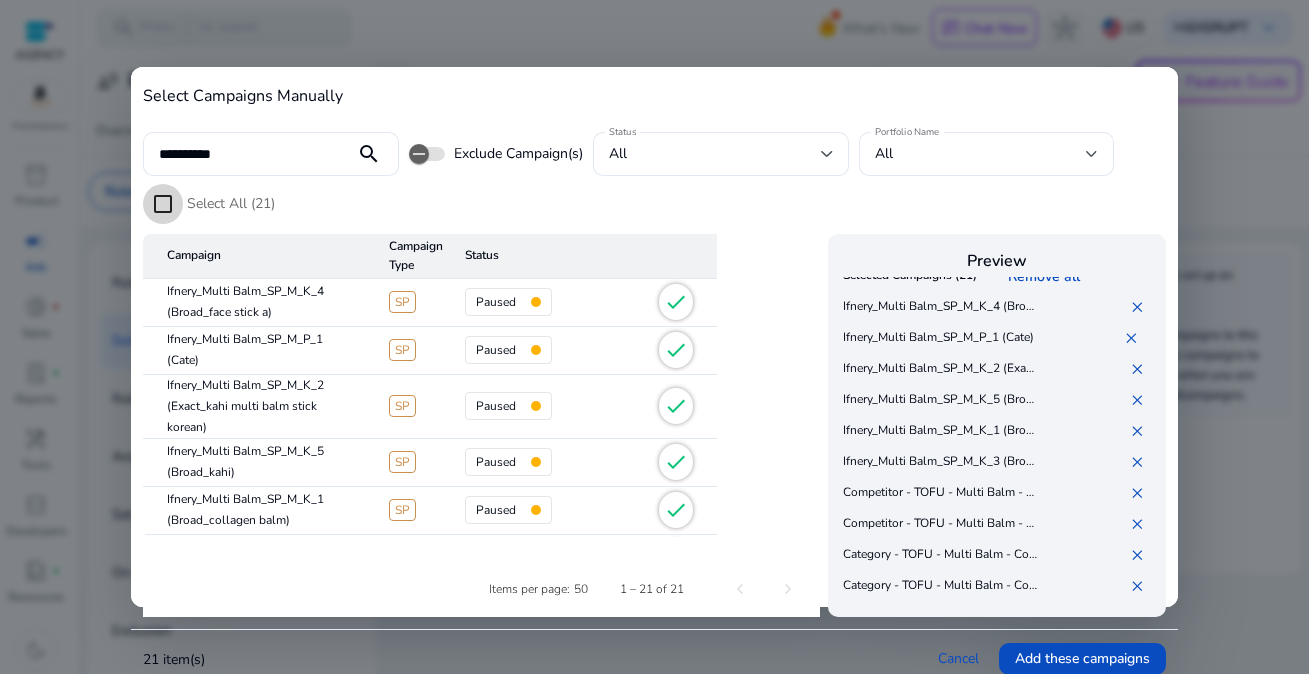 scroll, scrollTop: 0, scrollLeft: 0, axis: both 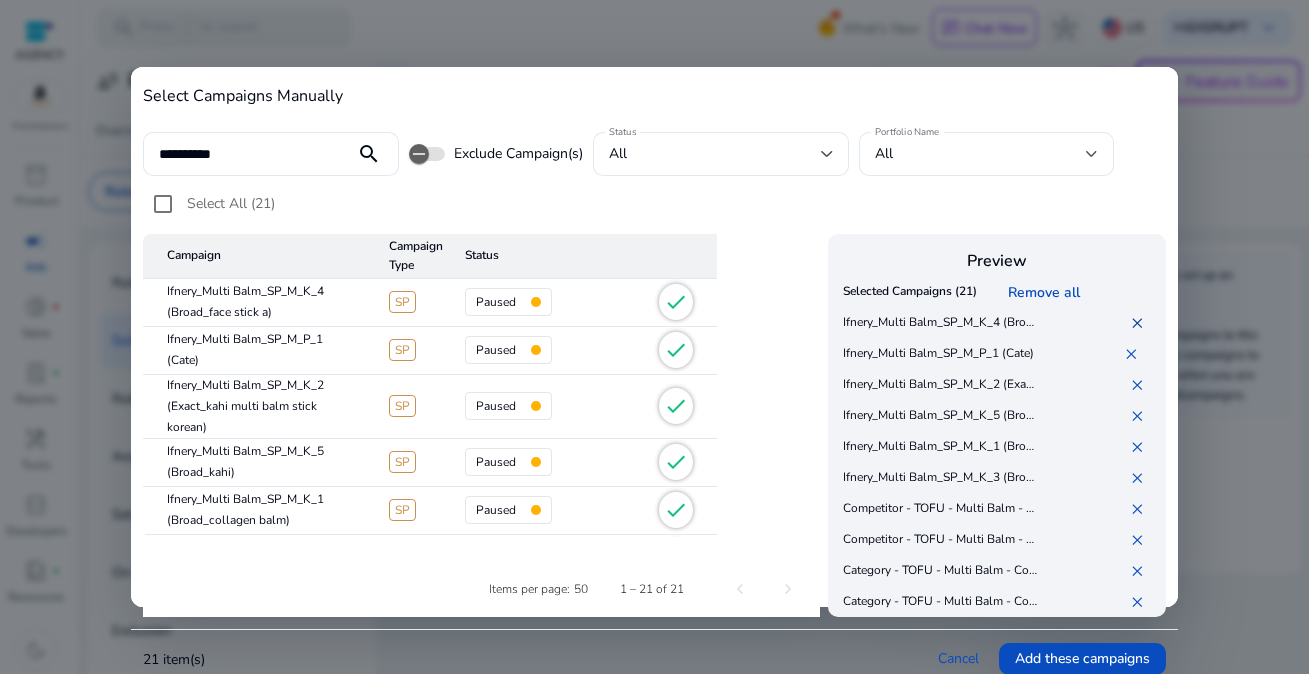 click on "✕" at bounding box center [1141, 323] 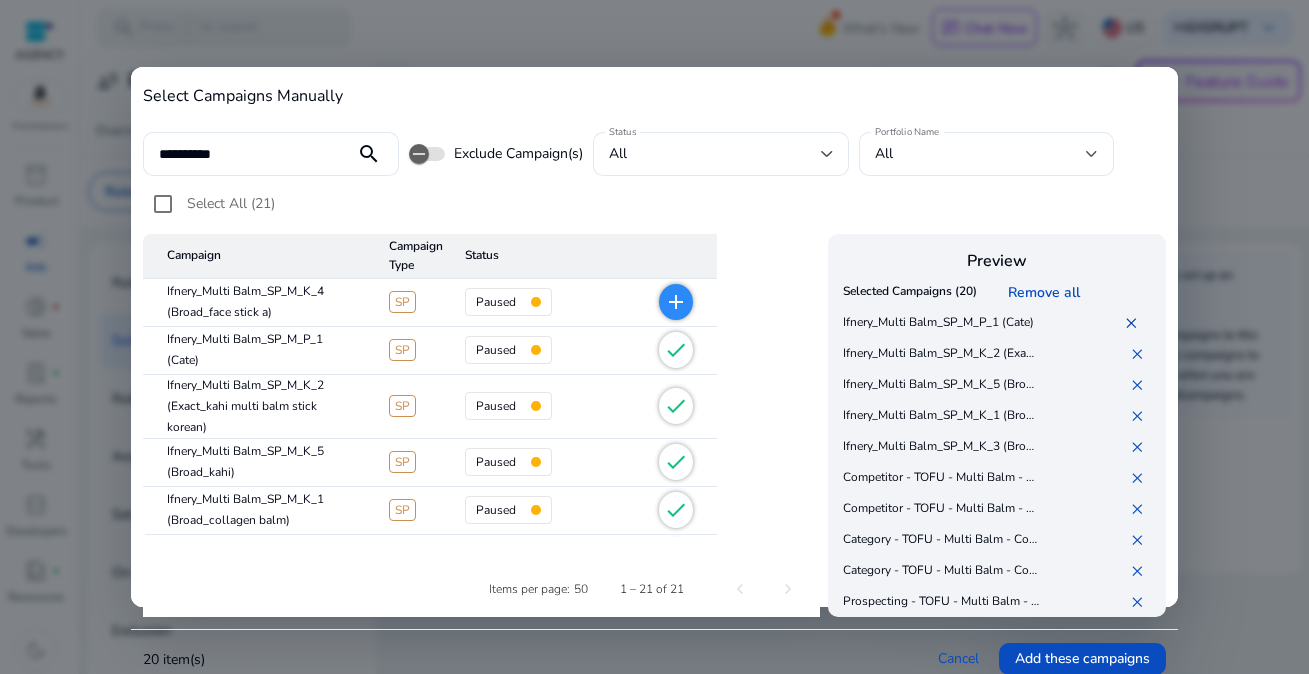click on "✕" at bounding box center (1135, 323) 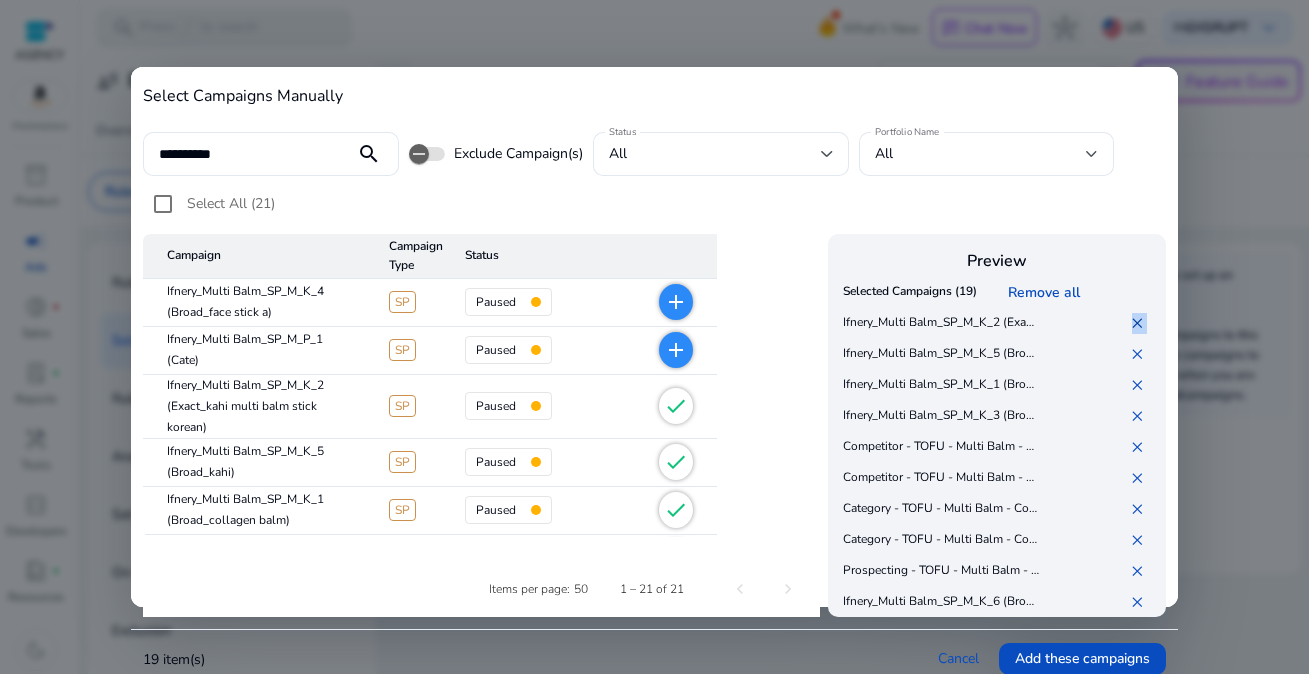 click on "✕" at bounding box center (1141, 323) 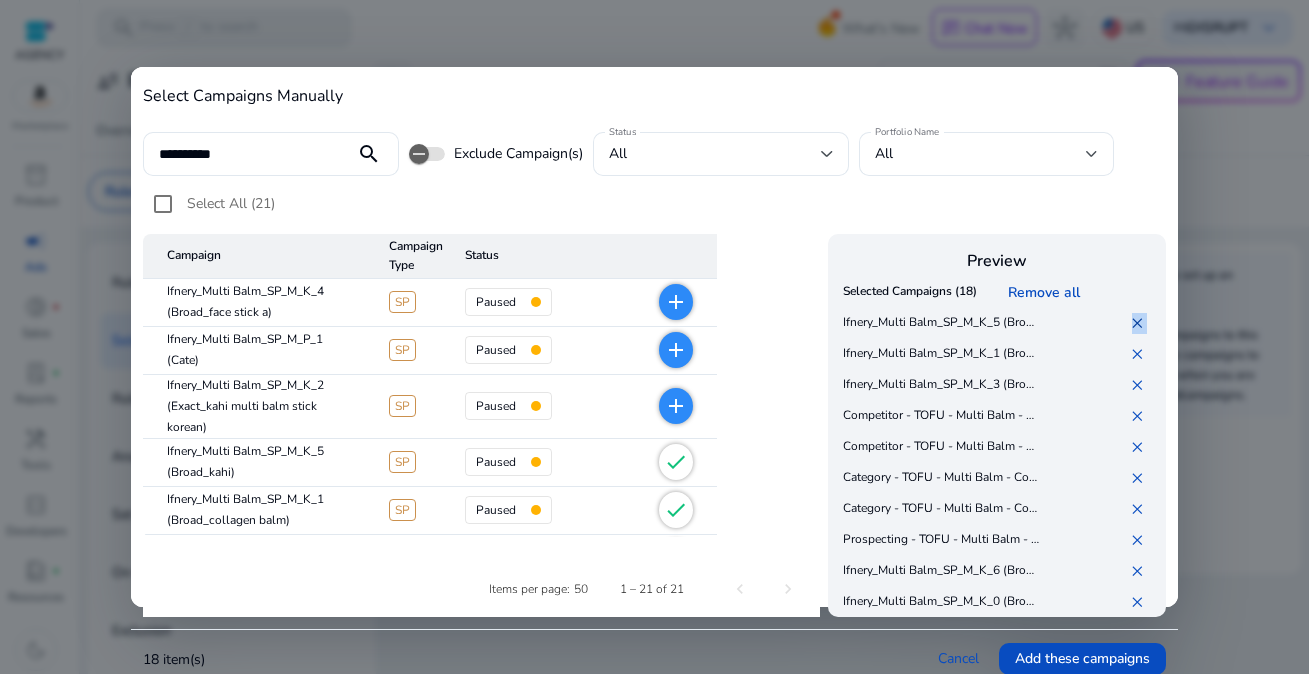 click on "✕" at bounding box center (1141, 323) 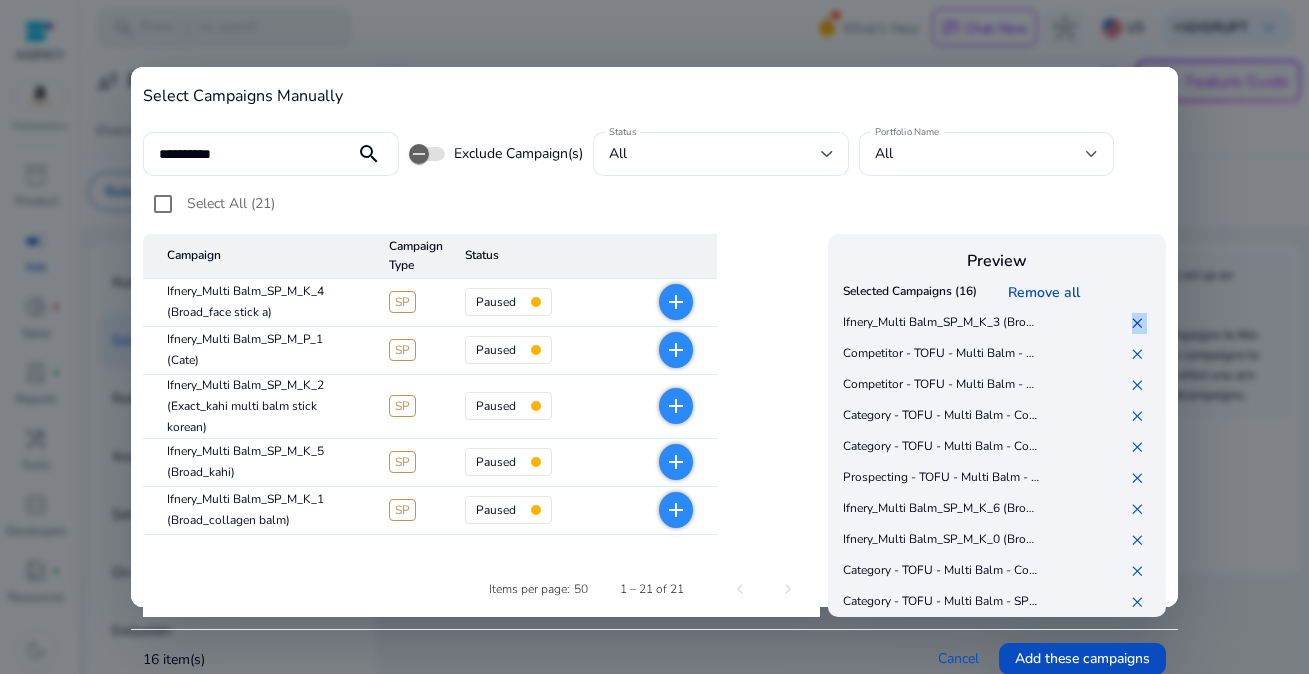 click on "✕" at bounding box center (1141, 323) 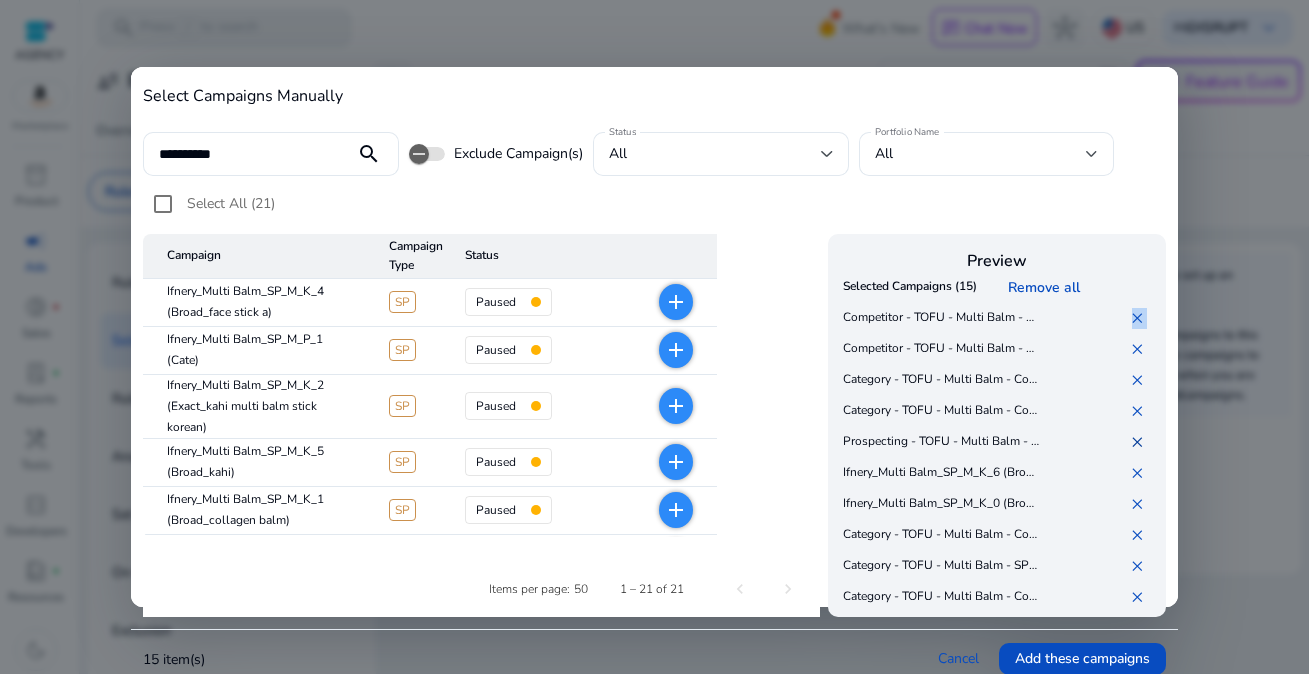 scroll, scrollTop: 0, scrollLeft: 0, axis: both 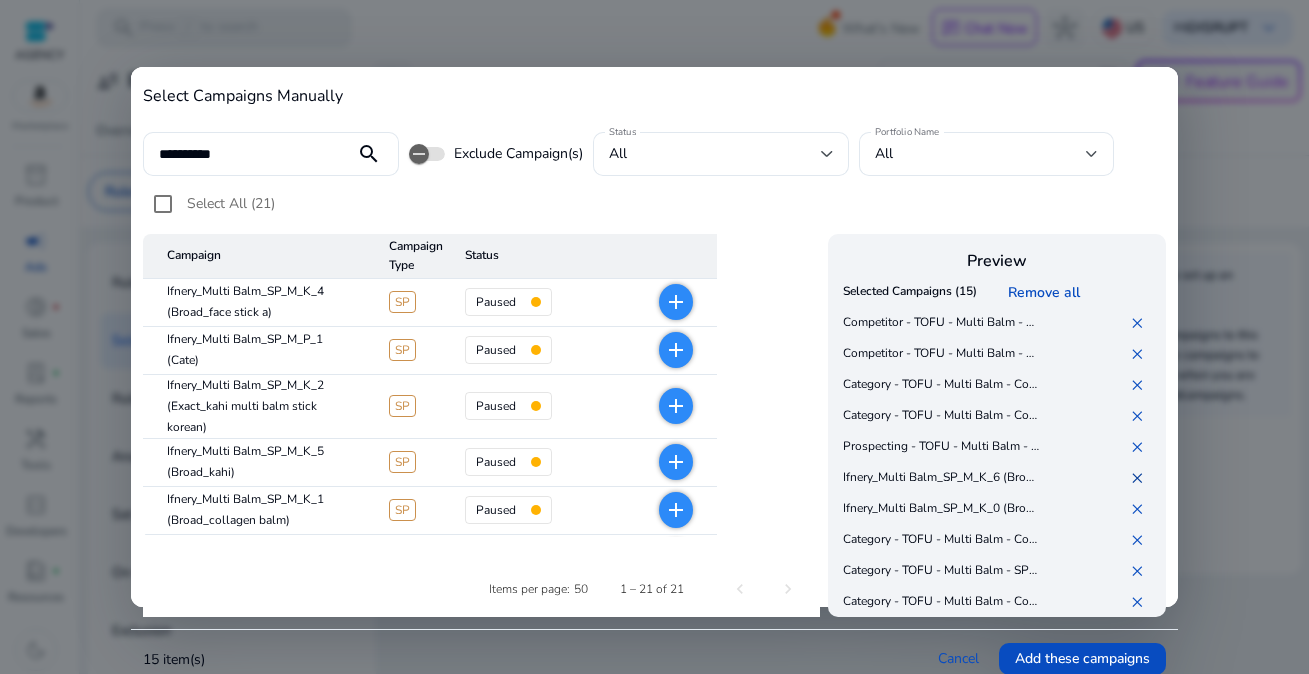click on "✕" at bounding box center [1141, 478] 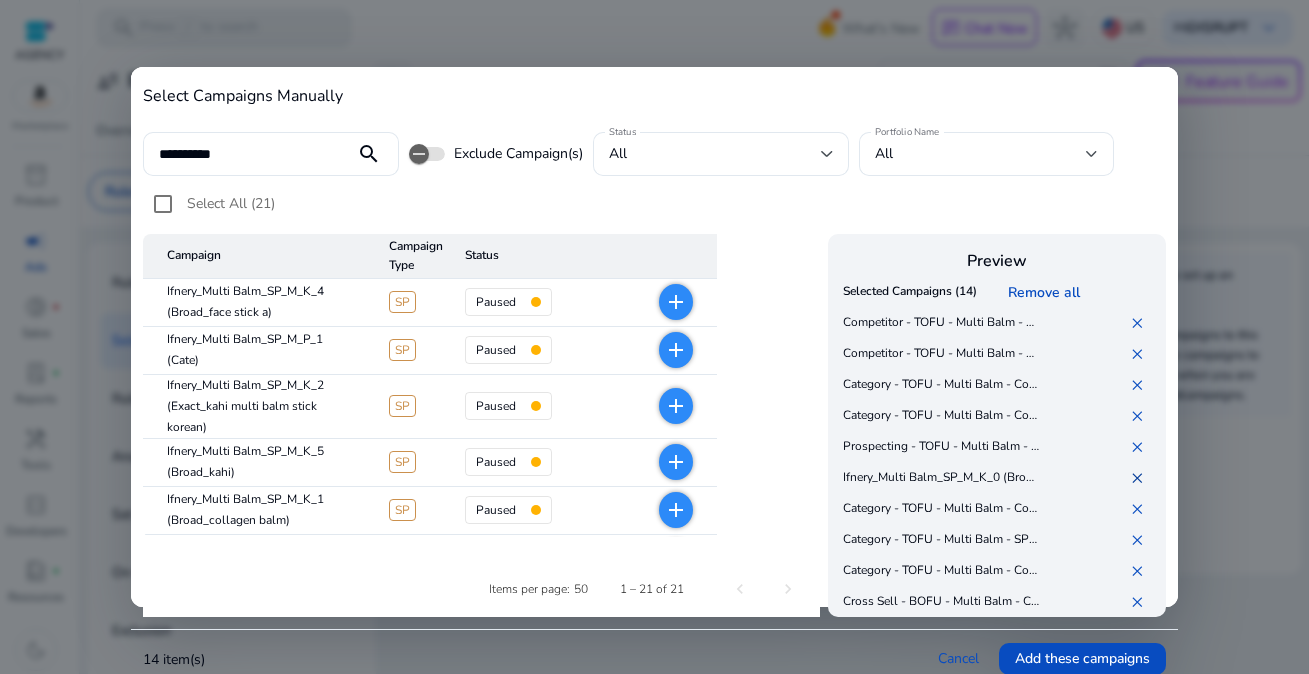 click on "✕" at bounding box center [1141, 478] 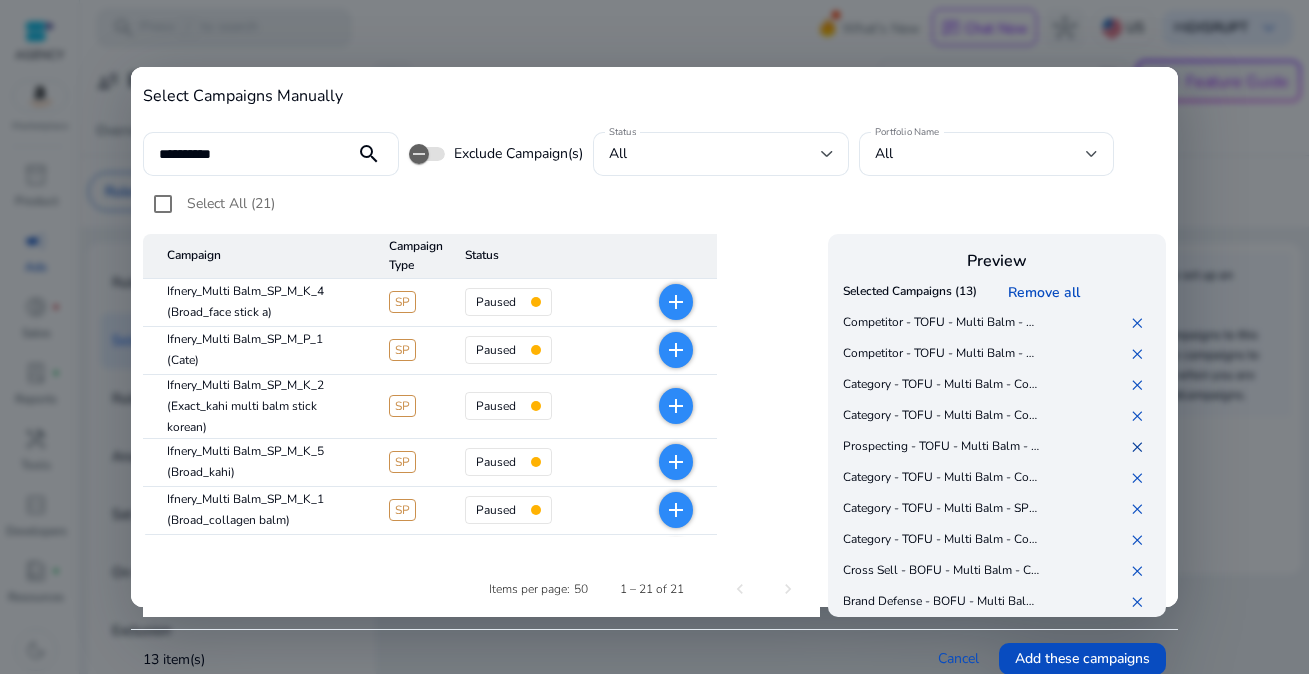 click on "✕" at bounding box center (1141, 447) 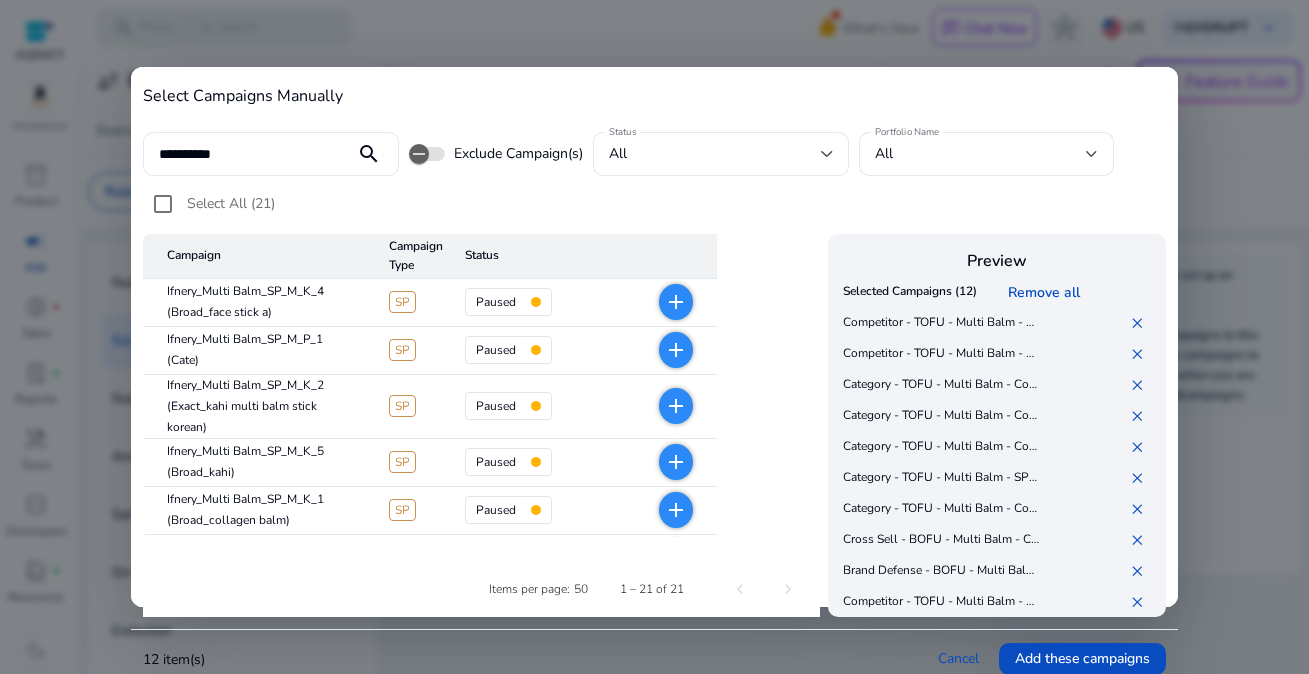 click on "✕" at bounding box center (1099, 354) 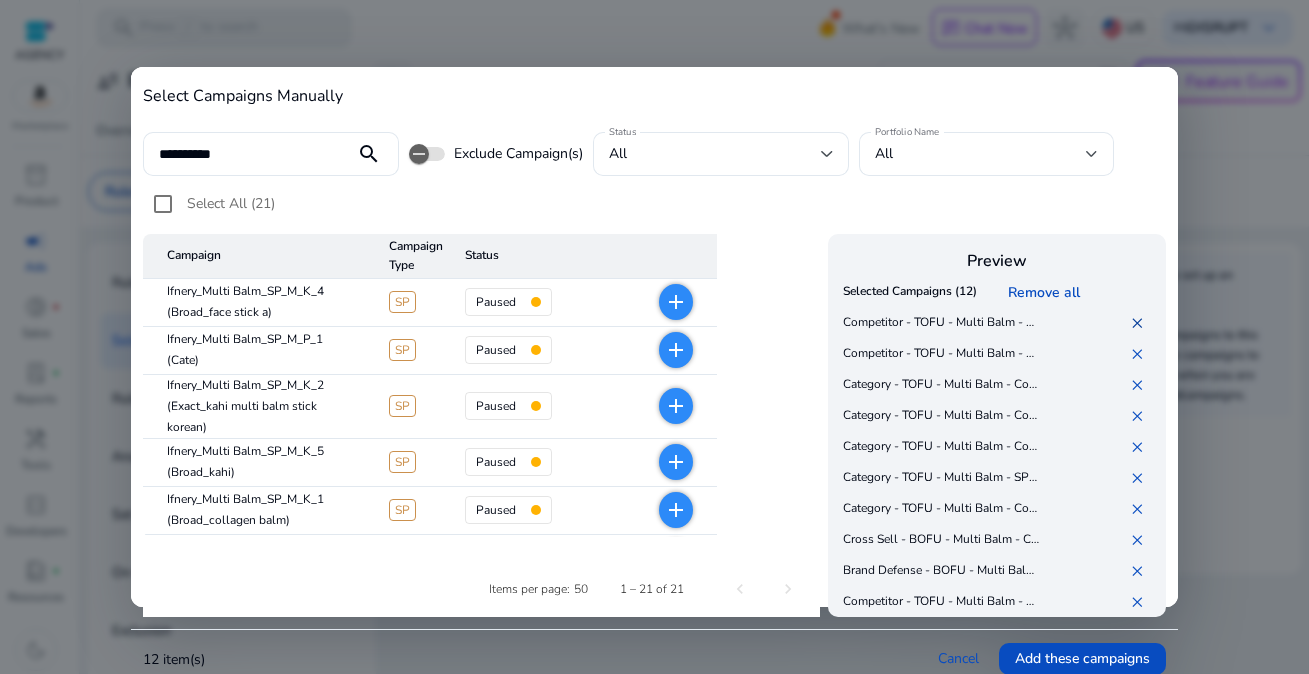 click on "✕" at bounding box center [1141, 323] 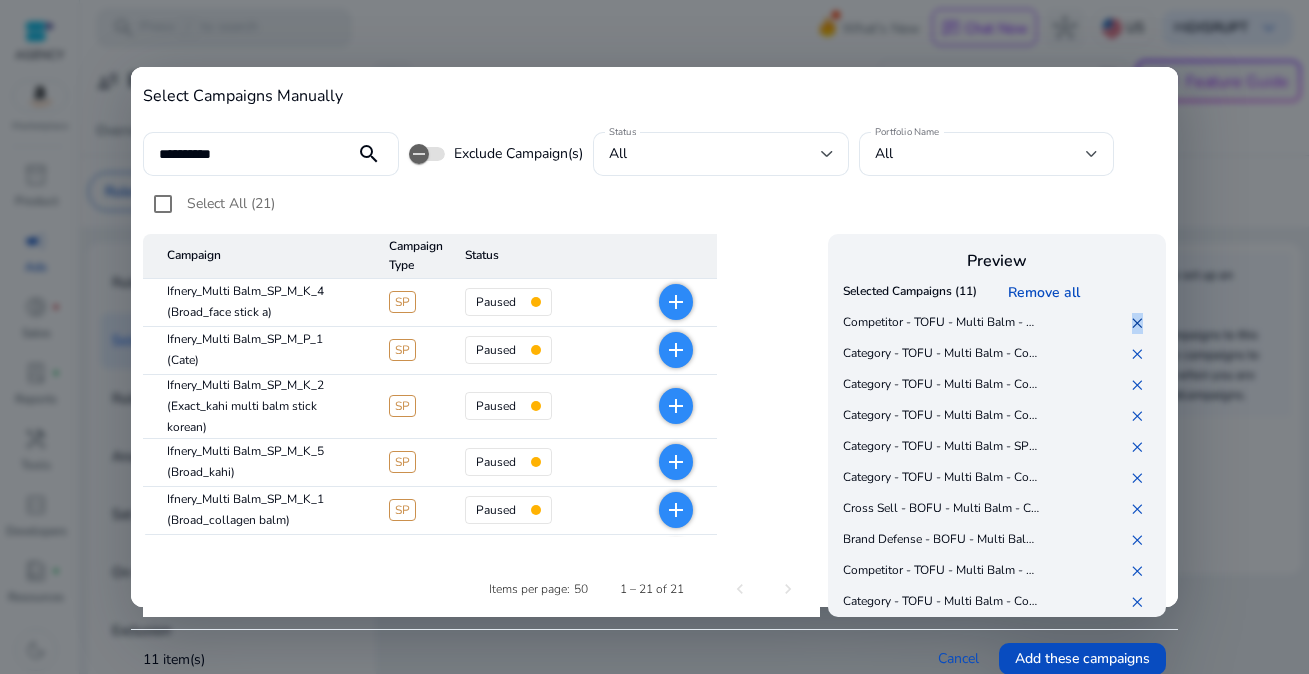click on "✕" at bounding box center [1141, 323] 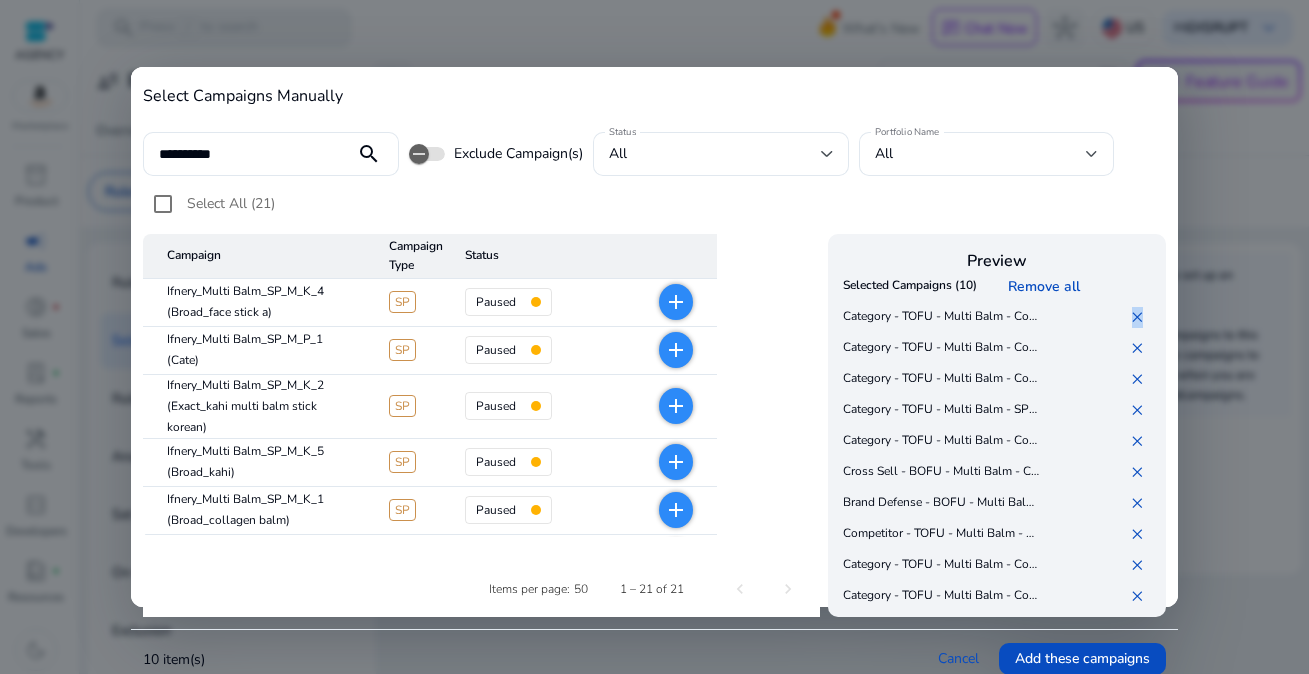 scroll, scrollTop: 7, scrollLeft: 0, axis: vertical 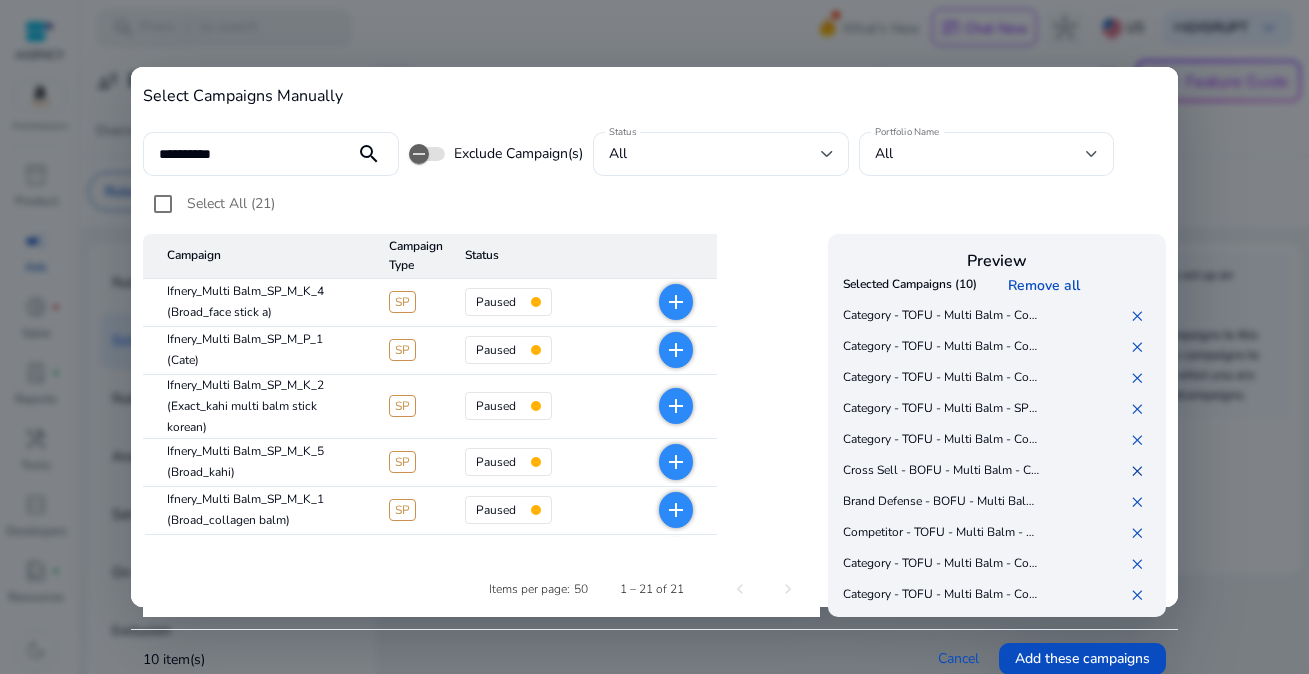 click on "✕" at bounding box center [1141, 471] 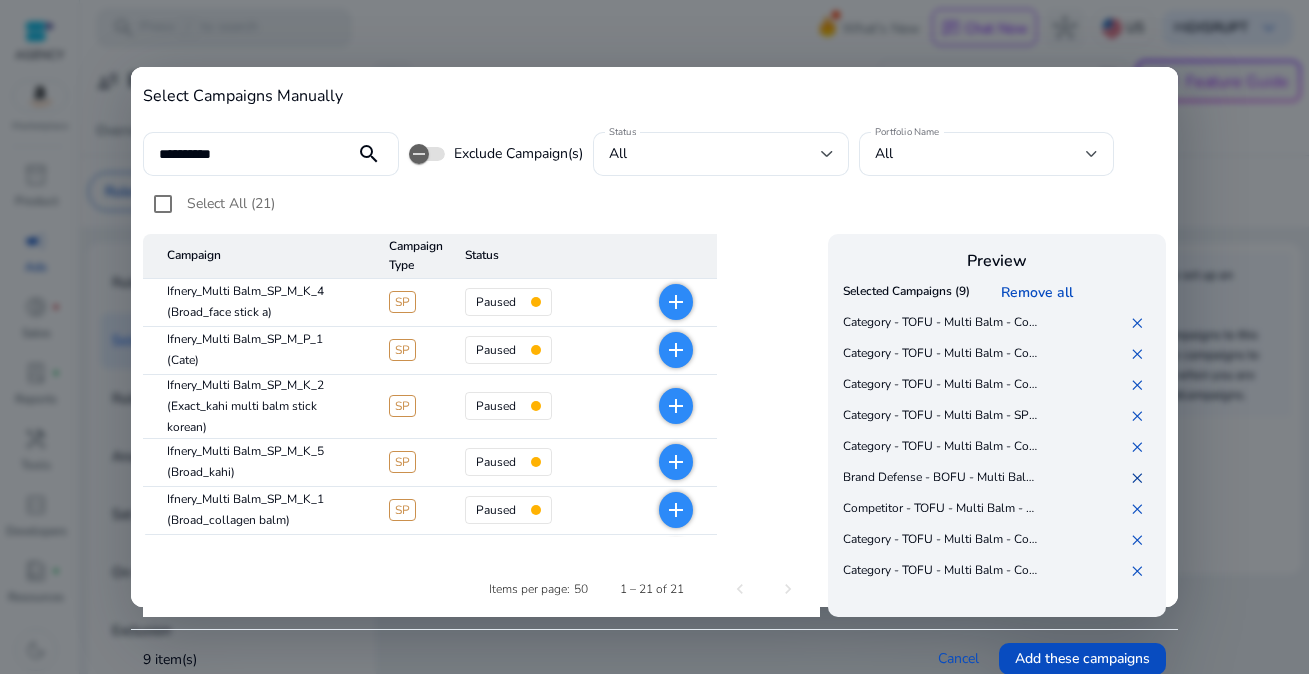 click on "✕" at bounding box center (1141, 478) 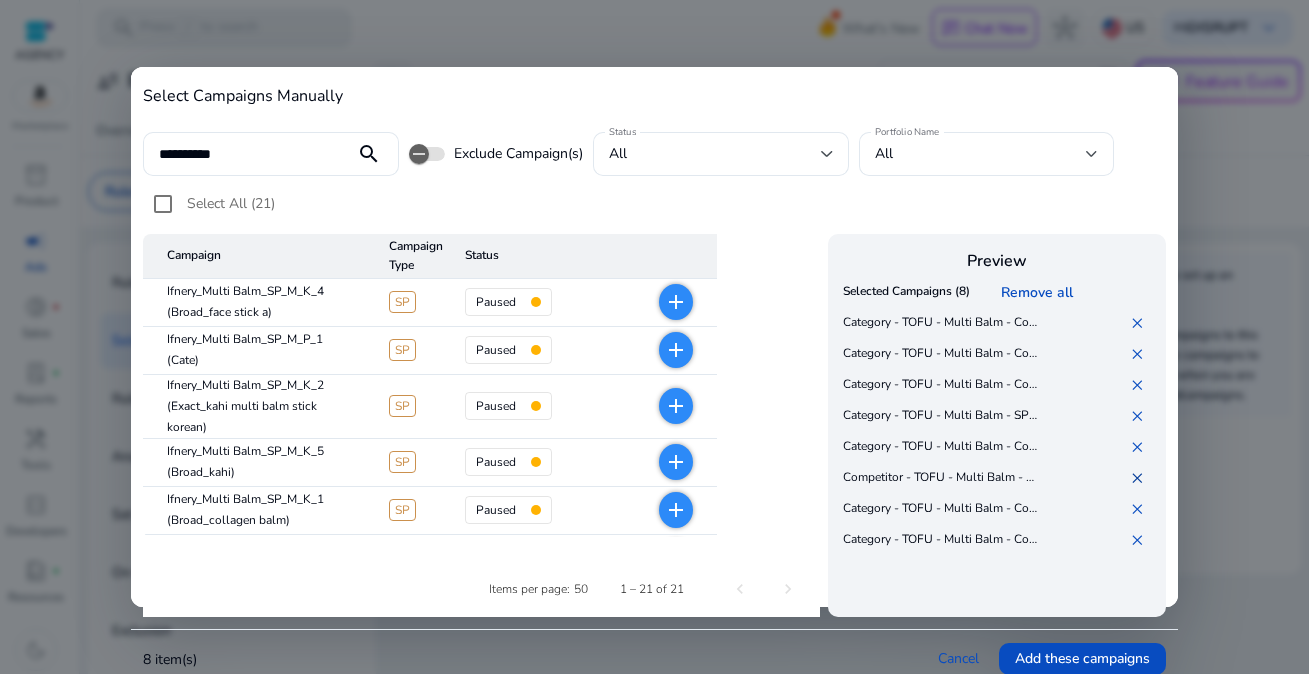 click on "✕" at bounding box center (1141, 478) 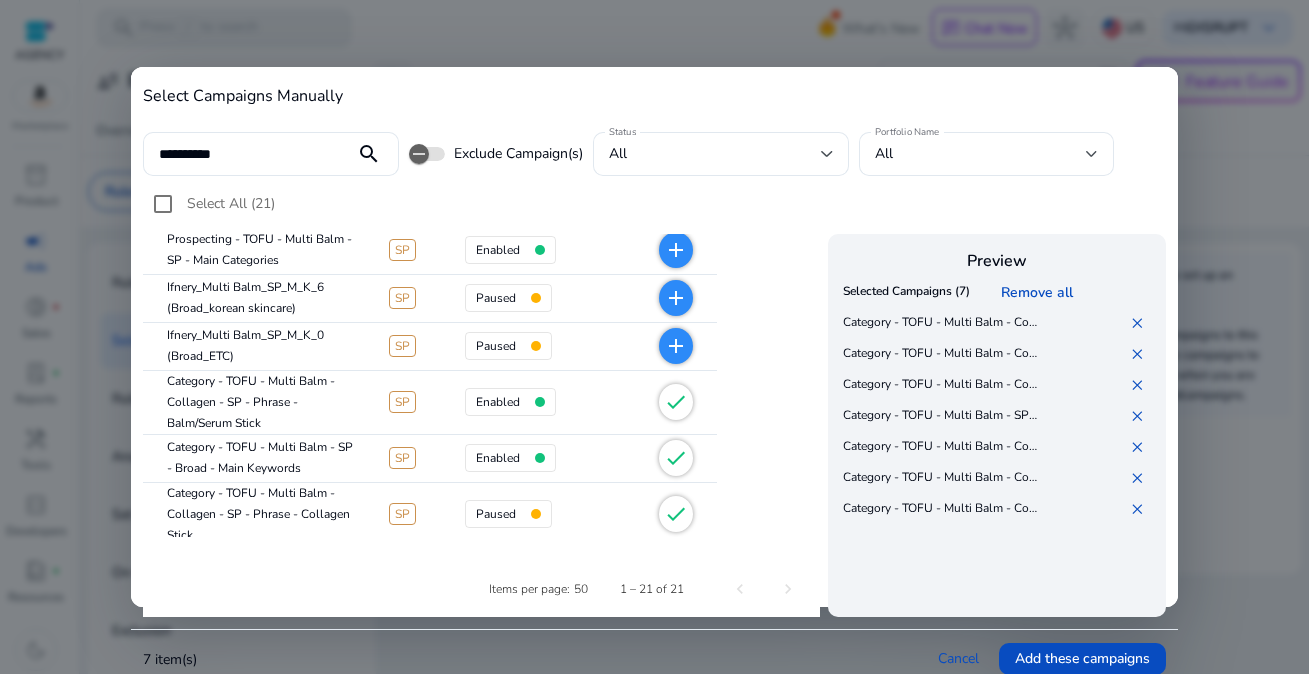 scroll, scrollTop: 924, scrollLeft: 0, axis: vertical 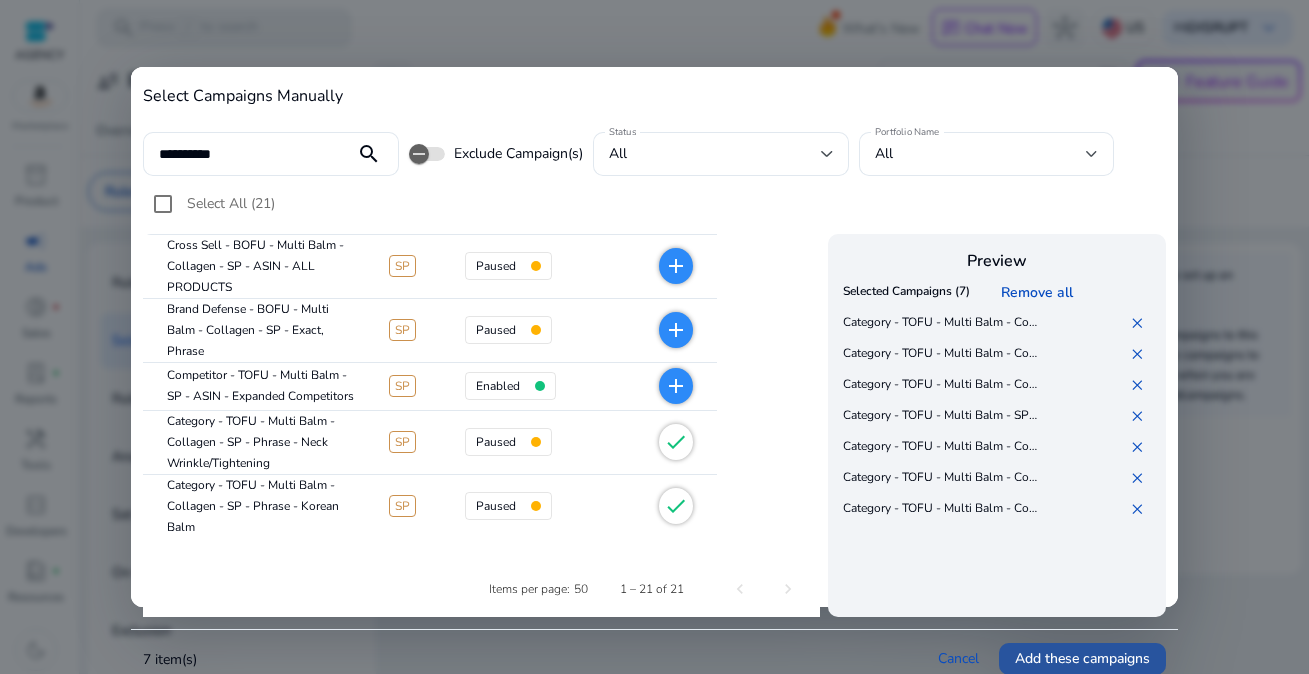 click on "Add these campaigns" at bounding box center [1082, 658] 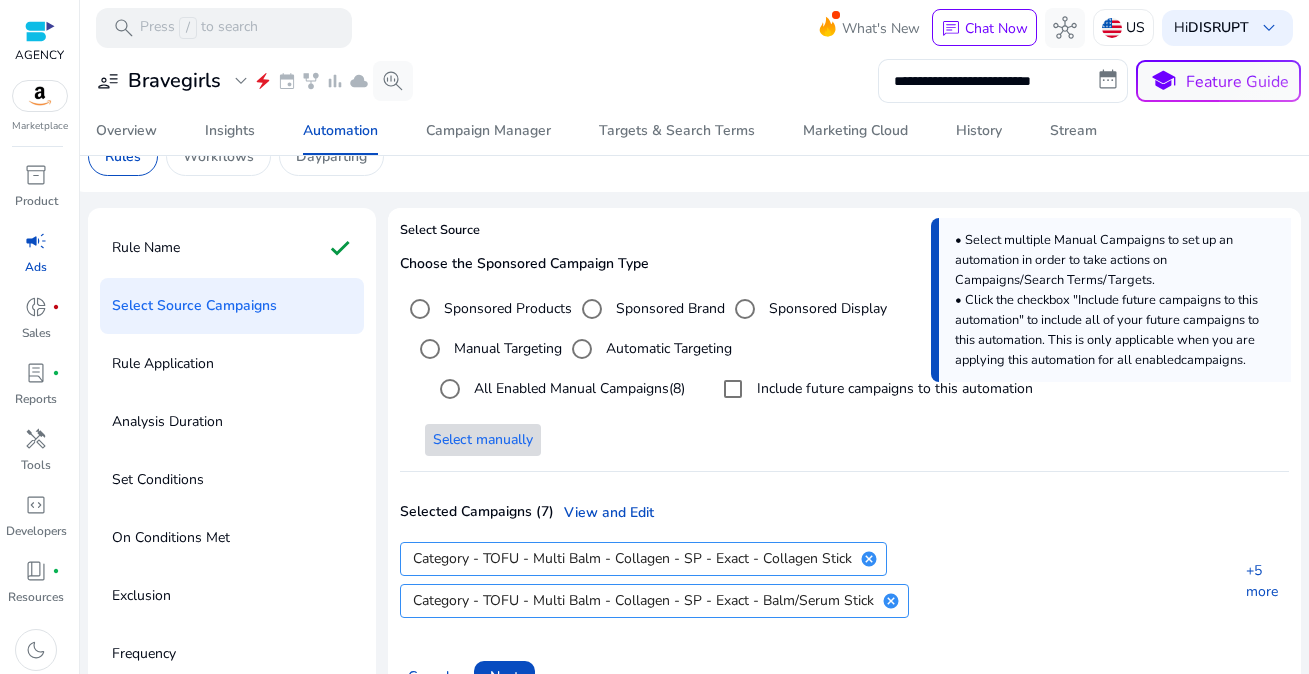scroll, scrollTop: 113, scrollLeft: 0, axis: vertical 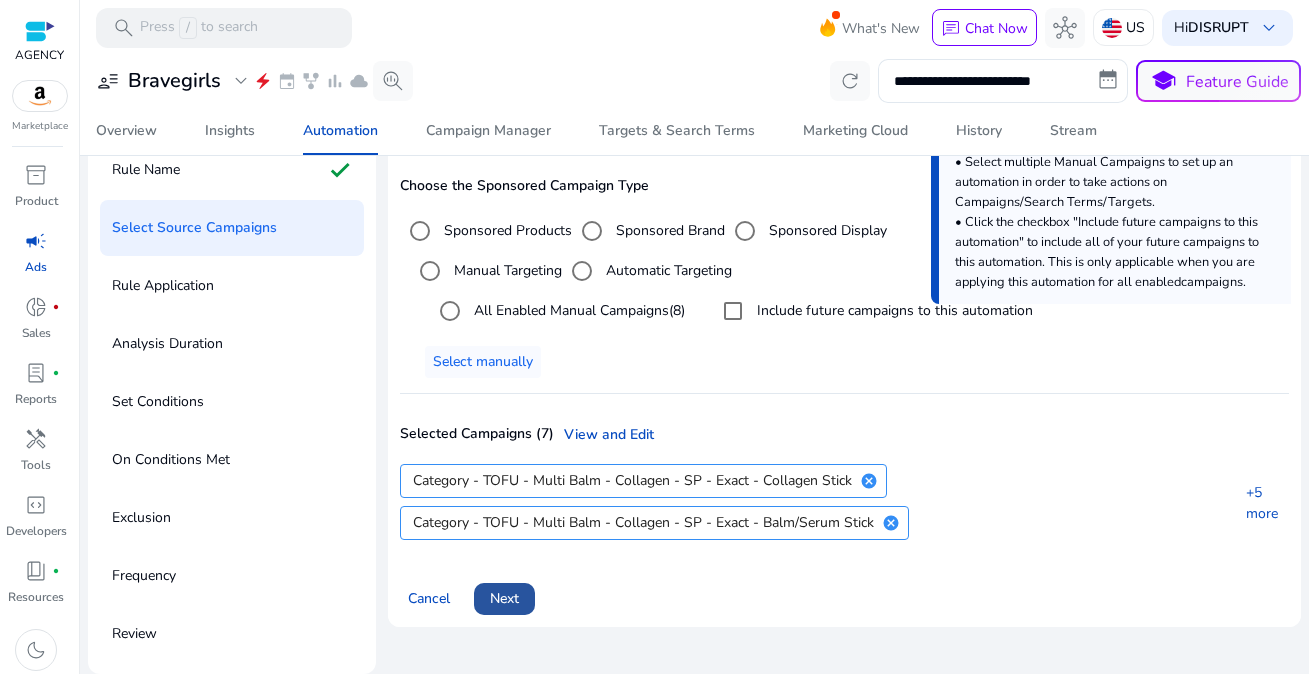 click at bounding box center (504, 599) 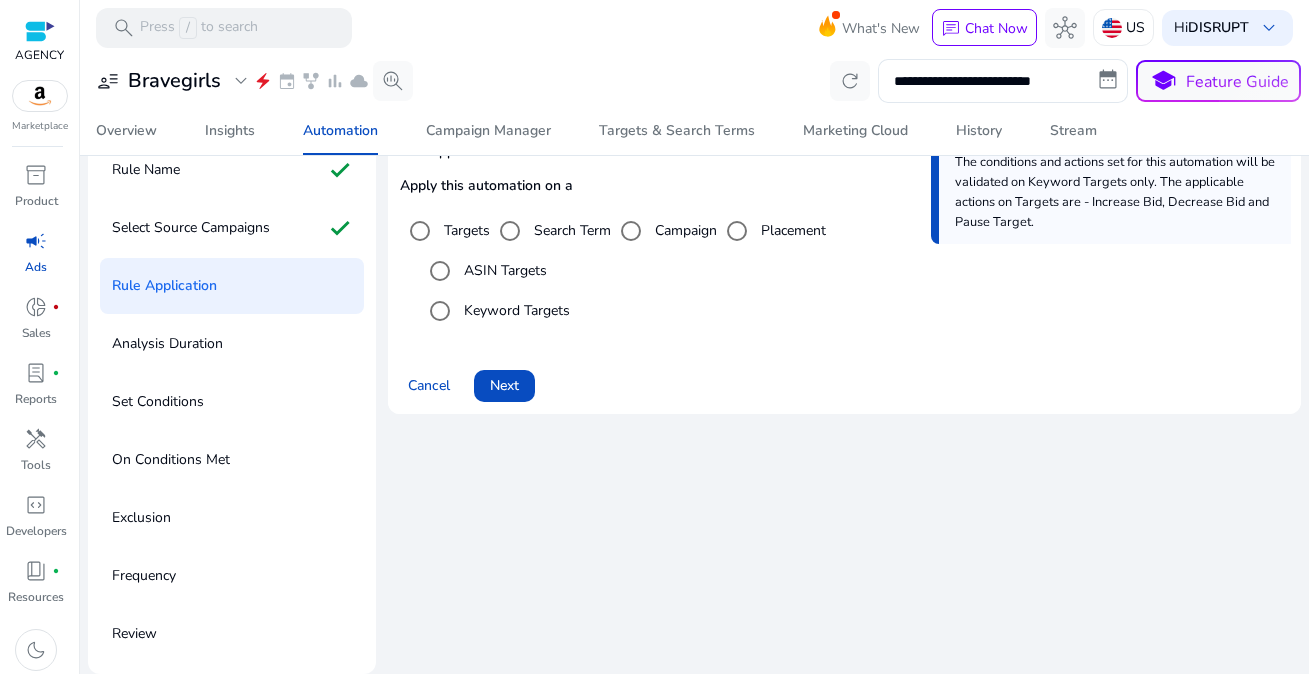 click on "ASIN Targets" at bounding box center [854, 271] 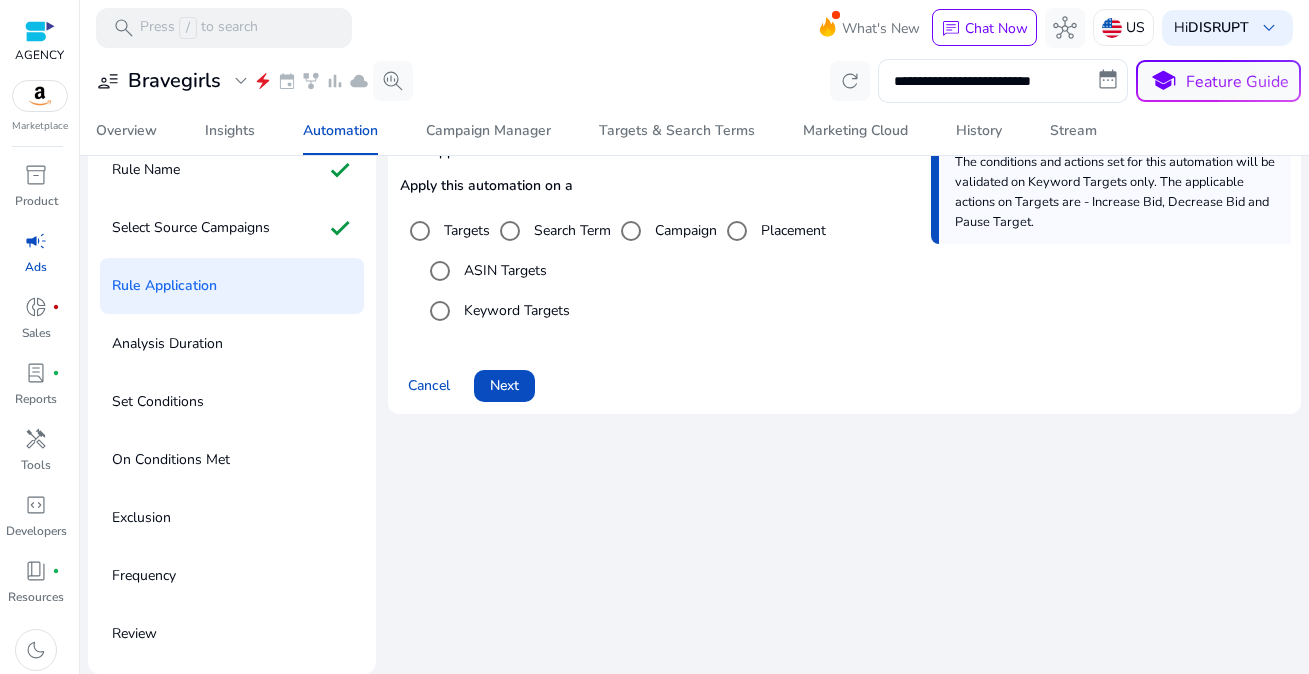 click on "Cancel   Next" at bounding box center [844, 374] 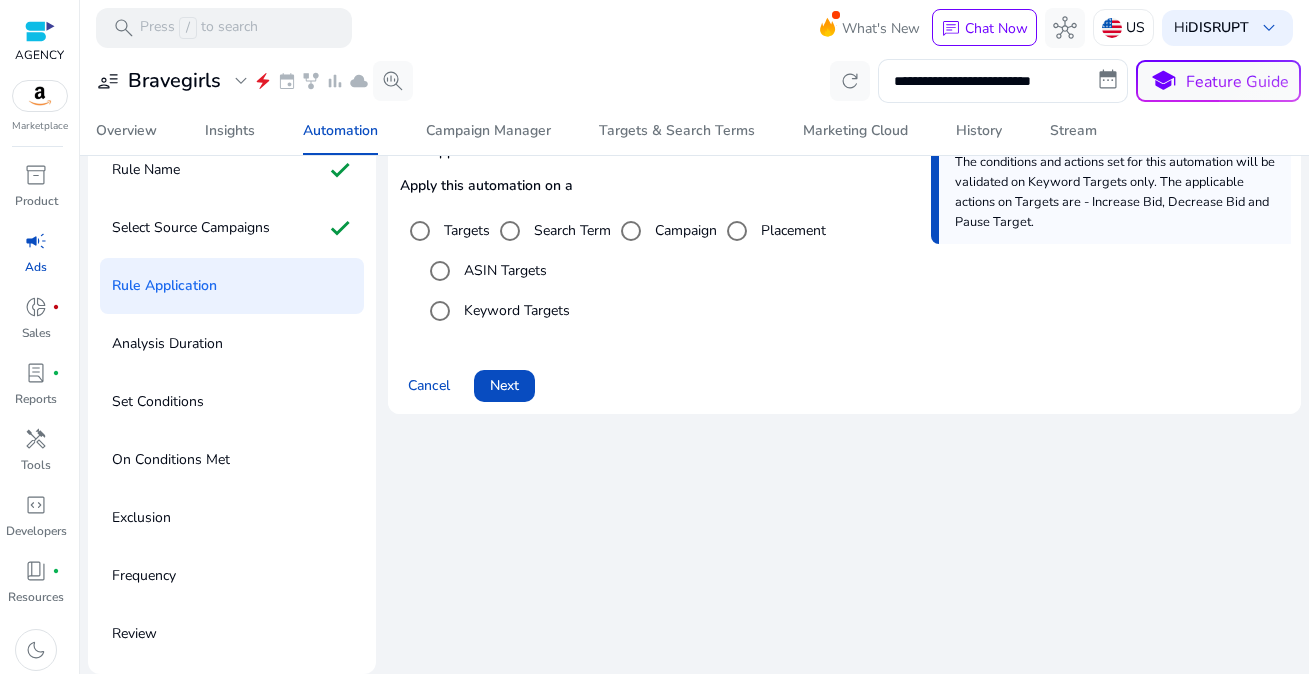 click on "Cancel   Next" at bounding box center [844, 374] 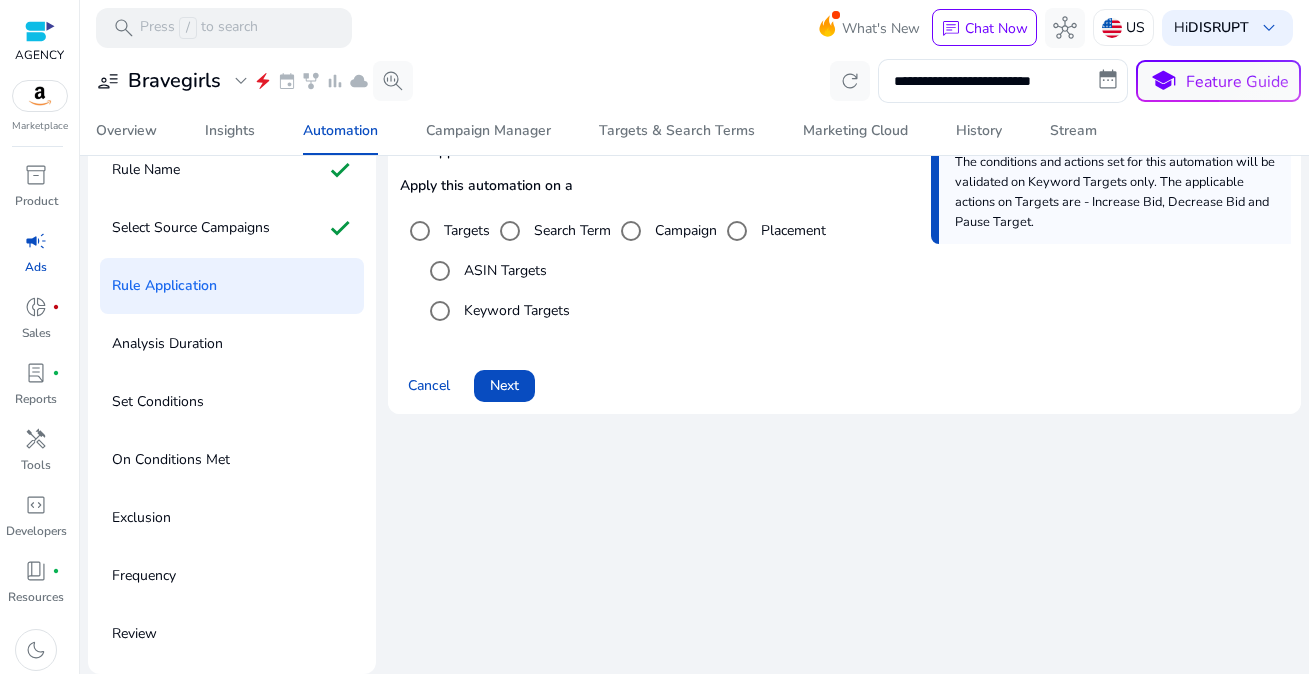 click on "Cancel   Next" at bounding box center (844, 378) 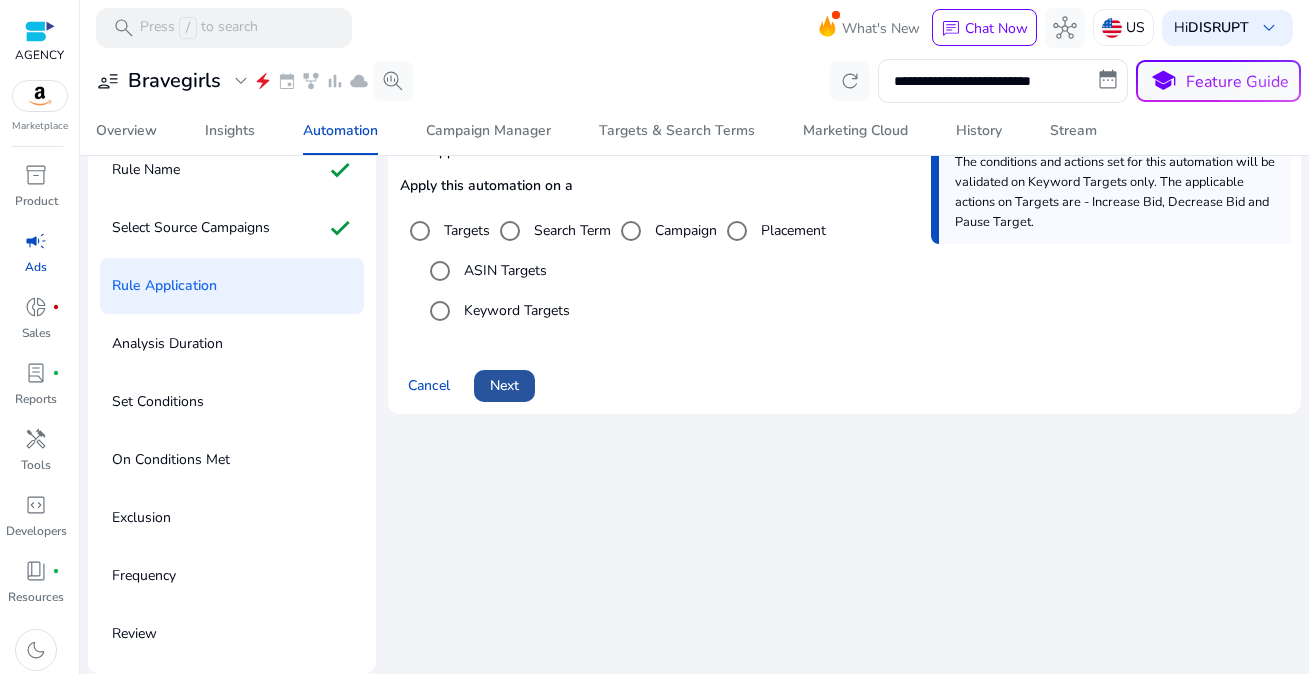 click at bounding box center (504, 386) 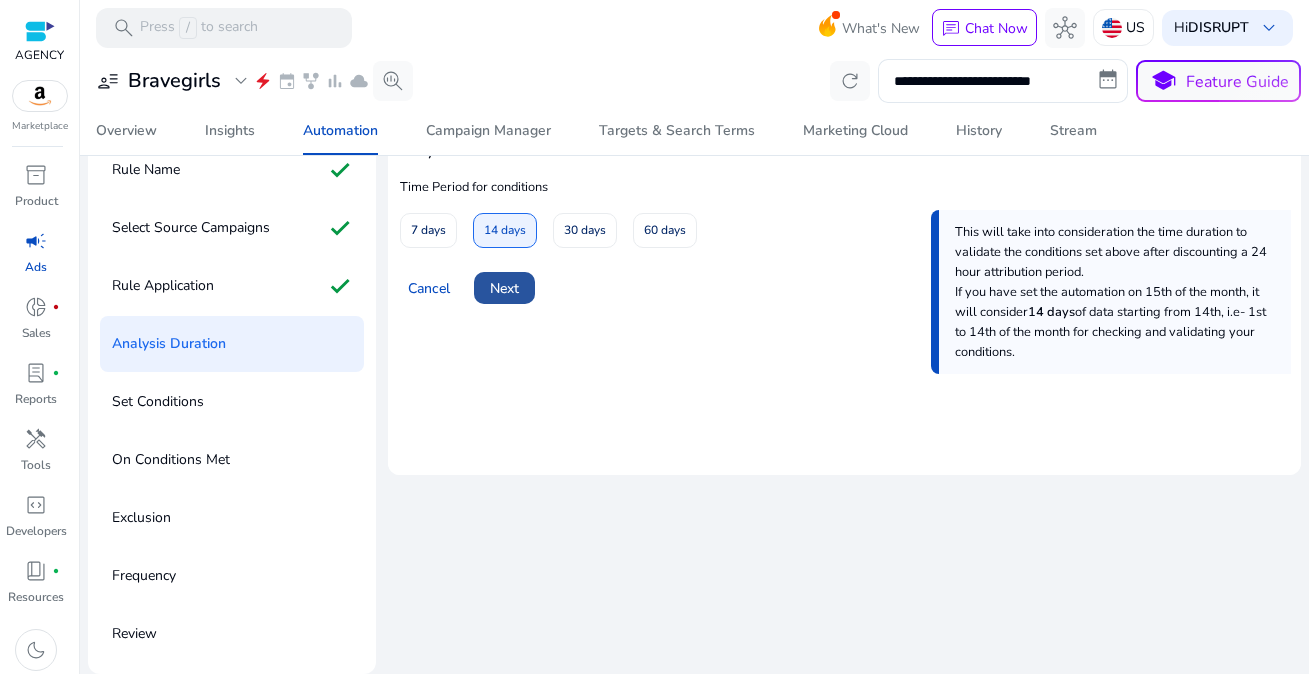 click on "Next" at bounding box center (504, 288) 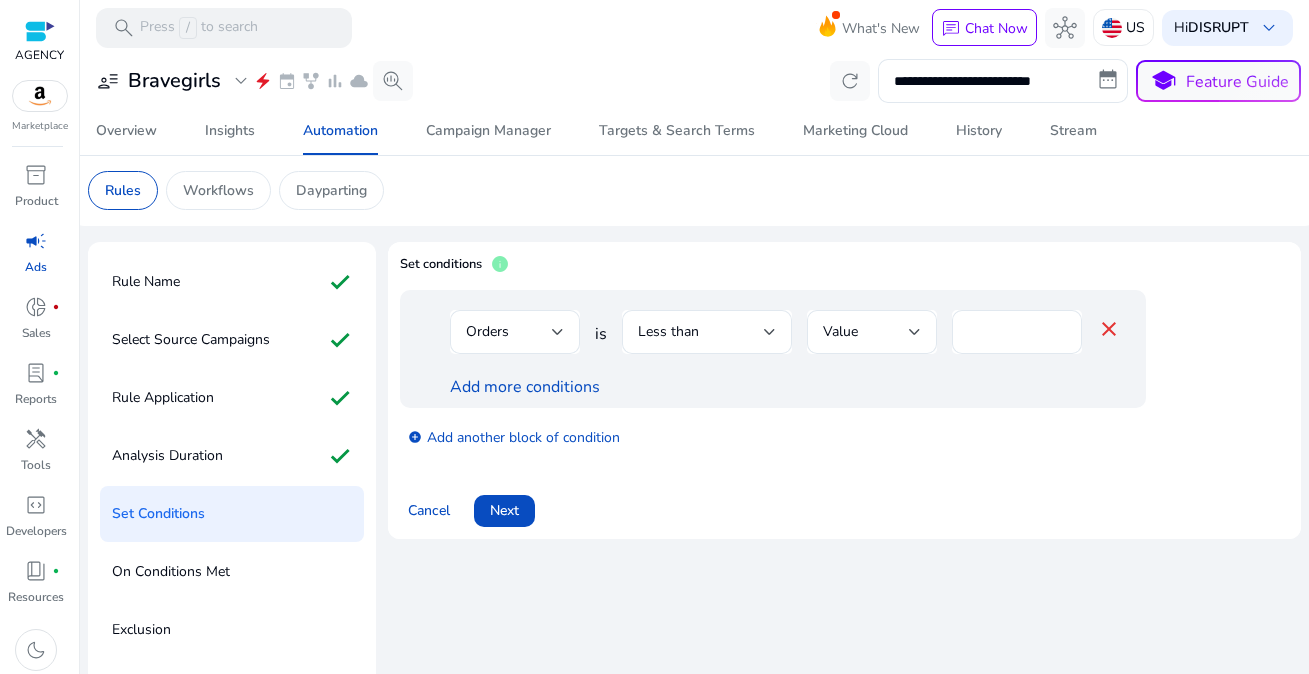 scroll, scrollTop: 0, scrollLeft: 0, axis: both 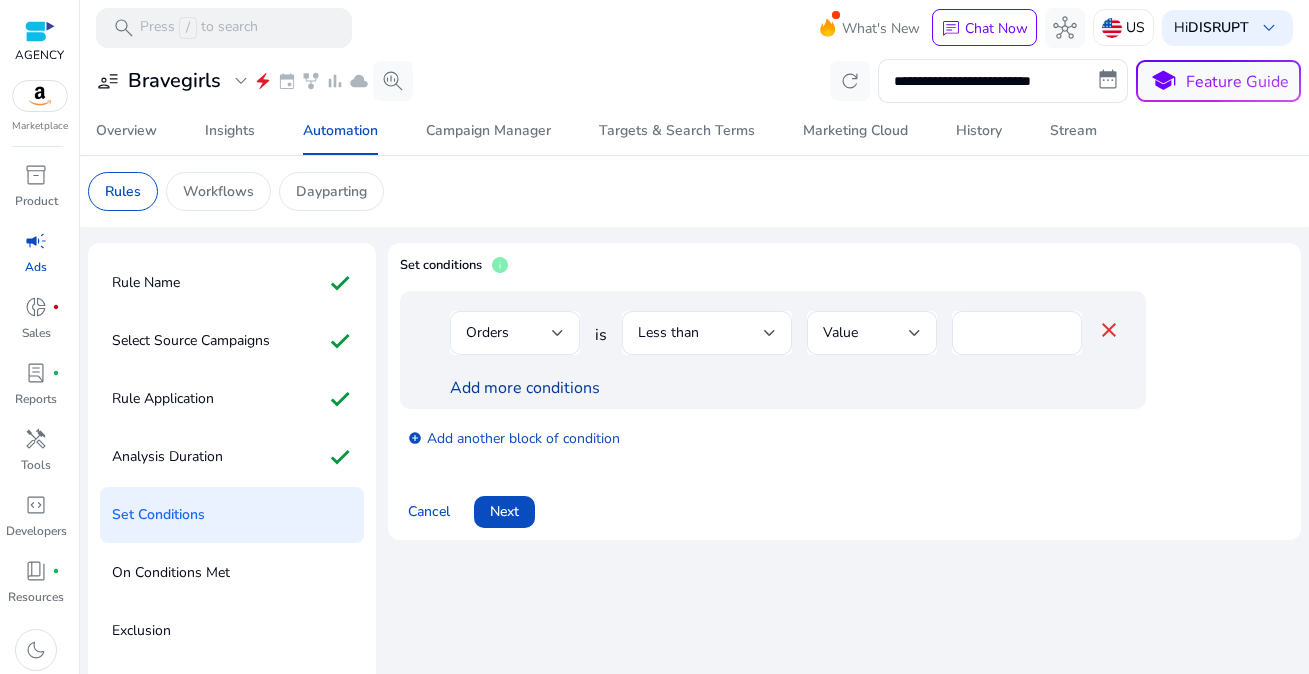 click on "Add more conditions" at bounding box center (525, 388) 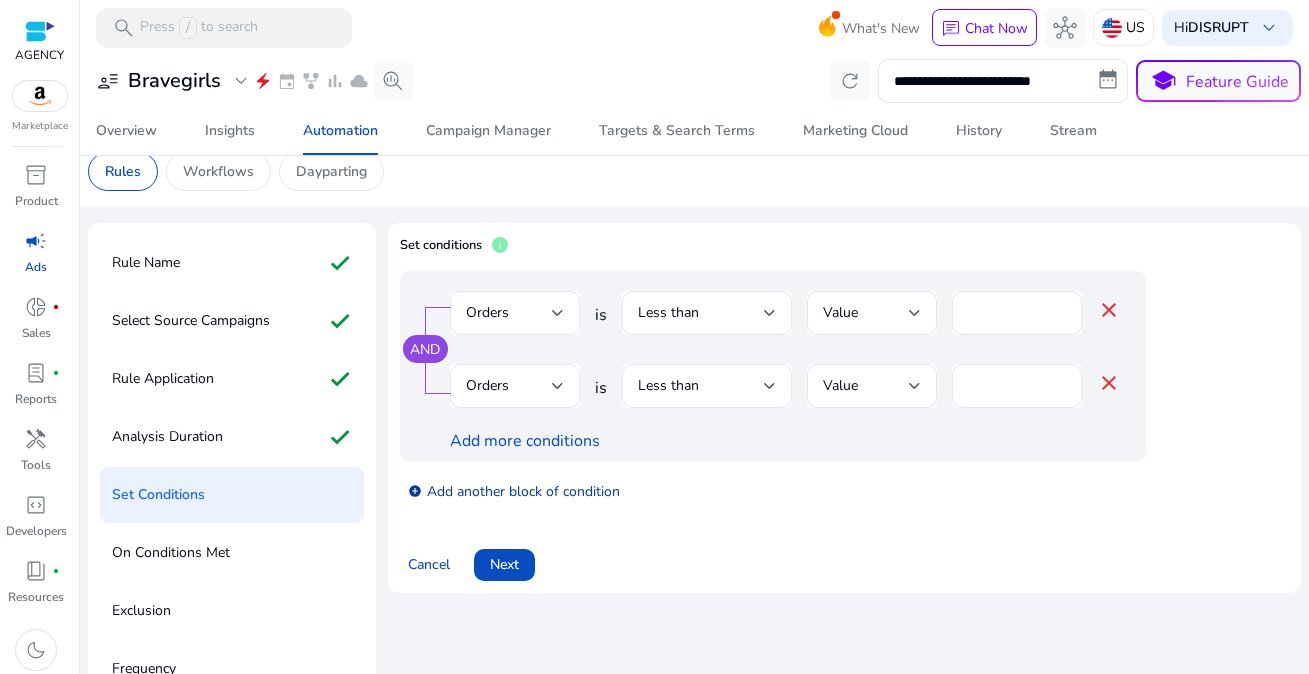scroll, scrollTop: 21, scrollLeft: 0, axis: vertical 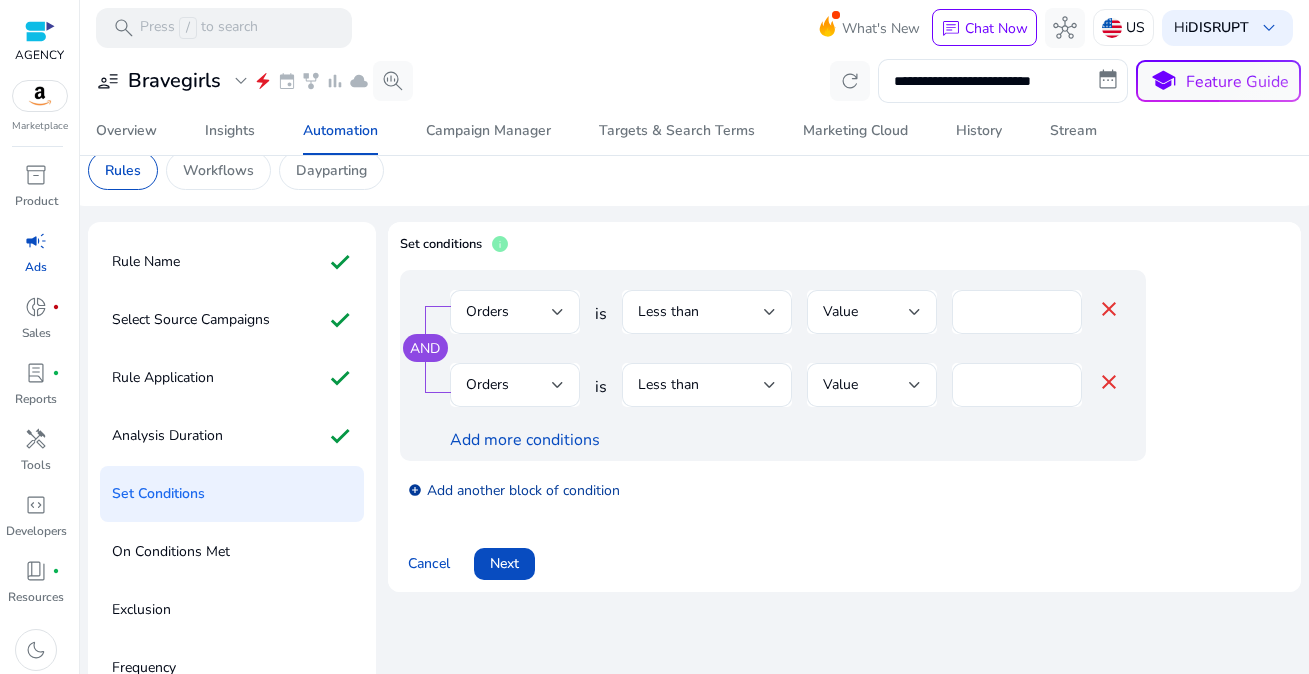 click on "add_circle Add another block of condition" at bounding box center [514, 489] 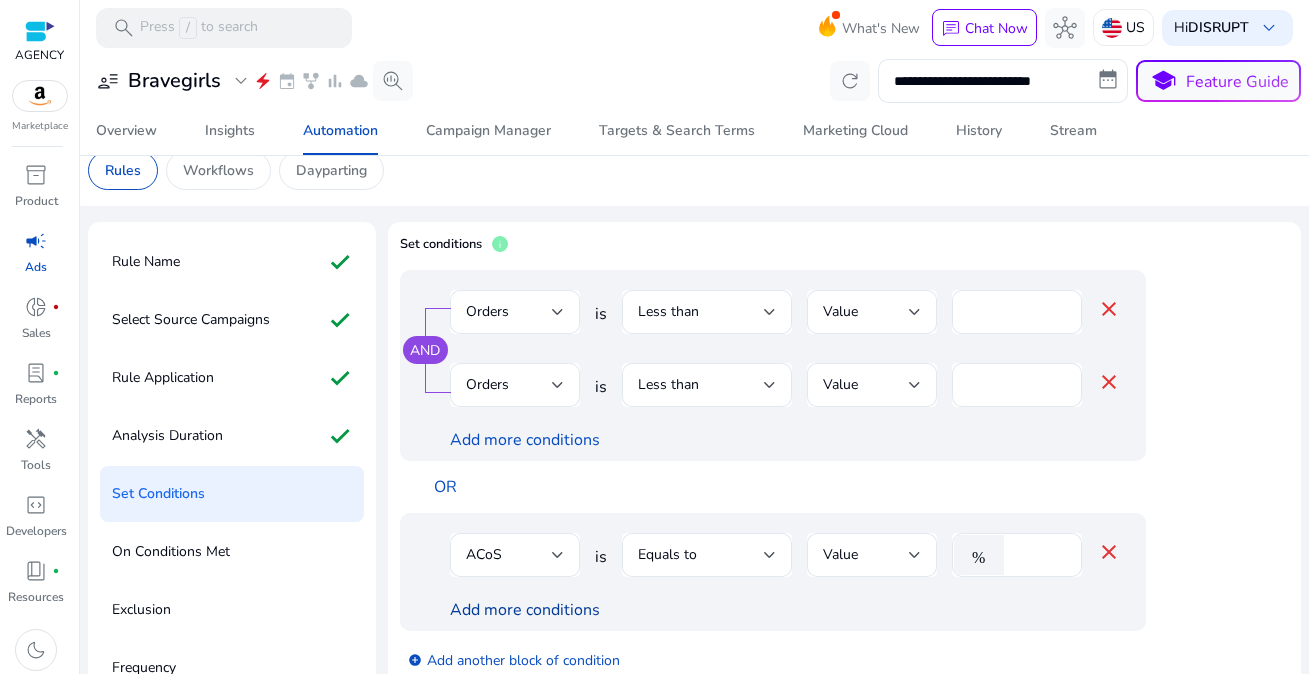 click on "Add more conditions" at bounding box center (525, 610) 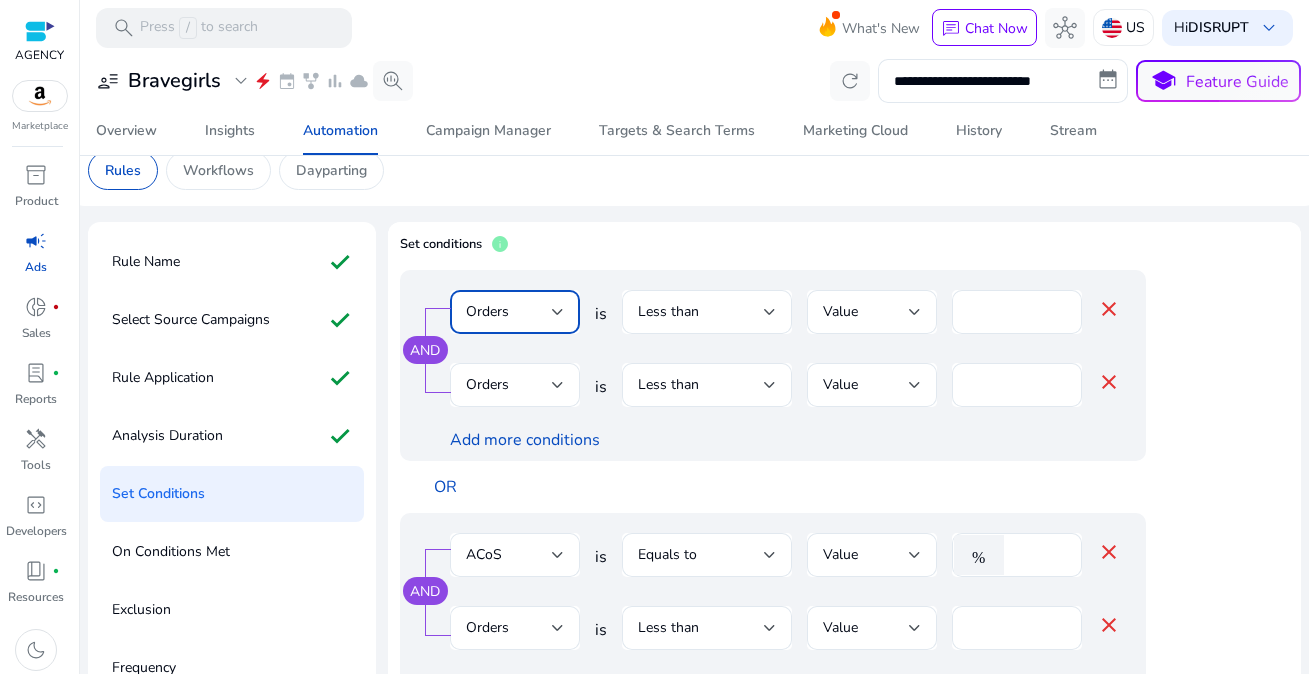 click on "Orders" at bounding box center [509, 312] 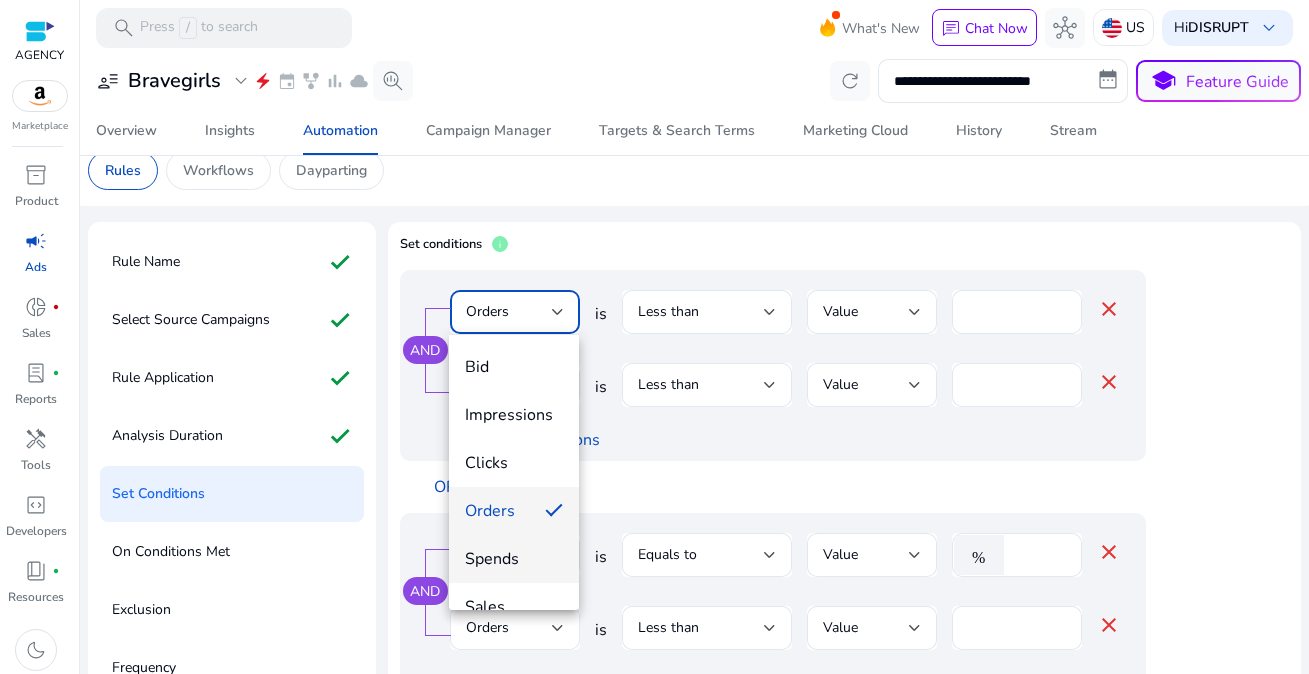 scroll, scrollTop: 29, scrollLeft: 0, axis: vertical 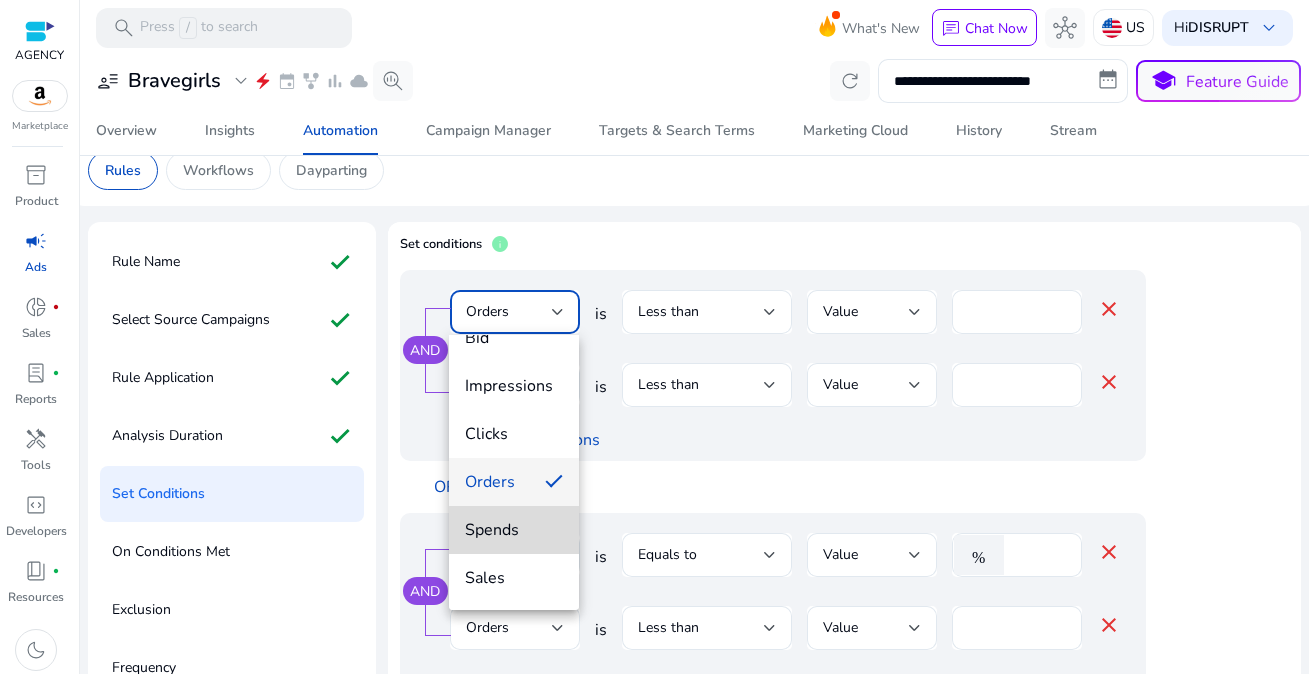 click on "Spends" at bounding box center [514, 530] 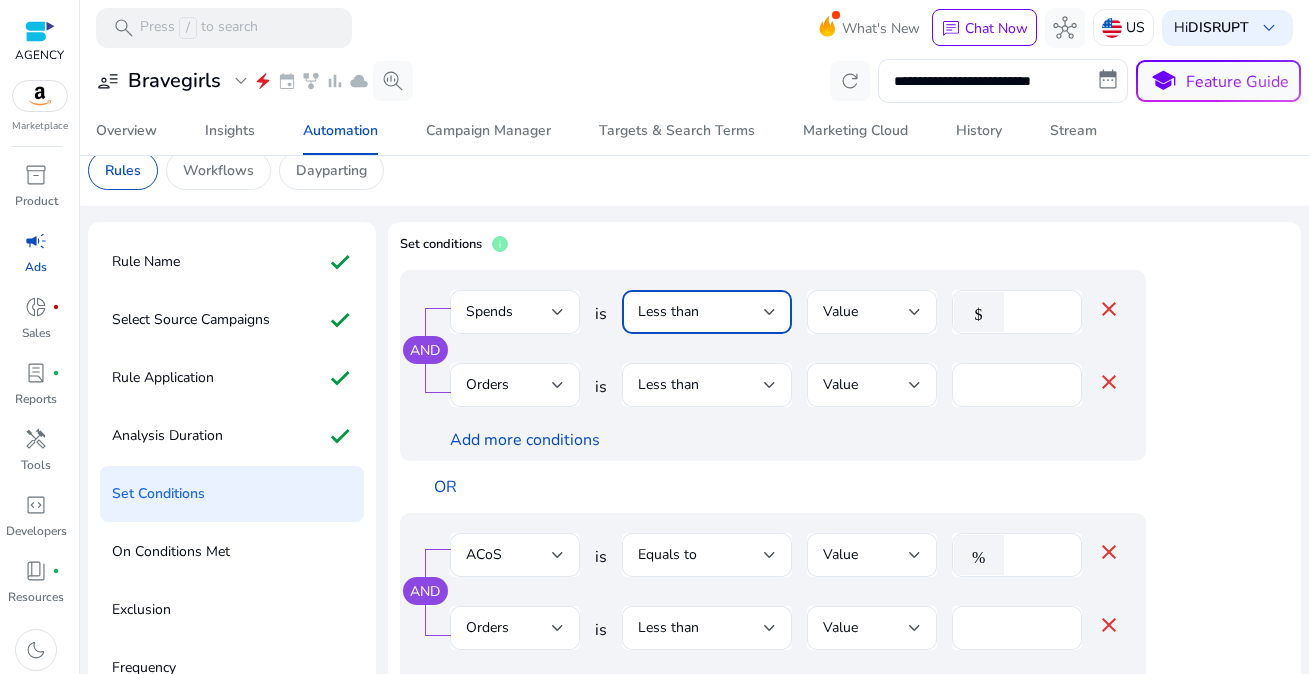 click on "Less than" at bounding box center [701, 312] 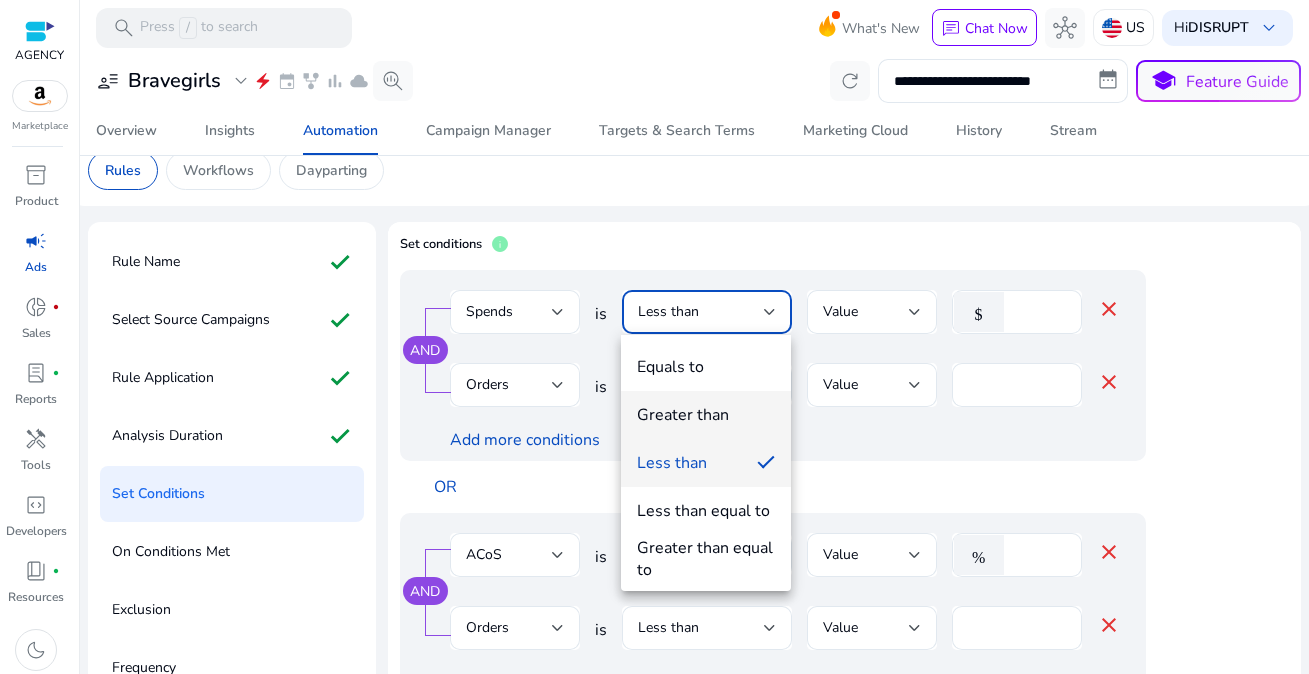 click on "Greater than" at bounding box center (683, 415) 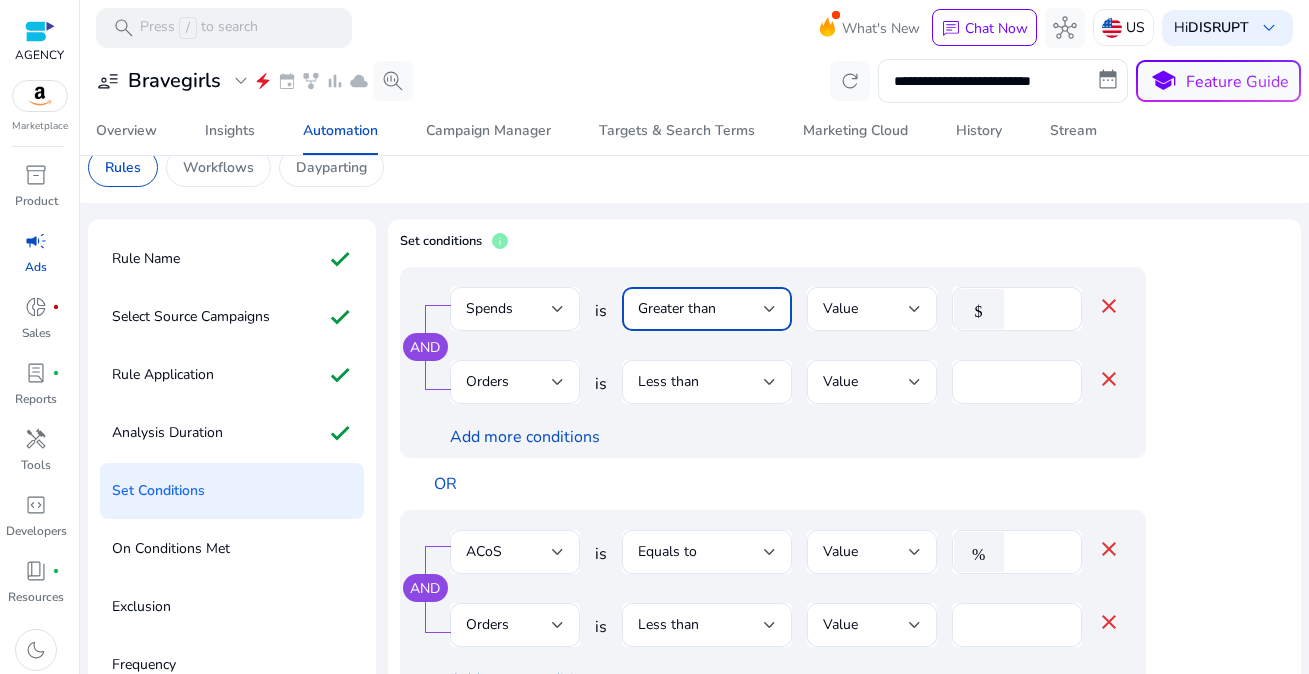 scroll, scrollTop: 25, scrollLeft: 0, axis: vertical 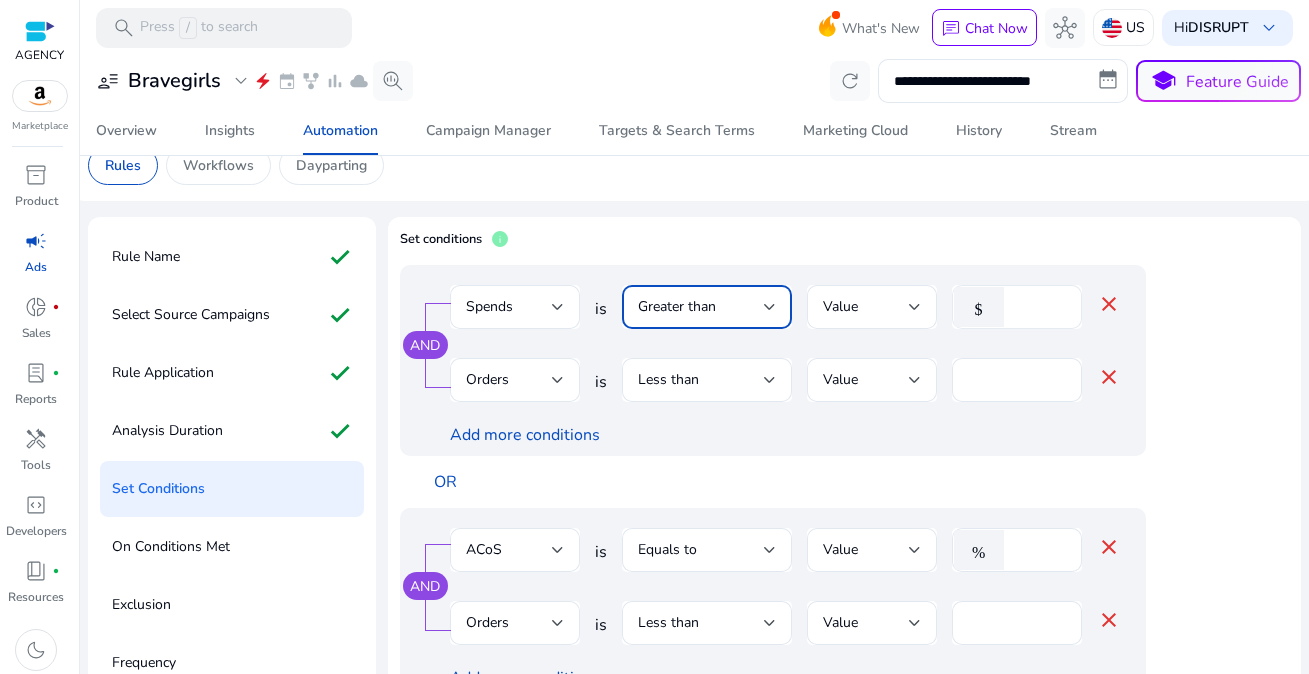 click on "*" at bounding box center (1040, 307) 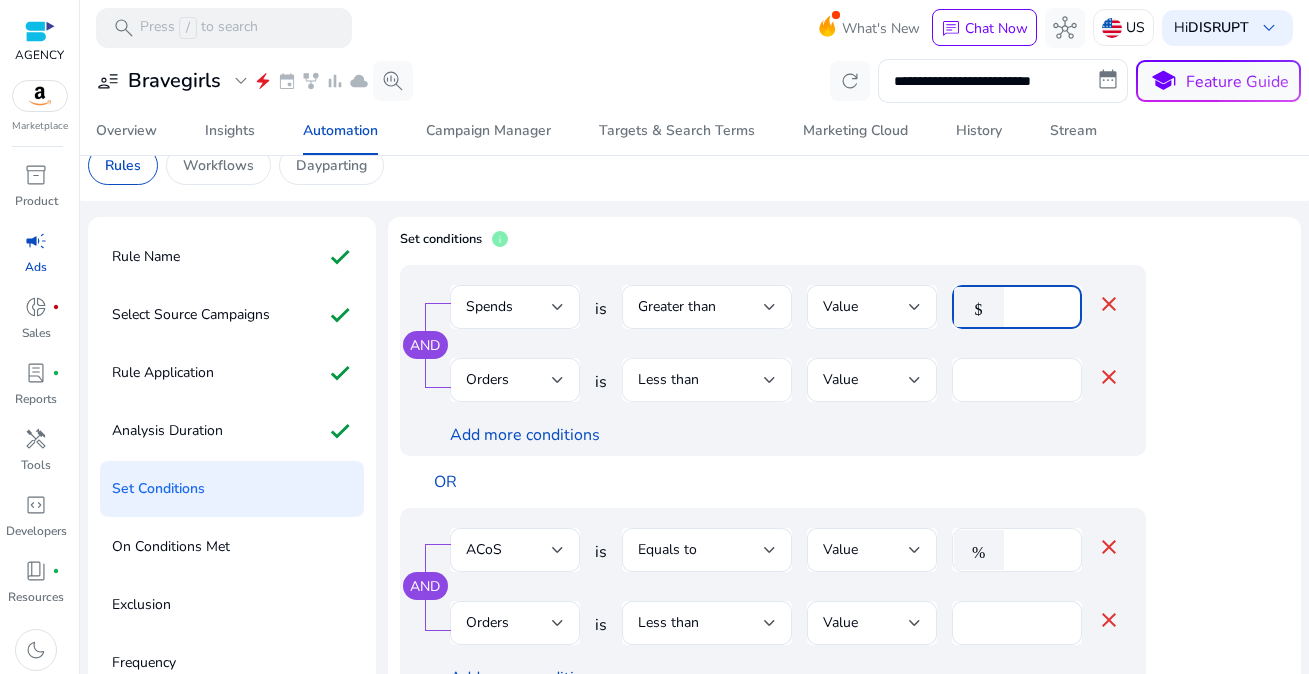 type on "**" 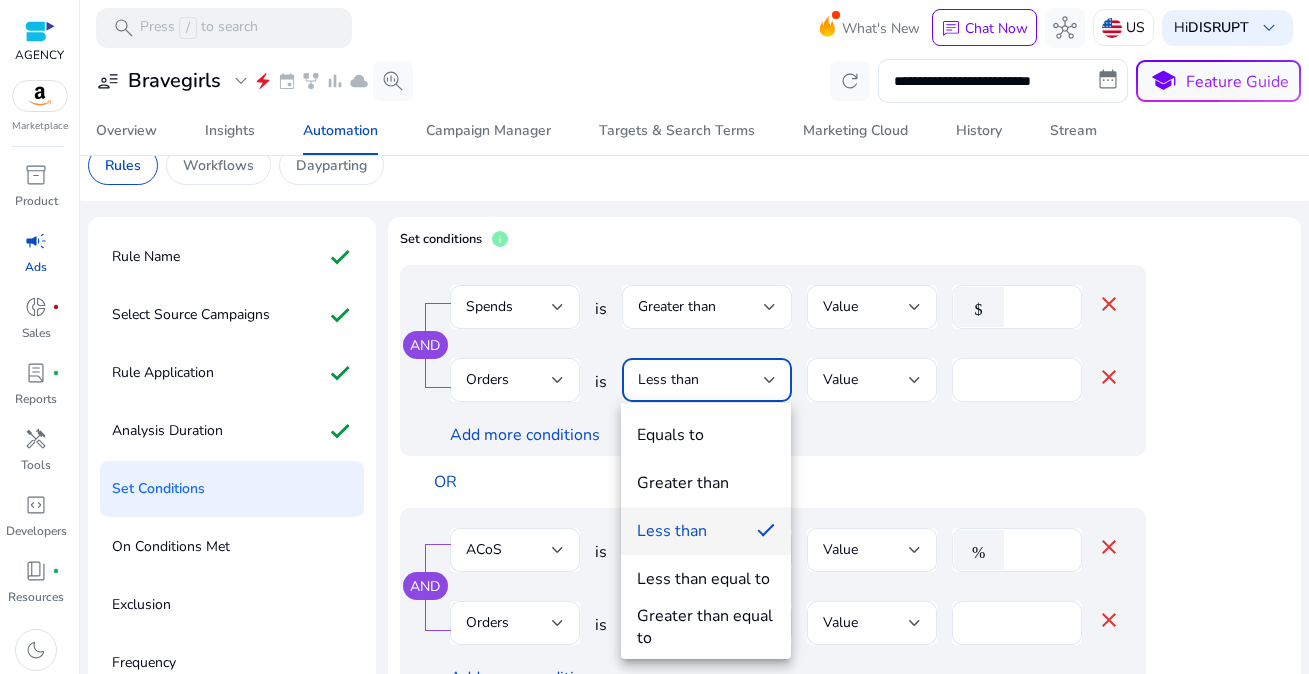 click at bounding box center (654, 337) 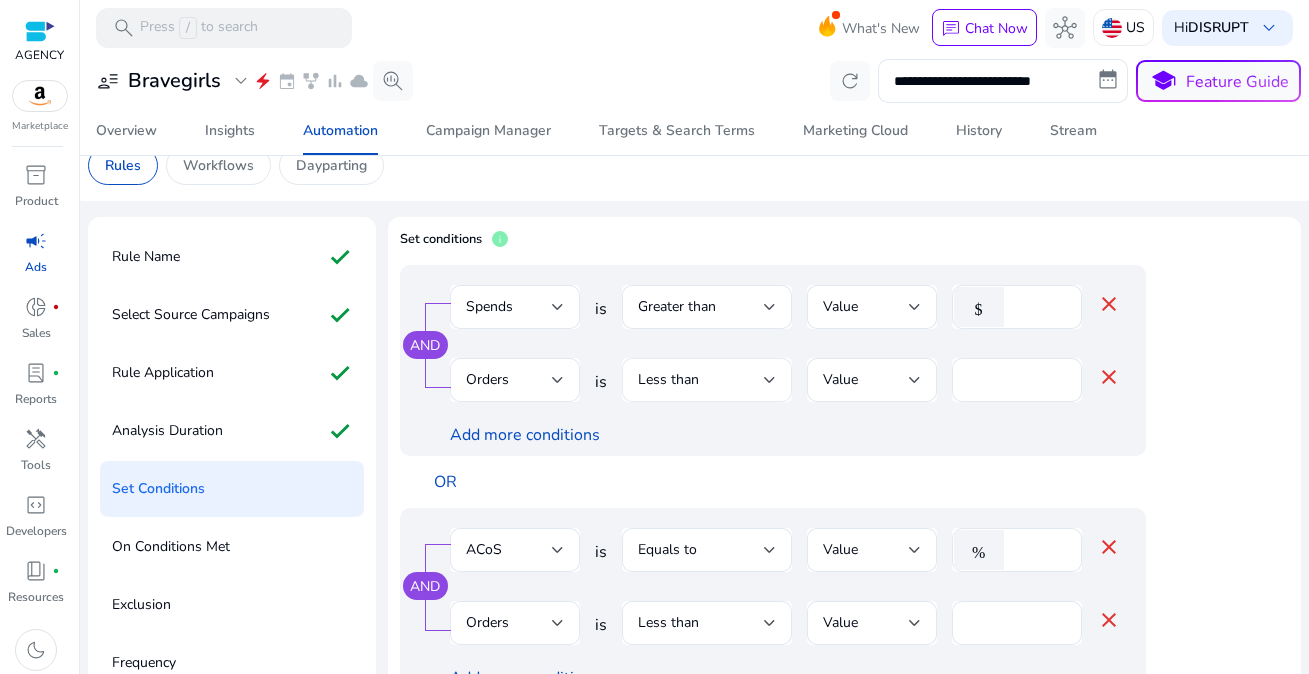 click on "Less than" at bounding box center (707, 380) 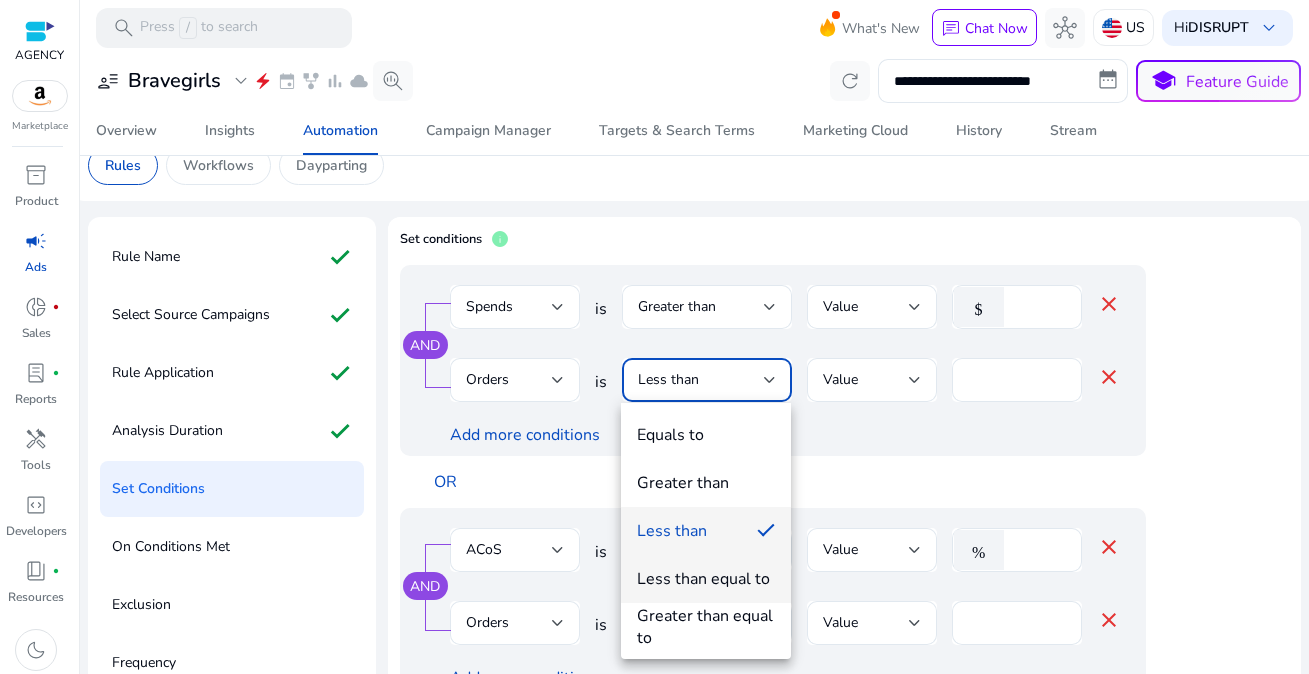 click on "Less than equal to" at bounding box center [703, 579] 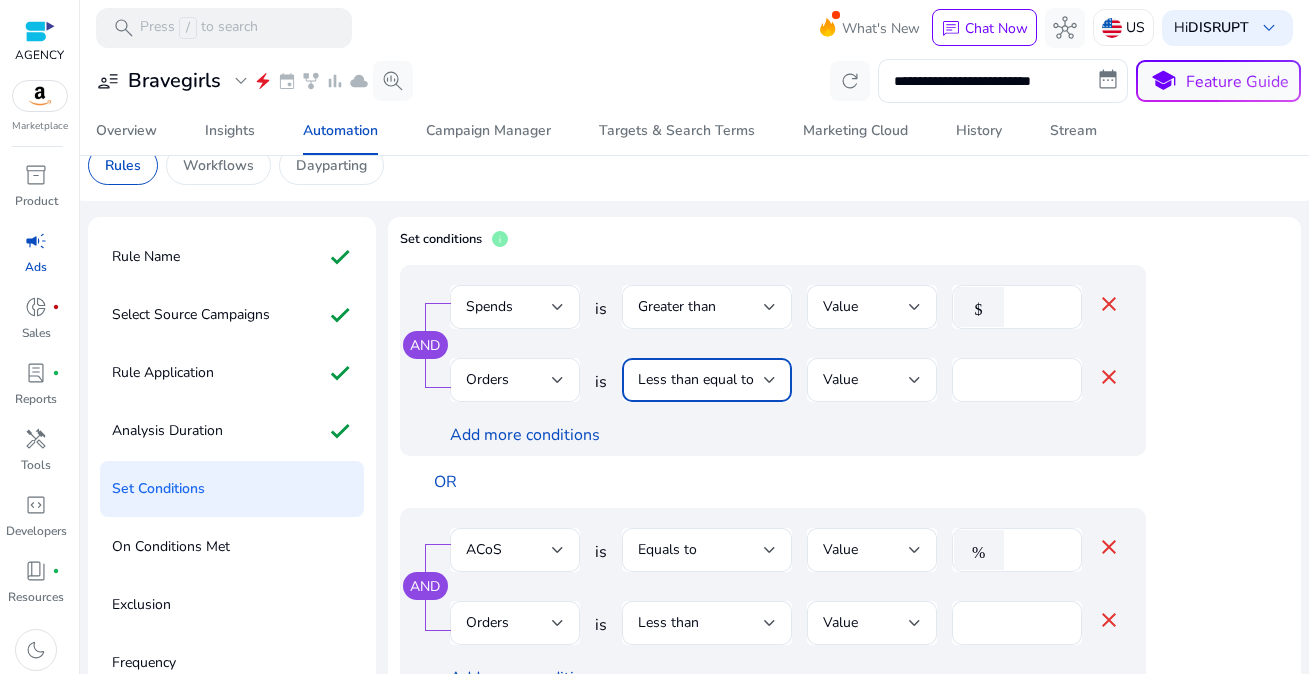 click on "Less than equal to" at bounding box center [696, 379] 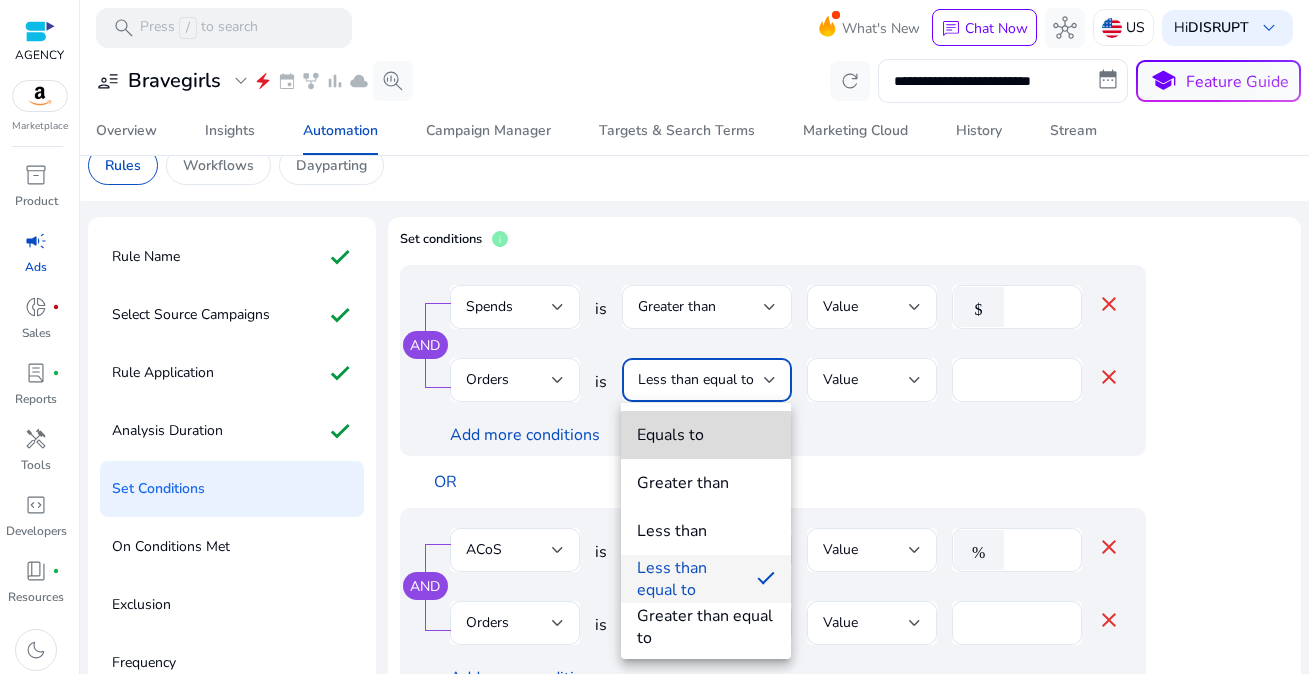 click on "Equals to" at bounding box center [670, 435] 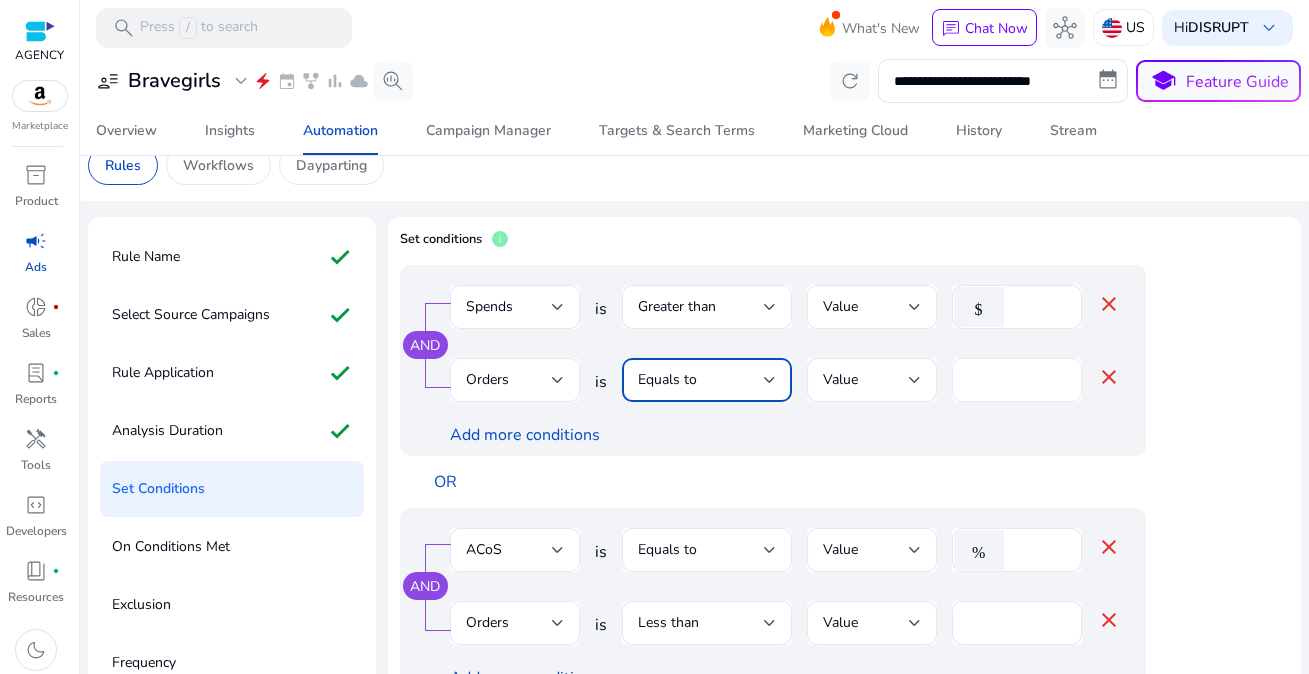 click on "*" at bounding box center [1017, 380] 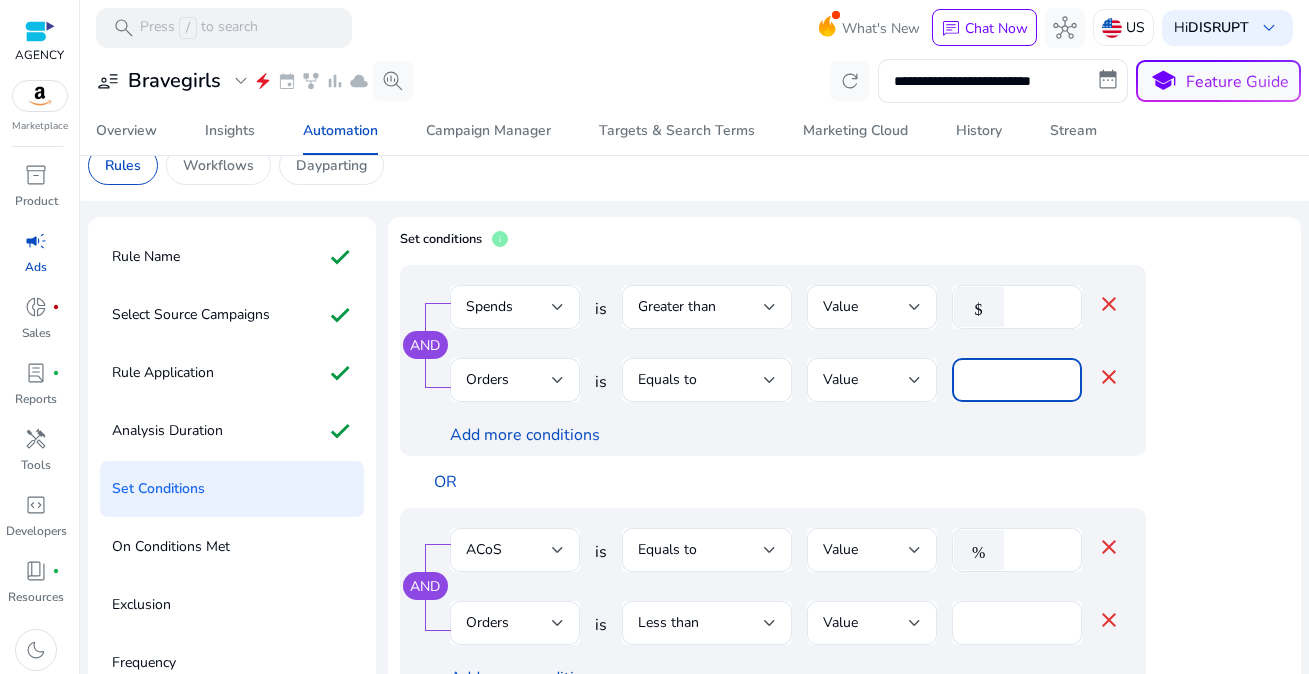type on "*" 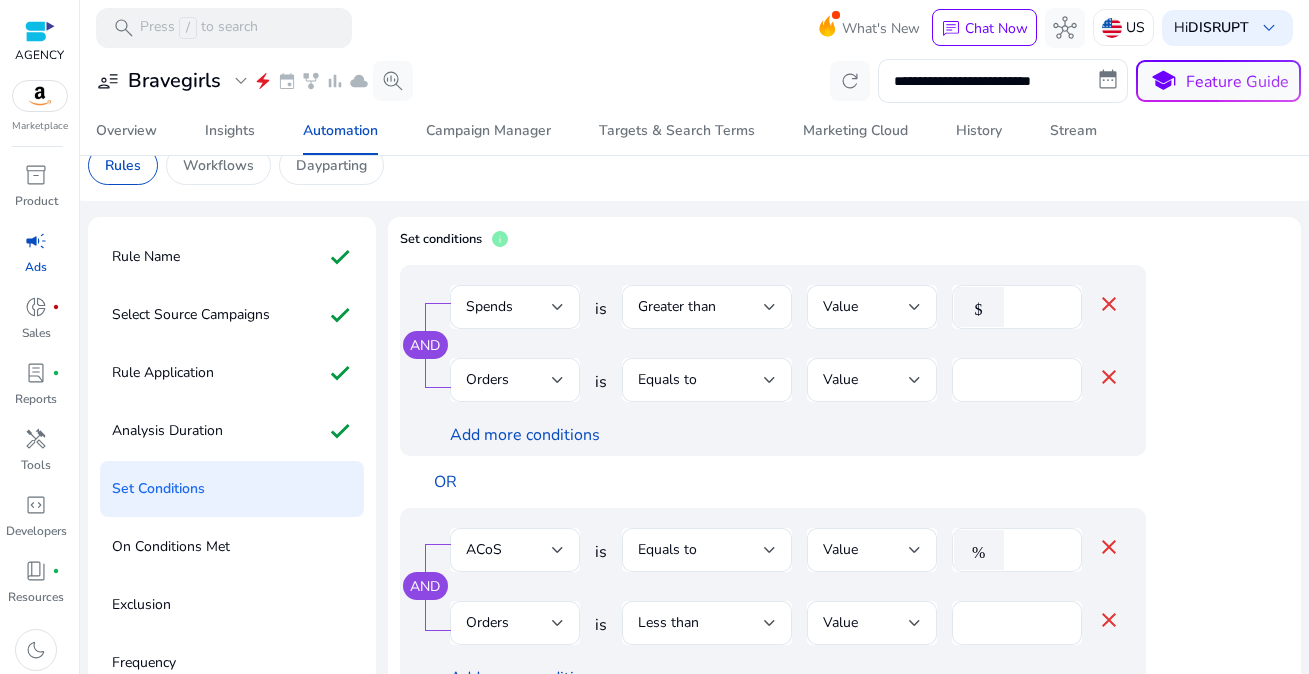 click on "OR" at bounding box center [823, 482] 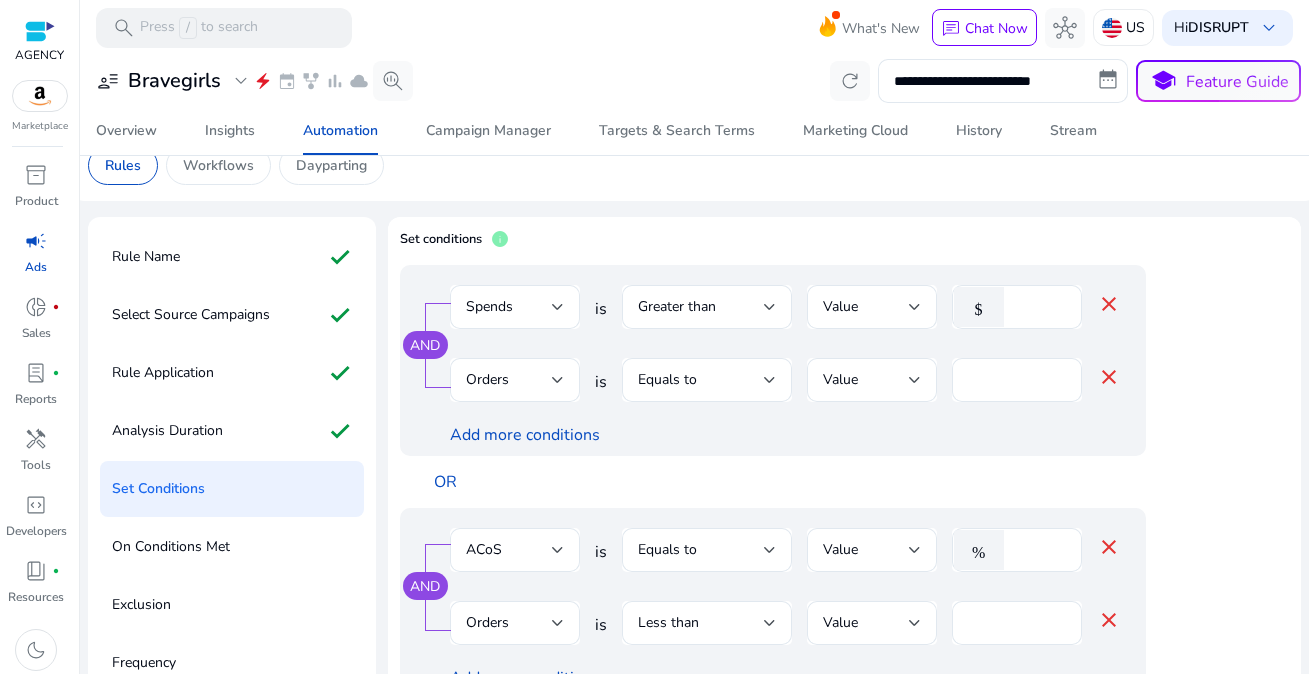 scroll, scrollTop: 97, scrollLeft: 0, axis: vertical 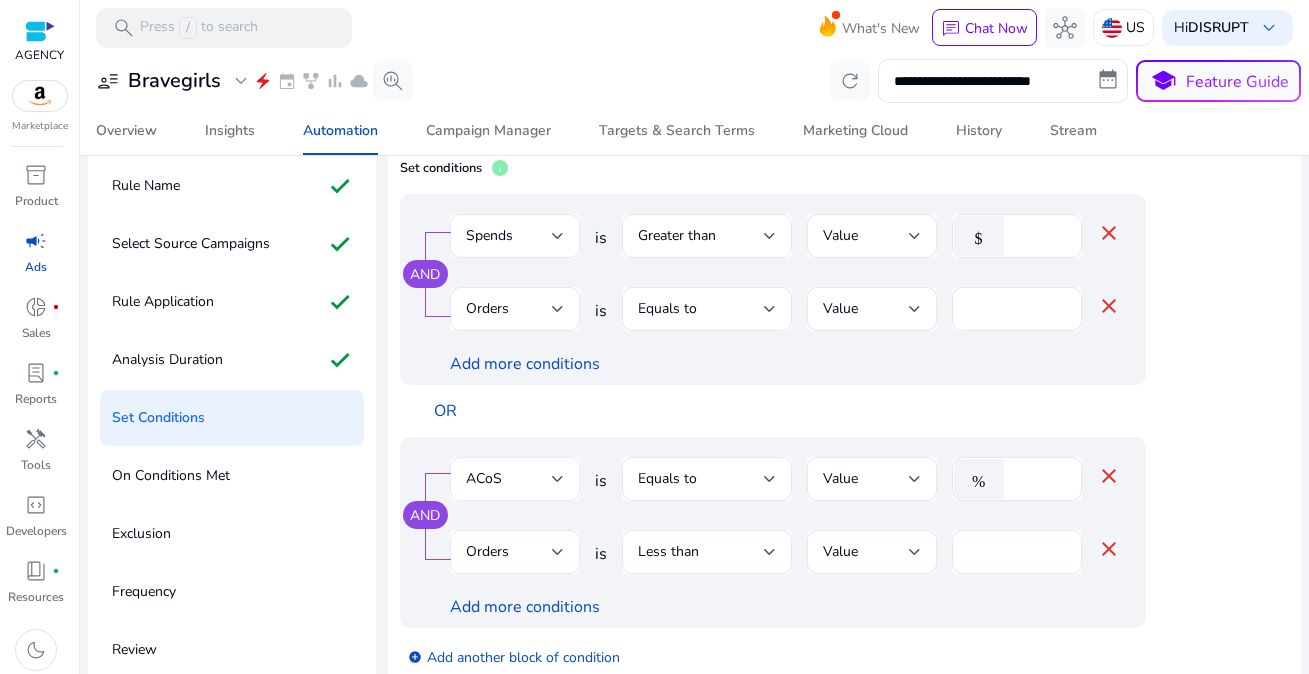 click on "ACoS" at bounding box center [515, 479] 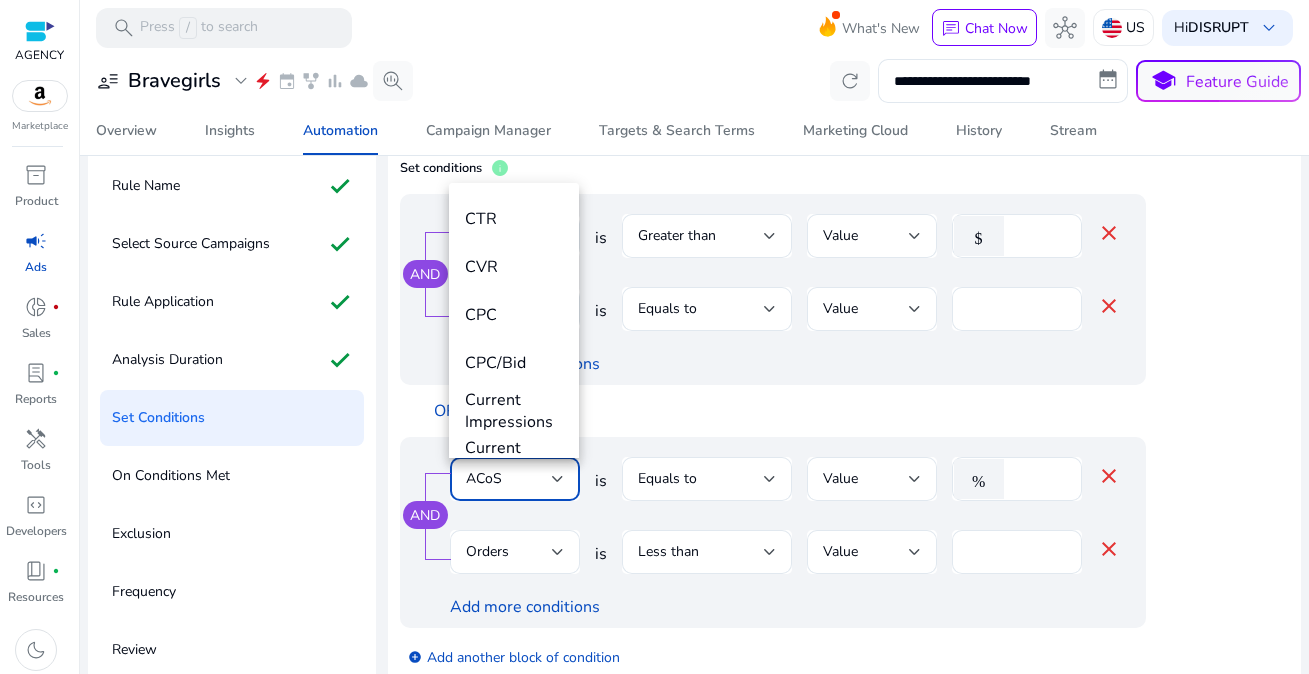 scroll, scrollTop: 297, scrollLeft: 0, axis: vertical 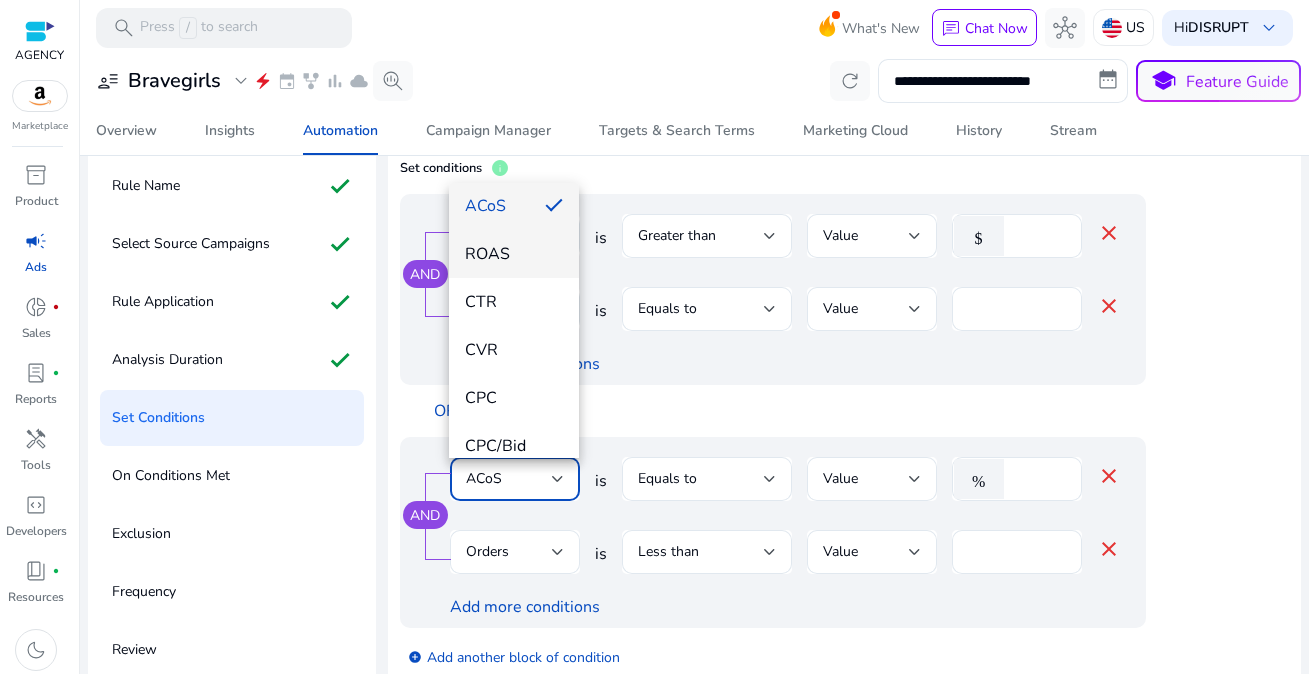 click on "ROAS" at bounding box center (514, 254) 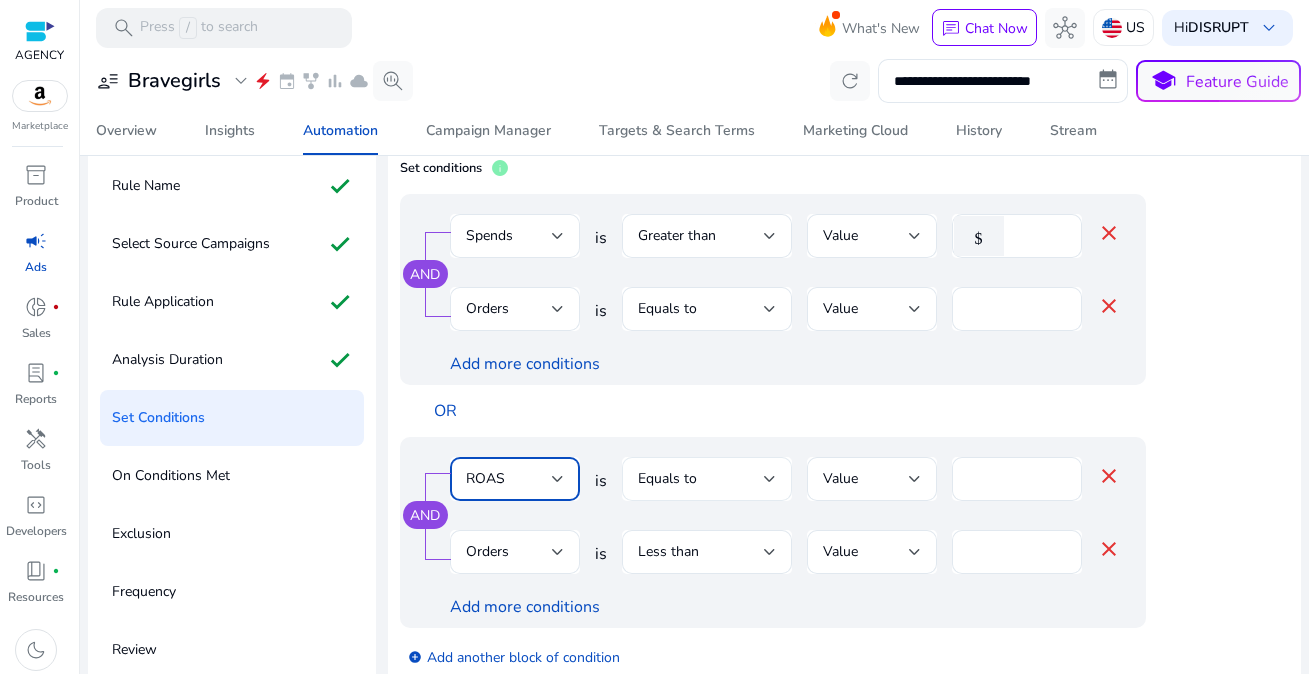 click on "Equals to" at bounding box center (701, 479) 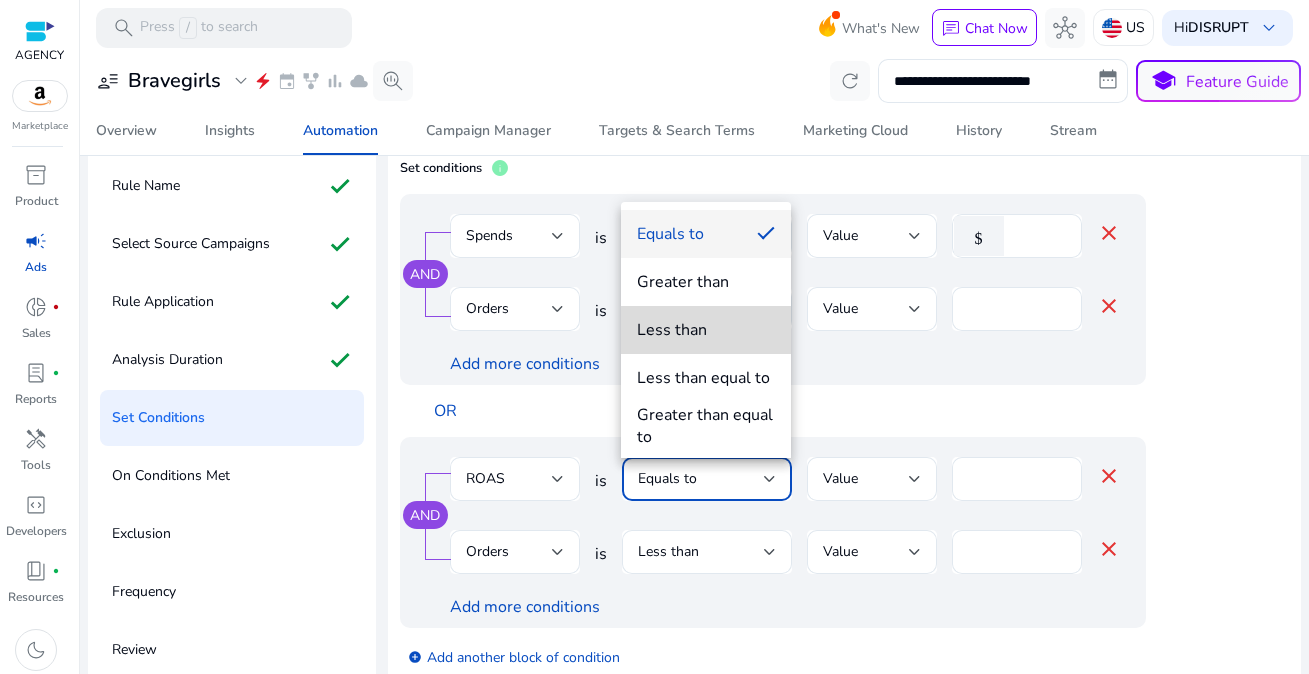 click on "Less than" at bounding box center [706, 330] 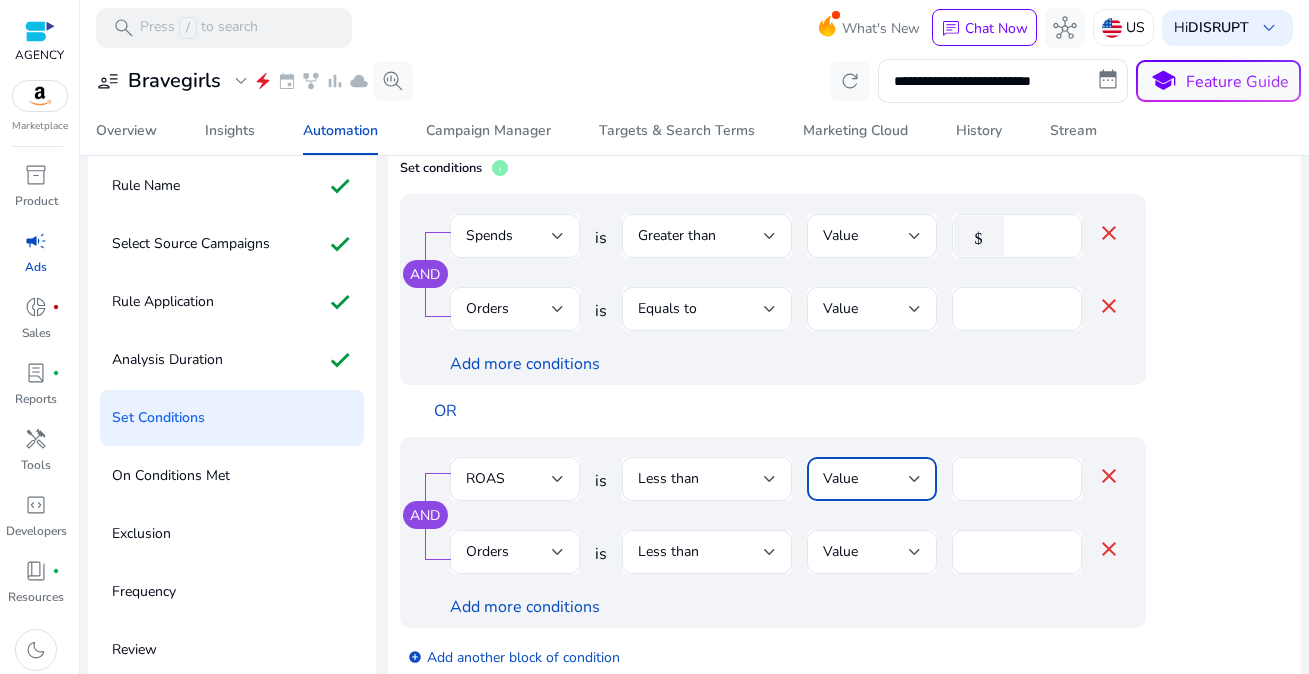 click on "Value" at bounding box center (866, 479) 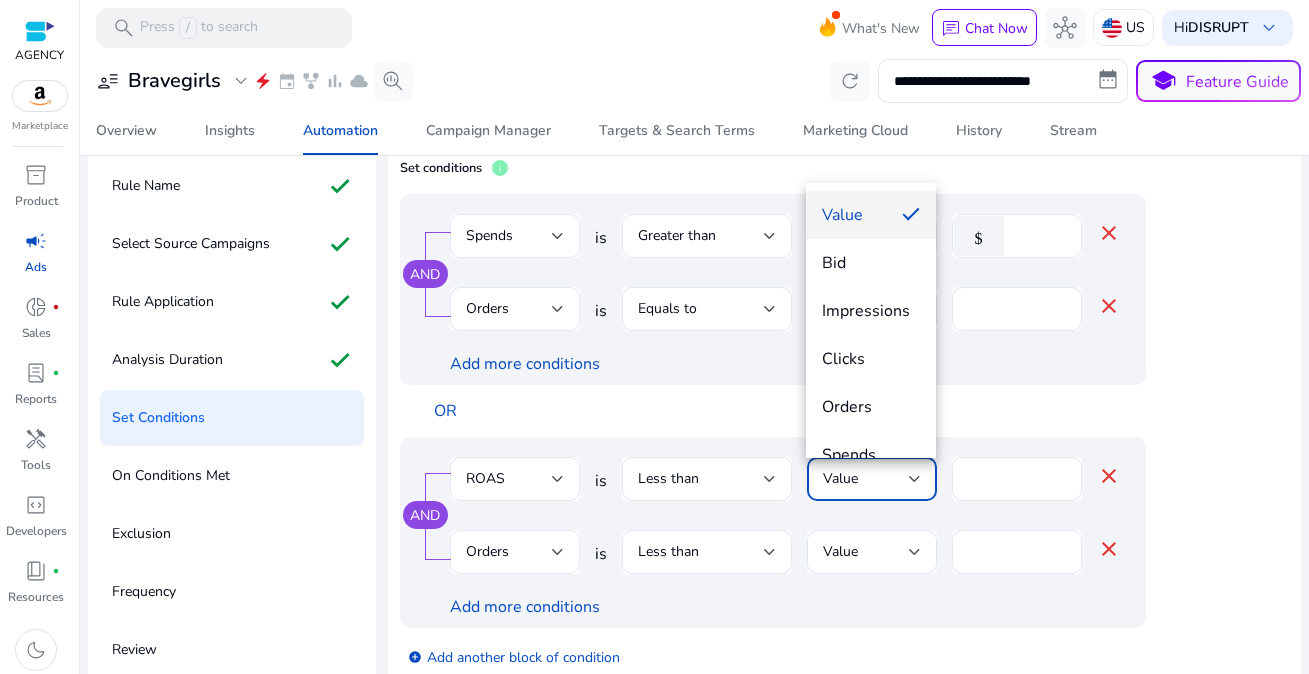 click at bounding box center (654, 337) 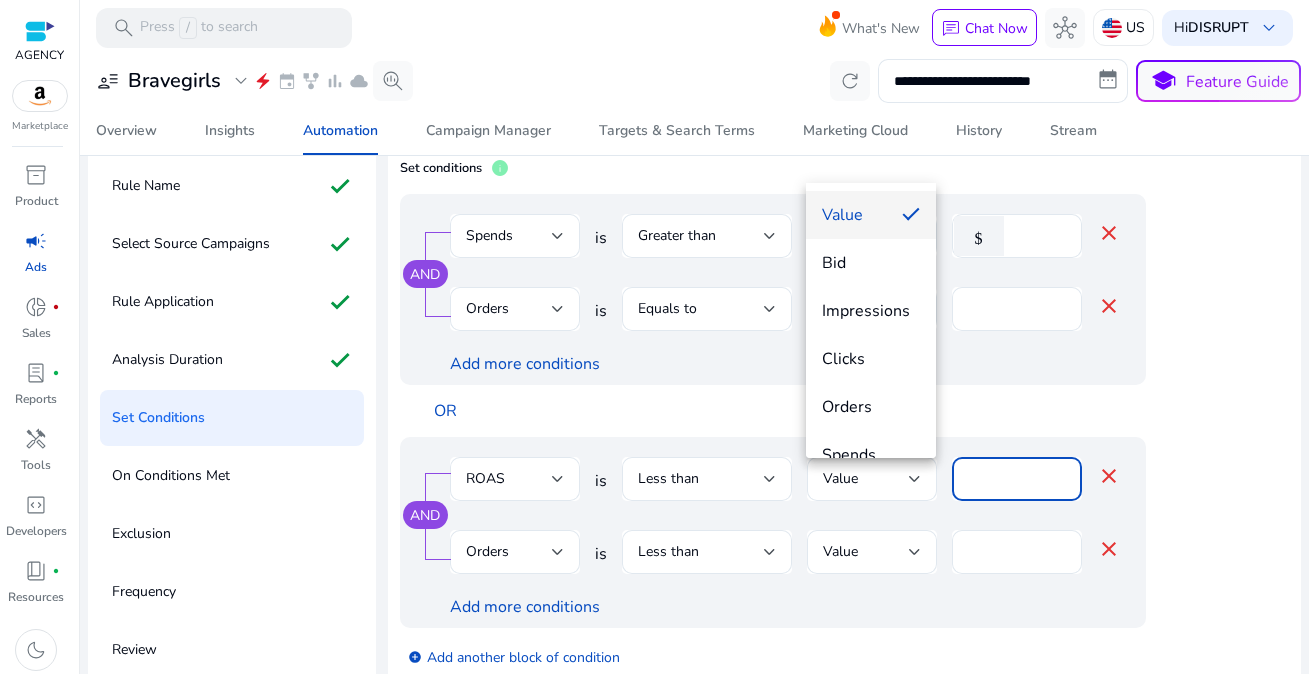 click on "****" at bounding box center (1017, 479) 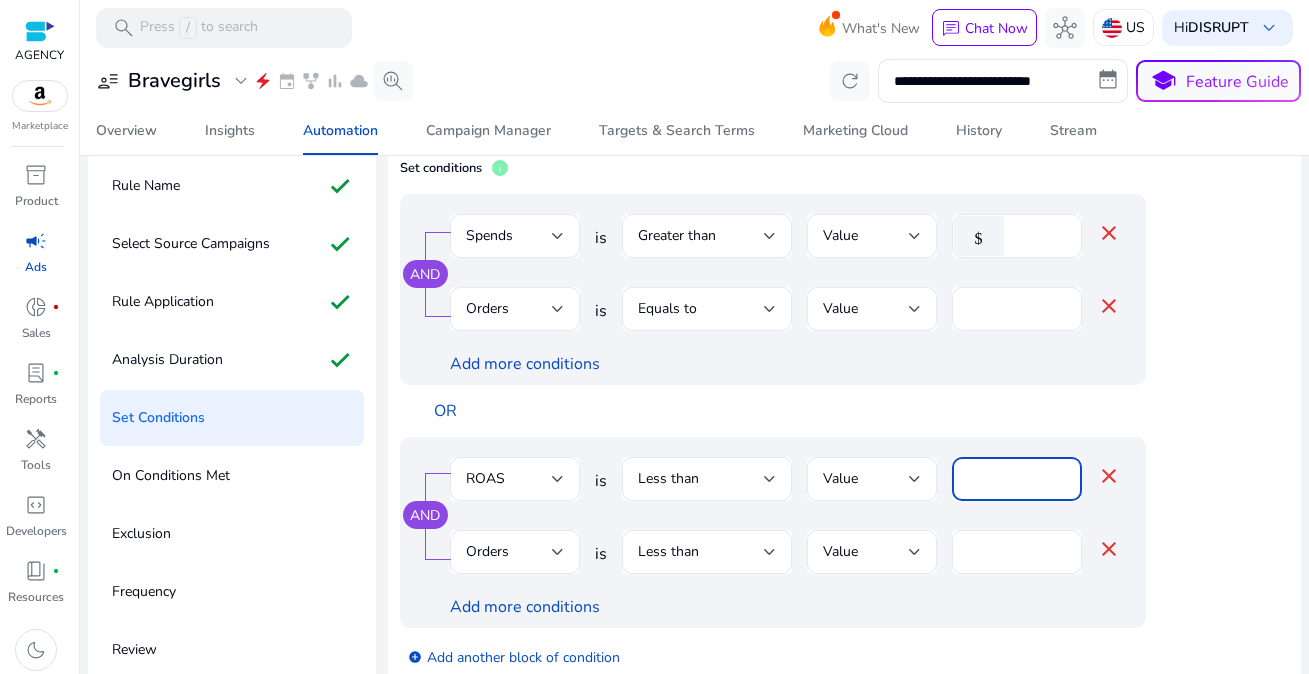 type on "*" 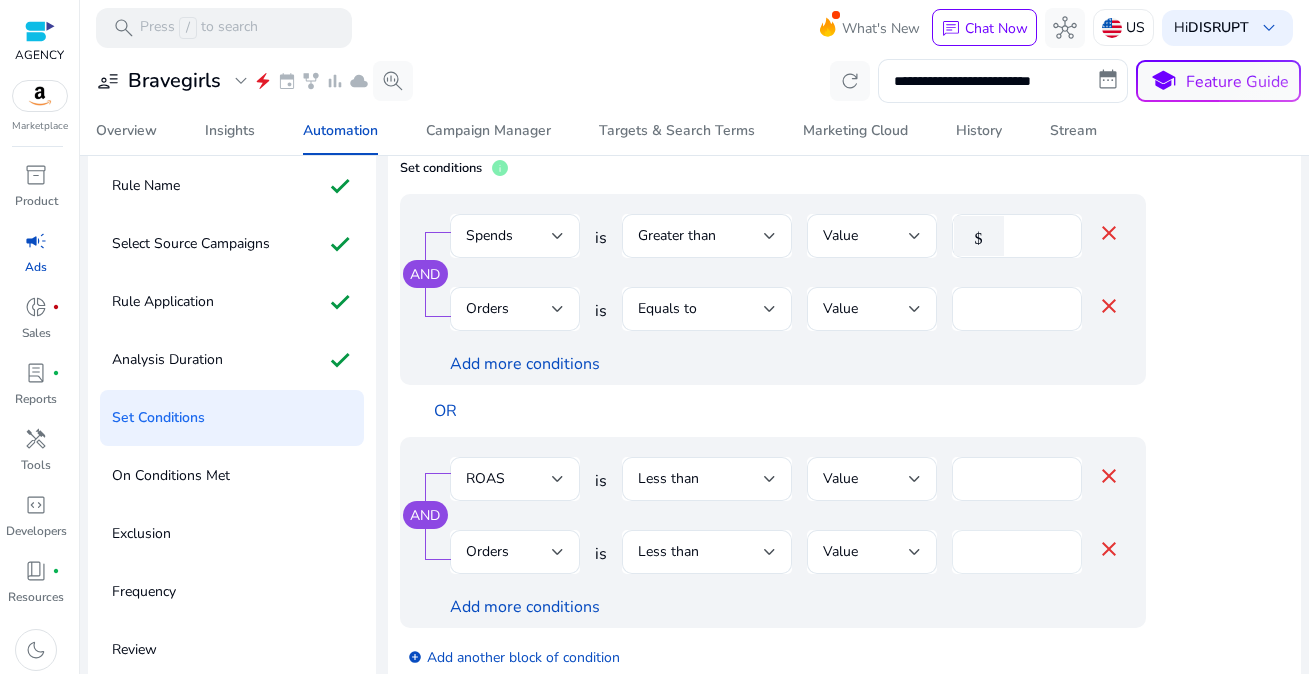 click on "*" at bounding box center [1017, 552] 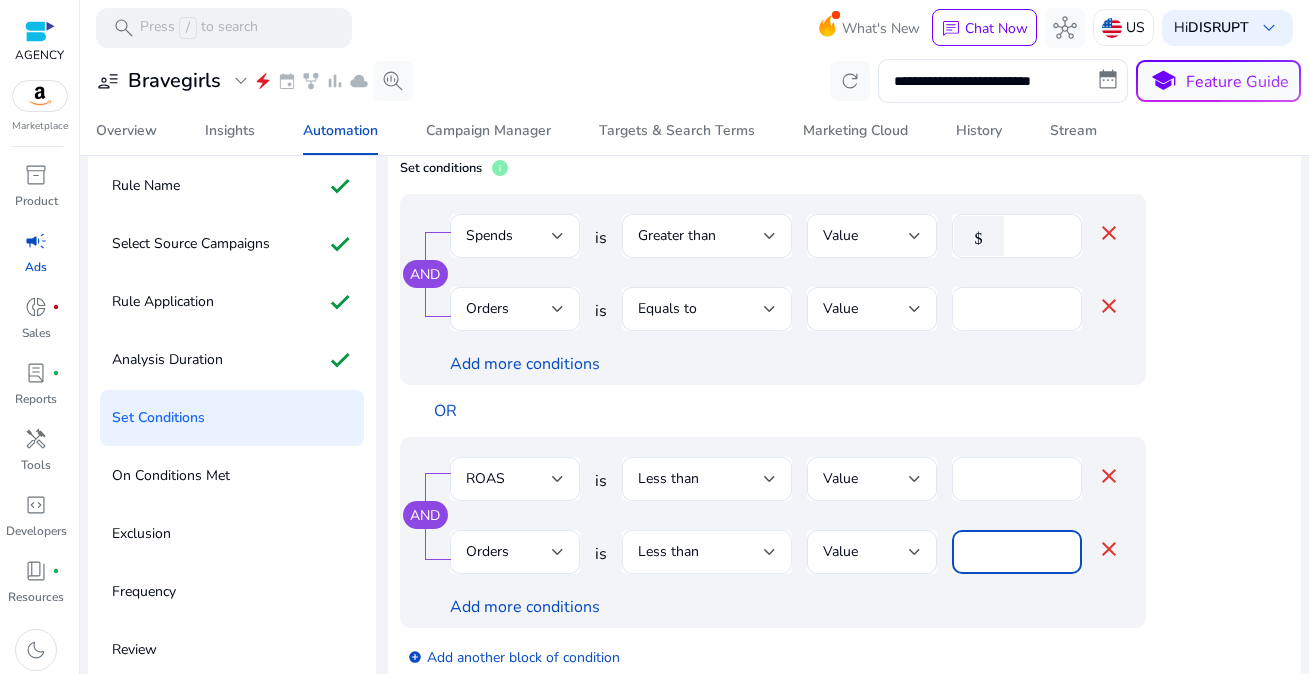 click on "Less than" at bounding box center [701, 552] 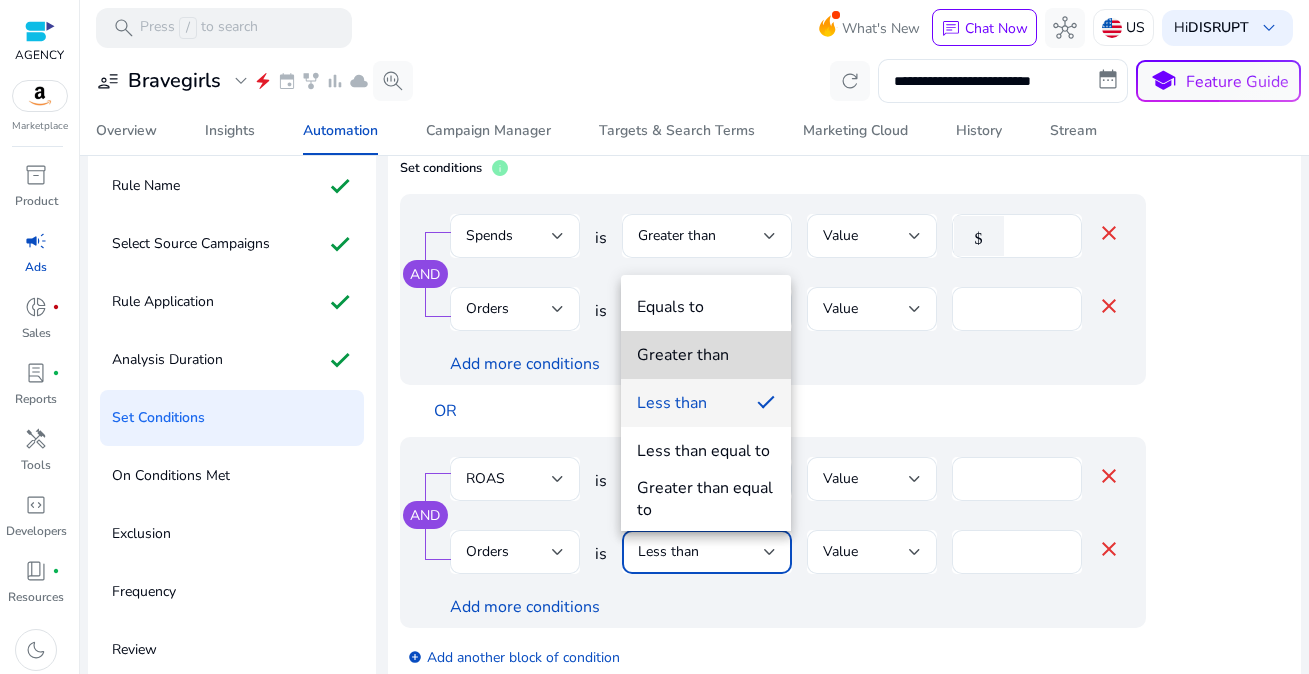 click on "Greater than" at bounding box center [706, 355] 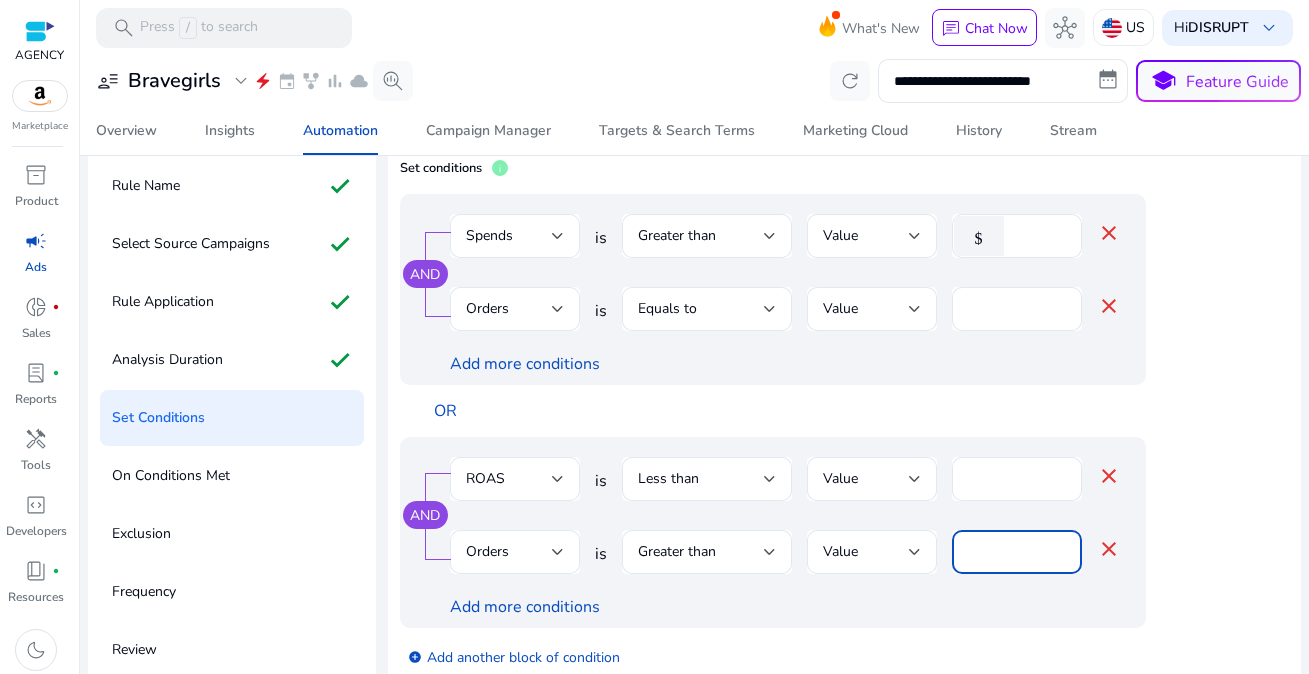 click on "*" at bounding box center (1017, 552) 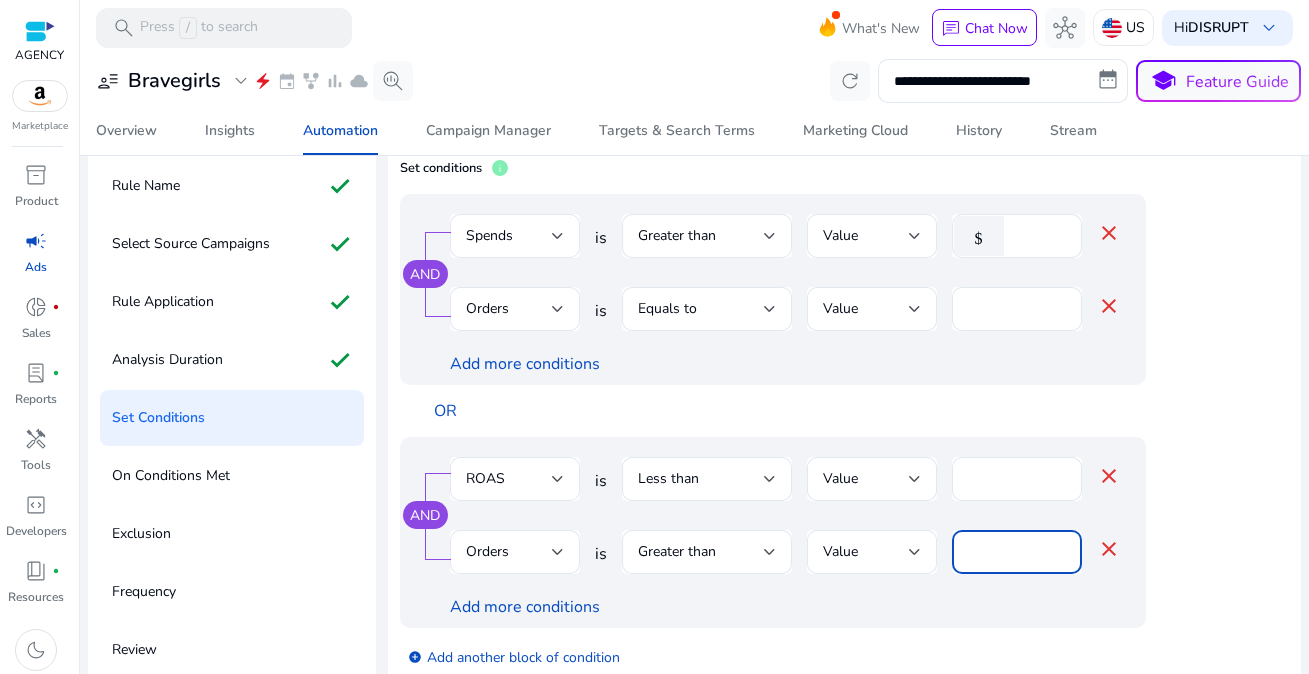 type on "*" 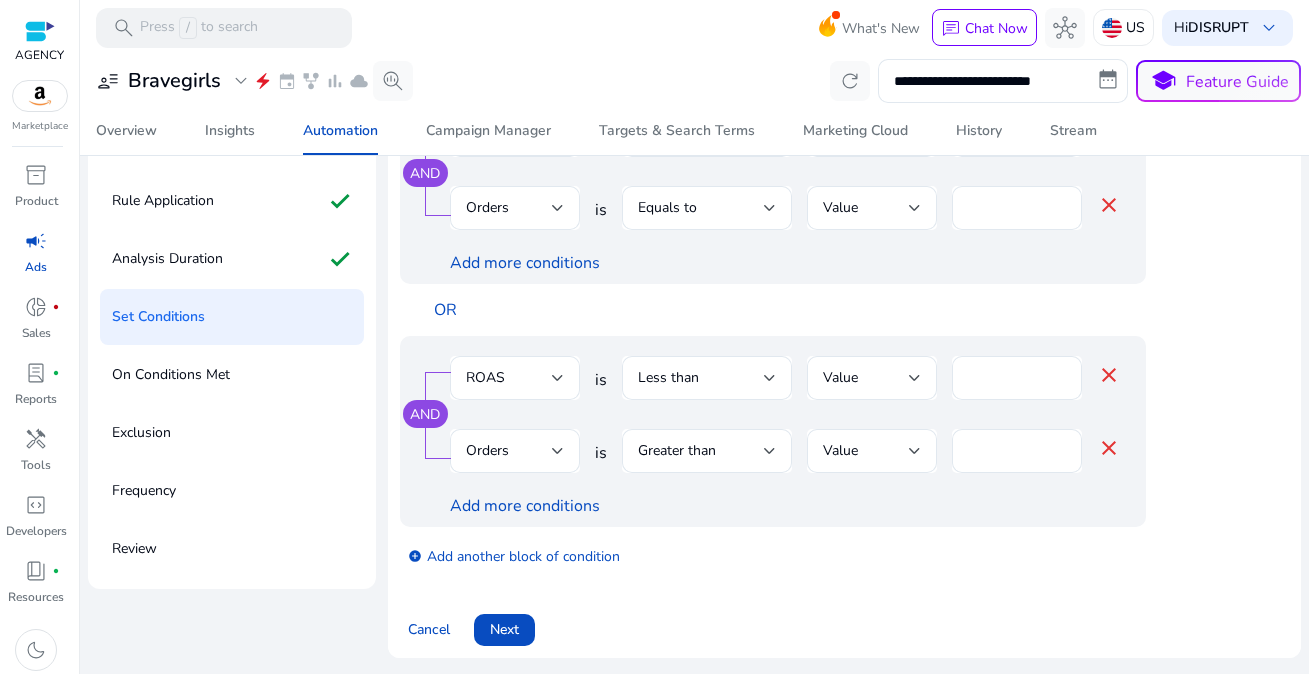 scroll, scrollTop: 198, scrollLeft: 0, axis: vertical 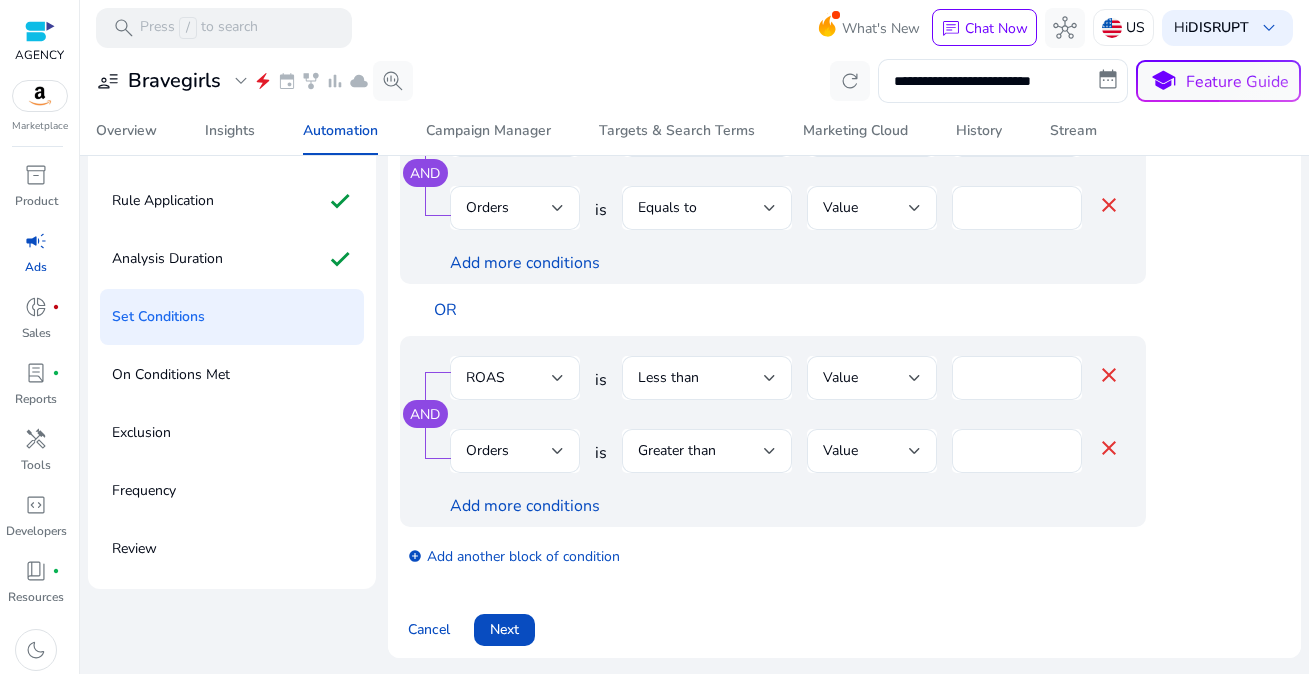 click on "Cancel   Next" at bounding box center [844, 622] 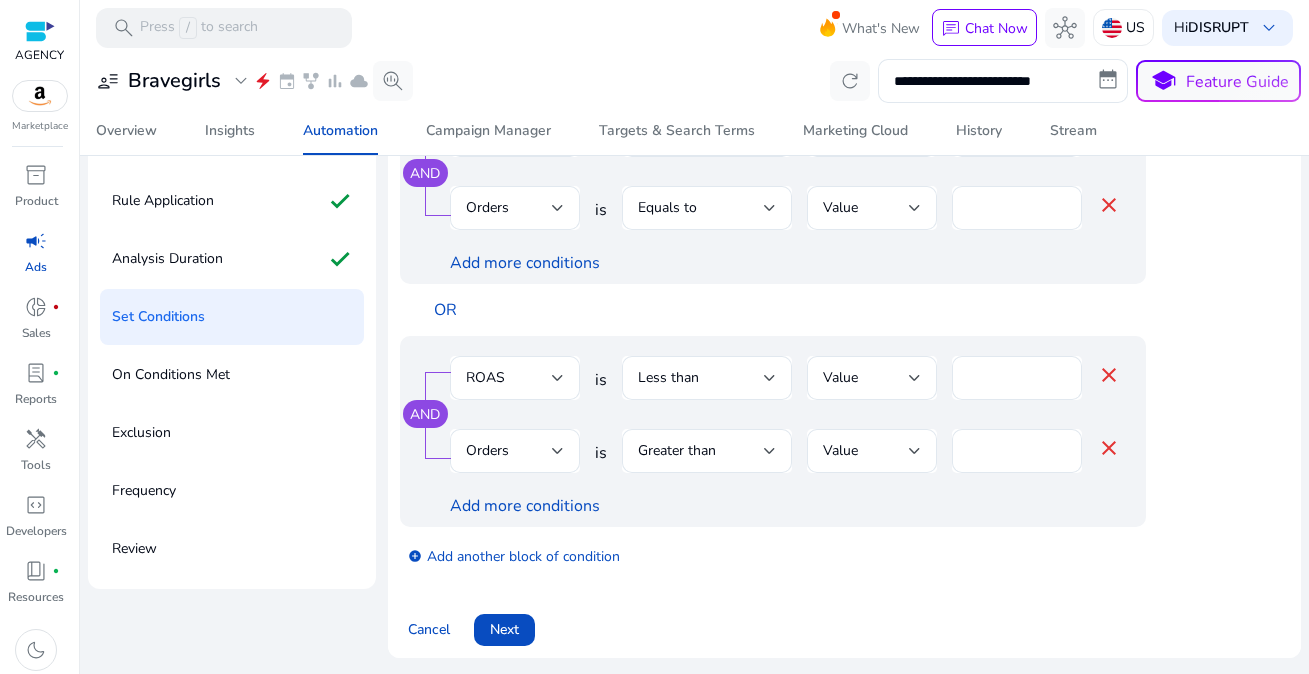 click on "Cancel   Next" at bounding box center [844, 622] 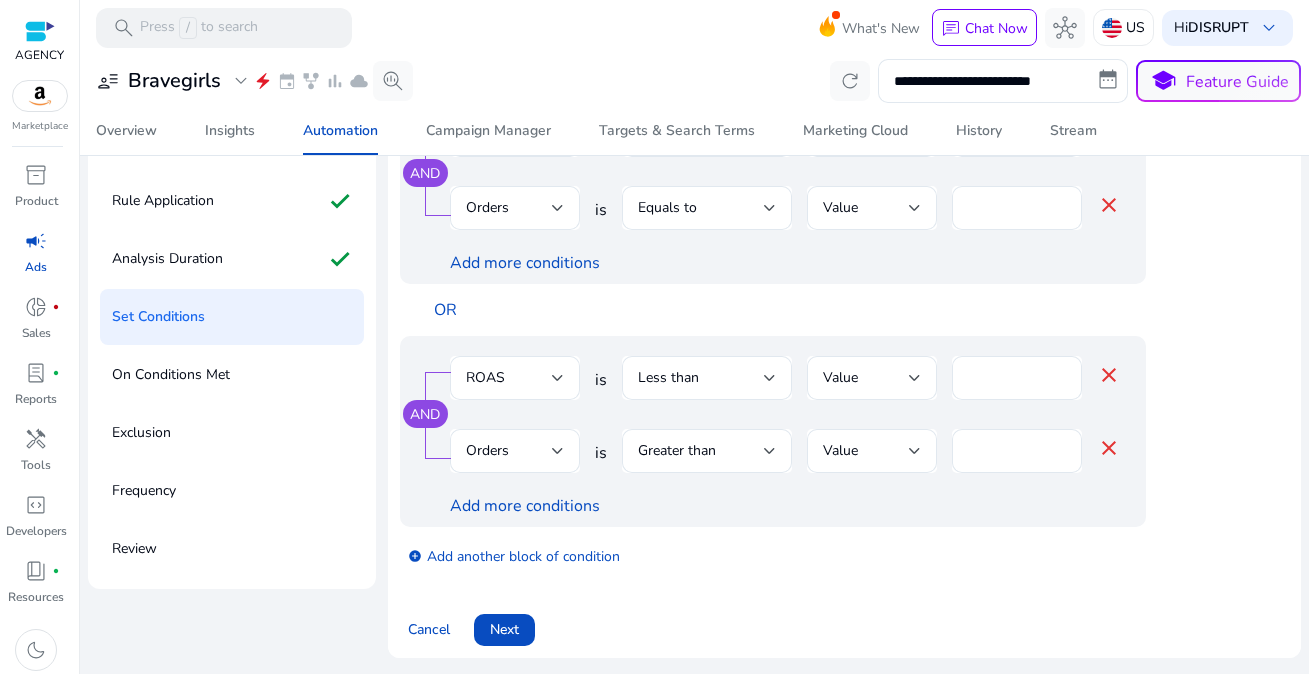 click on "Cancel   Next" at bounding box center [844, 622] 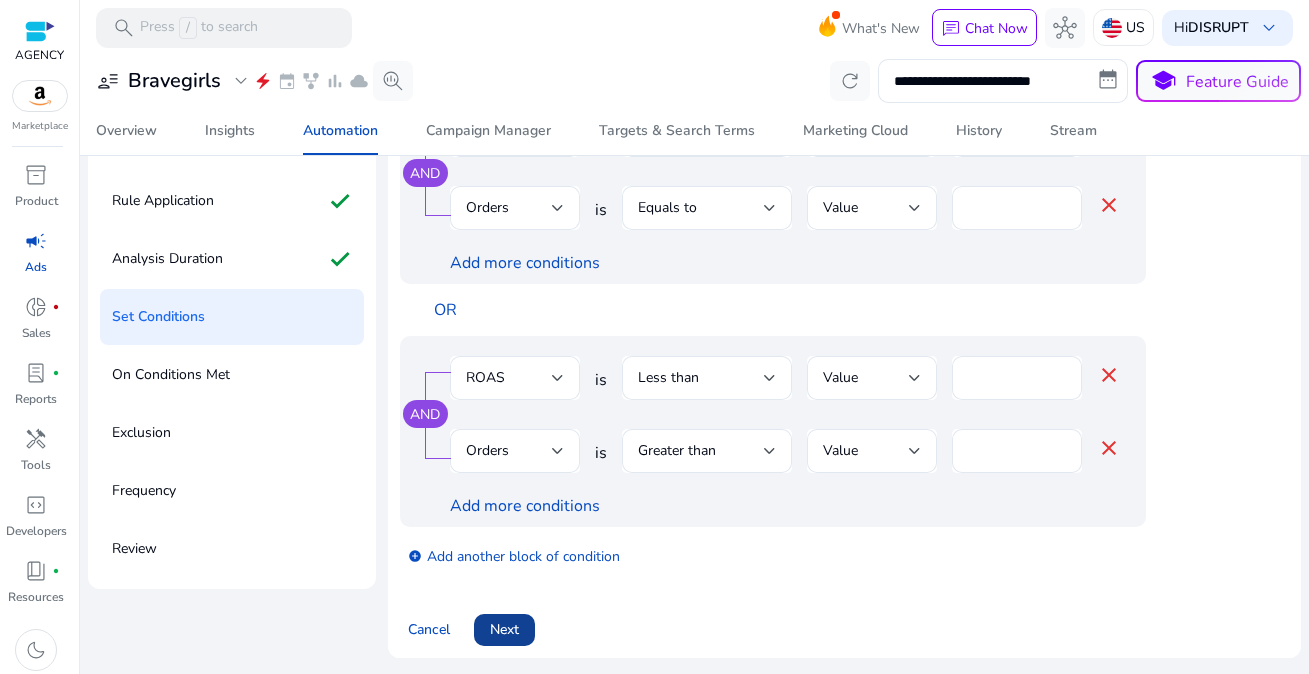 click at bounding box center (504, 630) 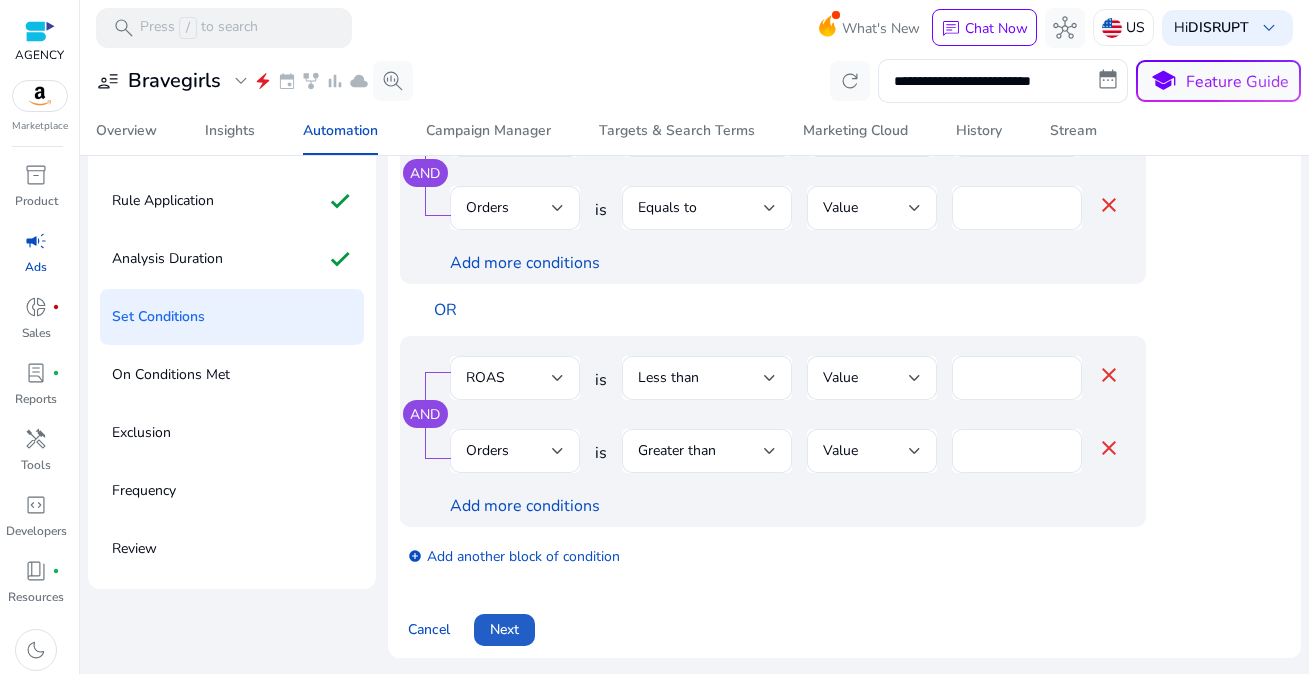 scroll, scrollTop: 113, scrollLeft: 0, axis: vertical 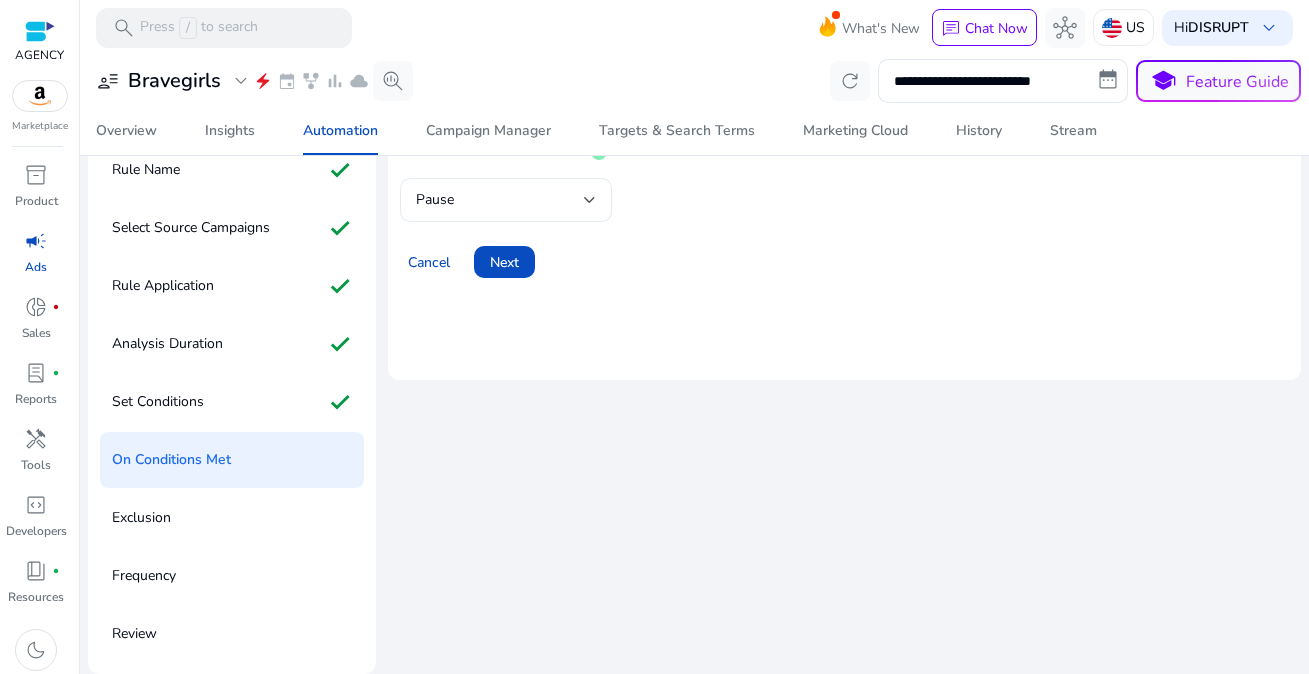 click on "Pause" at bounding box center [500, 200] 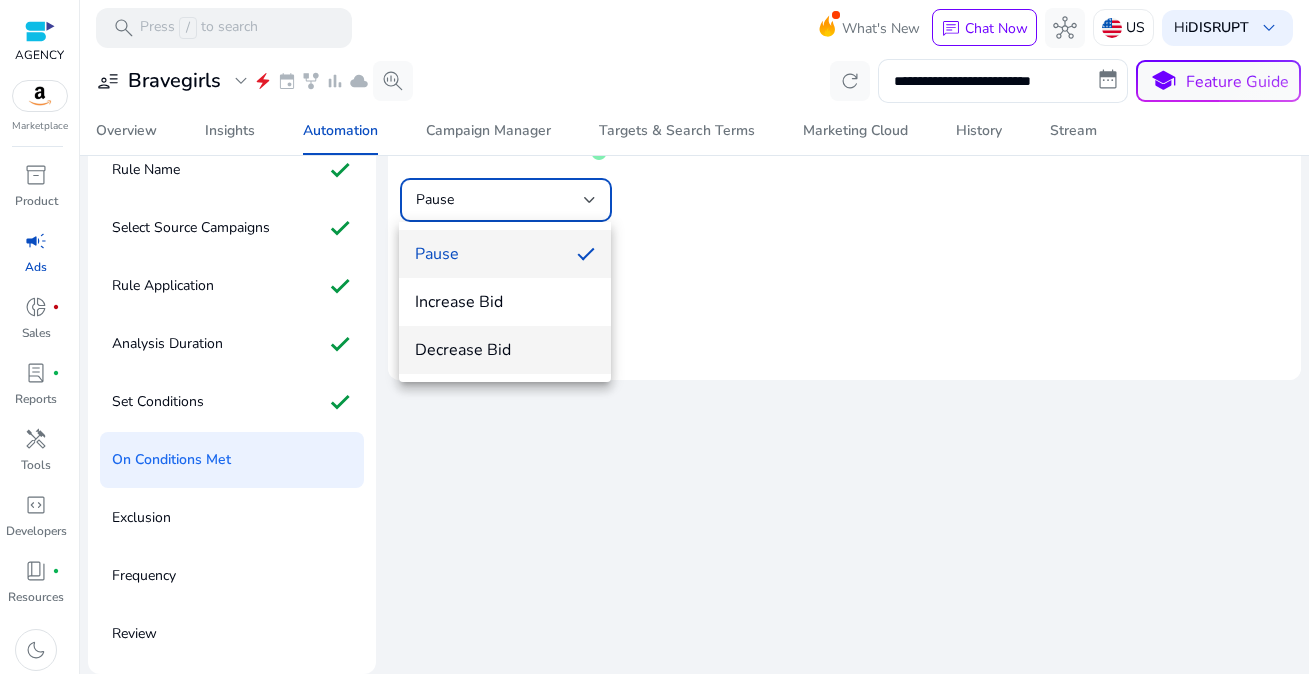 click on "Decrease Bid" at bounding box center [505, 350] 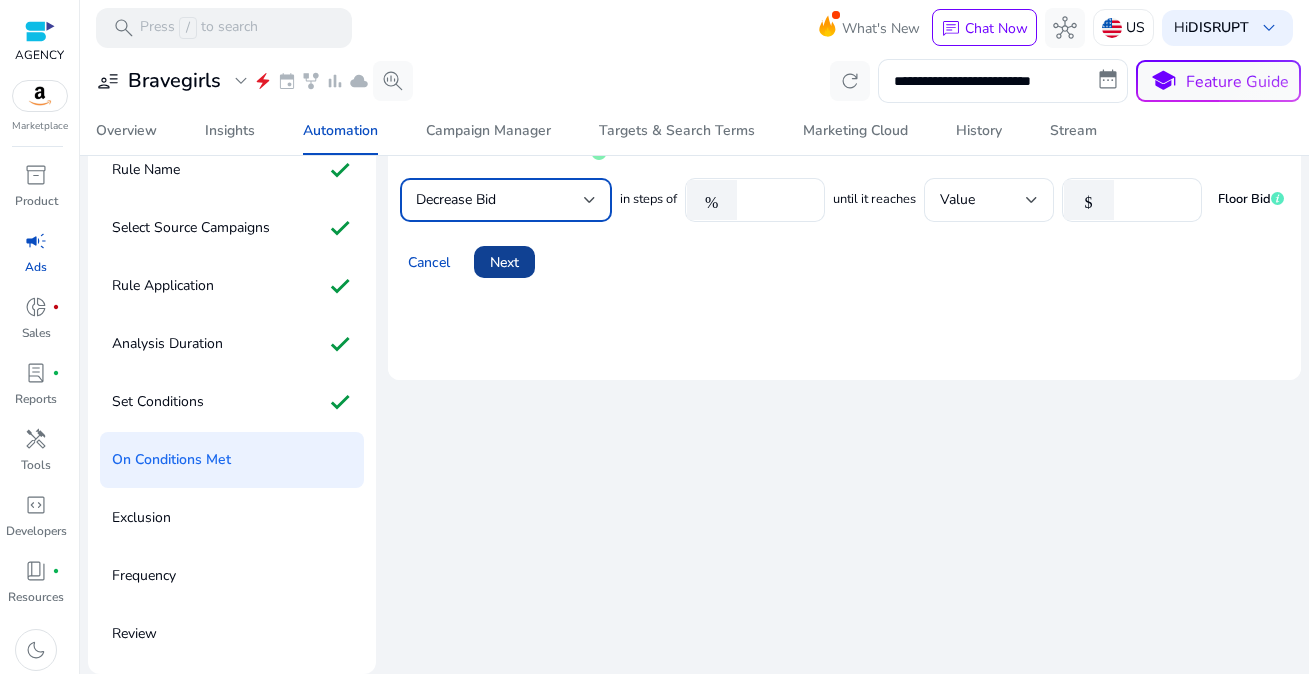click at bounding box center (504, 262) 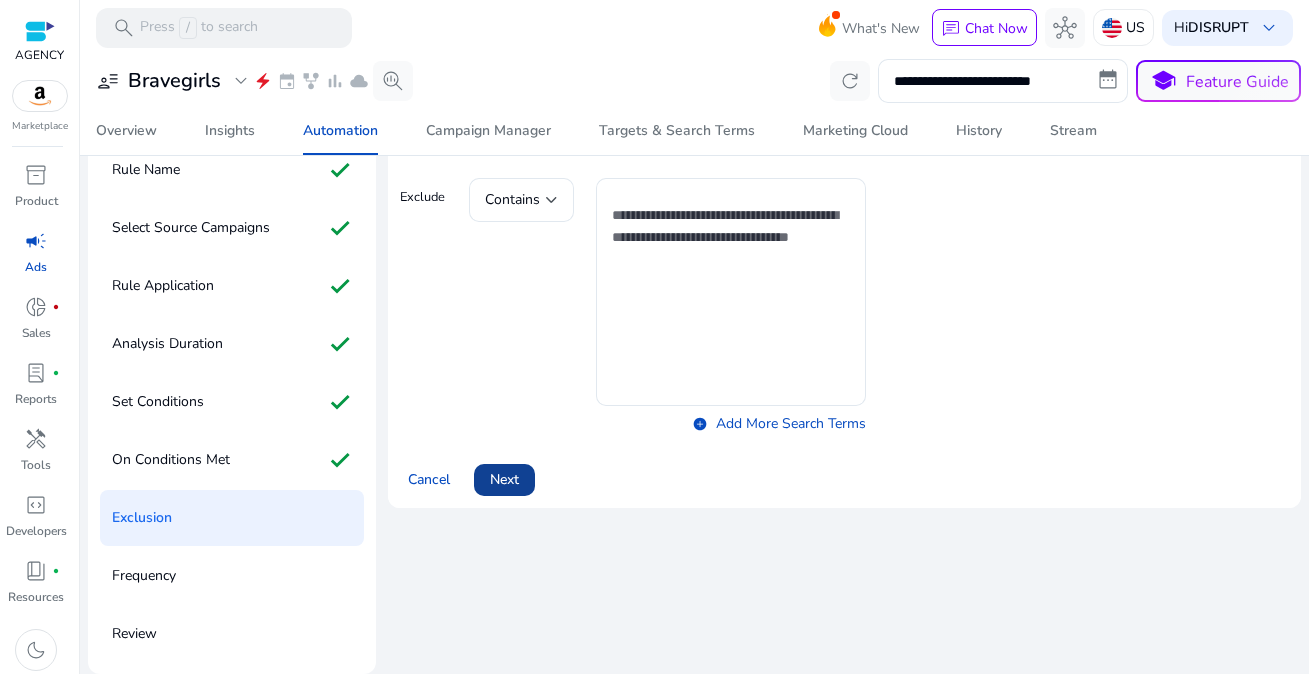 click on "Next" at bounding box center (504, 479) 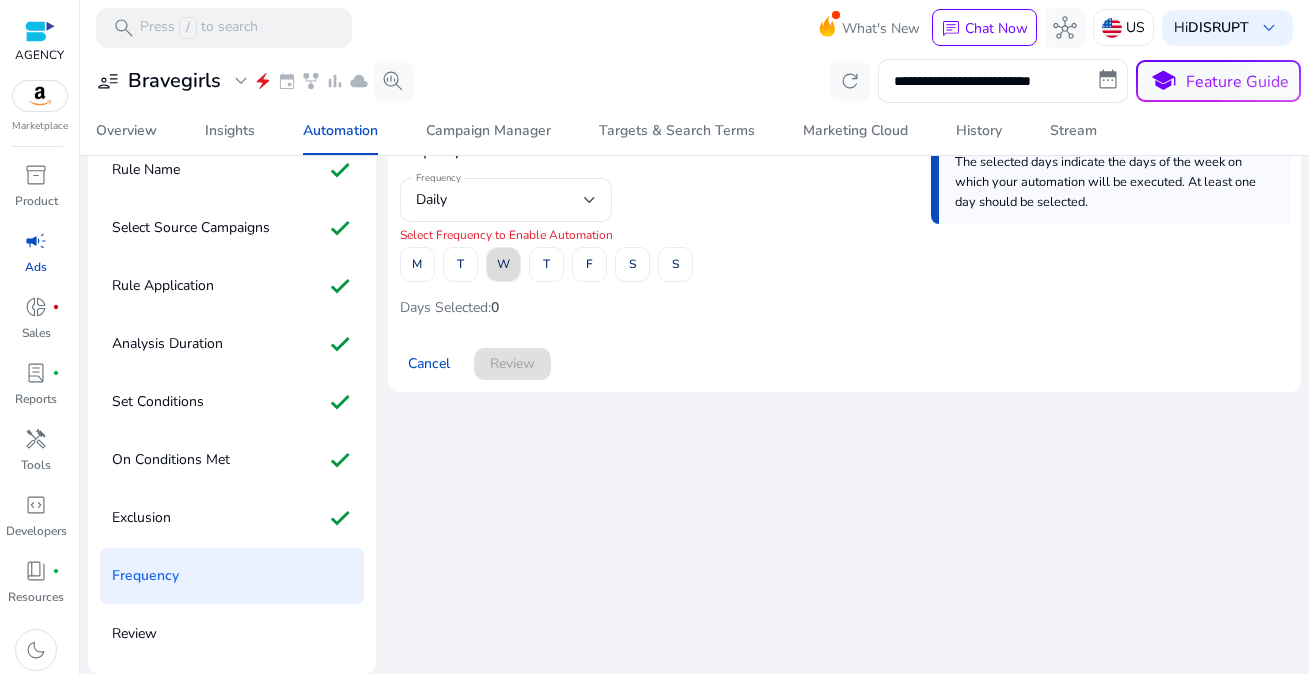 click at bounding box center (503, 265) 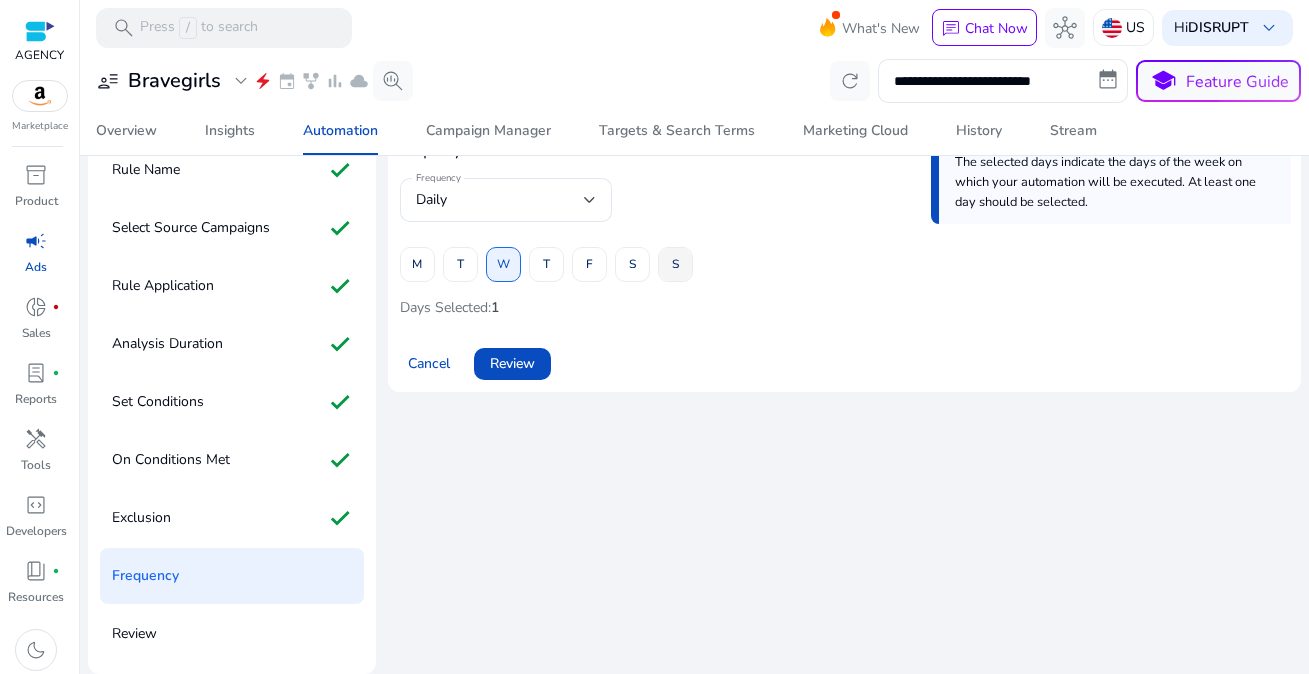click at bounding box center (675, 265) 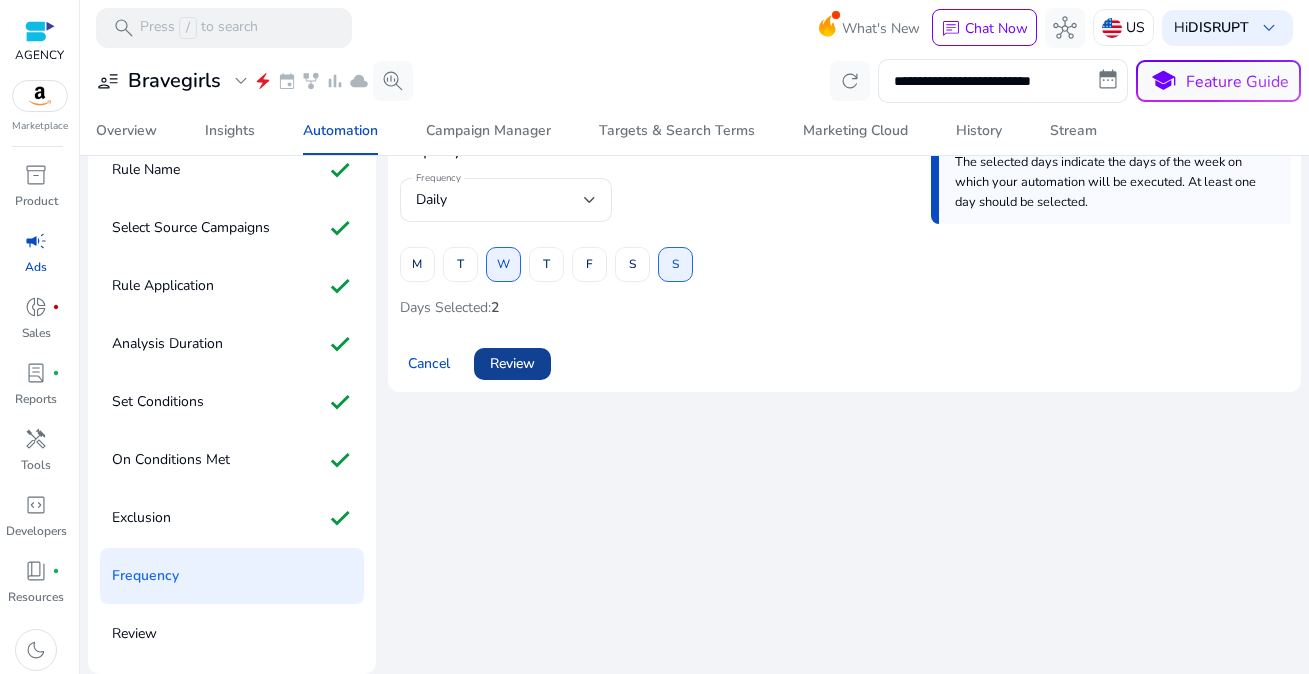 click at bounding box center [512, 364] 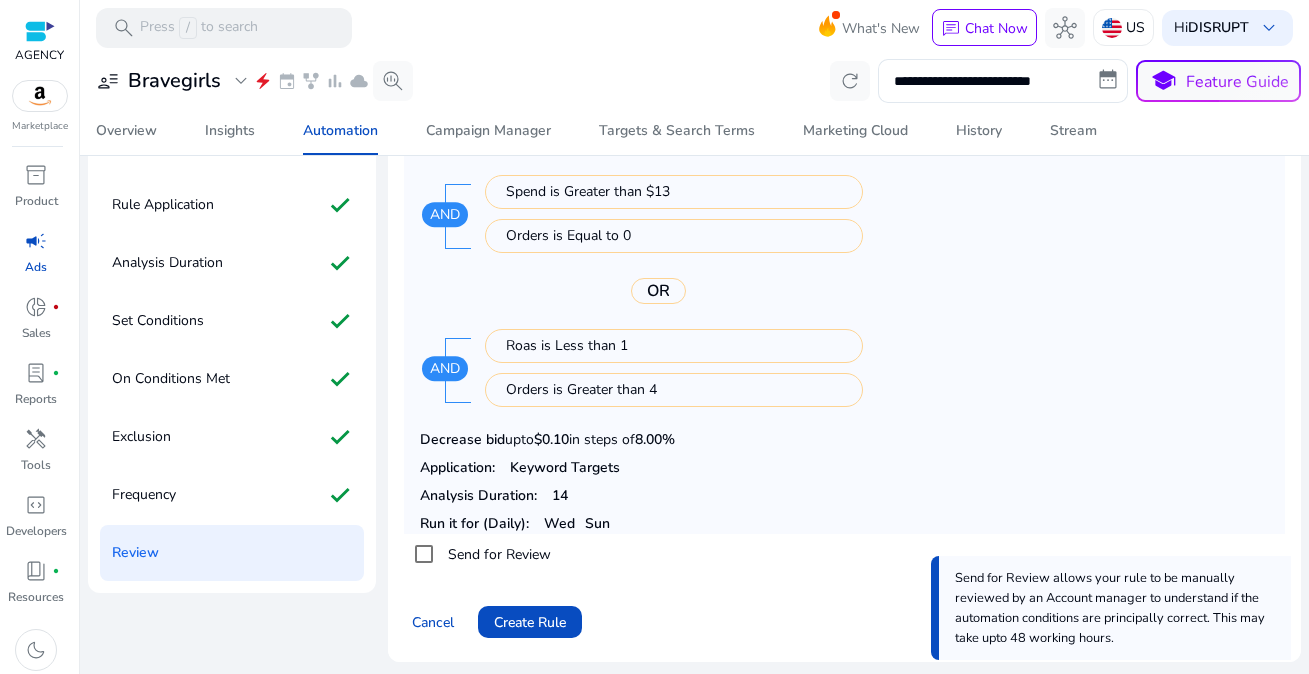 scroll, scrollTop: 198, scrollLeft: 0, axis: vertical 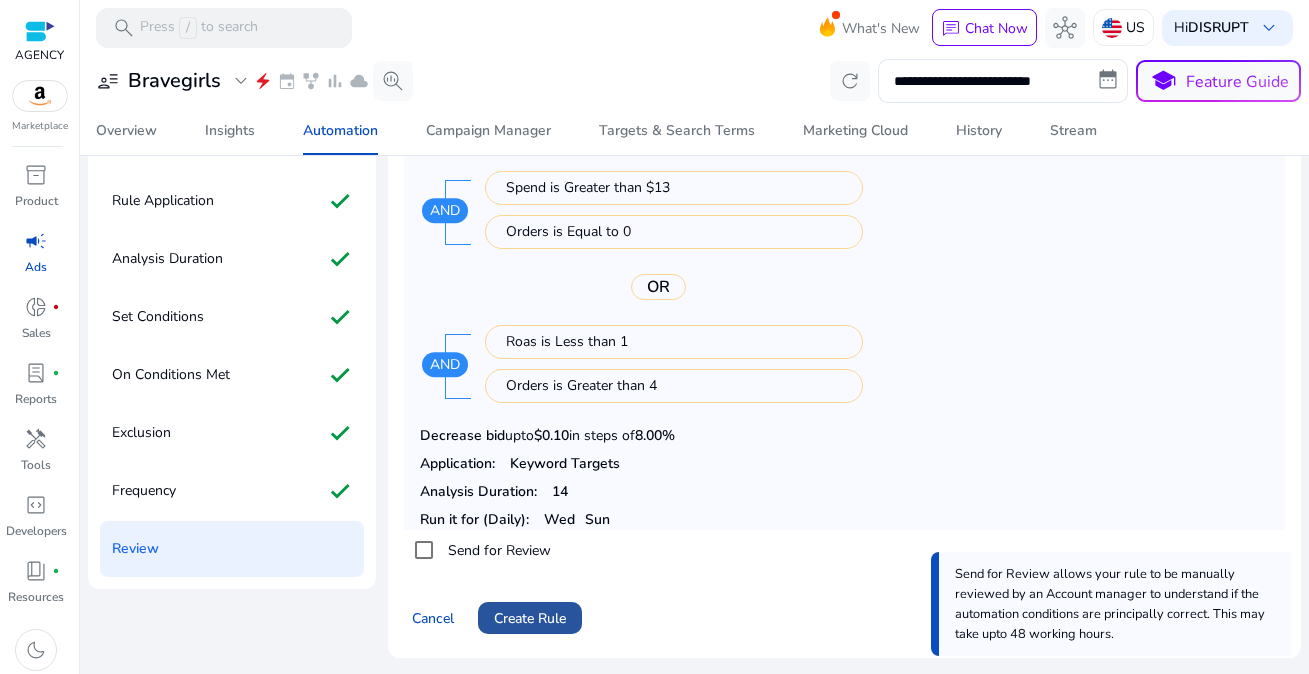 click on "Create Rule" 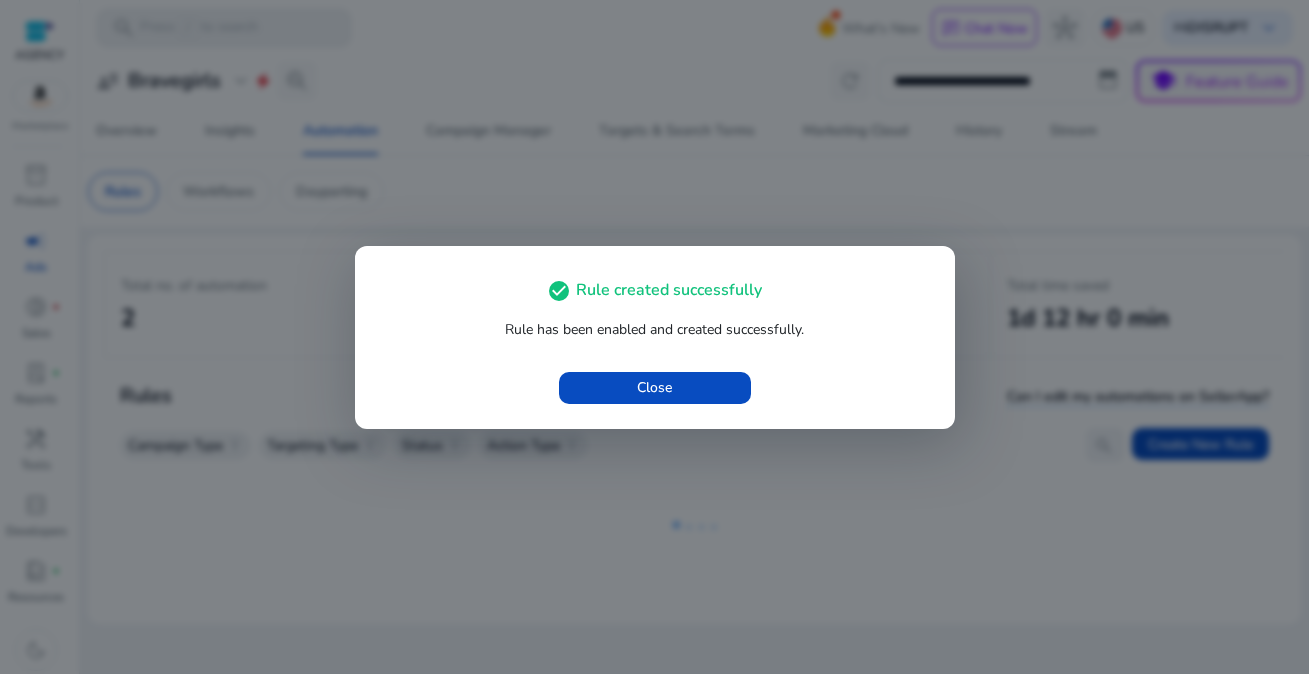 scroll, scrollTop: 0, scrollLeft: 0, axis: both 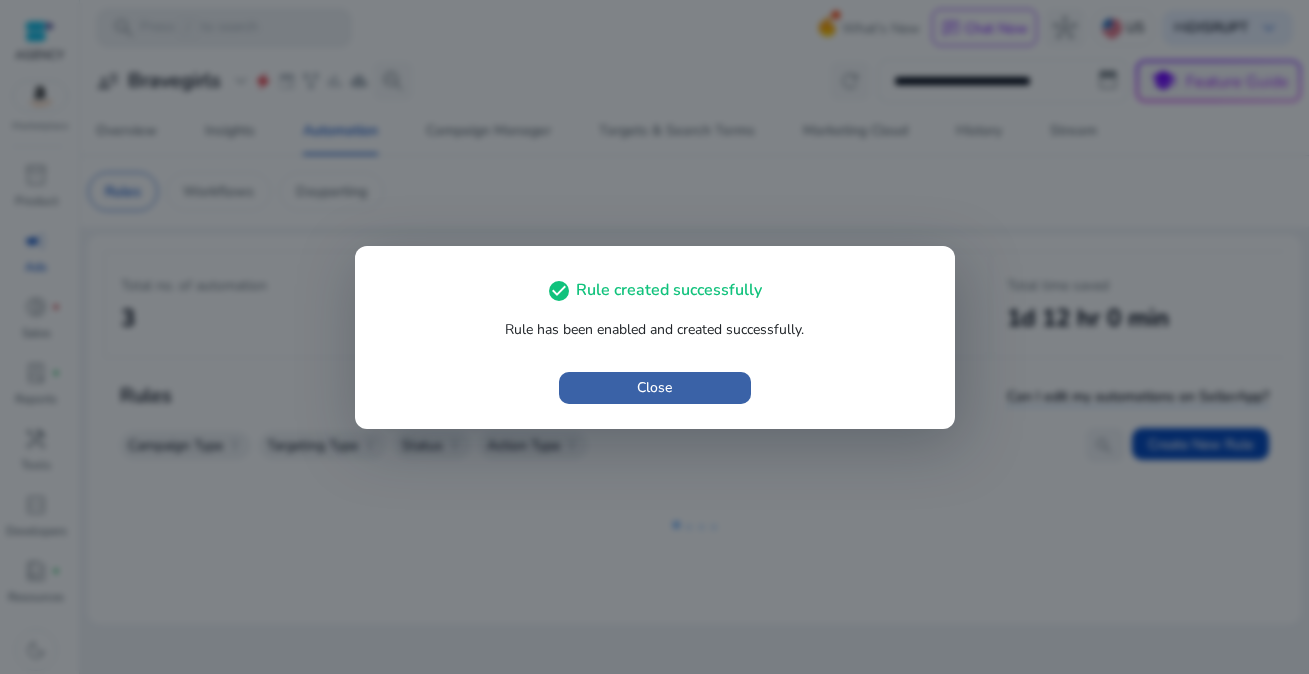 click at bounding box center [655, 388] 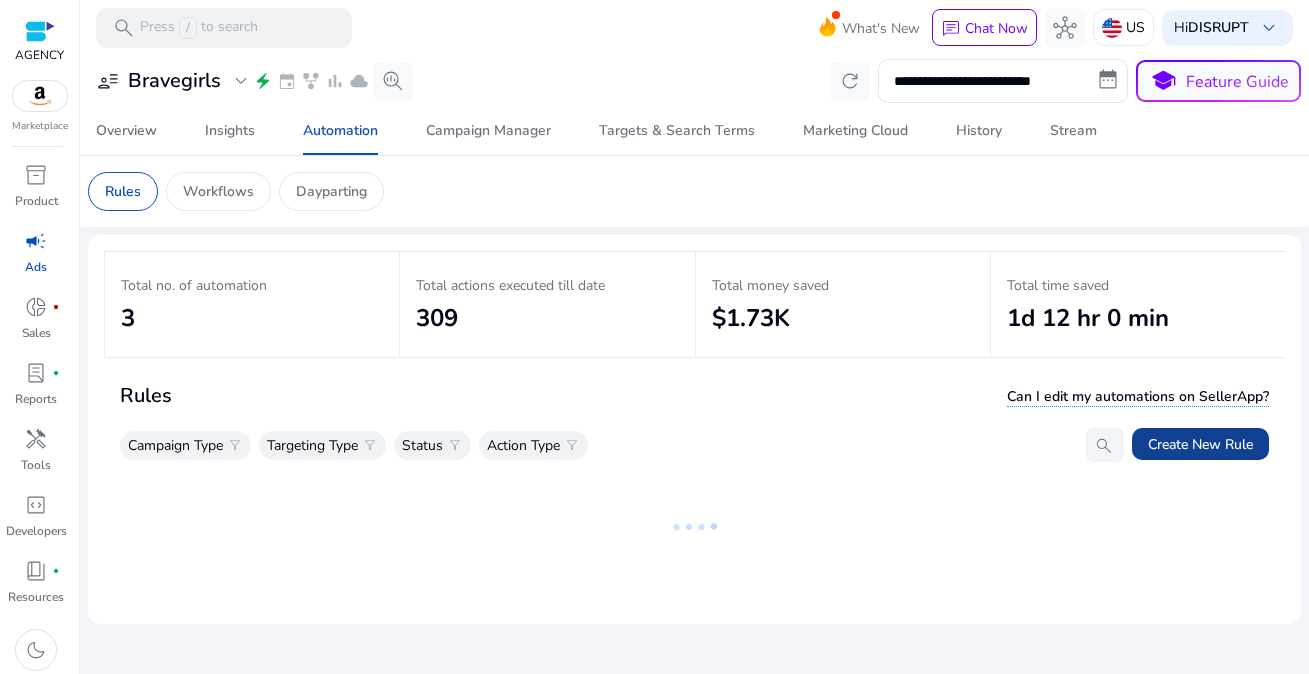 click 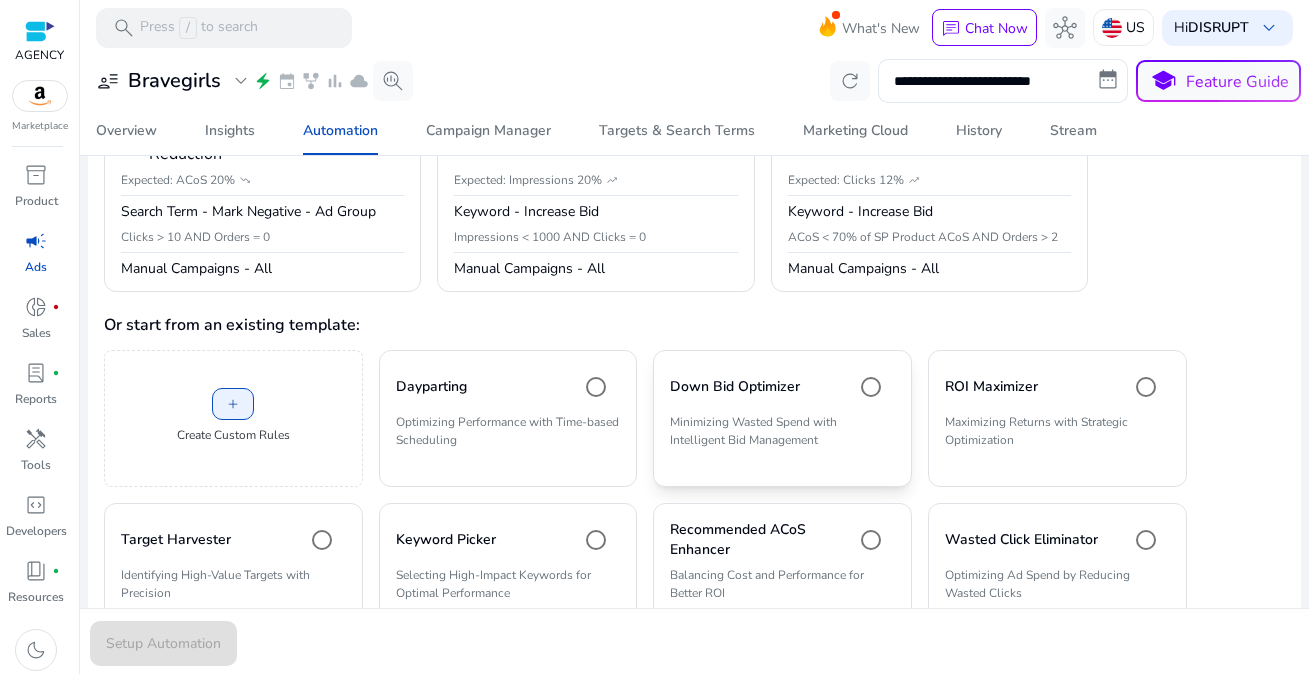 scroll, scrollTop: 501, scrollLeft: 0, axis: vertical 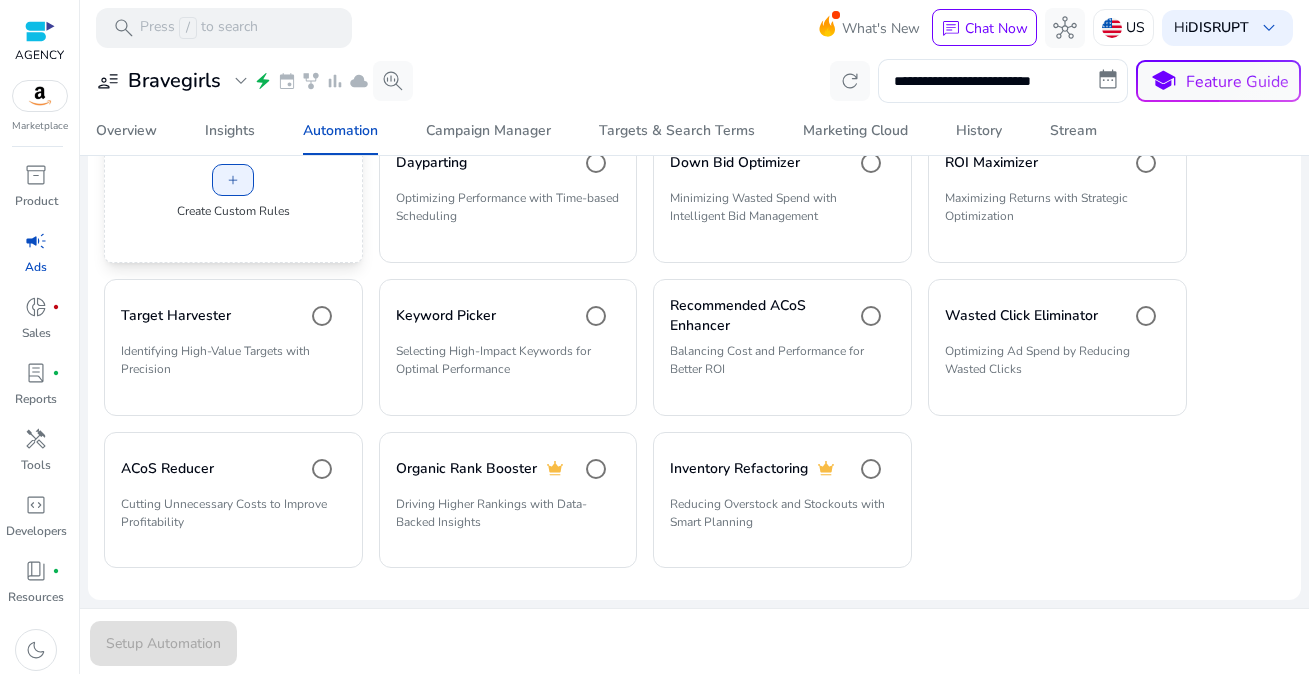 click on "add   Create Custom Rules" 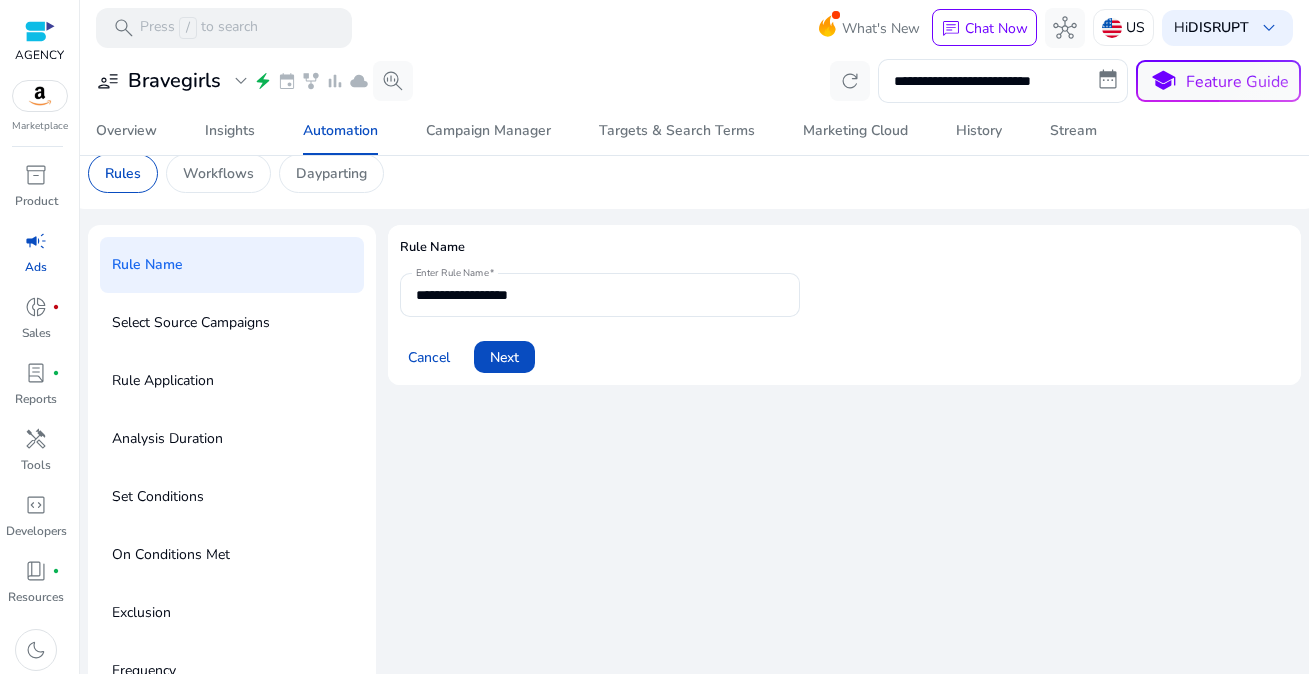scroll, scrollTop: 37, scrollLeft: 0, axis: vertical 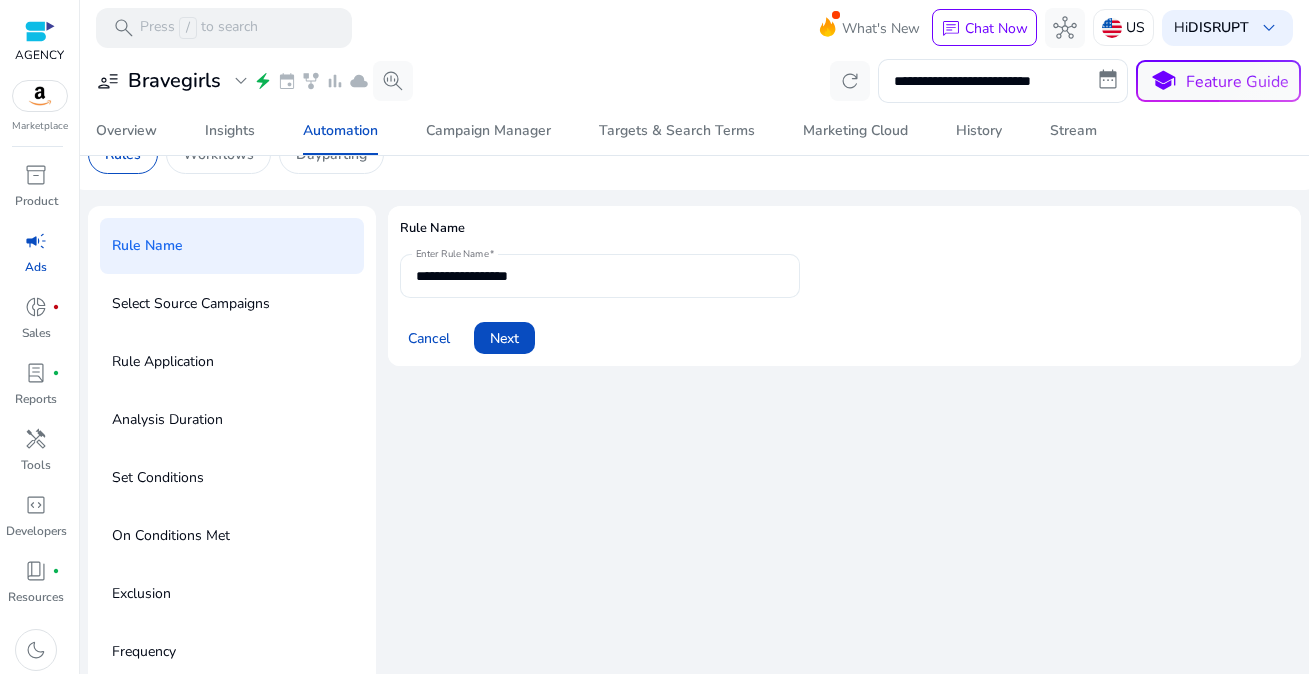 click on "**********" at bounding box center [600, 276] 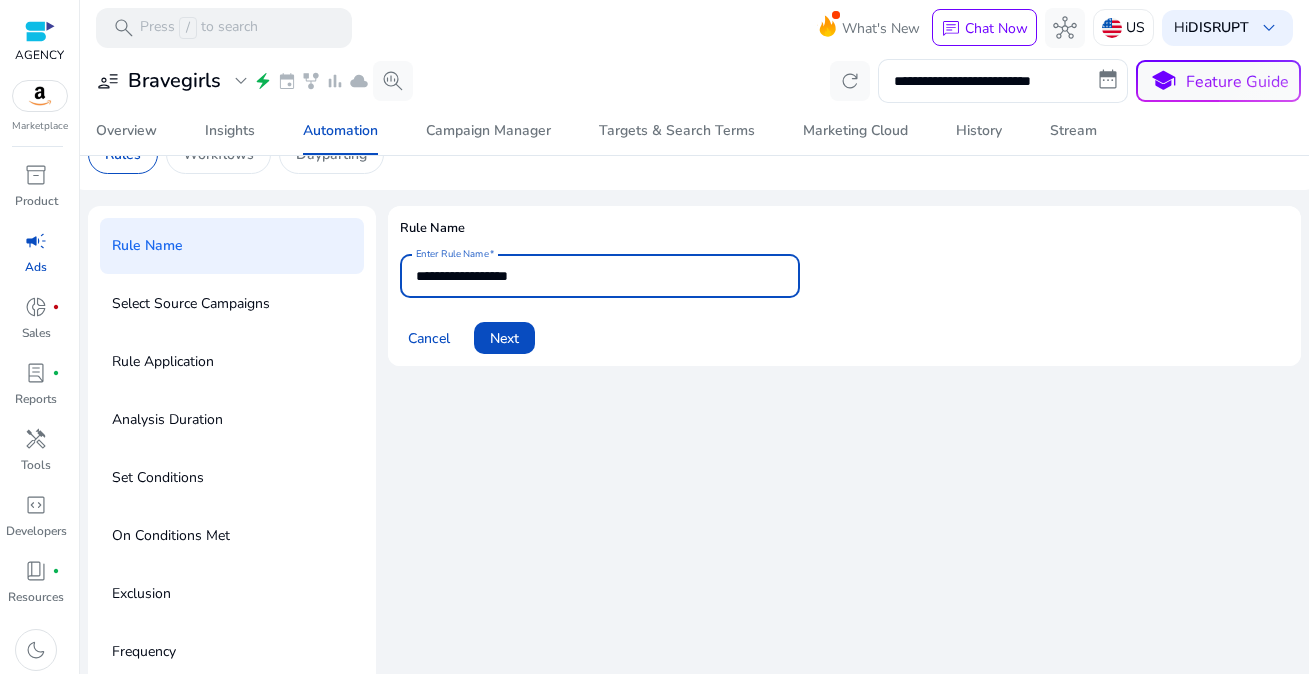 click on "**********" at bounding box center (600, 276) 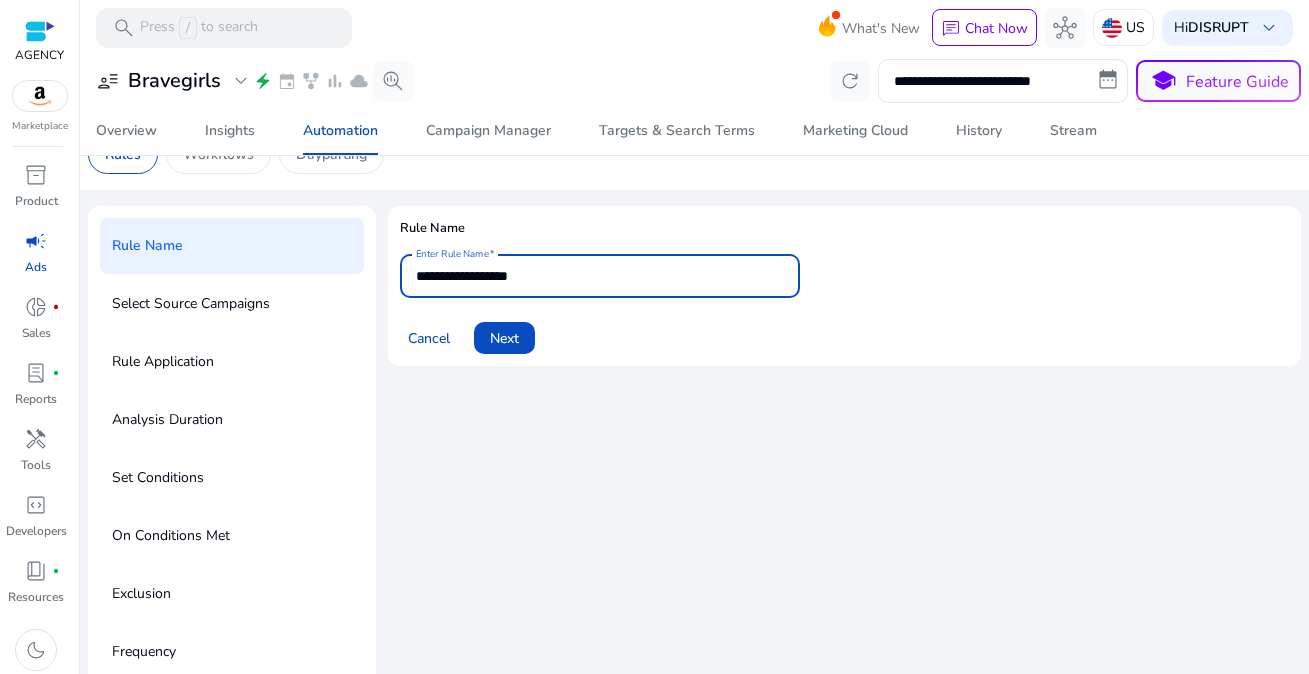 click on "**********" at bounding box center (600, 276) 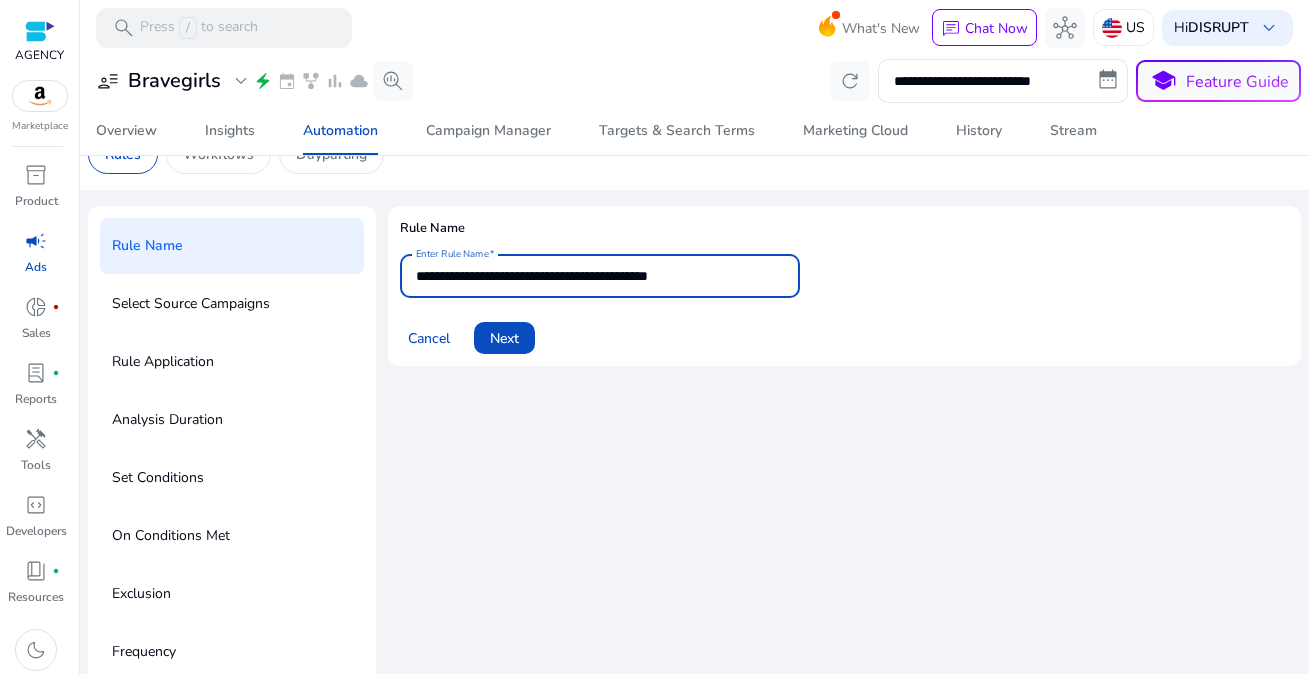 click on "**********" at bounding box center (600, 276) 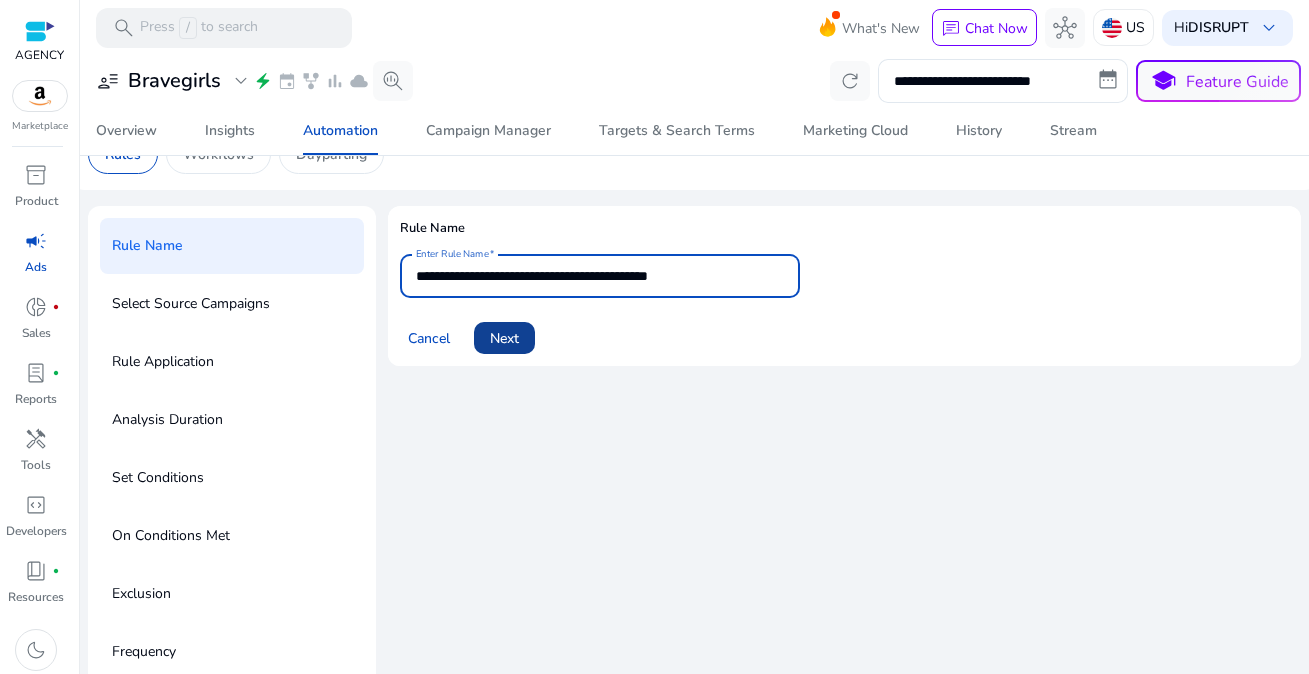 type on "**********" 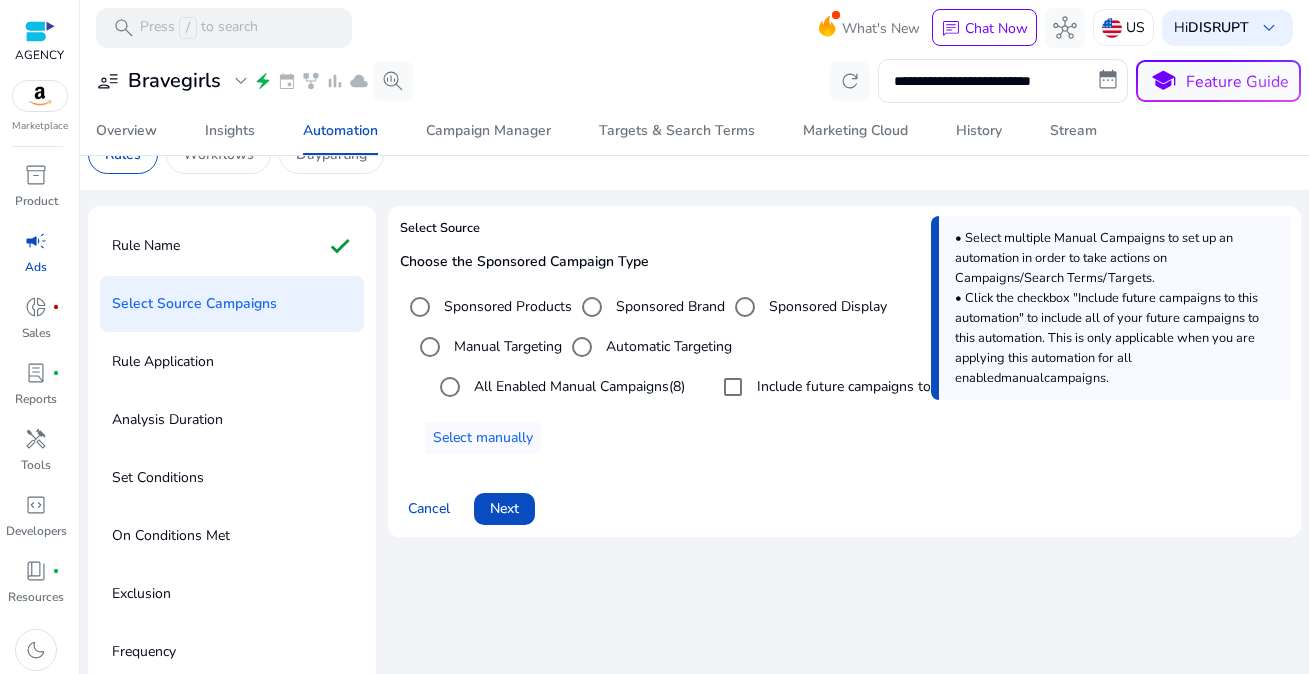 scroll, scrollTop: 41, scrollLeft: 0, axis: vertical 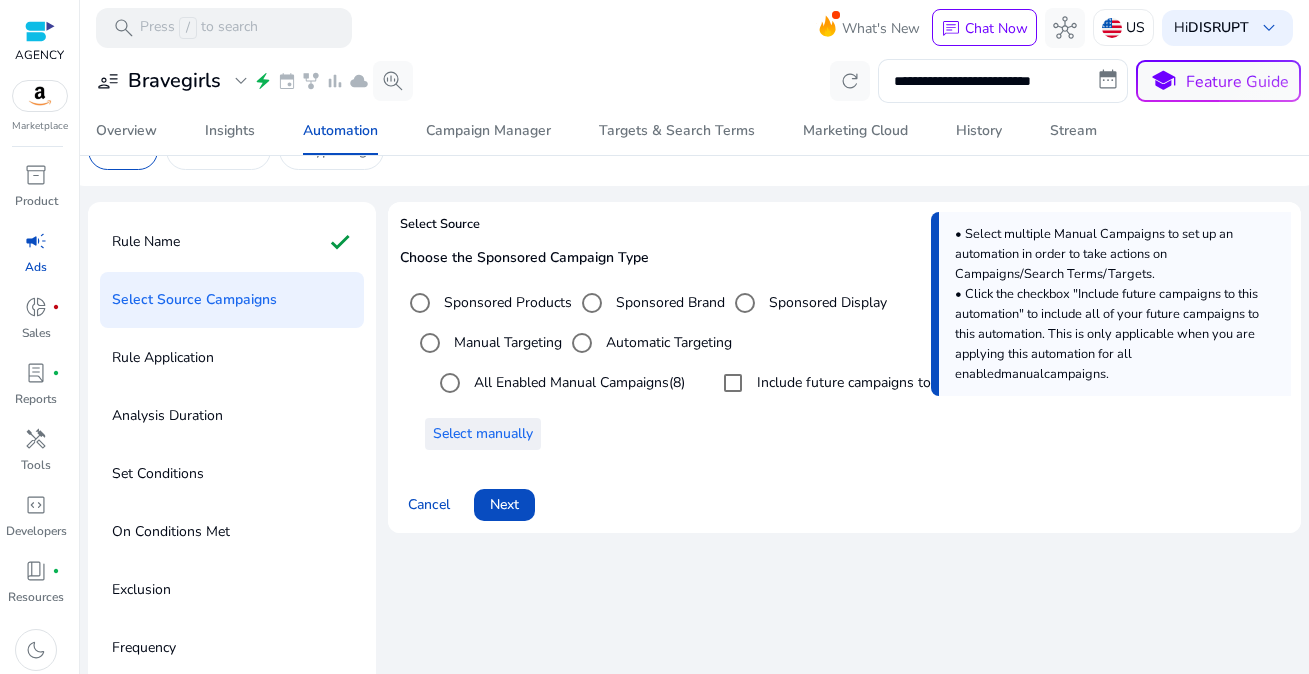 click on "Select manually" at bounding box center [483, 433] 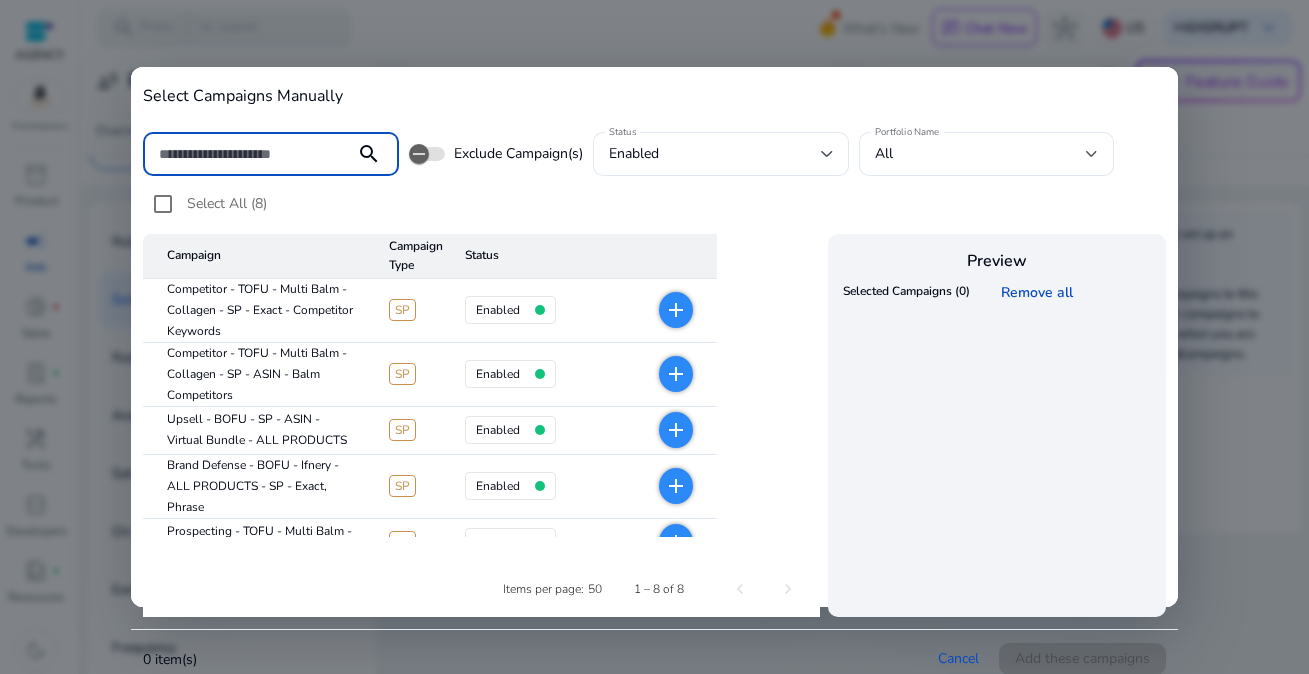 click at bounding box center [249, 154] 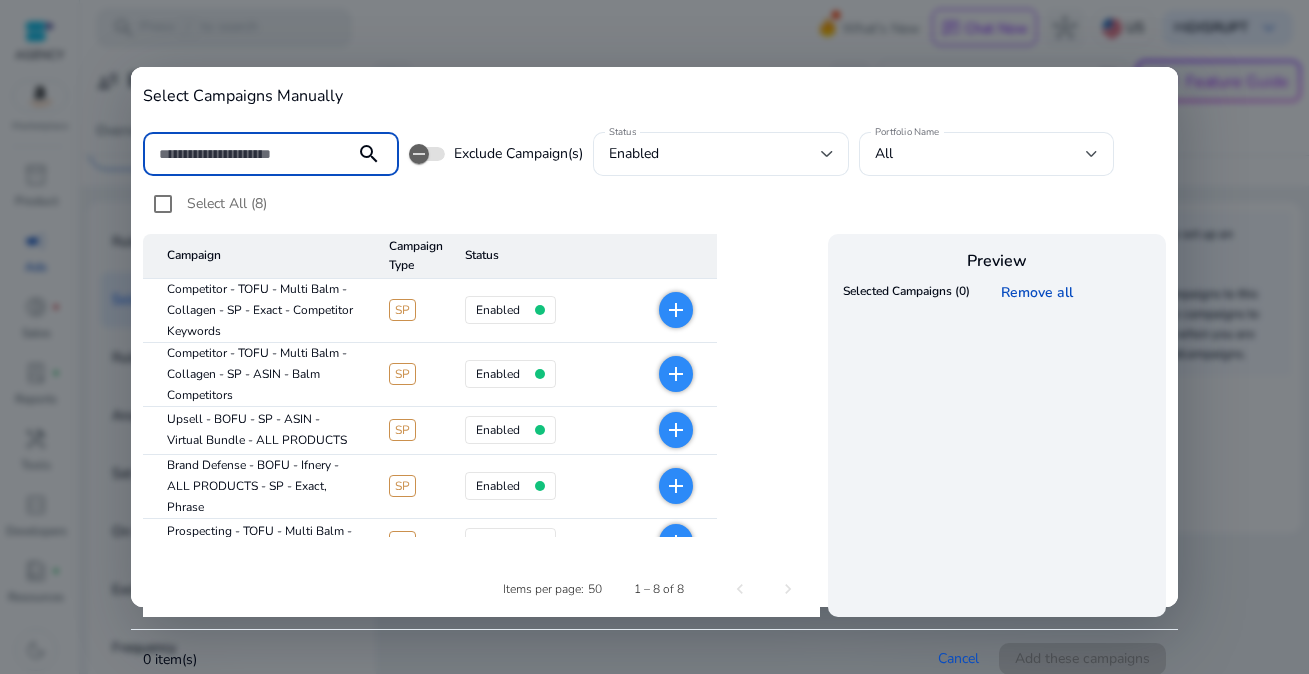 click at bounding box center (249, 154) 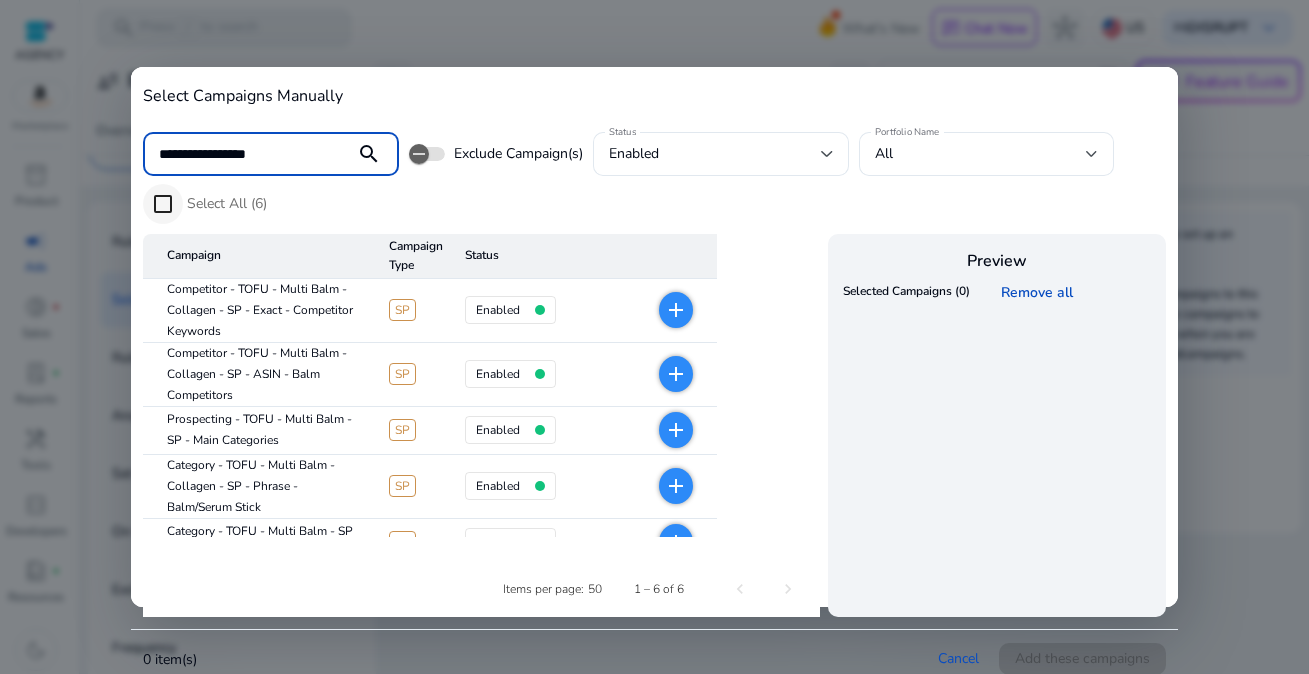 type on "**********" 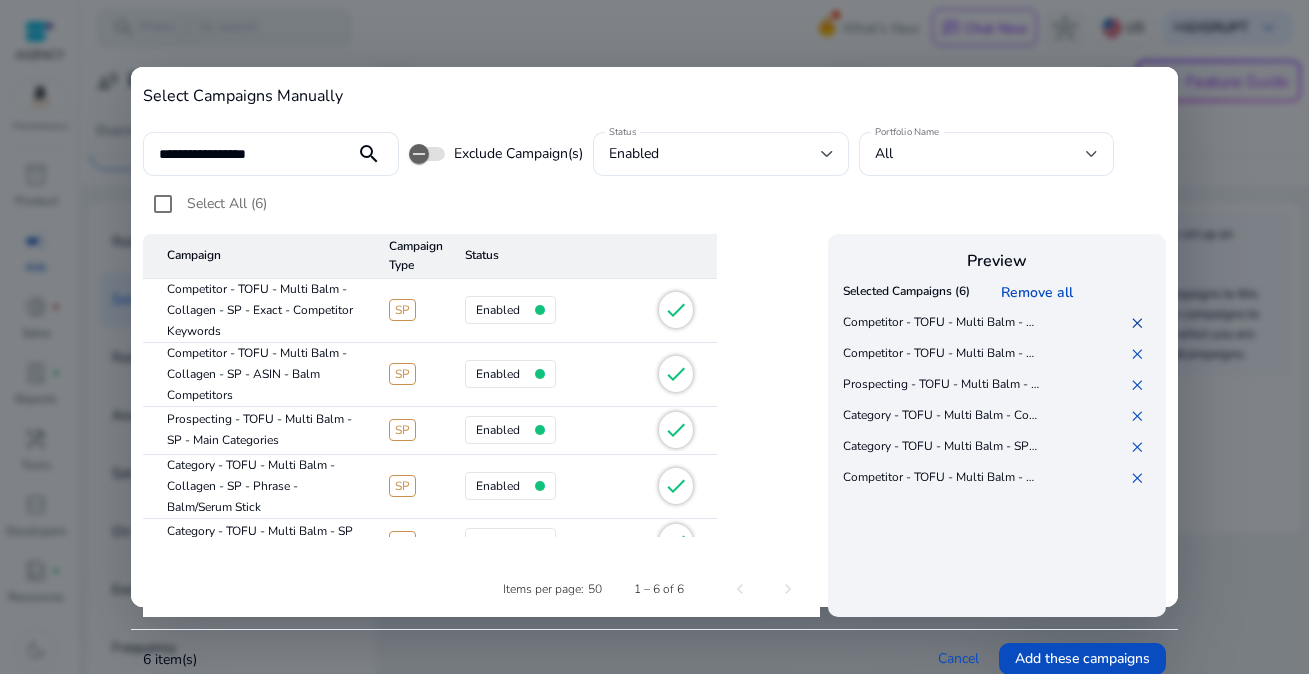 click on "✕" at bounding box center (1141, 323) 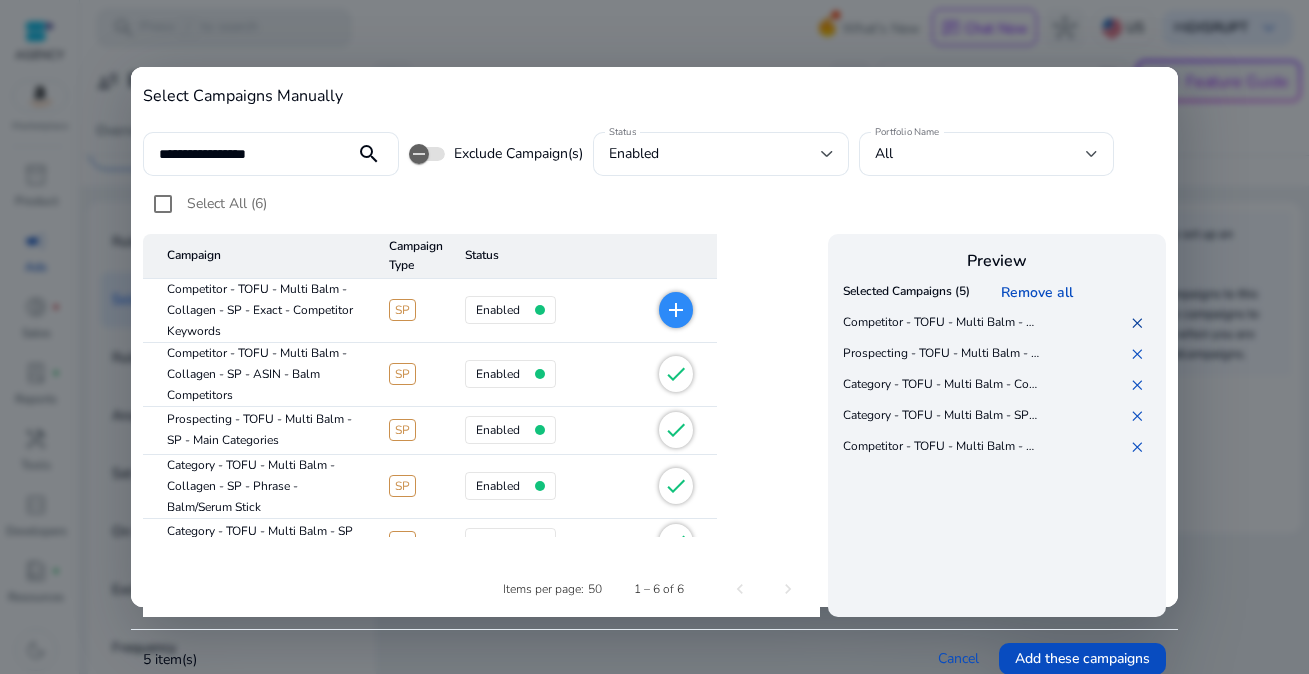 click on "✕" at bounding box center (1141, 323) 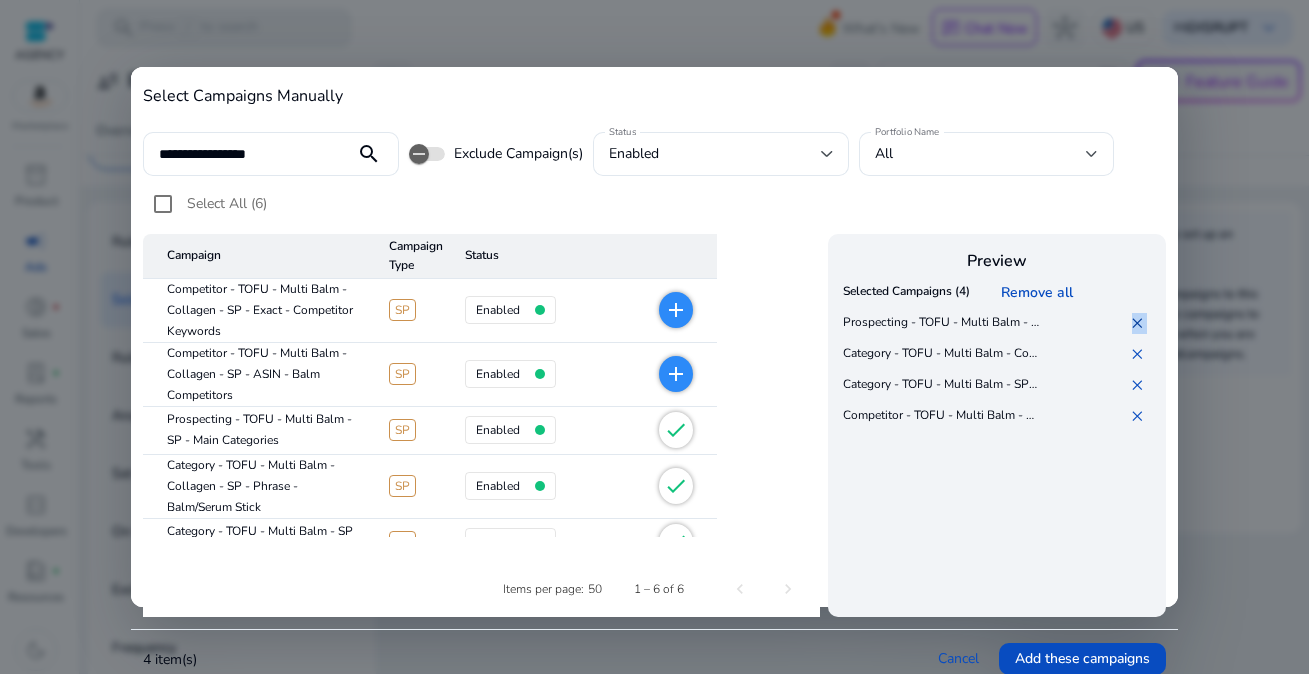 click on "✕" at bounding box center (1141, 323) 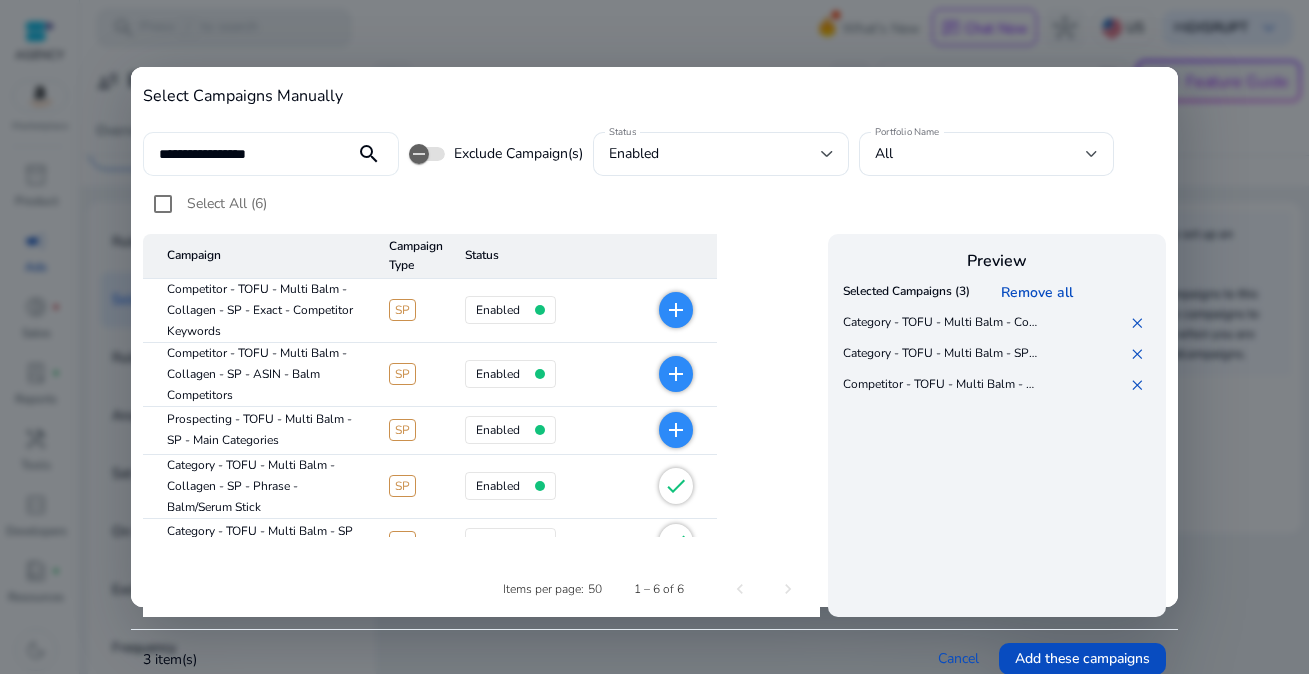 click on "**********" at bounding box center (249, 154) 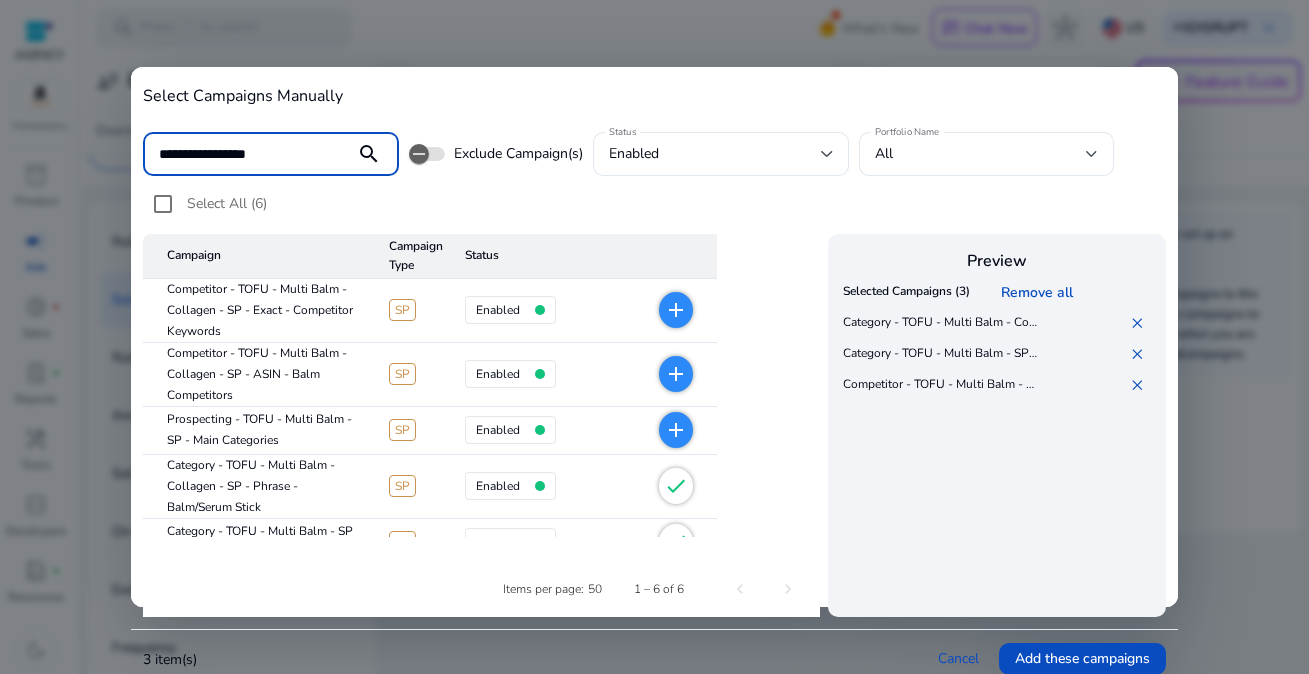 drag, startPoint x: 186, startPoint y: 156, endPoint x: 154, endPoint y: 151, distance: 32.38827 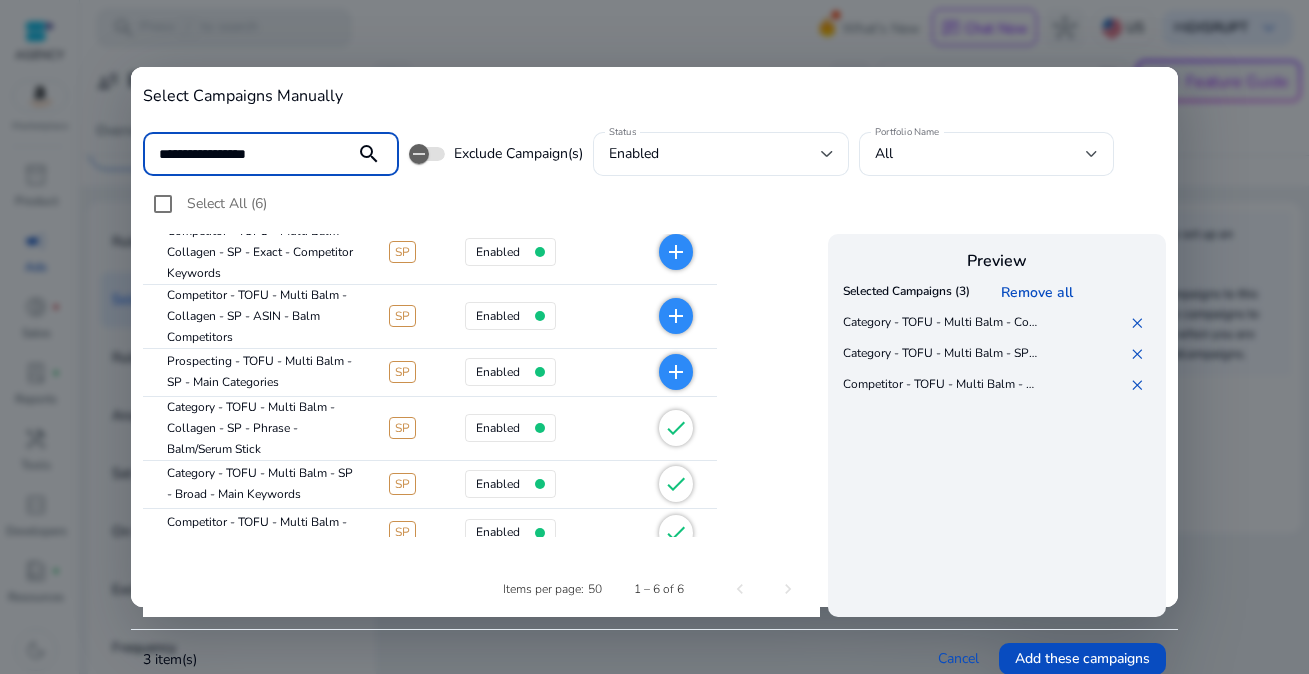 scroll, scrollTop: 61, scrollLeft: 0, axis: vertical 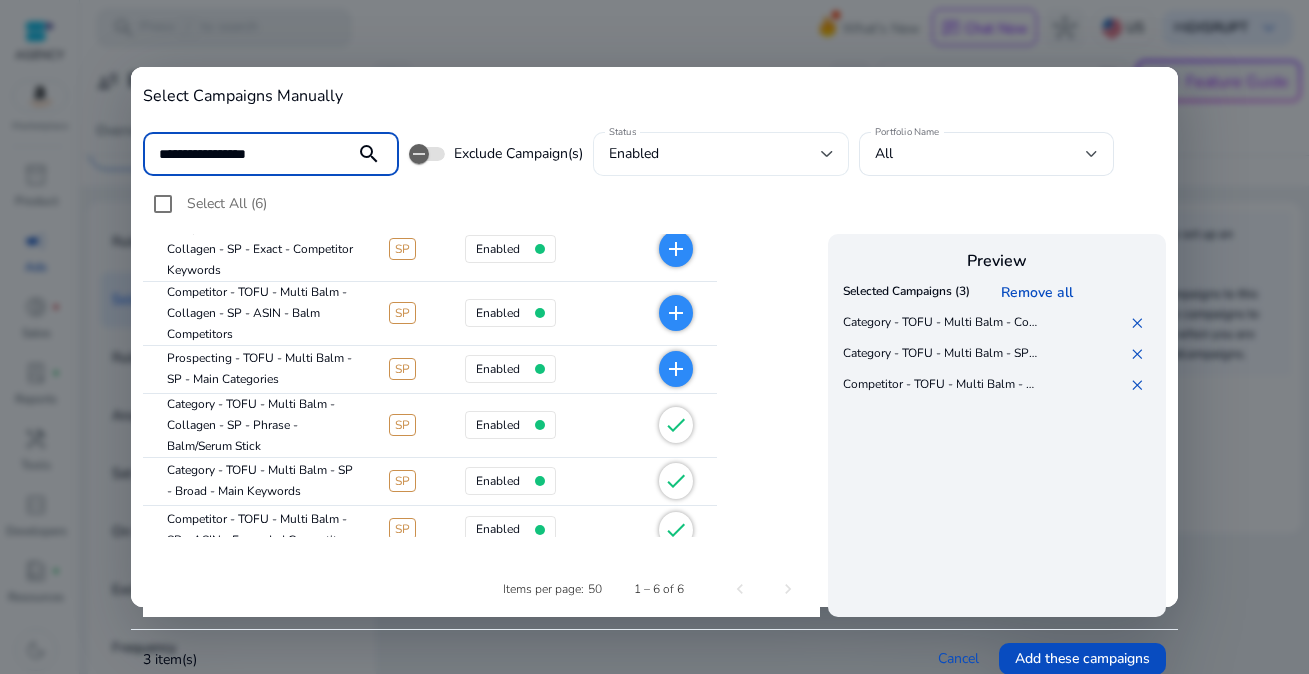 click on "enabled" at bounding box center (721, 154) 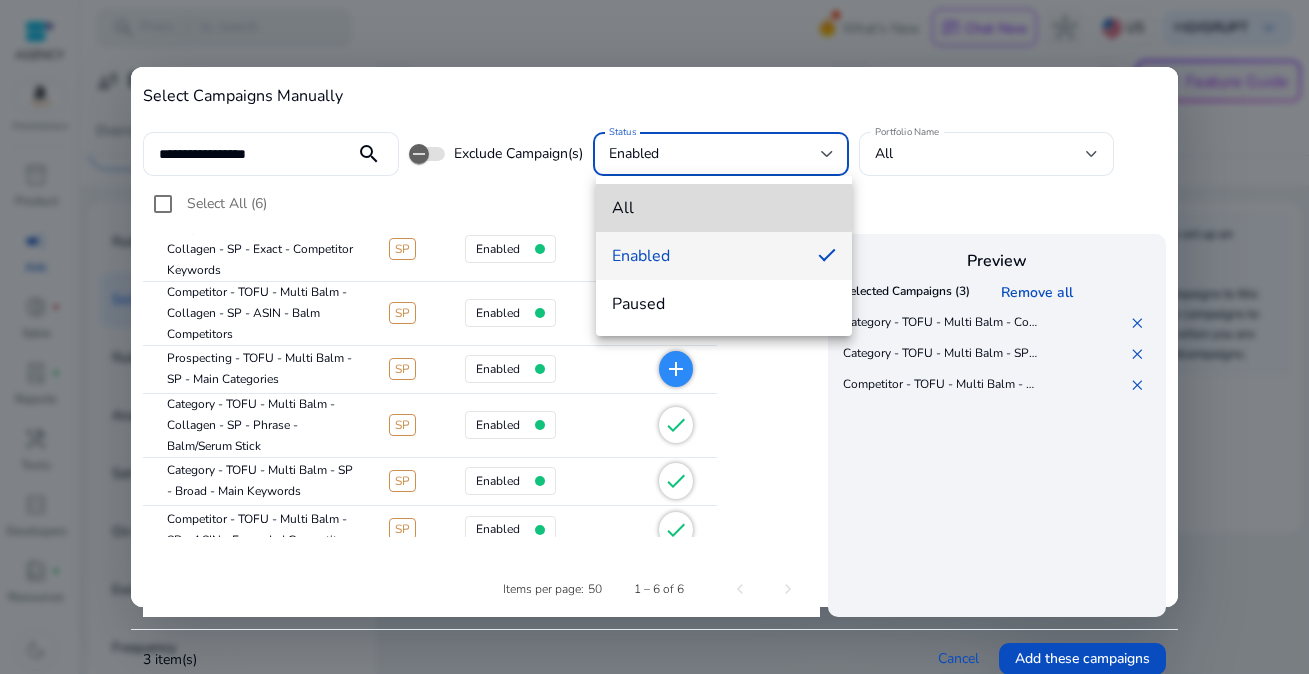click on "all" at bounding box center (724, 208) 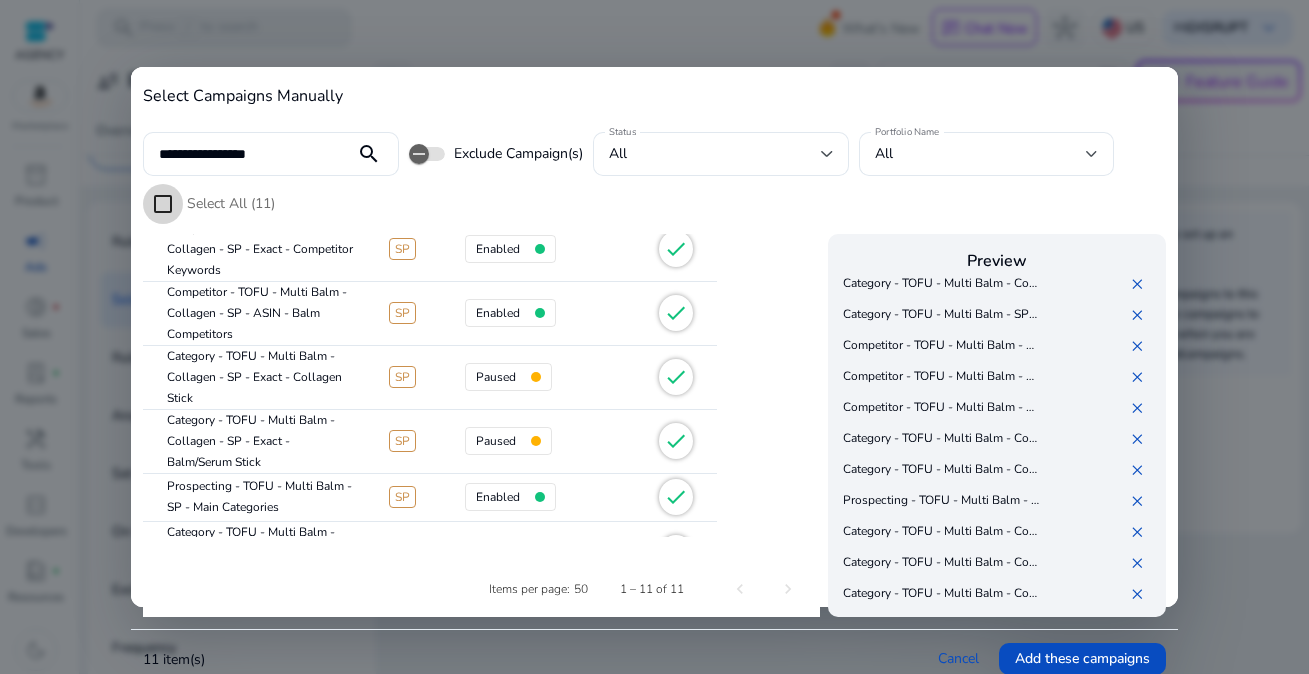 scroll, scrollTop: 38, scrollLeft: 0, axis: vertical 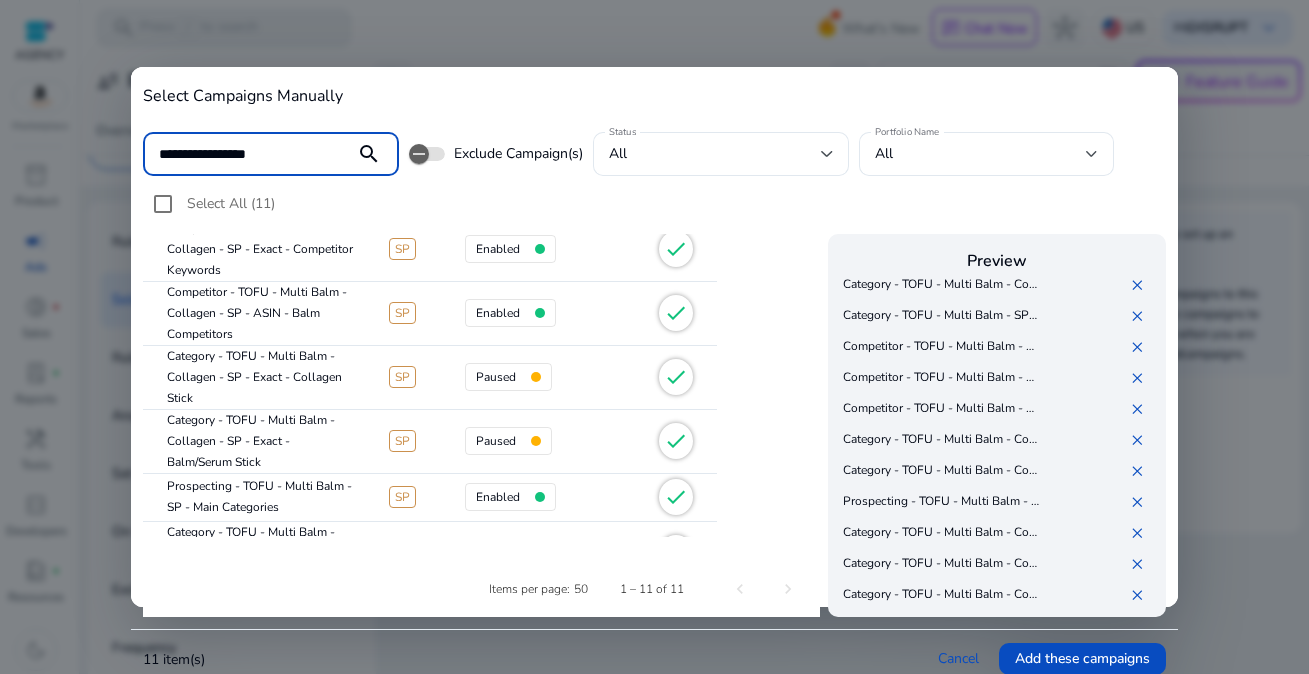 click on "**********" at bounding box center [249, 154] 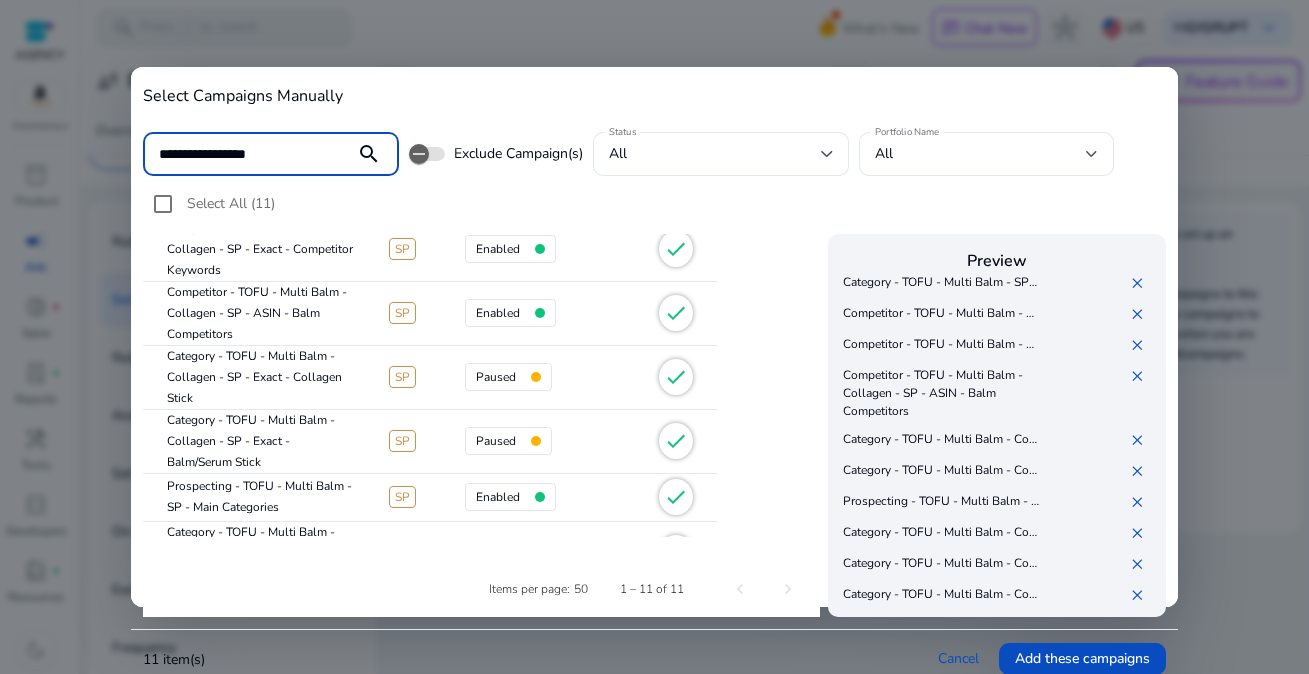 scroll, scrollTop: 0, scrollLeft: 0, axis: both 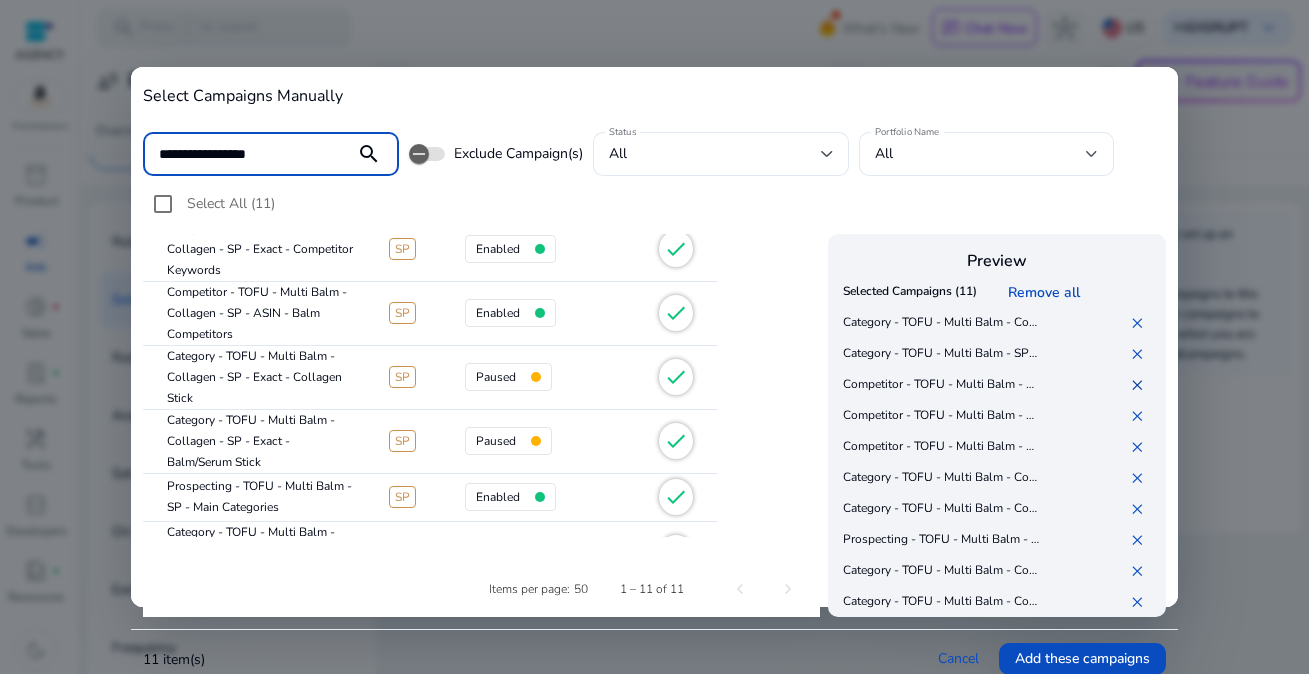 click on "✕" at bounding box center (1141, 385) 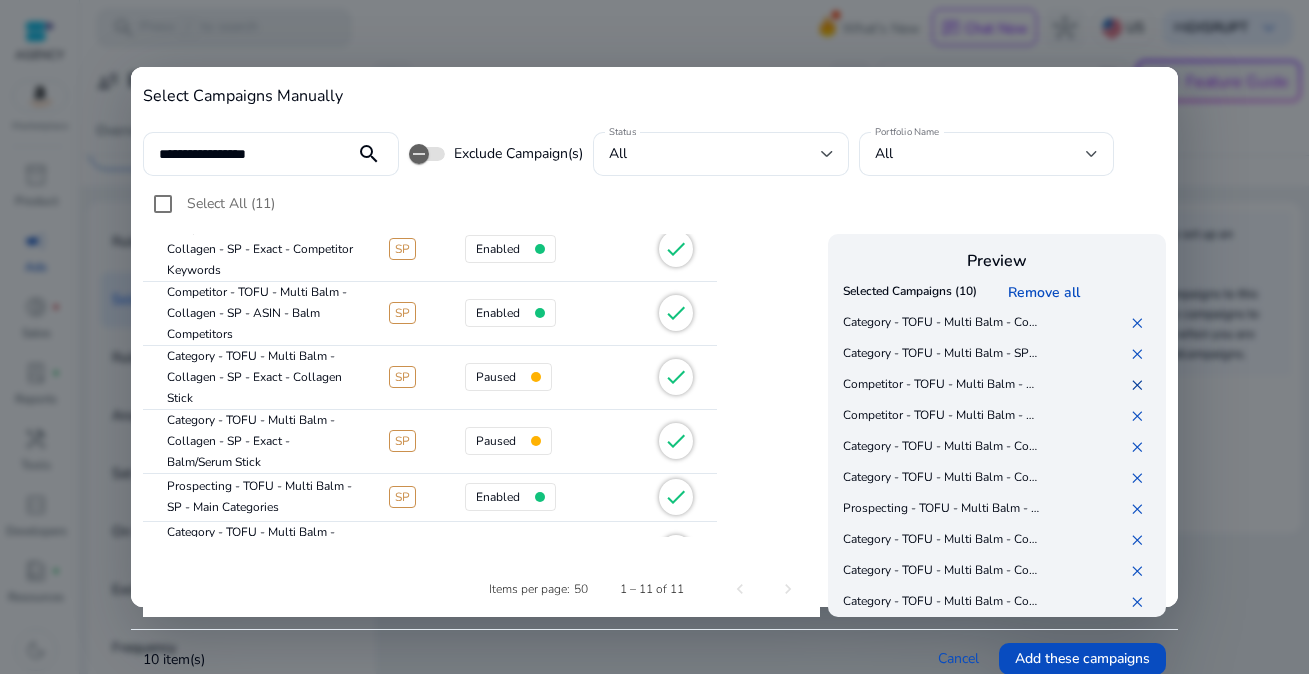 click on "✕" at bounding box center (1141, 385) 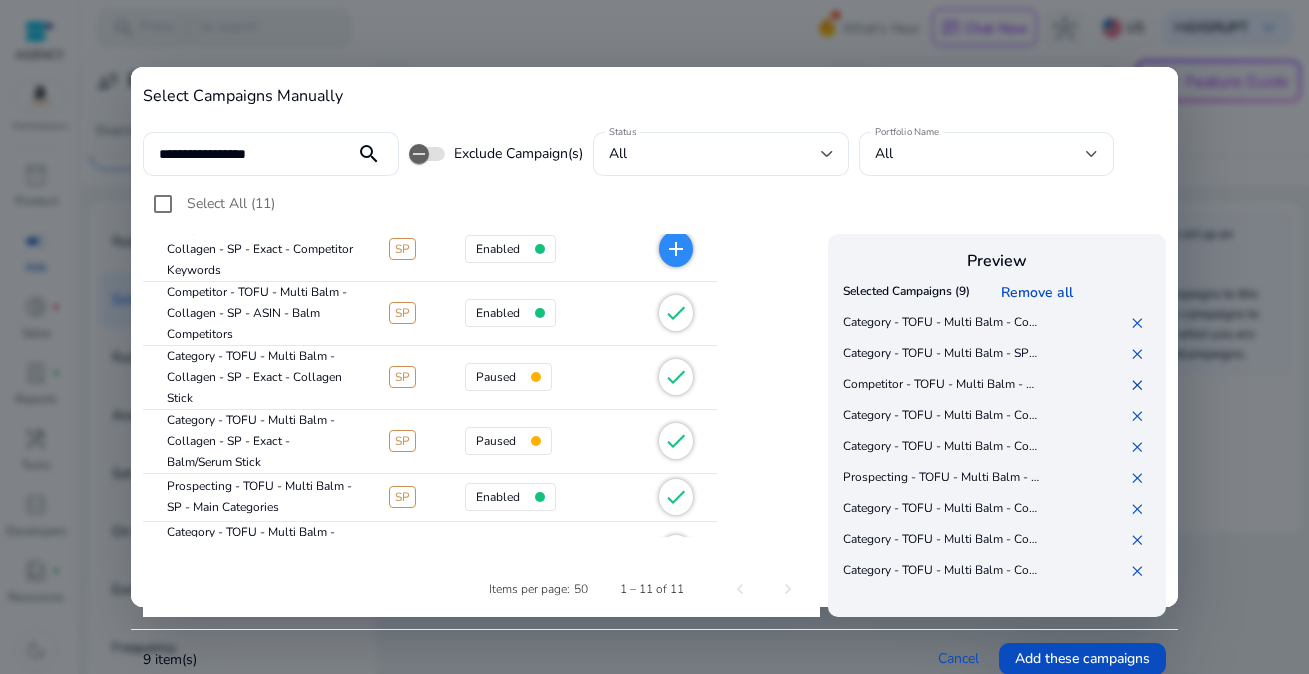 click on "✕" at bounding box center (1141, 385) 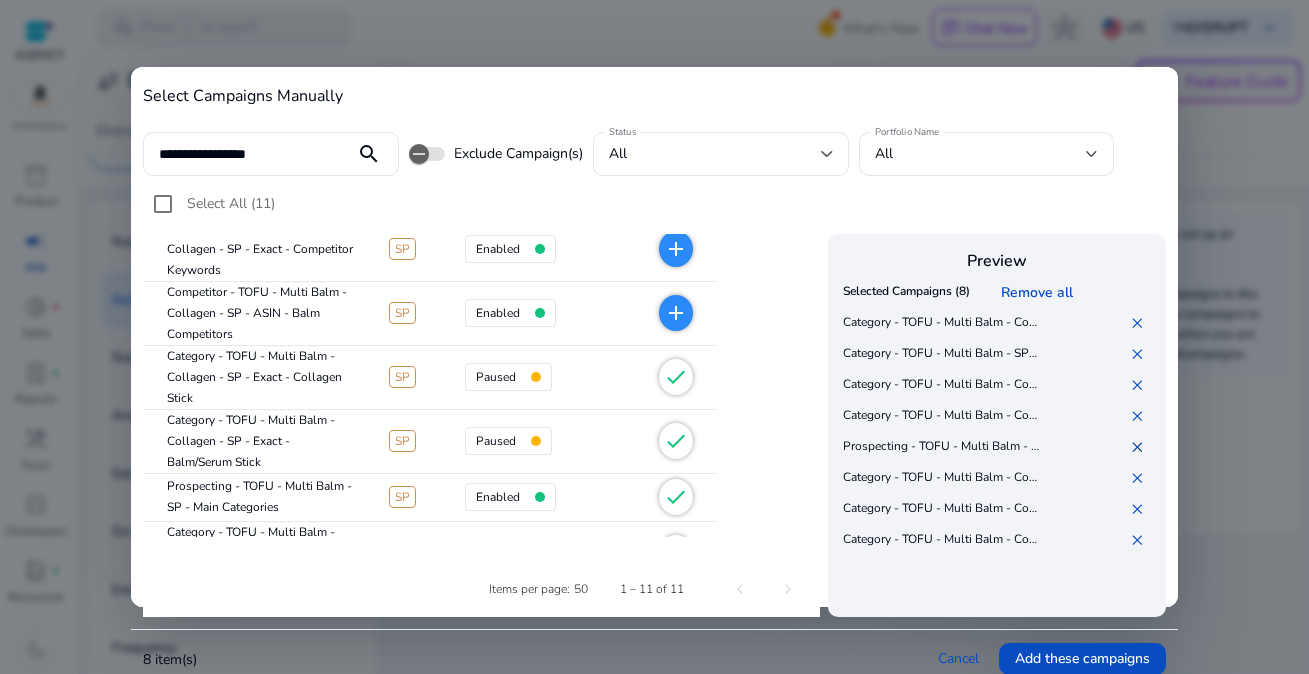 click on "✕" at bounding box center (1141, 447) 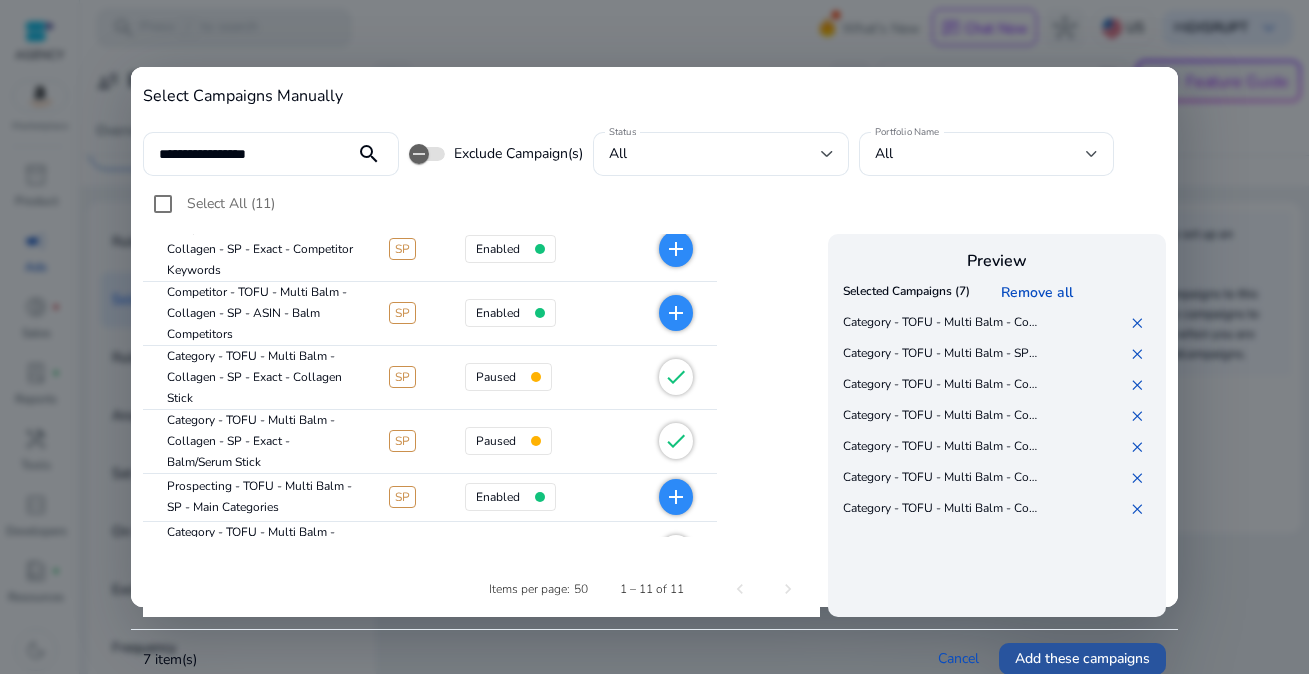 click on "Add these campaigns" at bounding box center [1082, 658] 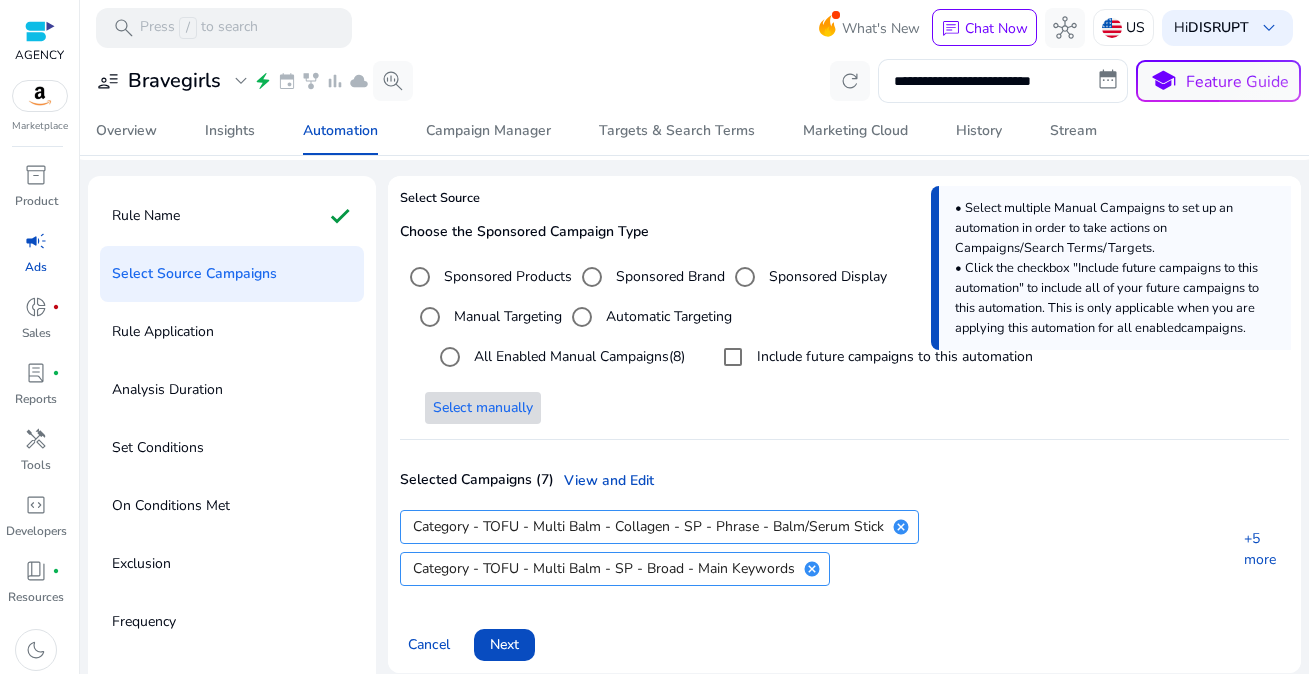 scroll, scrollTop: 113, scrollLeft: 0, axis: vertical 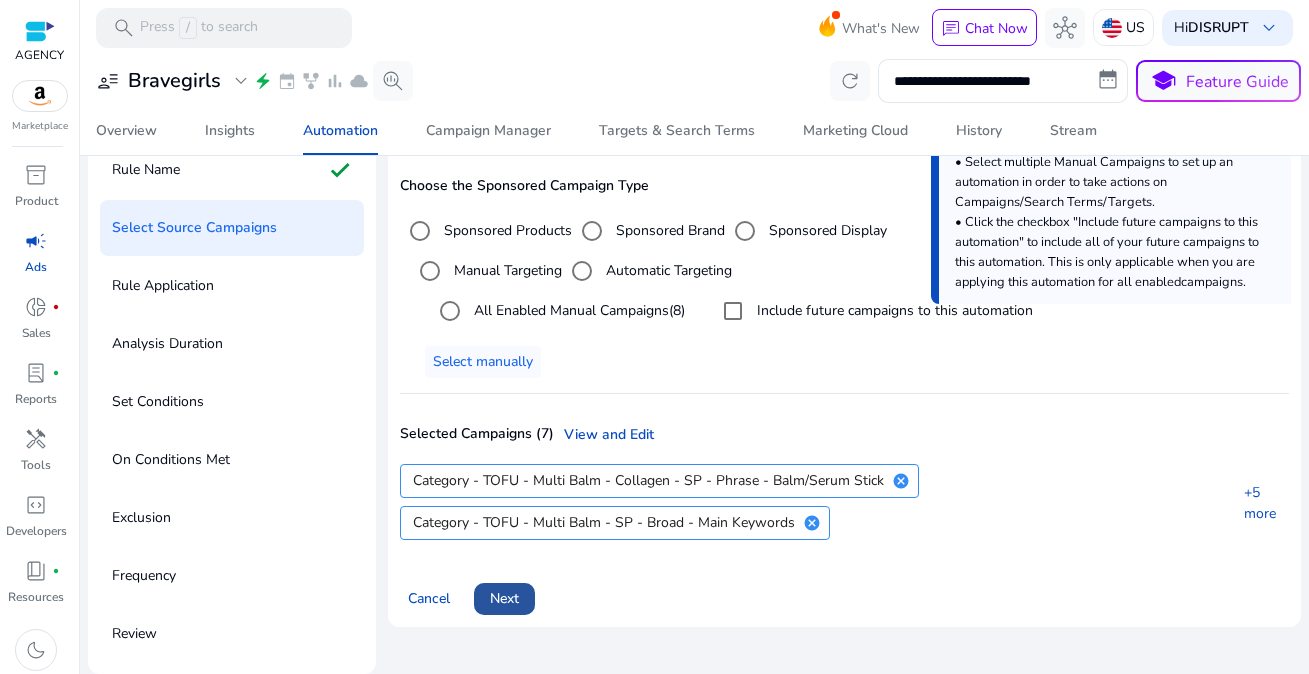 click at bounding box center (504, 599) 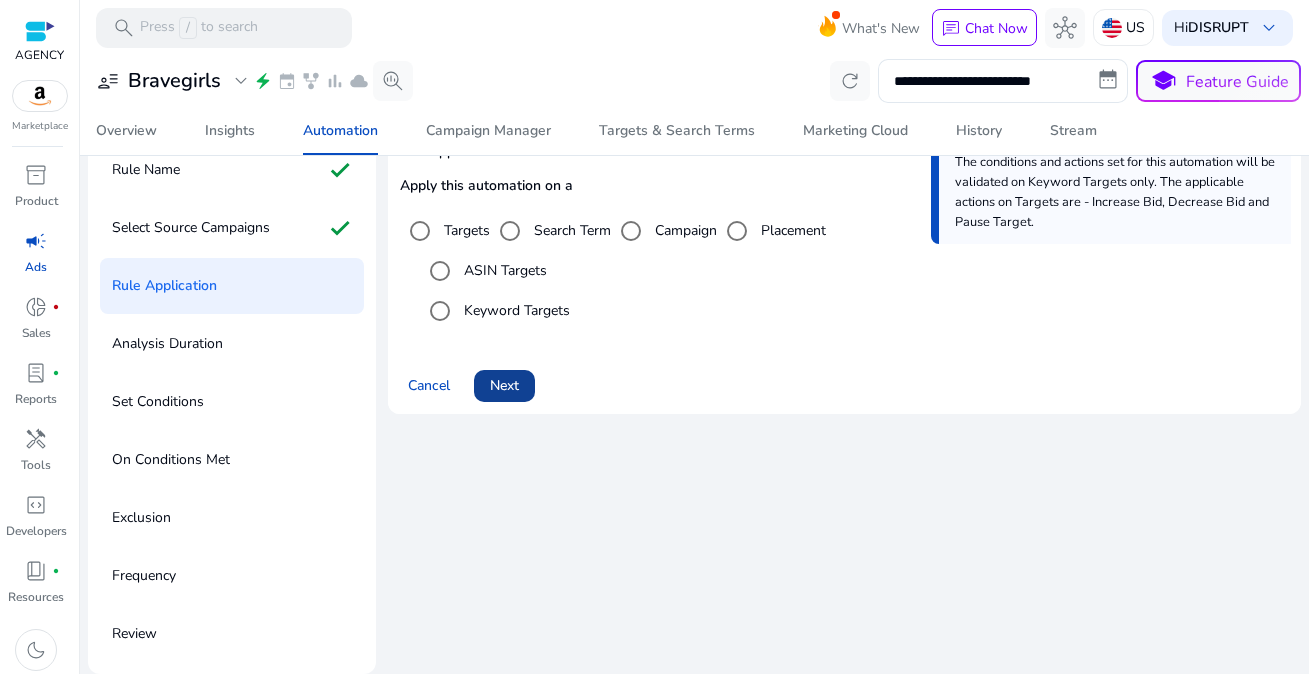 click on "Next" at bounding box center (504, 385) 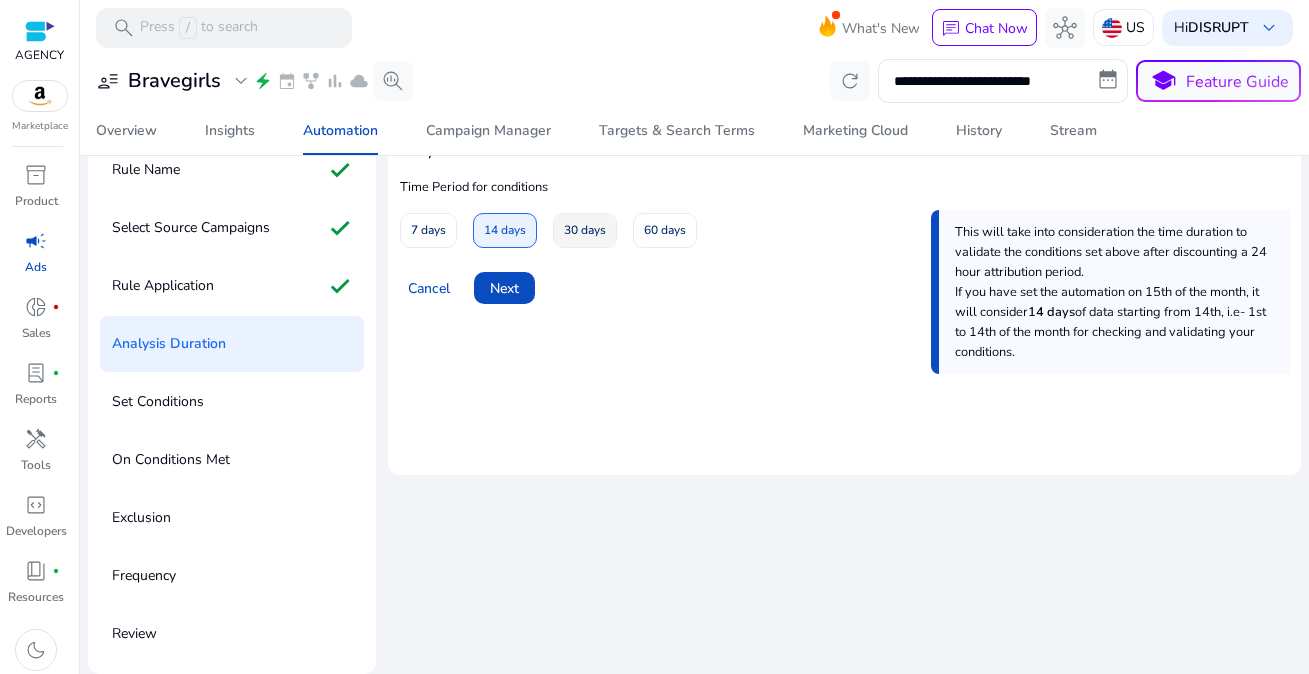 click on "30 days" at bounding box center (585, 230) 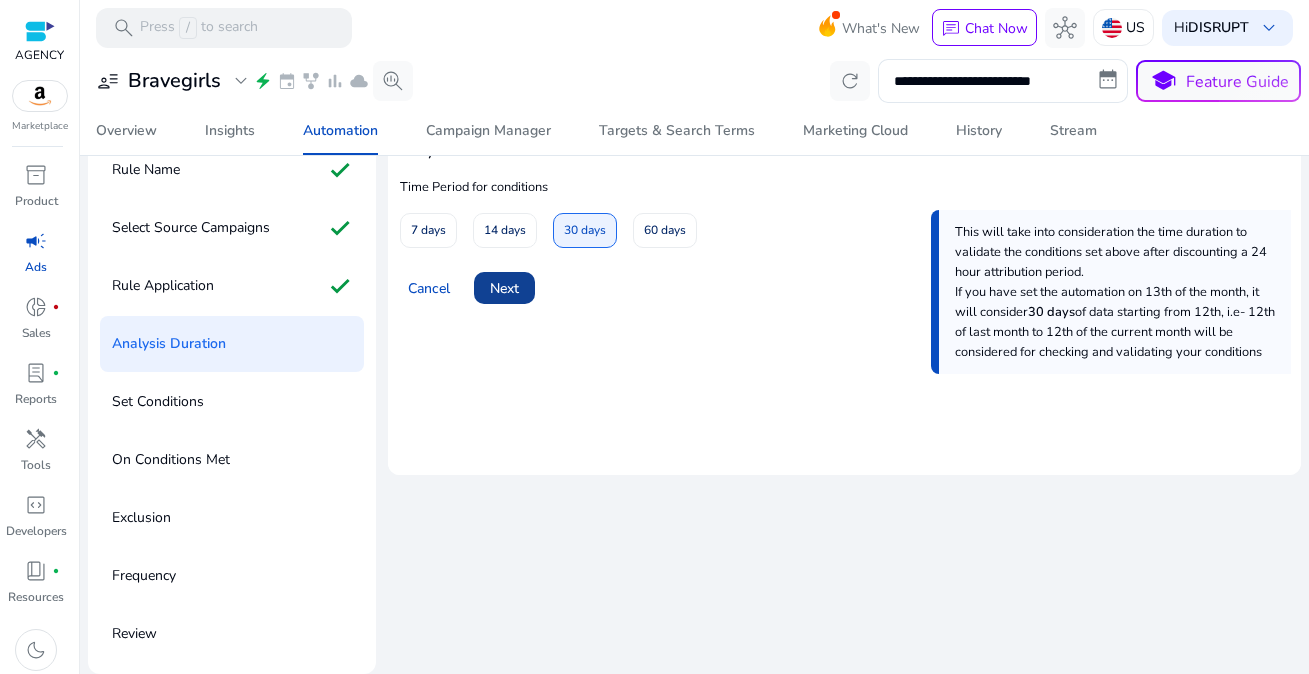 click at bounding box center [504, 288] 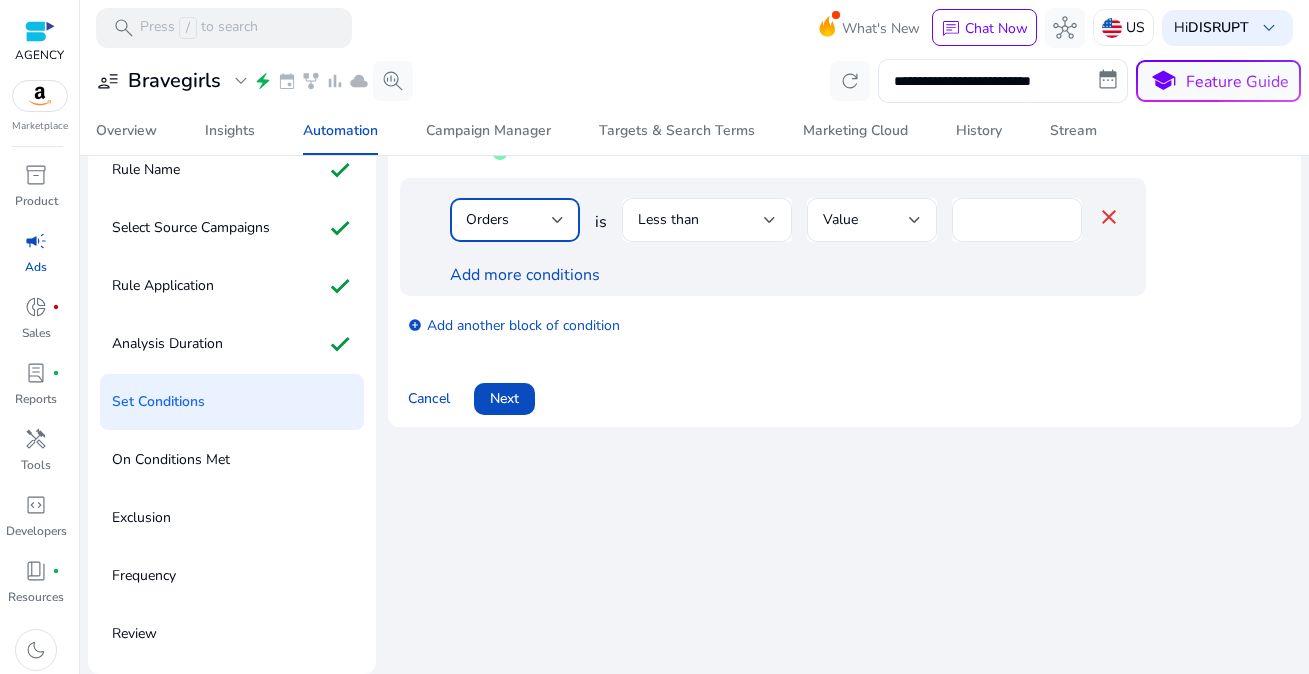 click on "Orders" at bounding box center (509, 220) 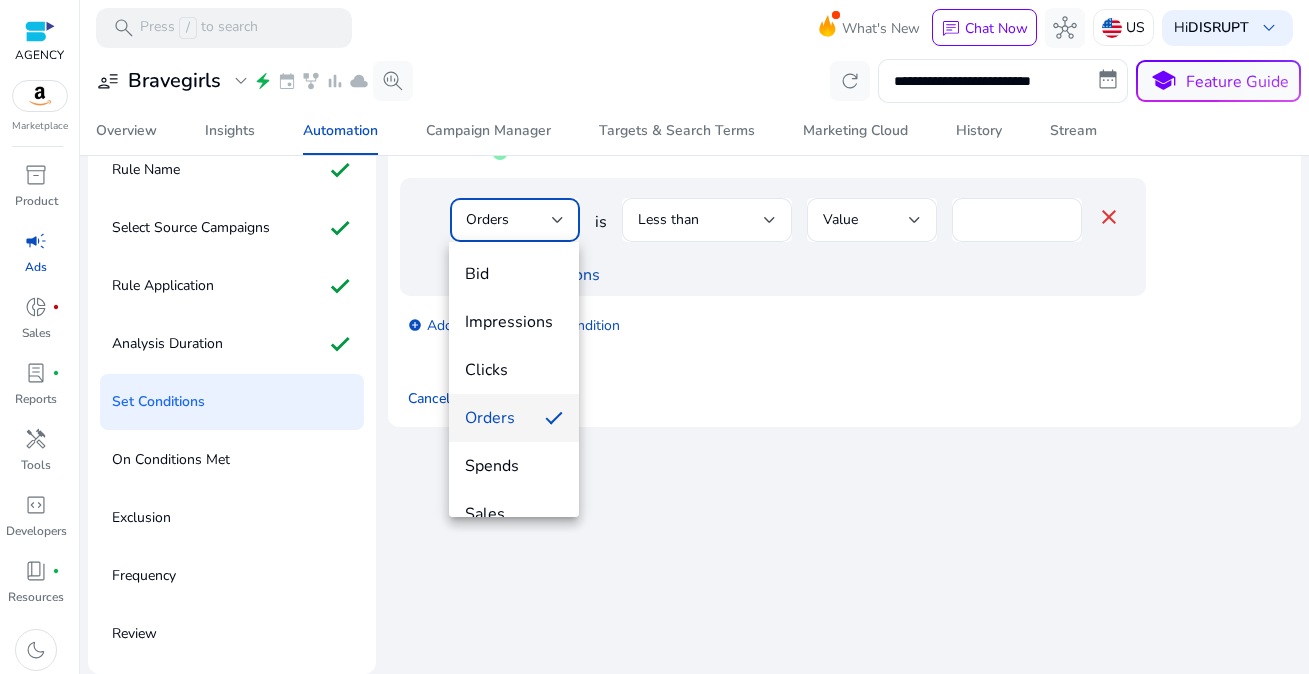 click at bounding box center (654, 337) 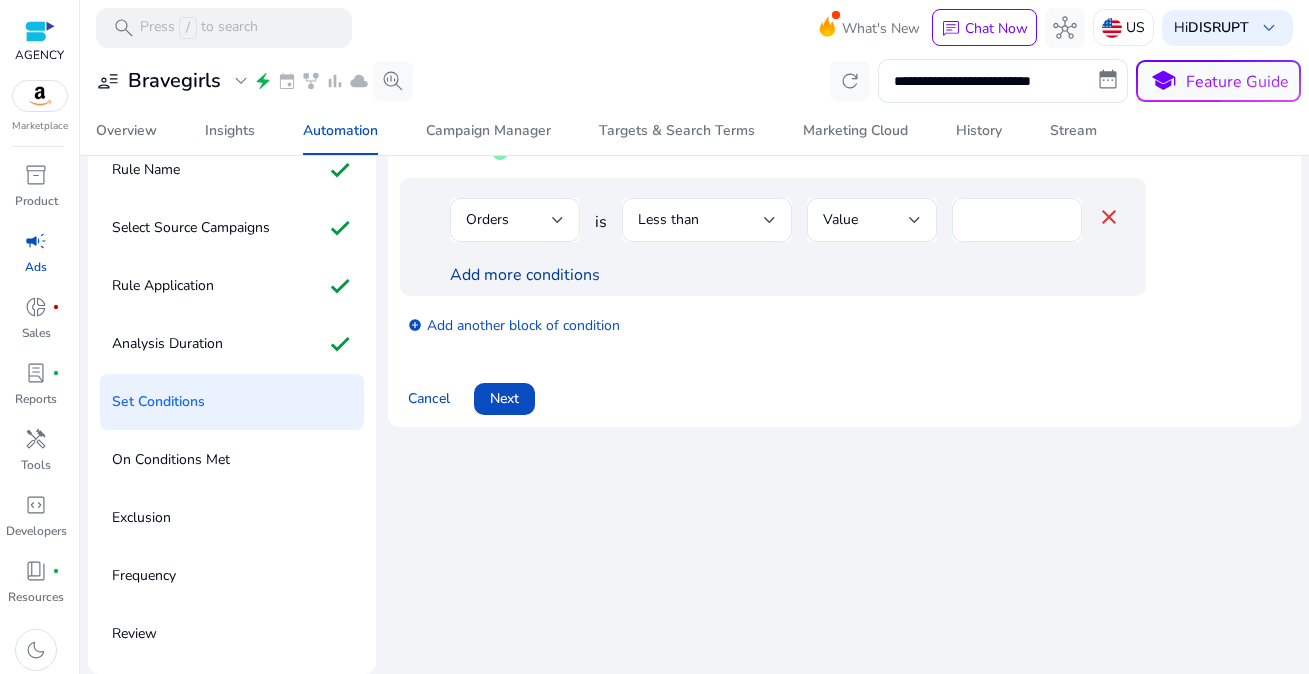 click on "Add more conditions" at bounding box center [525, 275] 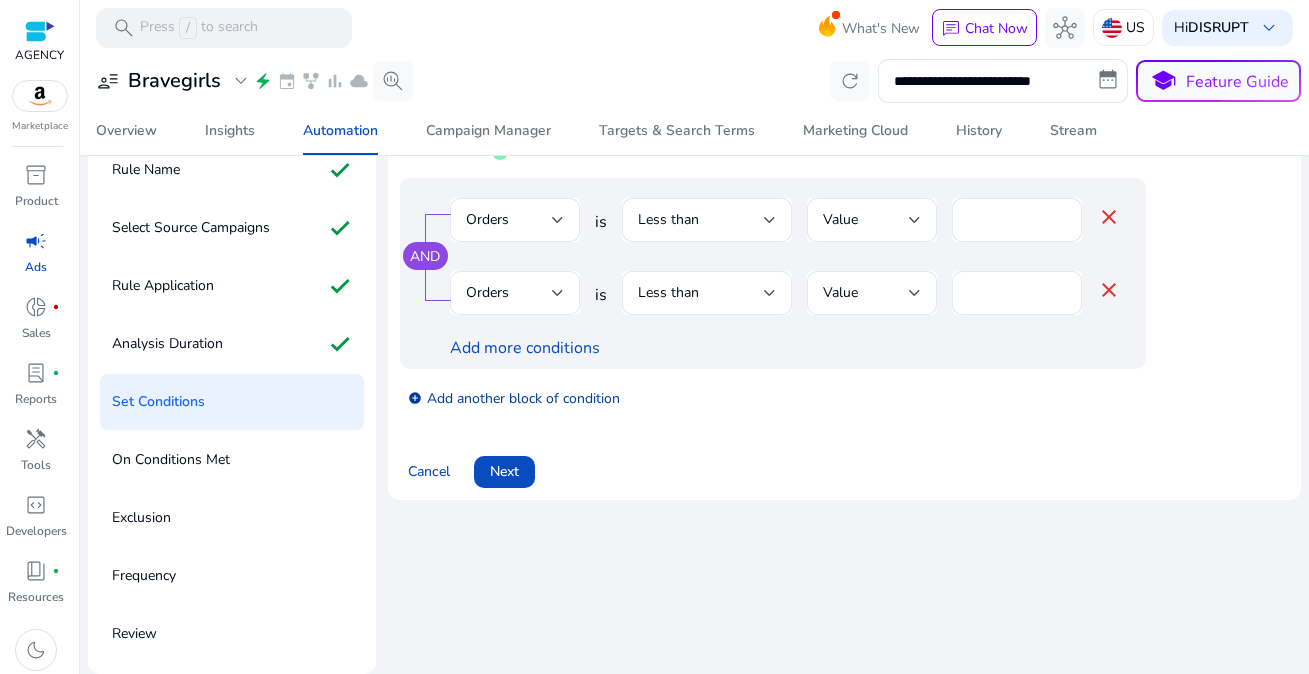click on "add_circle Add another block of condition" at bounding box center (813, 397) 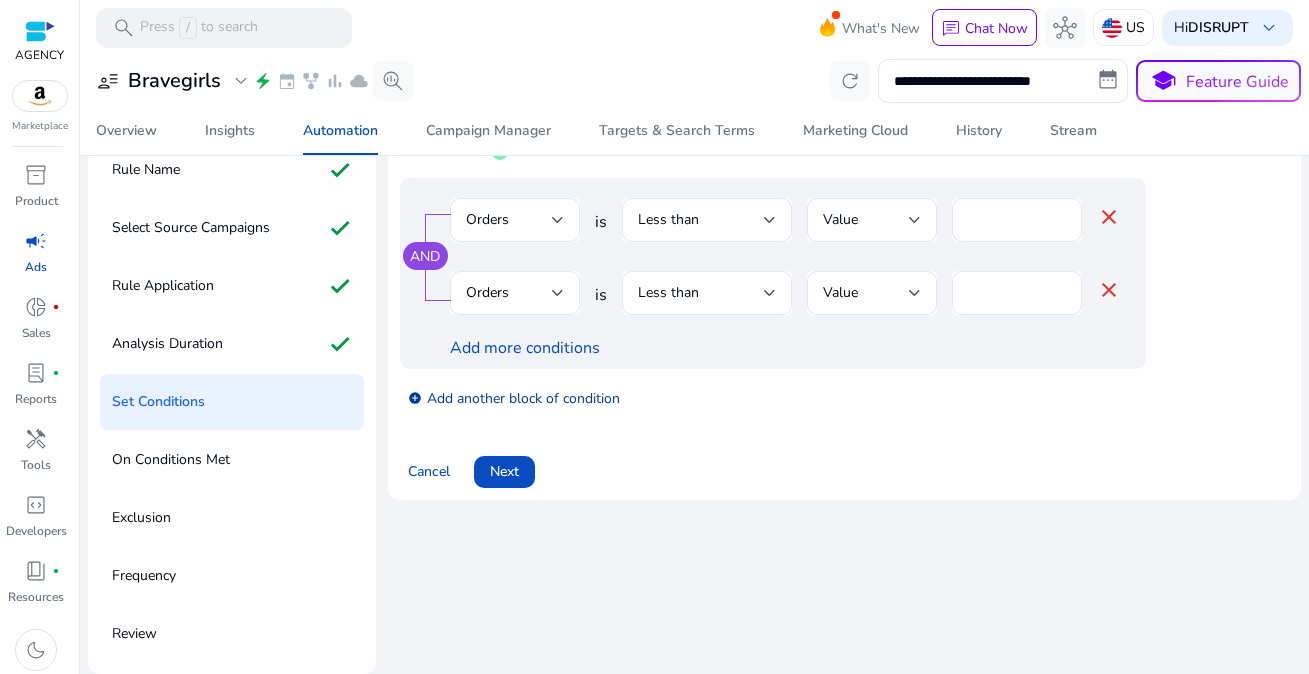 click on "add_circle Add another block of condition" at bounding box center (514, 397) 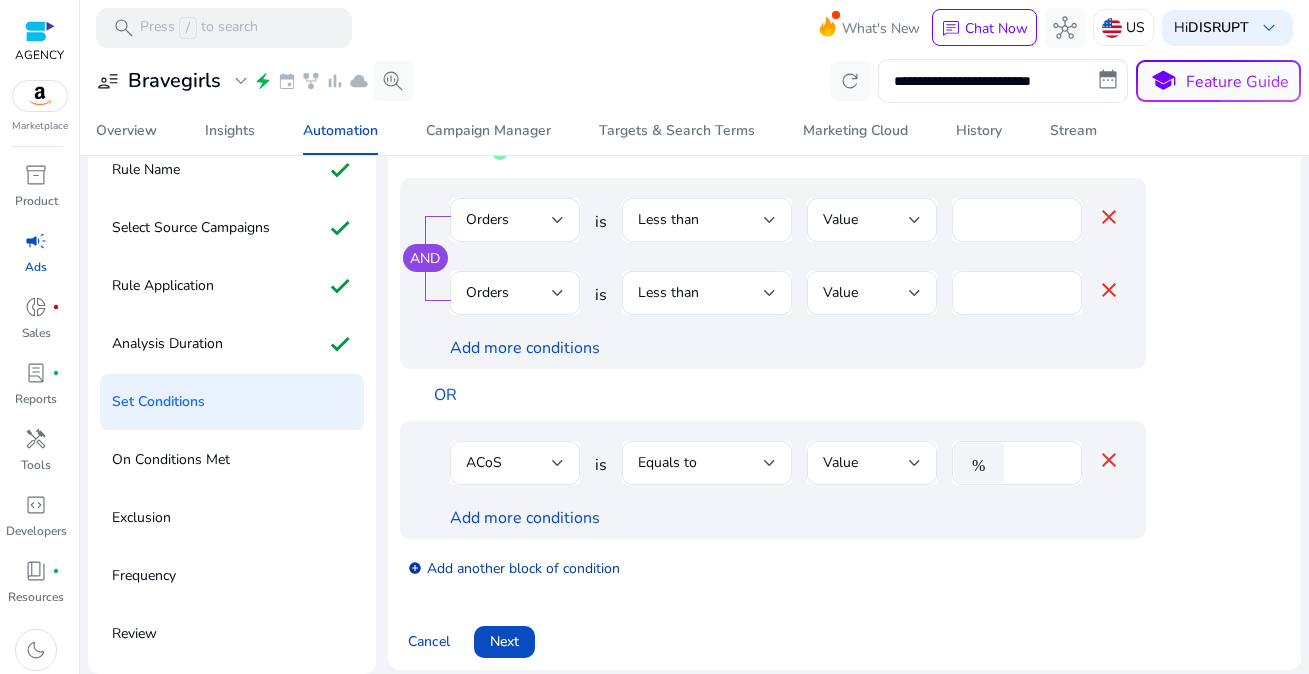 scroll, scrollTop: 125, scrollLeft: 0, axis: vertical 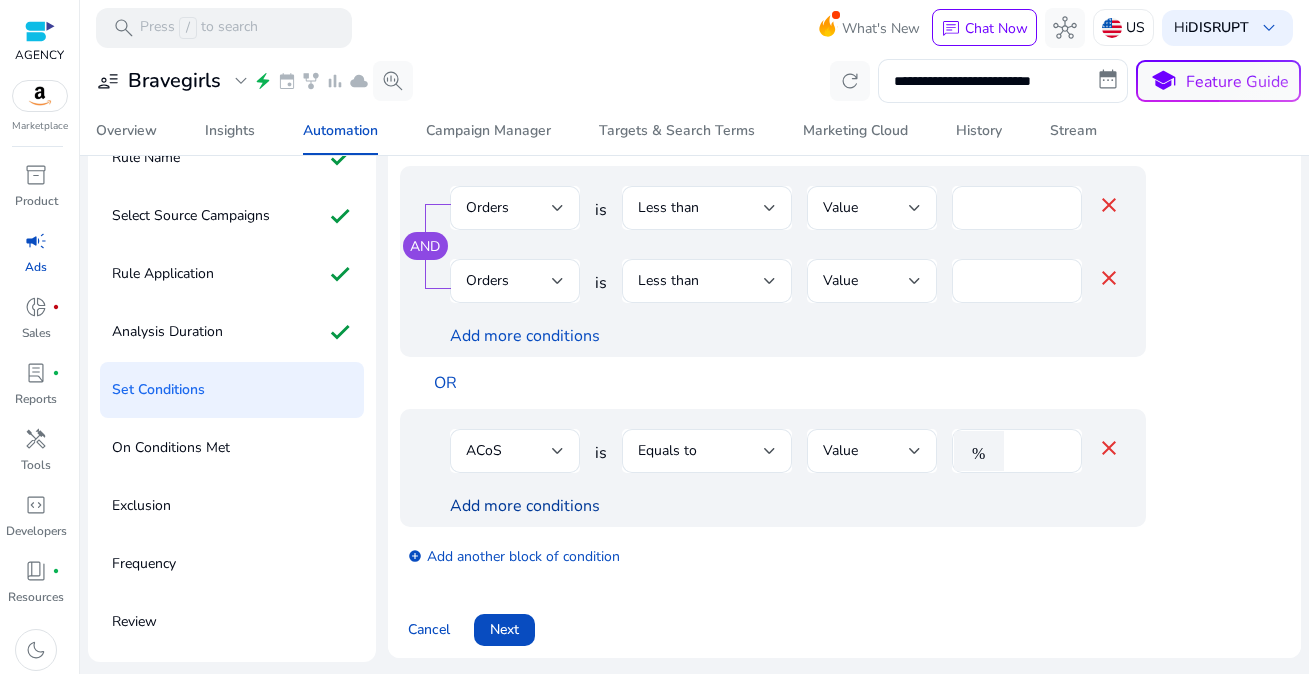 click on "Add more conditions" at bounding box center (525, 506) 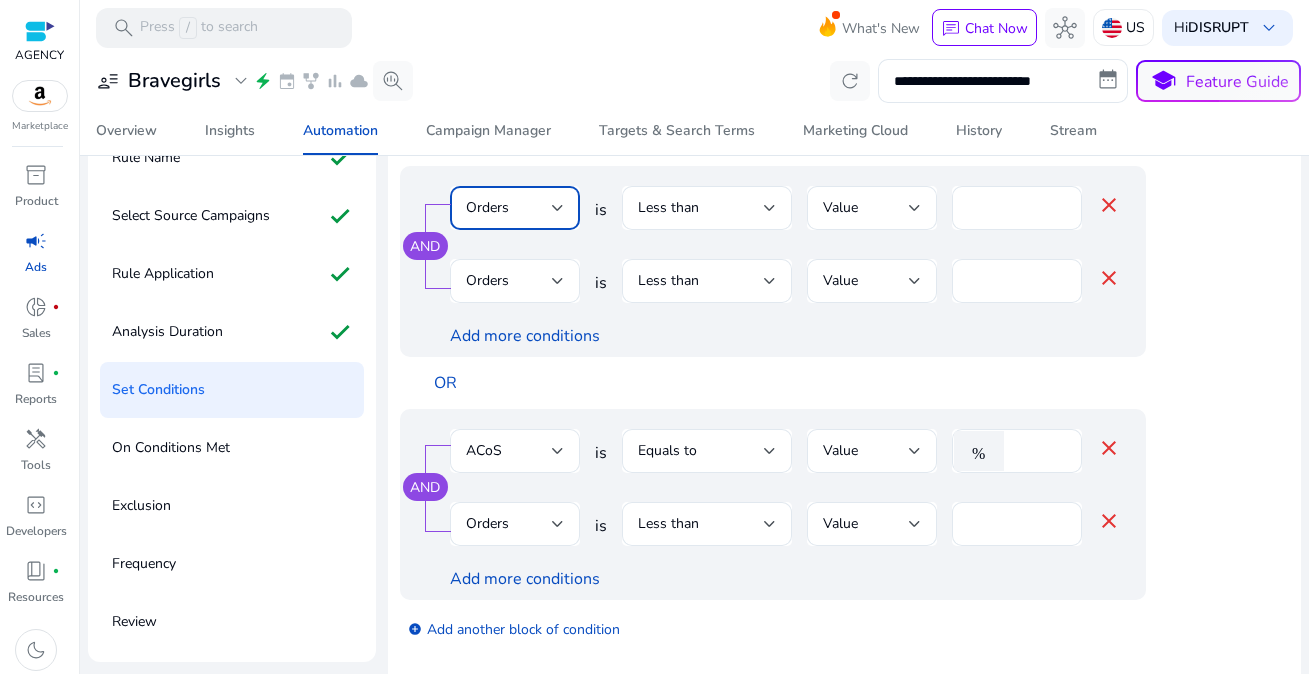 click on "Orders" at bounding box center [509, 208] 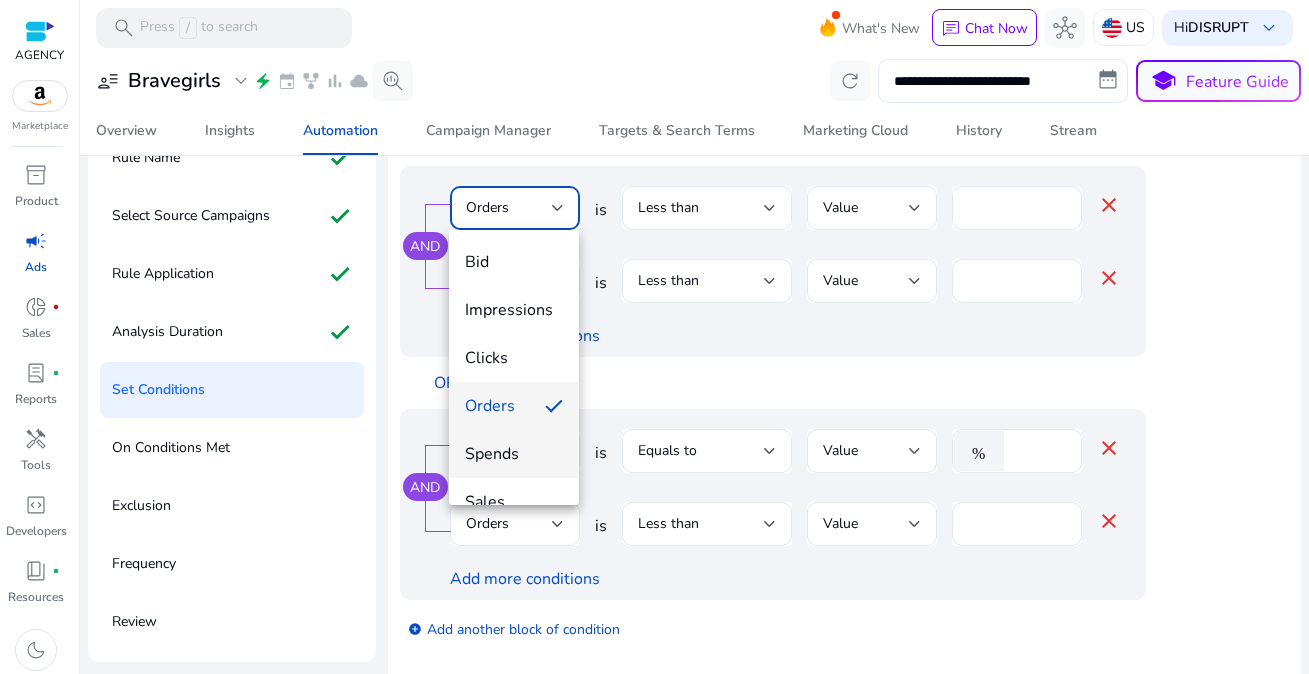click on "Spends" at bounding box center [514, 454] 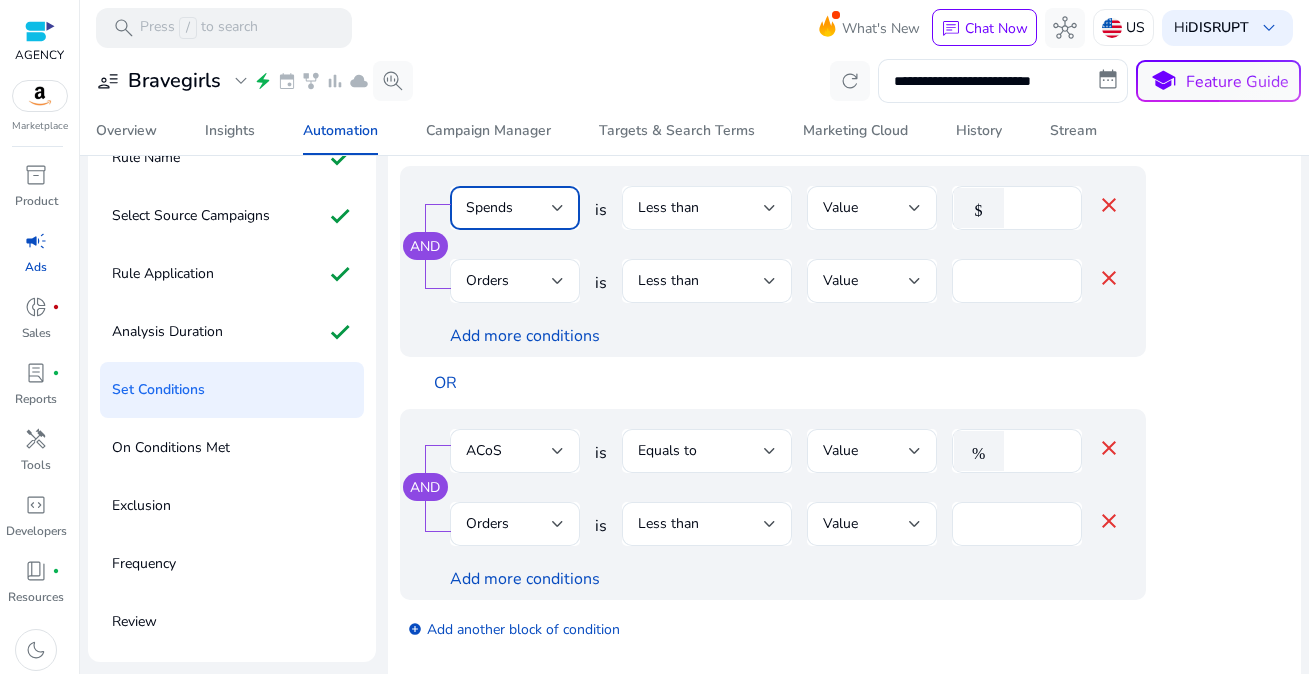 click on "Less than" at bounding box center (701, 208) 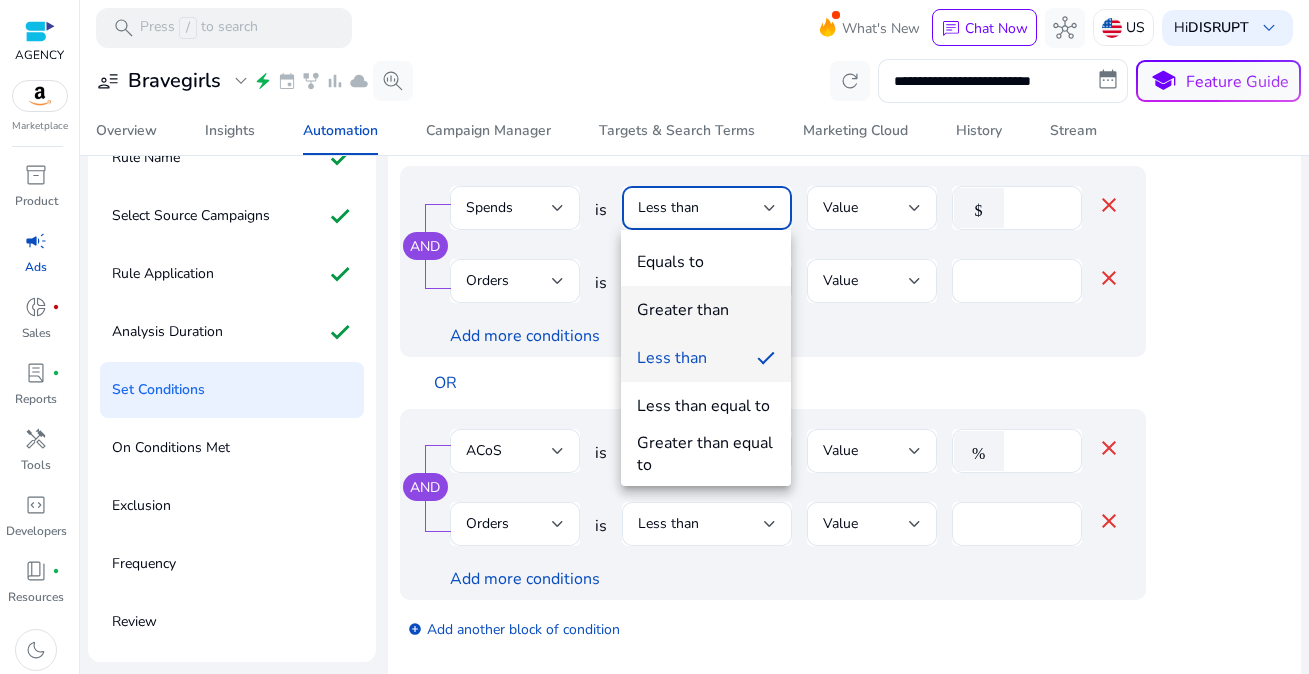 click on "Greater than" at bounding box center [683, 310] 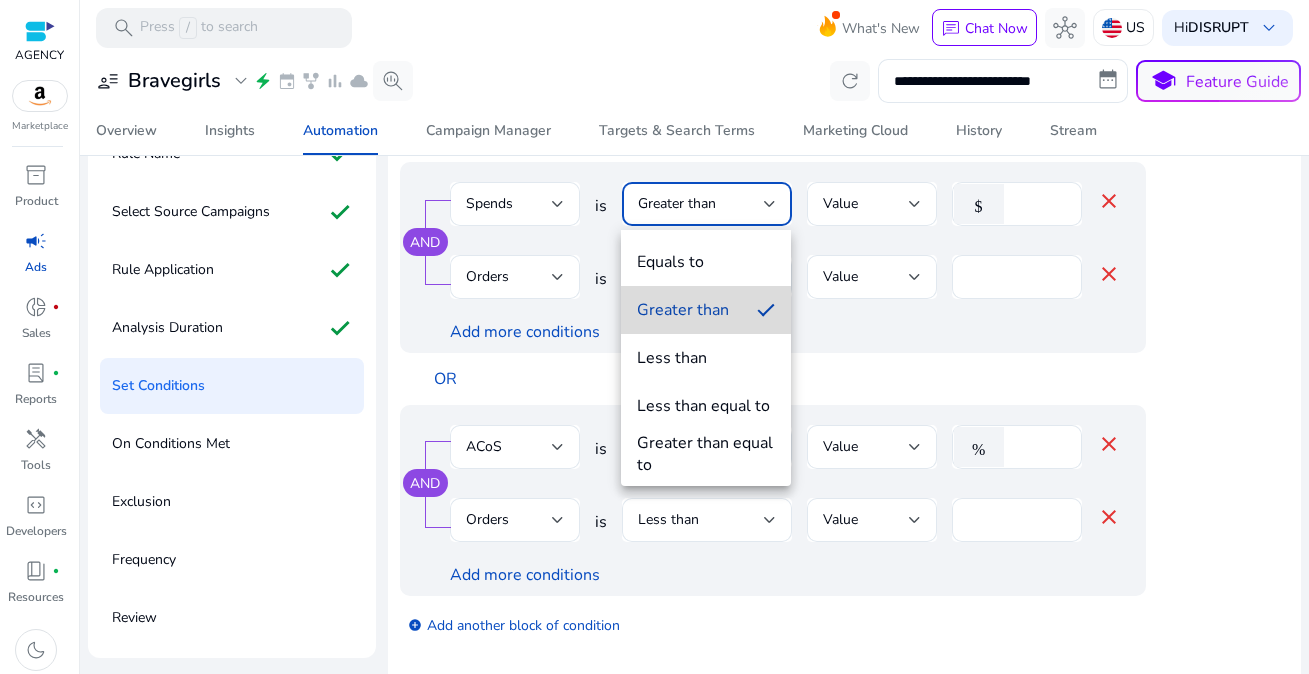scroll, scrollTop: 129, scrollLeft: 0, axis: vertical 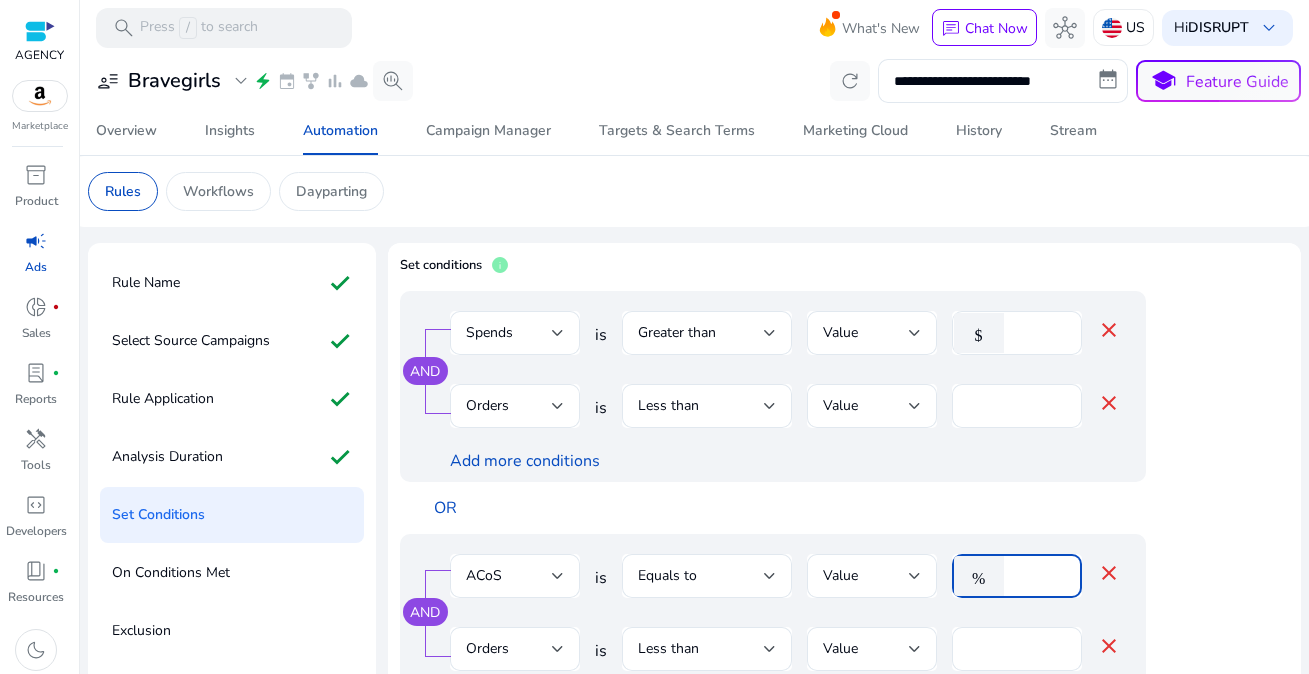 click on "****" at bounding box center (1040, 576) 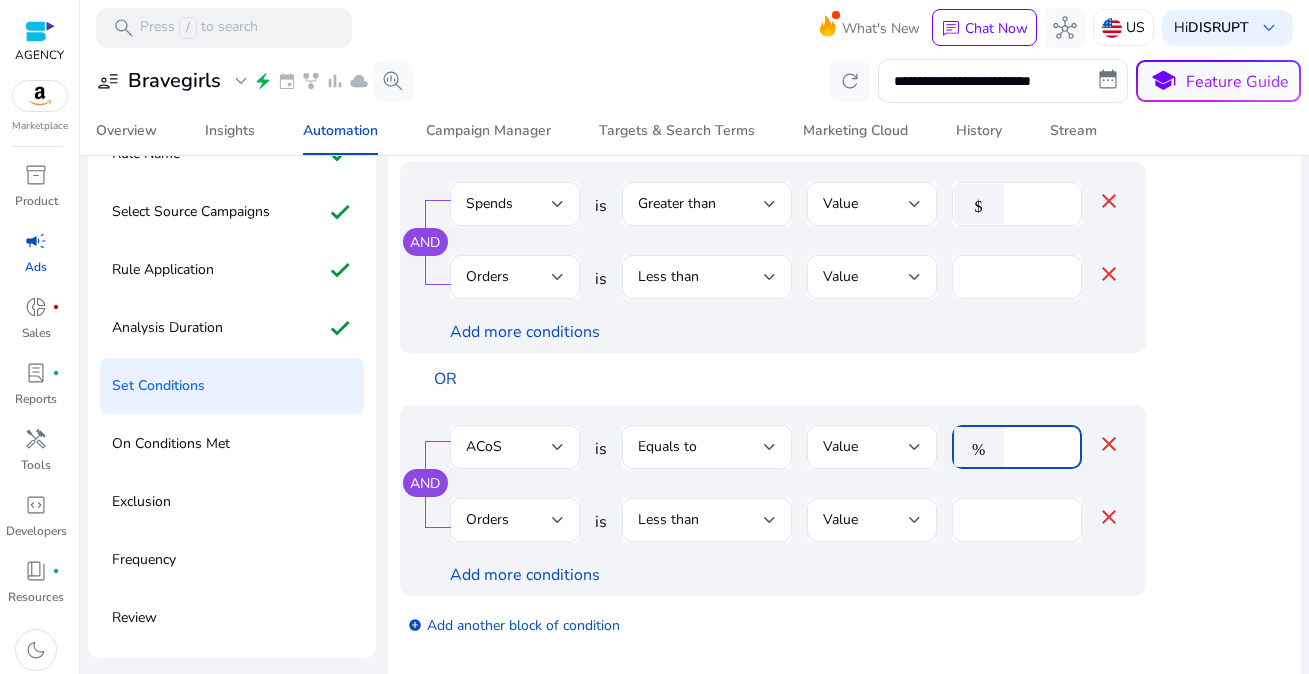 click on "****" at bounding box center [1040, 447] 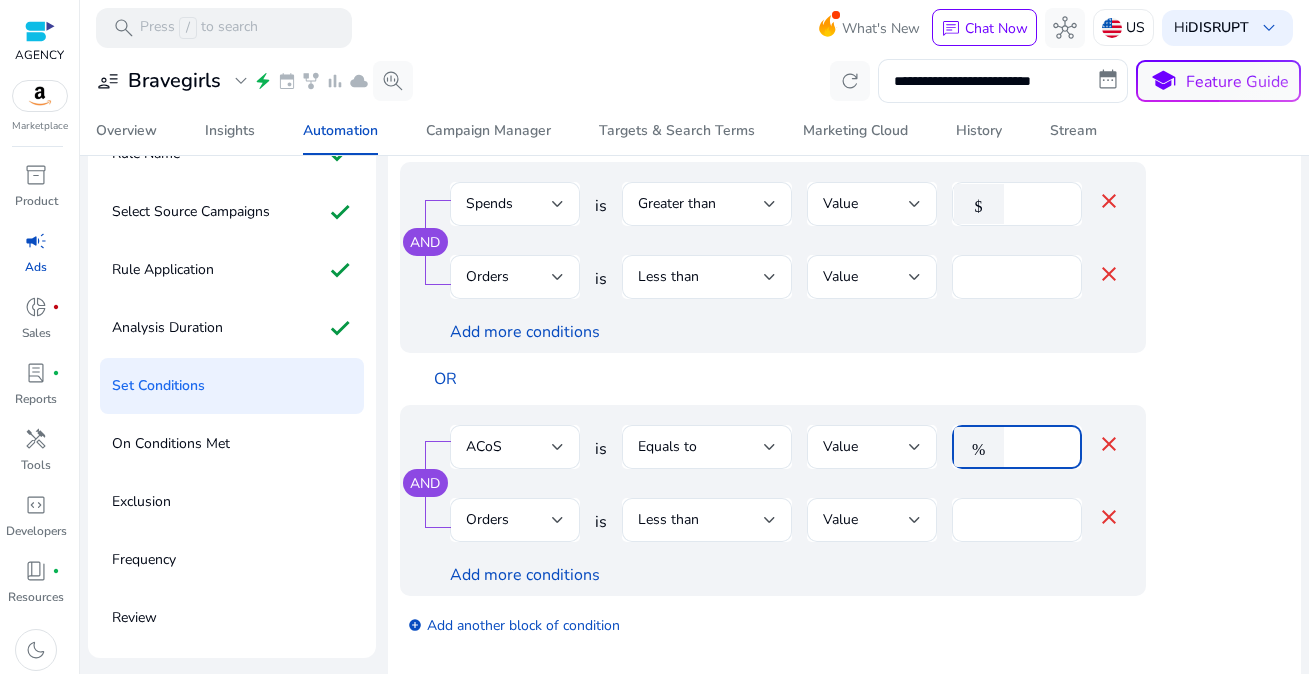 click on "****" at bounding box center (1040, 447) 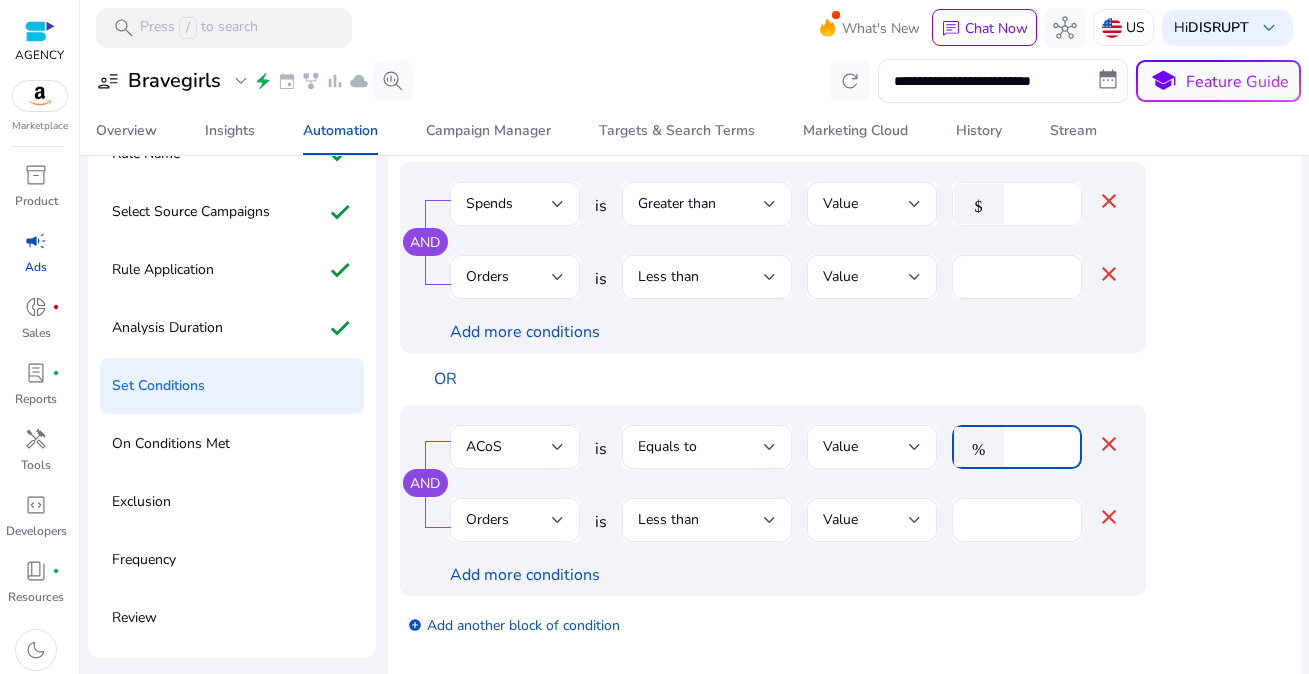 type on "**" 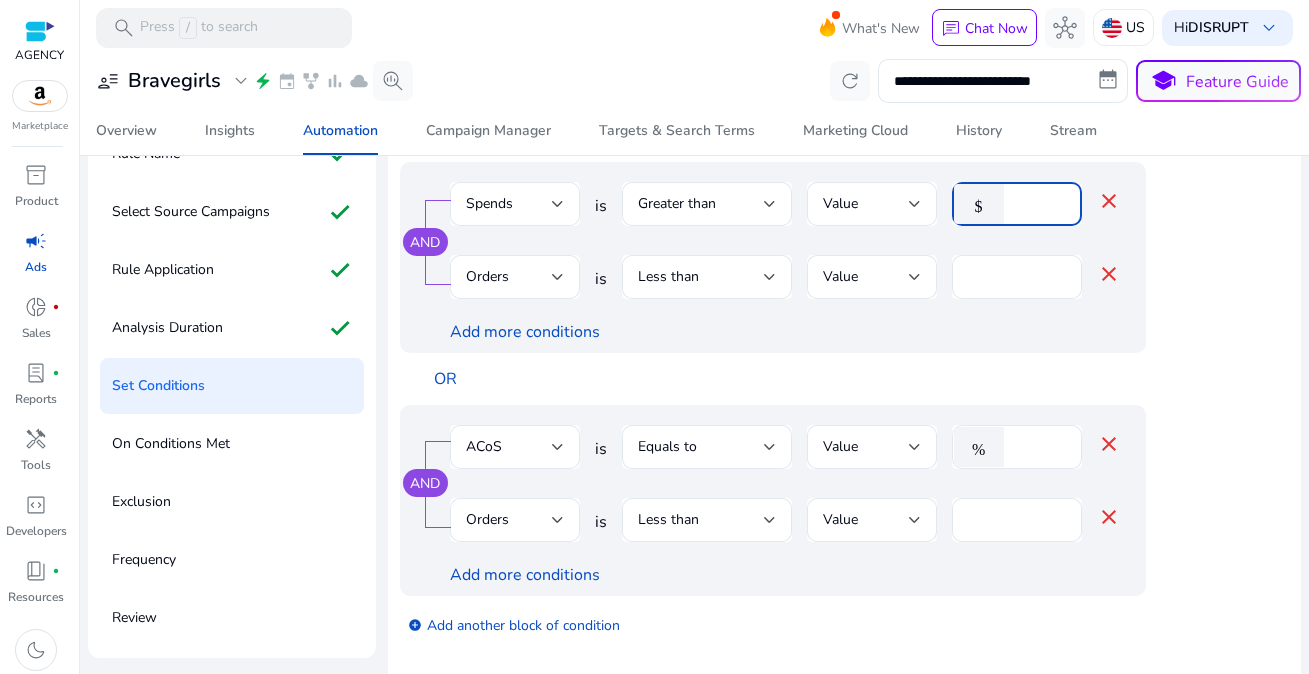 click on "$" at bounding box center [983, 204] 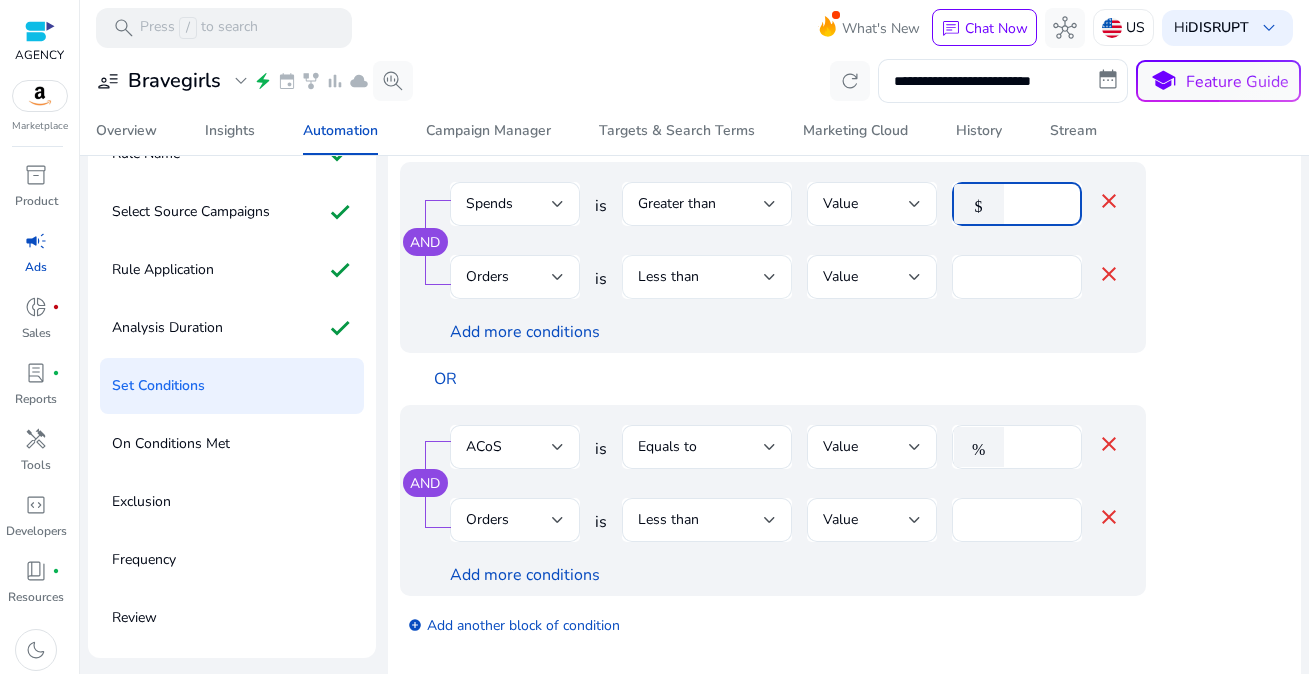 type on "**" 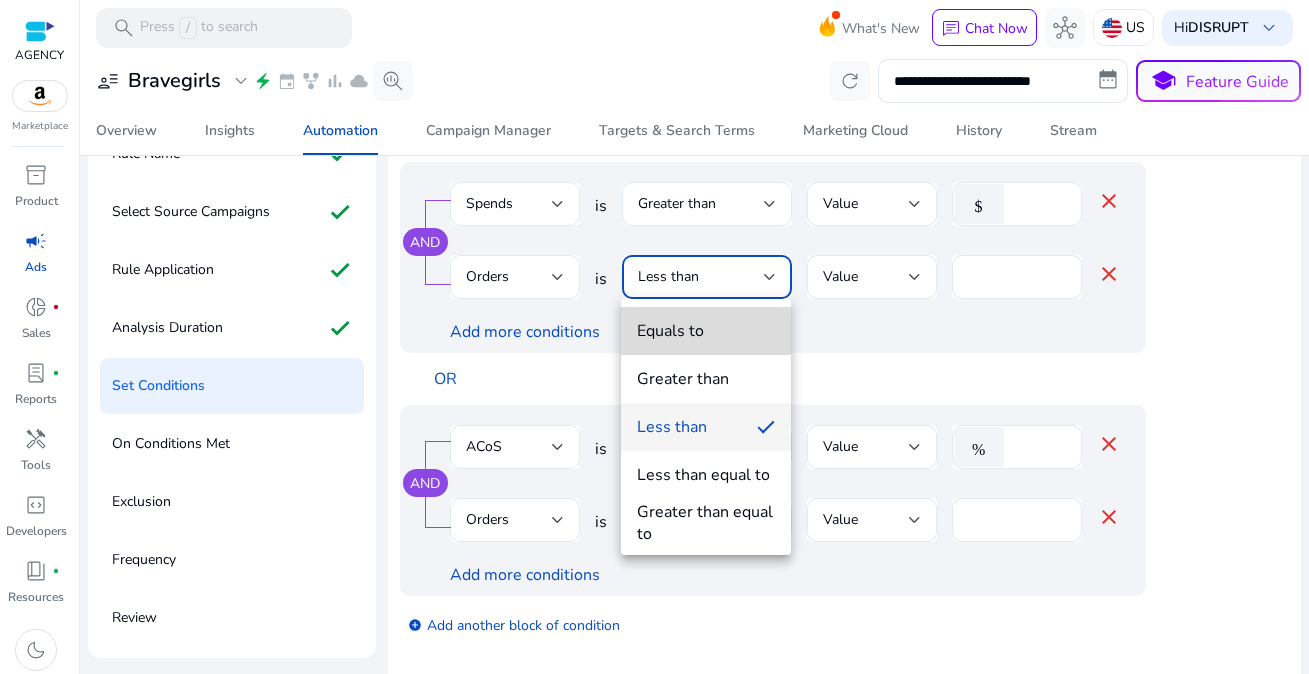 click on "Equals to" at bounding box center [706, 331] 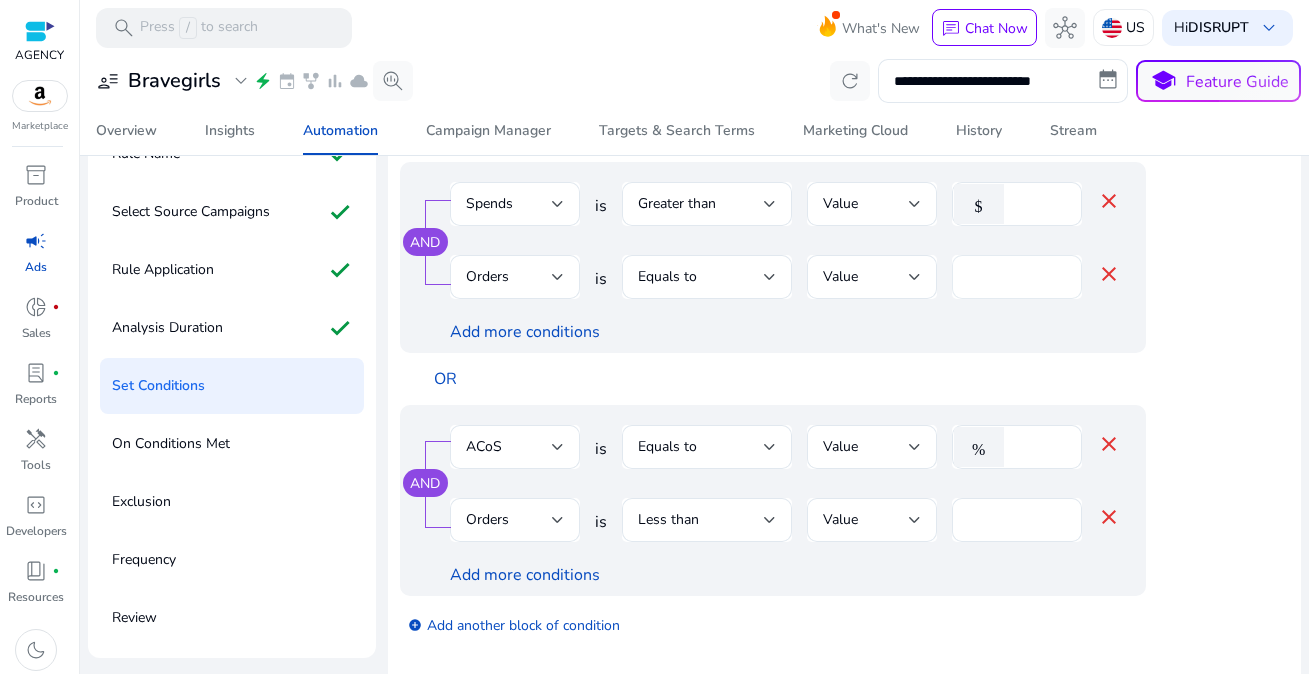 click on "*" at bounding box center (1017, 277) 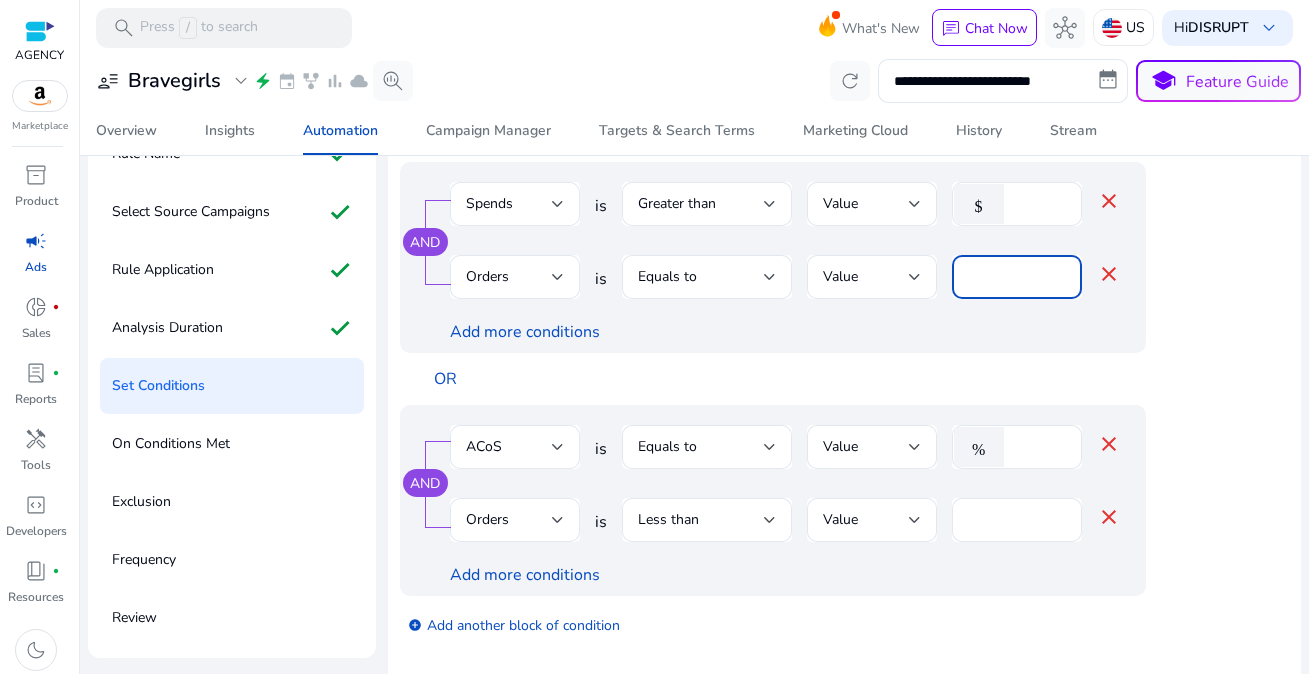 type on "*" 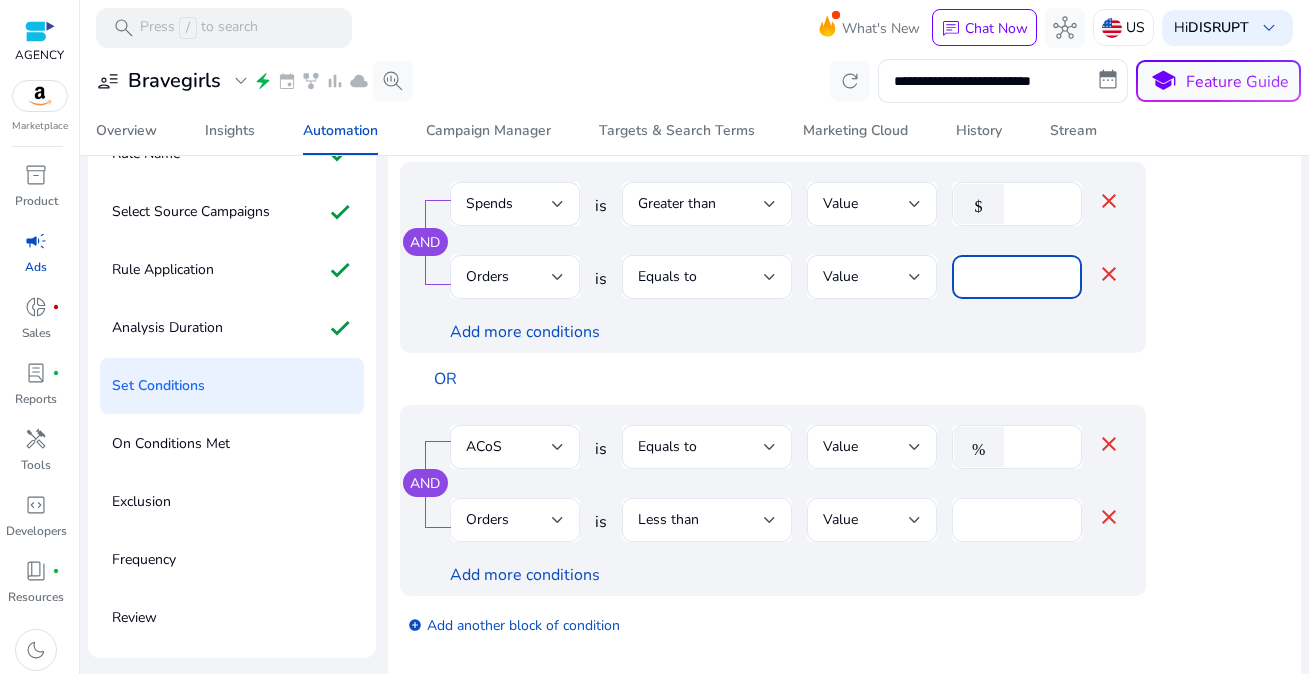 click on "Orders" at bounding box center [515, 520] 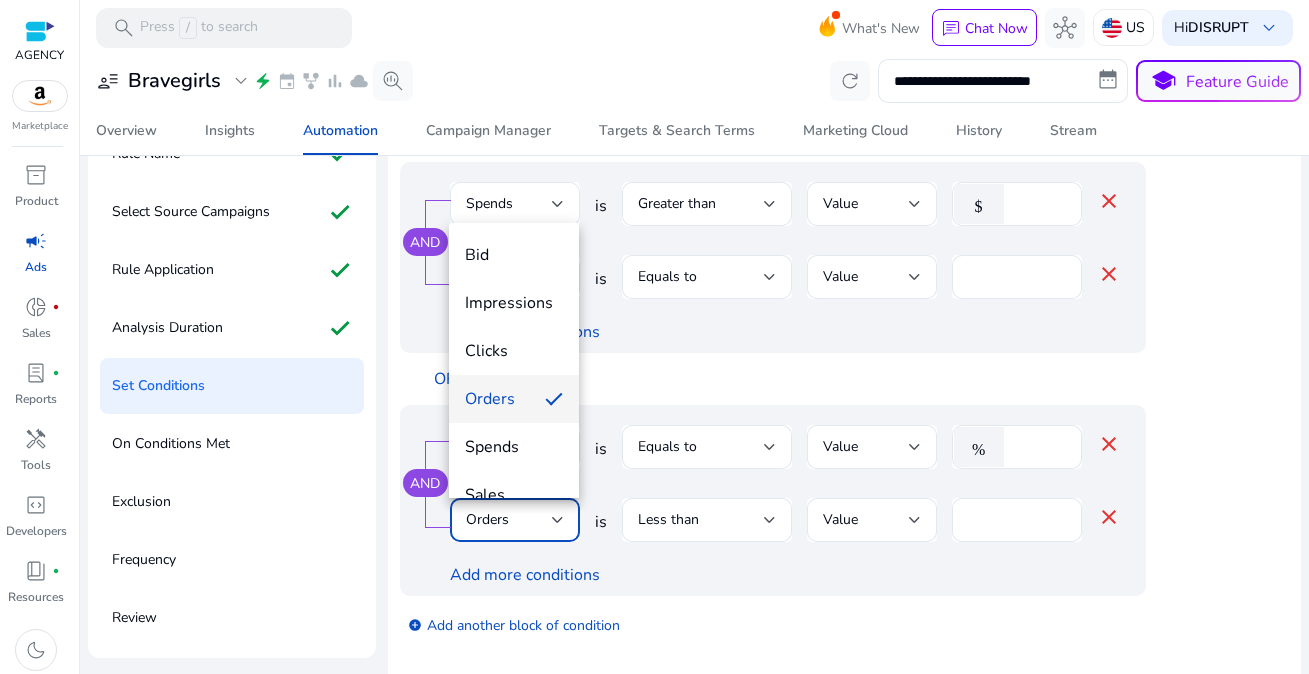 click at bounding box center [654, 337] 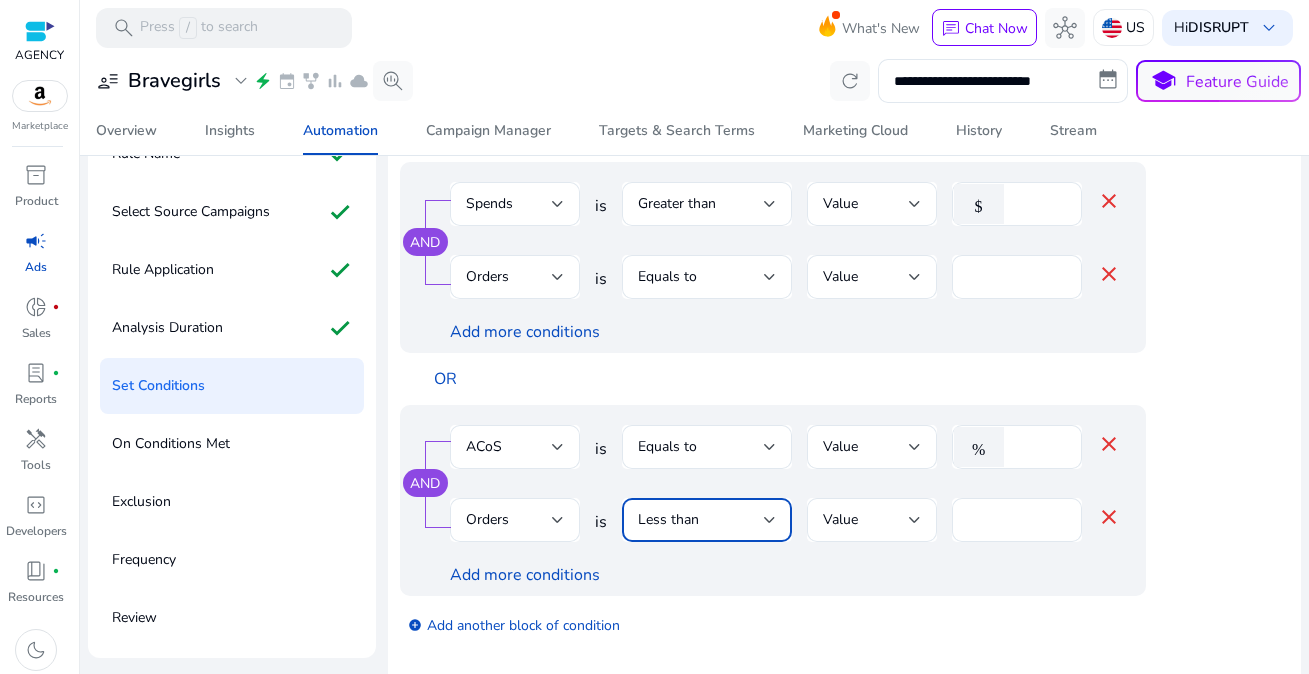 click on "Less than" at bounding box center [668, 519] 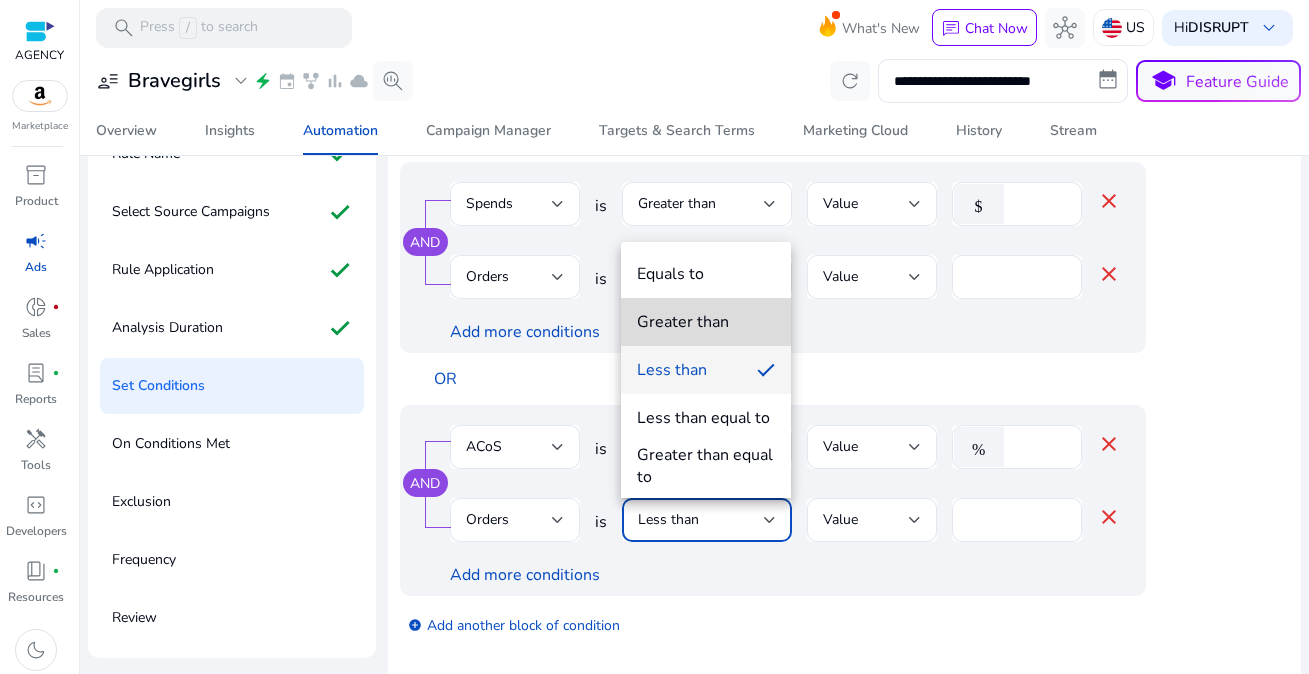 click on "Greater than" at bounding box center [706, 322] 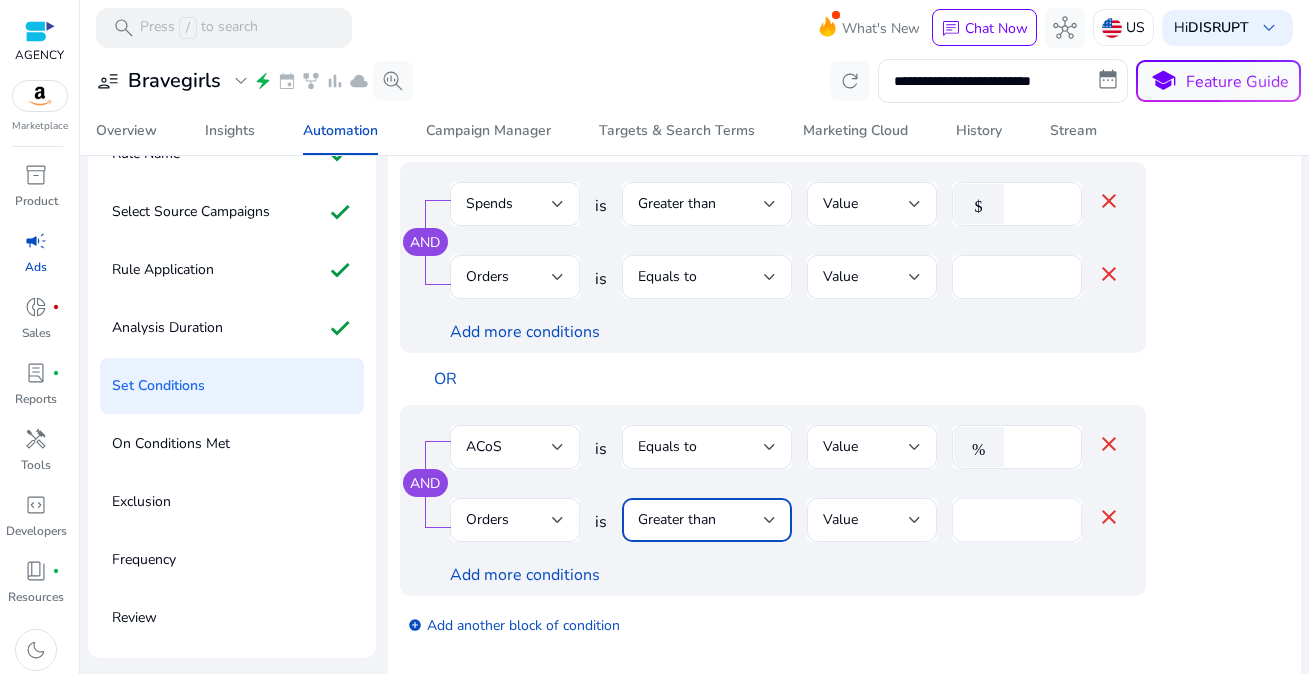 click on "*" at bounding box center [1017, 520] 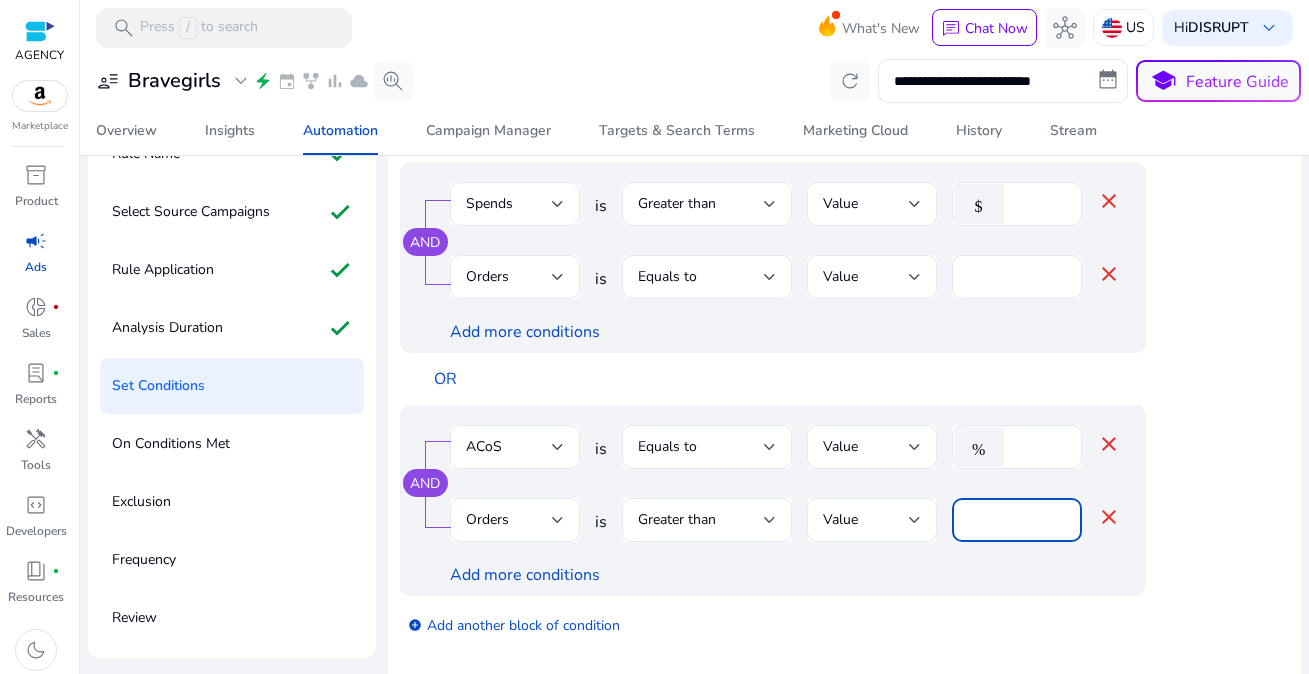type on "*" 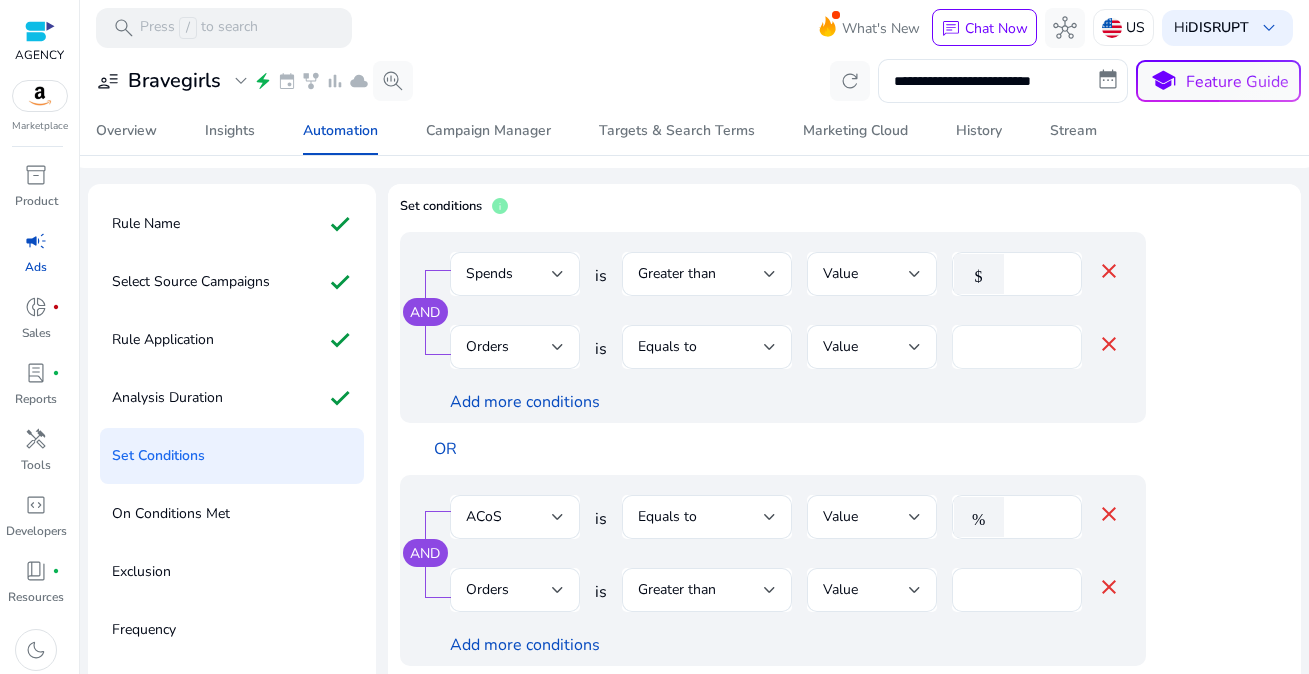 scroll, scrollTop: 59, scrollLeft: 0, axis: vertical 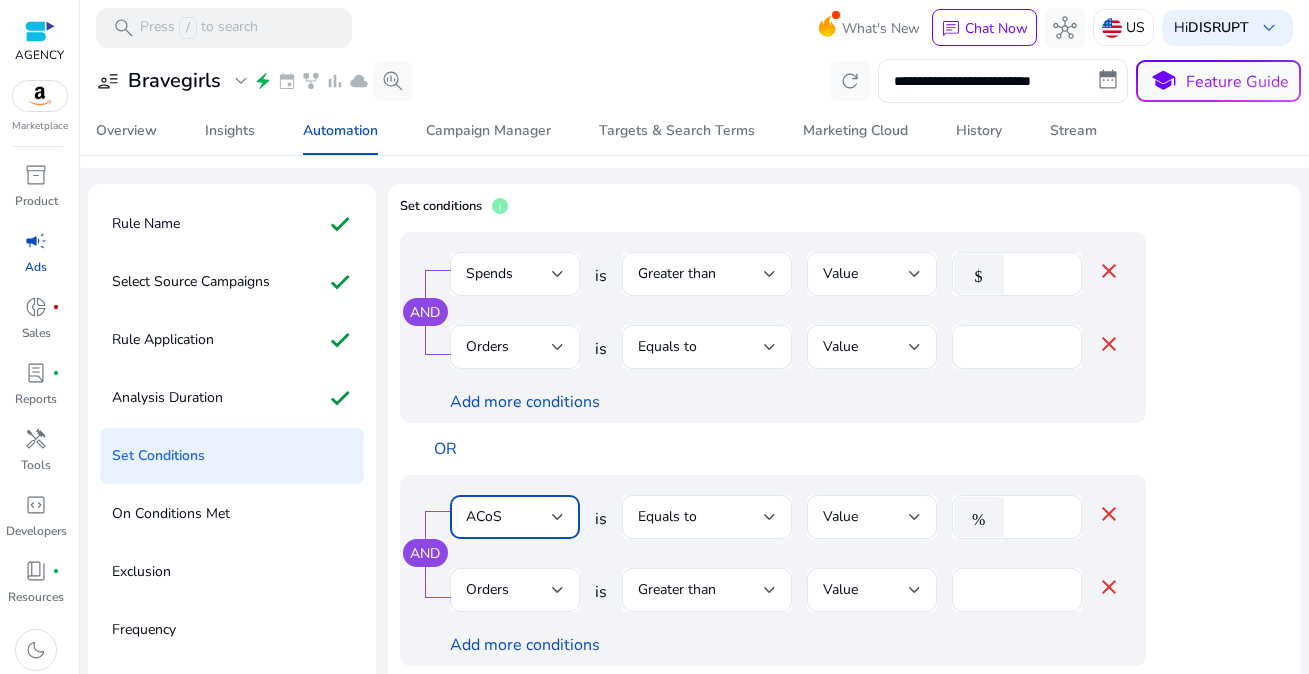 click on "ACoS" at bounding box center (509, 517) 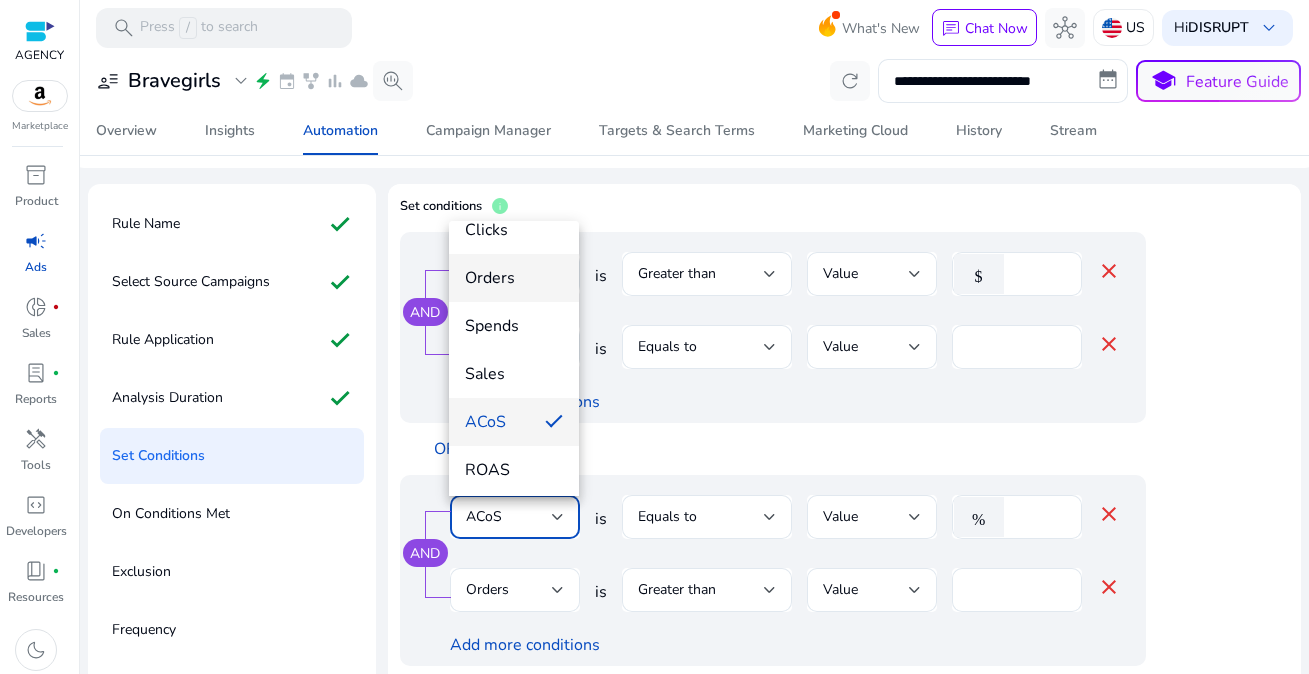 scroll, scrollTop: 142, scrollLeft: 0, axis: vertical 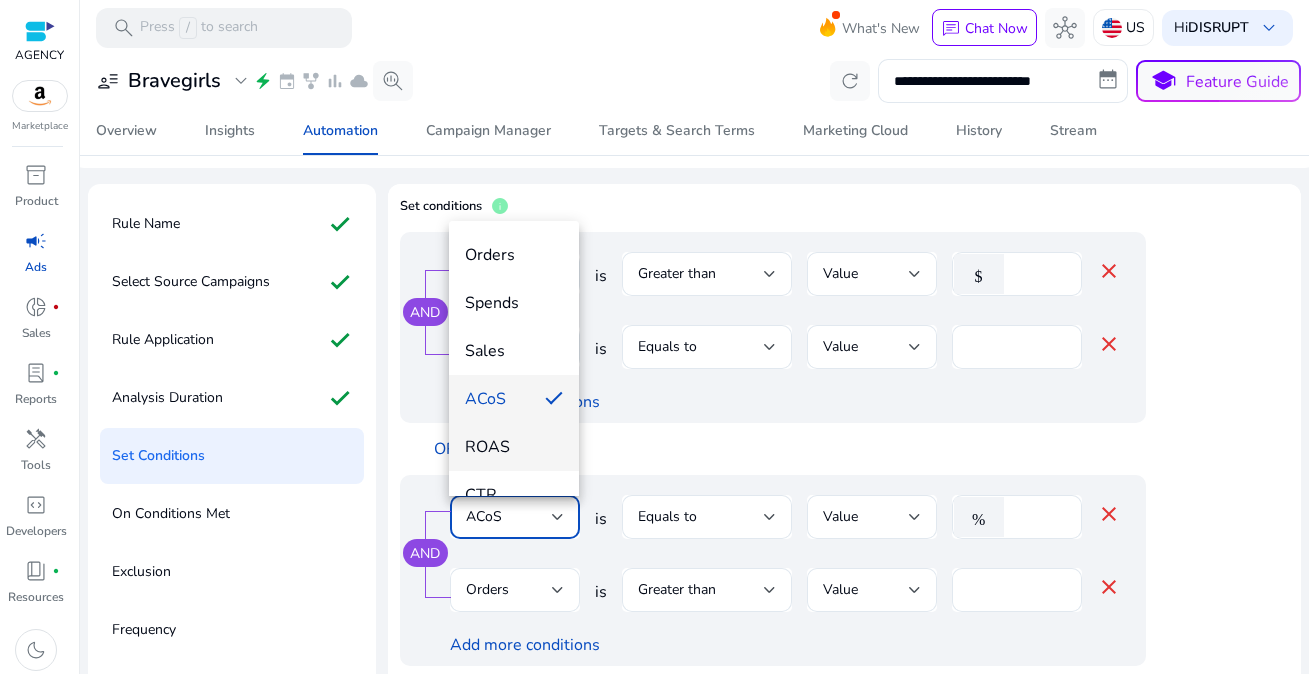 click on "ROAS" at bounding box center (514, 447) 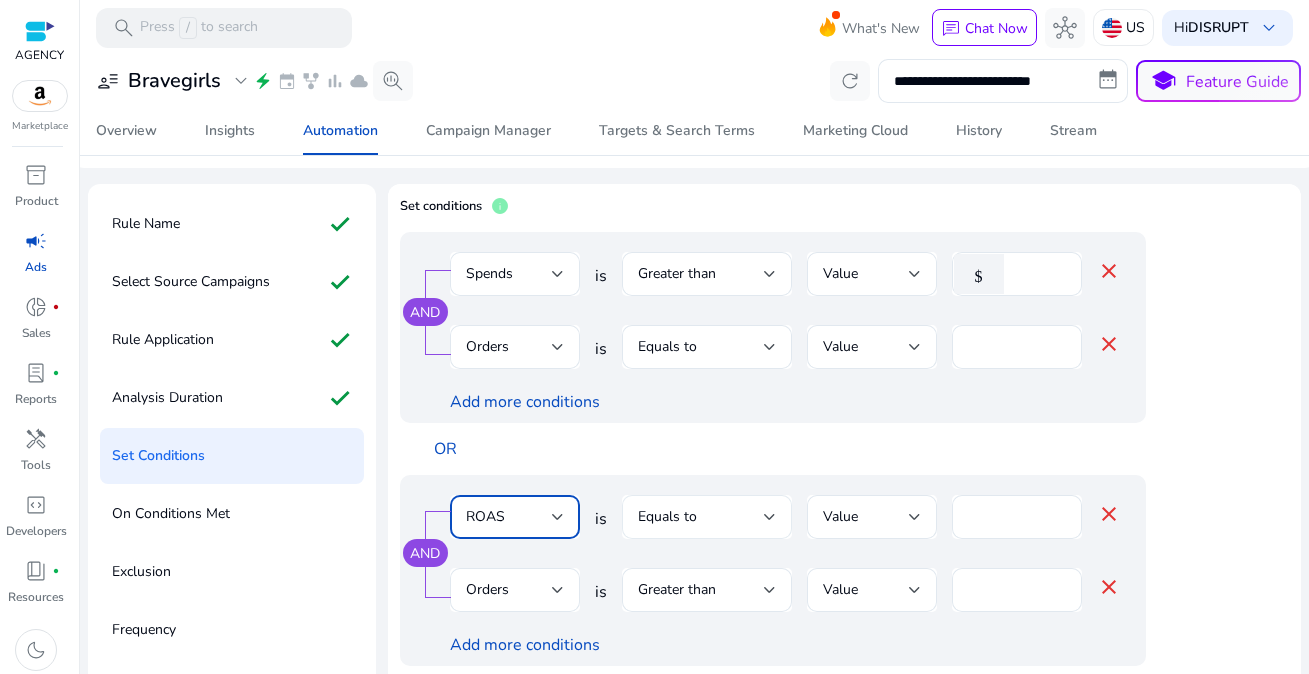 click on "Equals to" at bounding box center (707, 517) 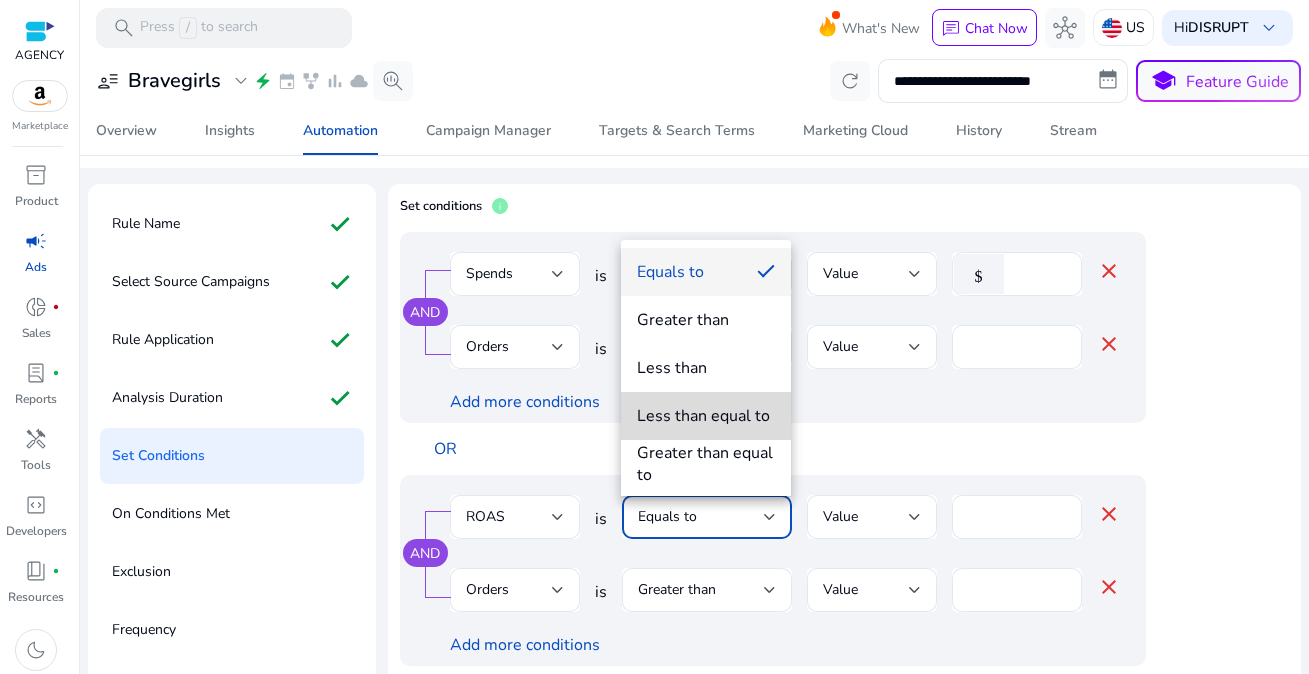 click on "Less than equal to" at bounding box center (703, 416) 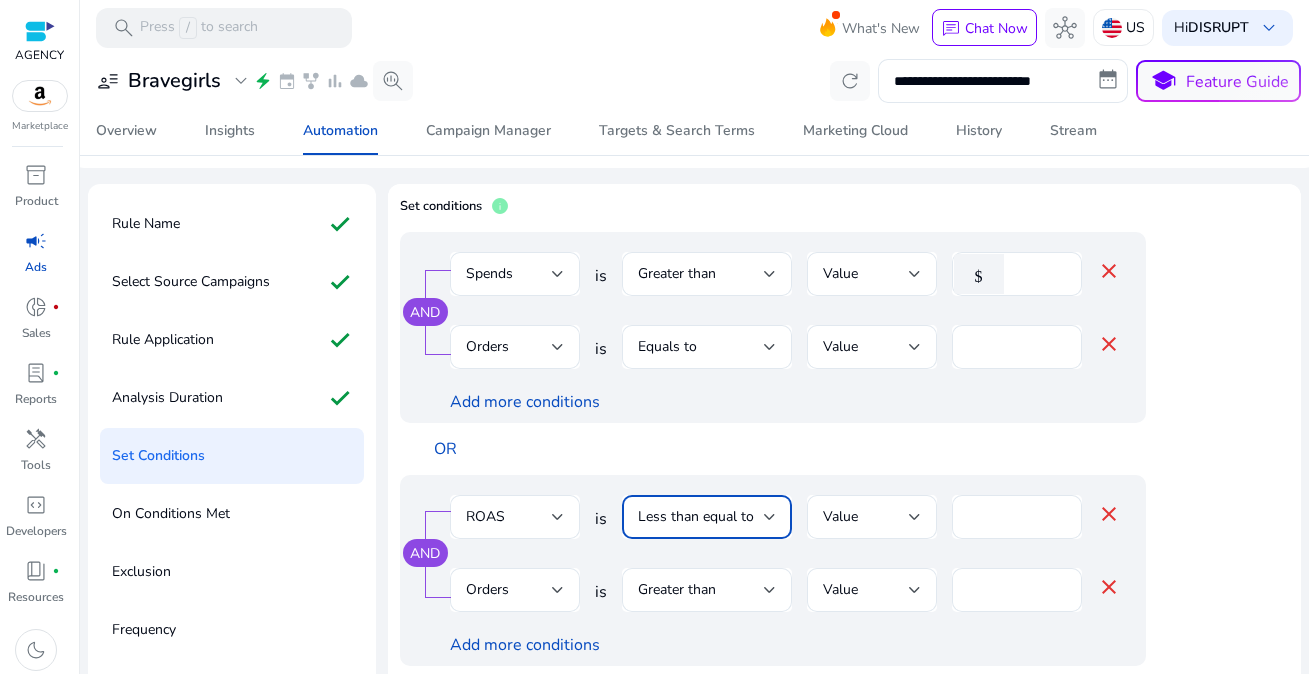 click on "Less than equal to" at bounding box center [696, 516] 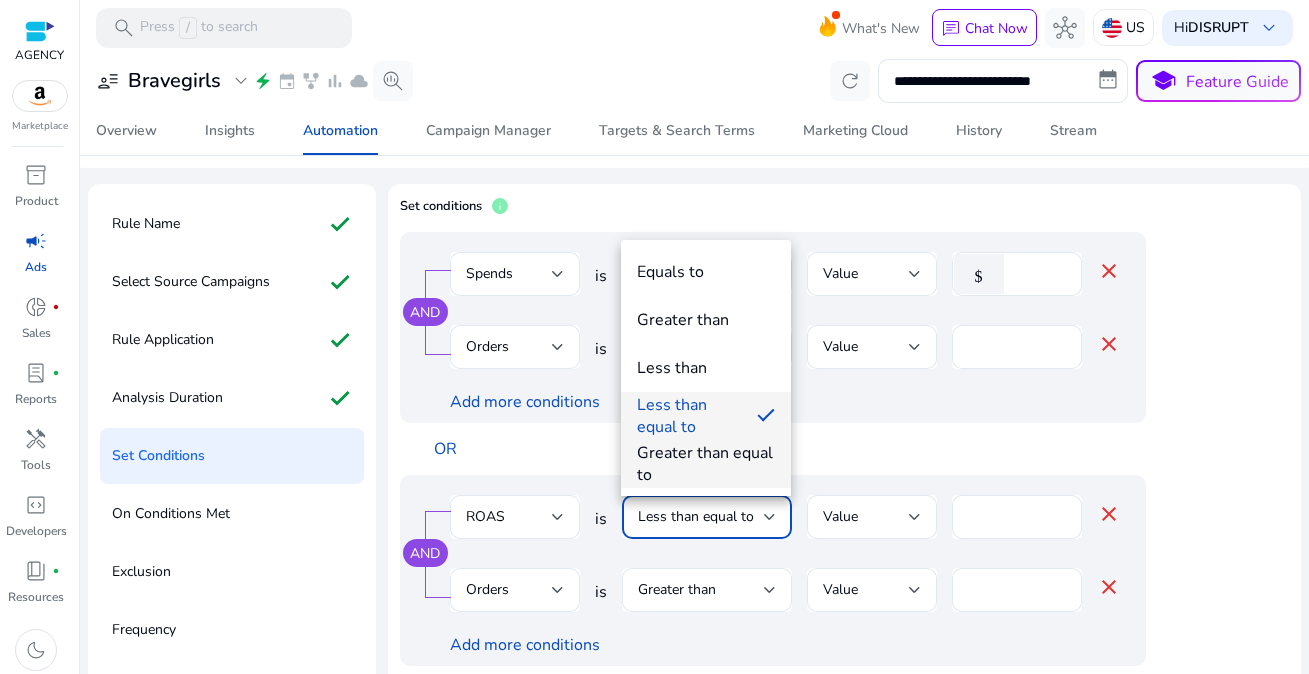 click on "Greater than equal to" at bounding box center (706, 464) 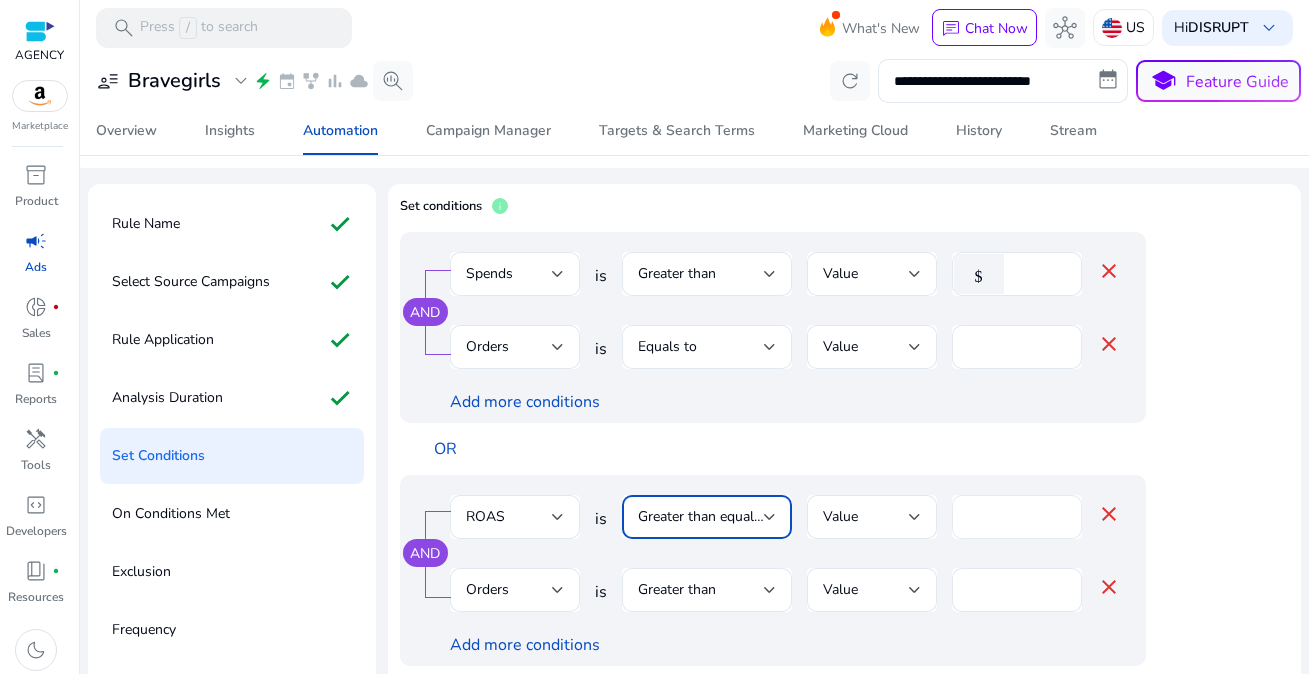 click on "**" at bounding box center (1017, 517) 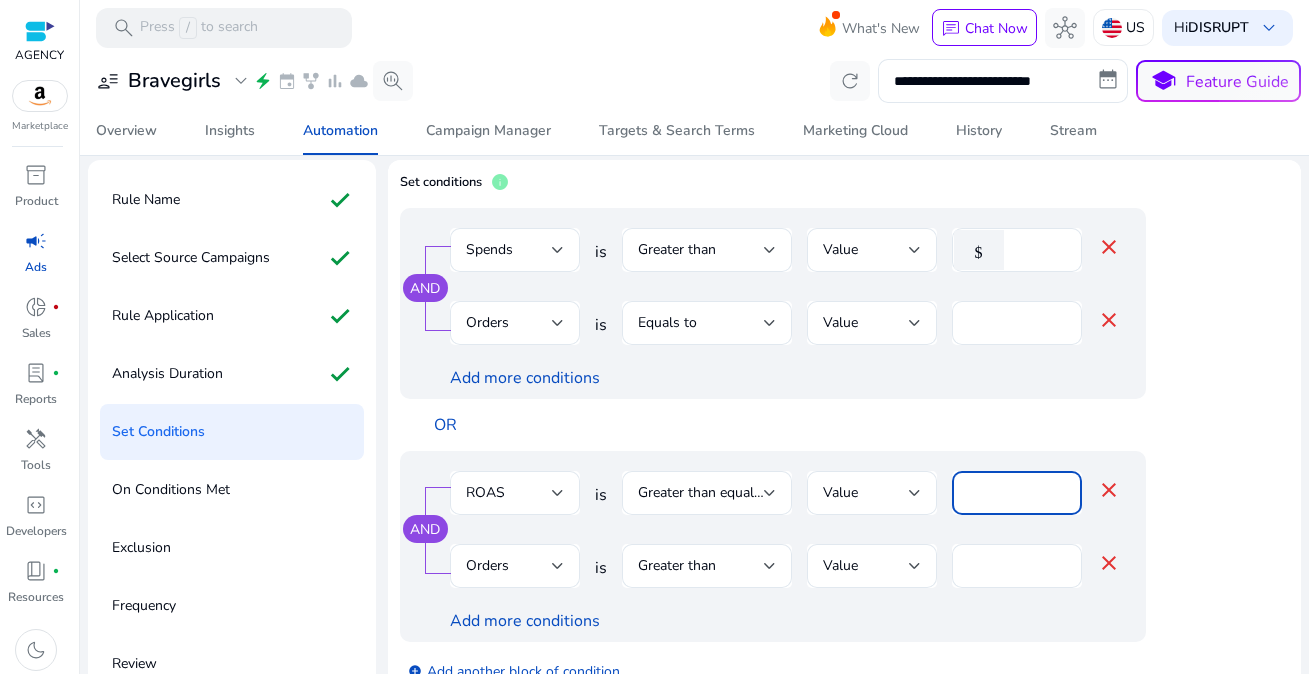 scroll, scrollTop: 198, scrollLeft: 0, axis: vertical 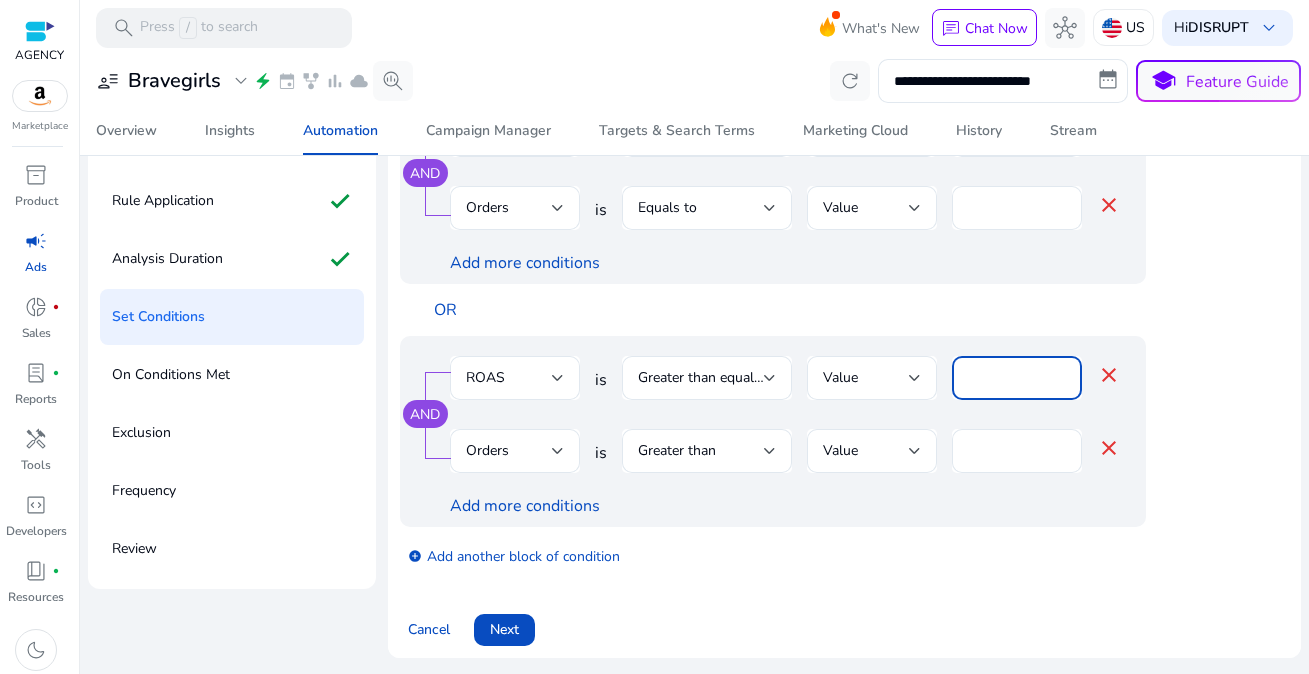 type on "***" 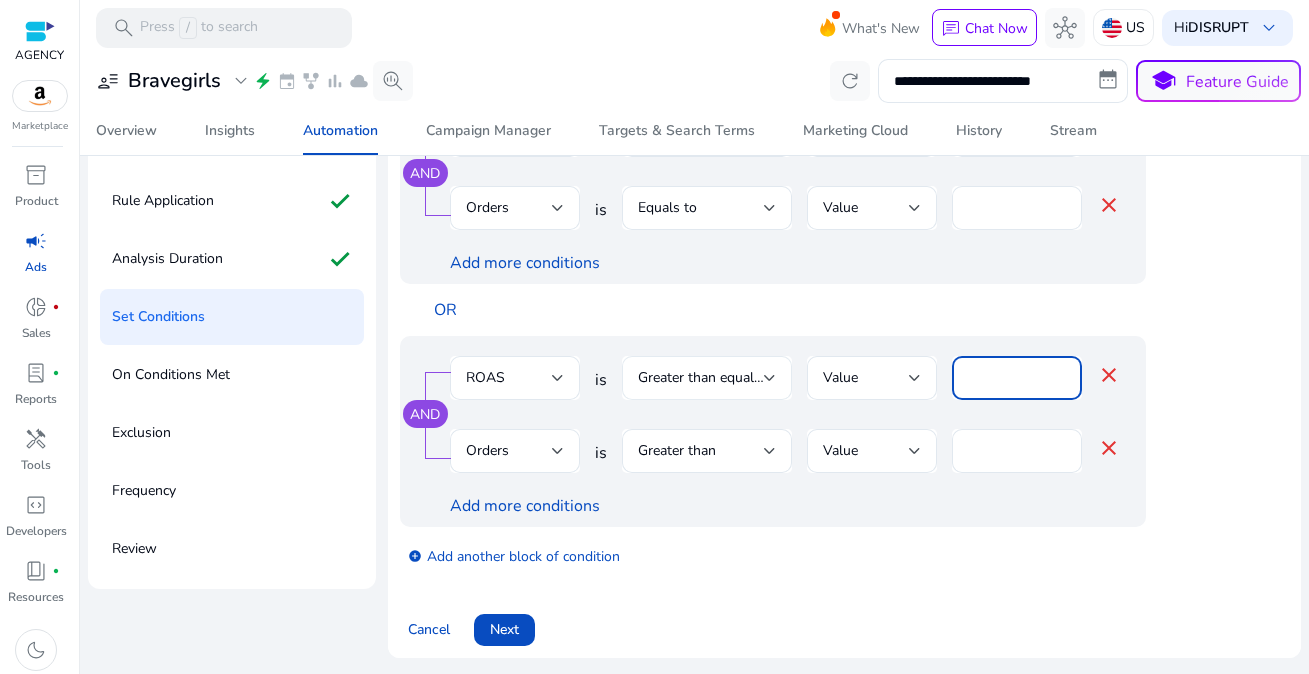 click on "Greater than equal to" at bounding box center (704, 377) 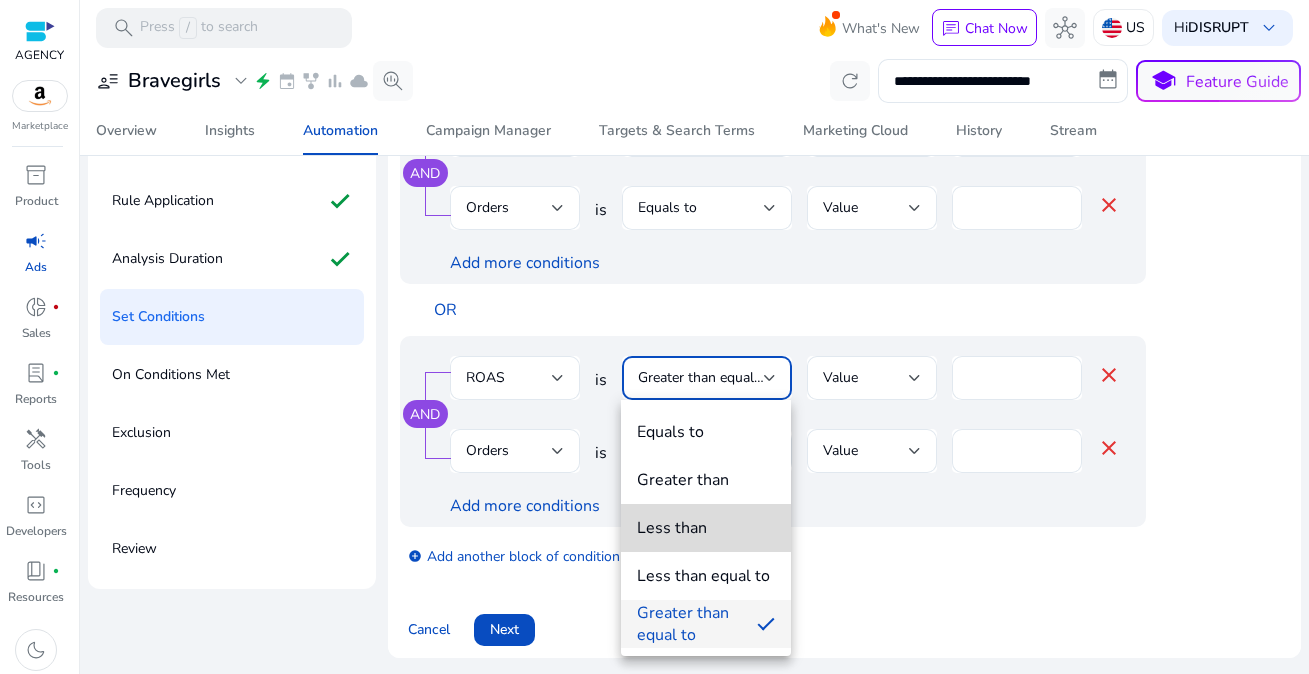 click on "Less than" at bounding box center (706, 528) 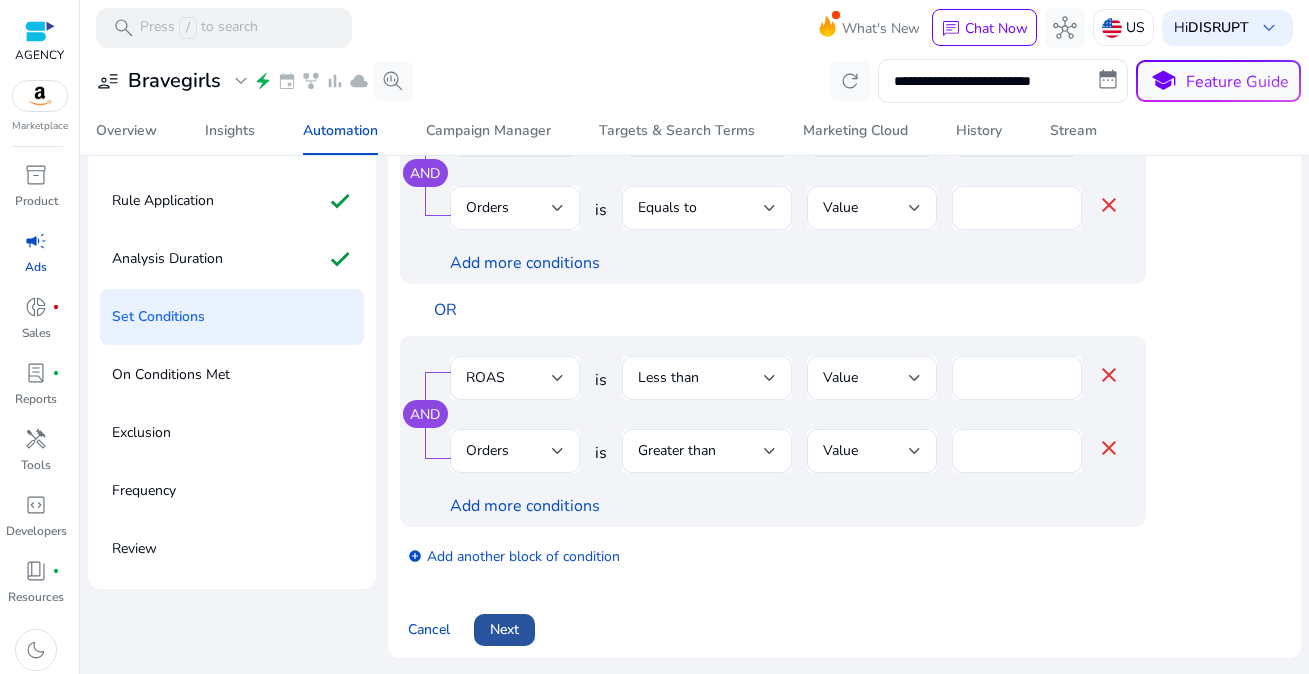 click at bounding box center (504, 630) 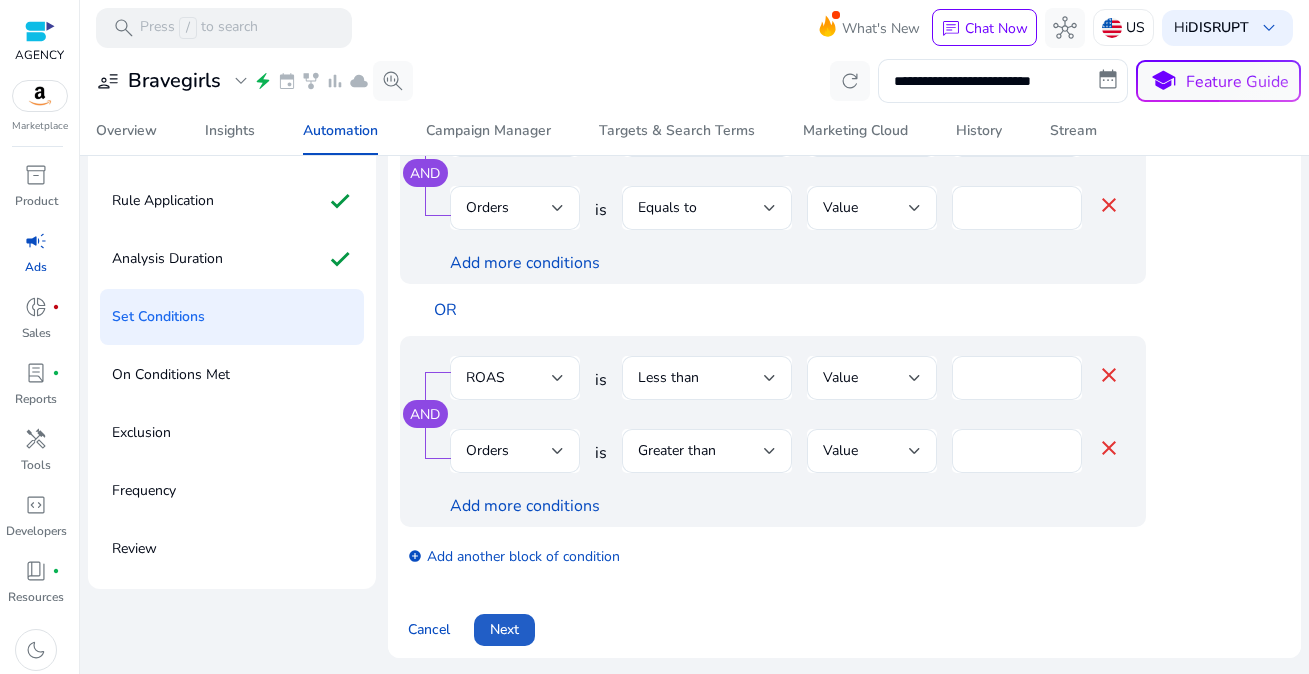 scroll, scrollTop: 113, scrollLeft: 0, axis: vertical 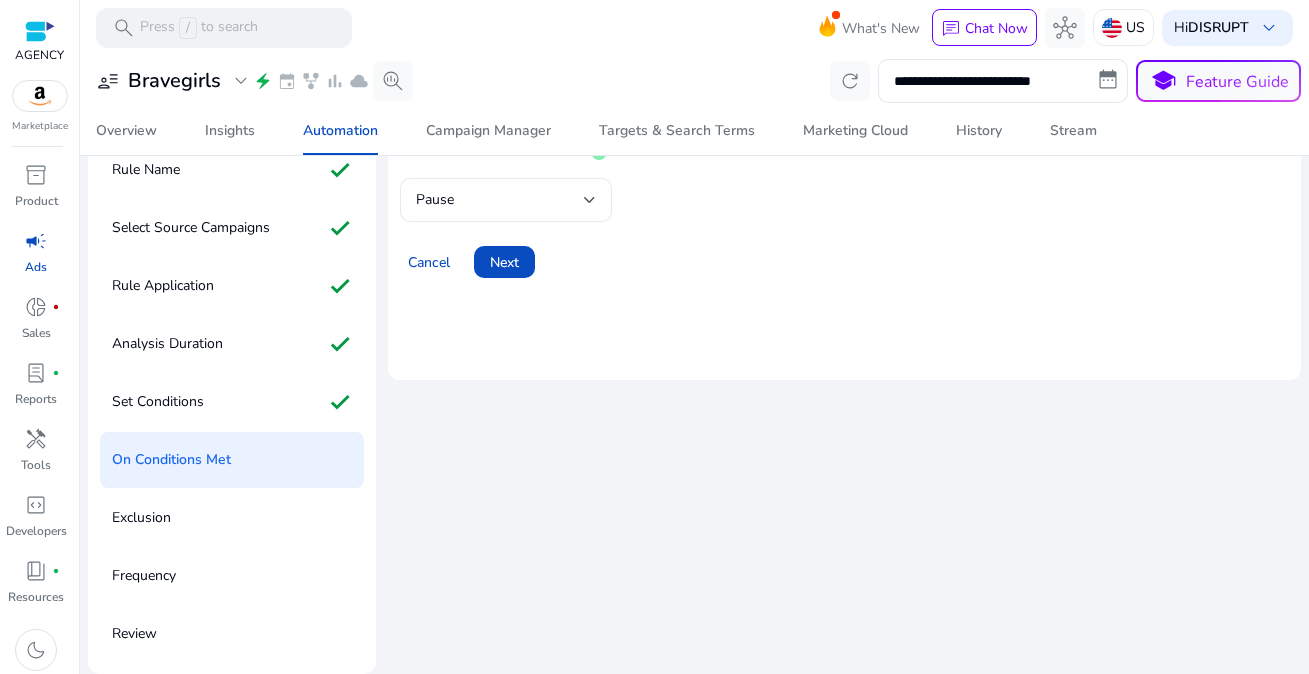 click on "Pause" at bounding box center [500, 200] 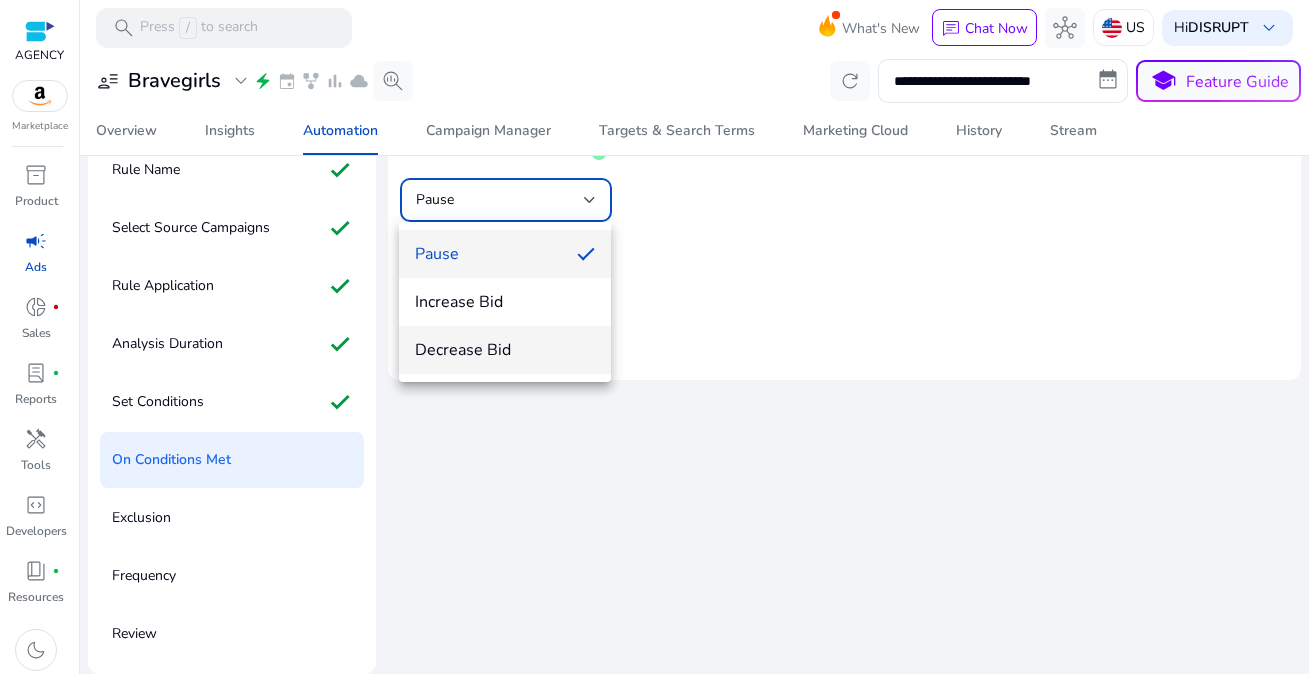 click on "Decrease Bid" at bounding box center [505, 350] 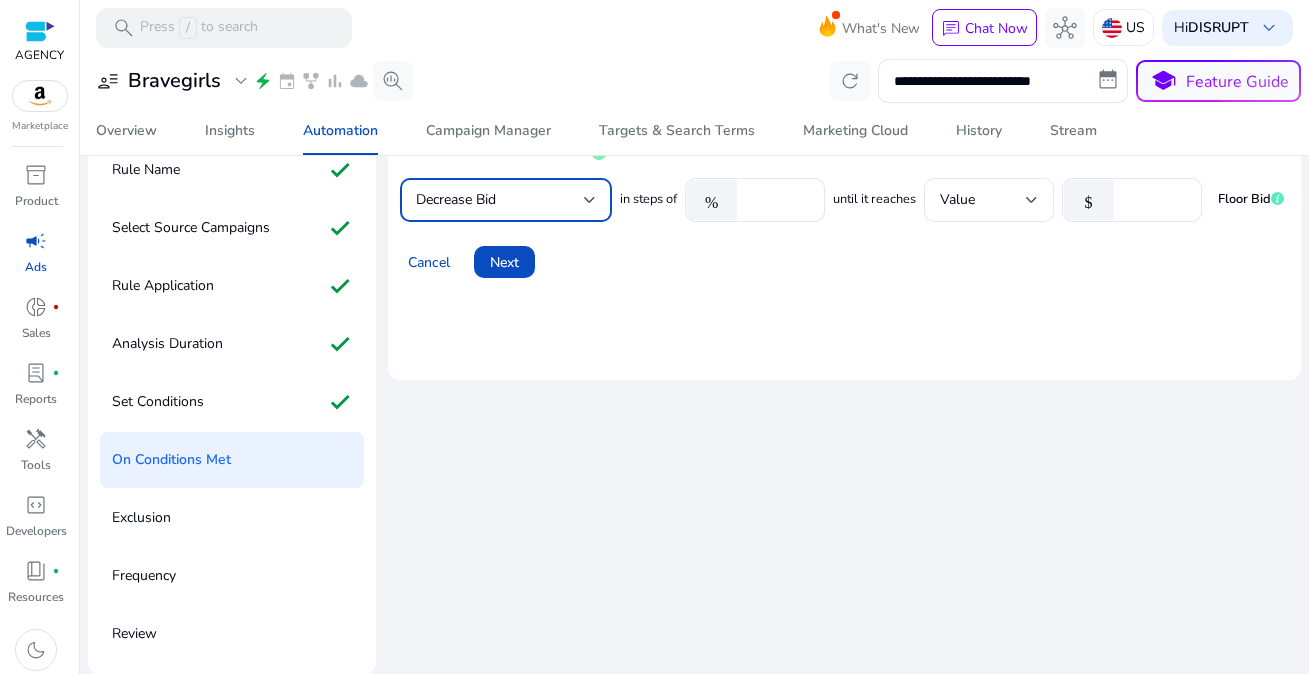 click on "Cancel   Next" at bounding box center [844, 254] 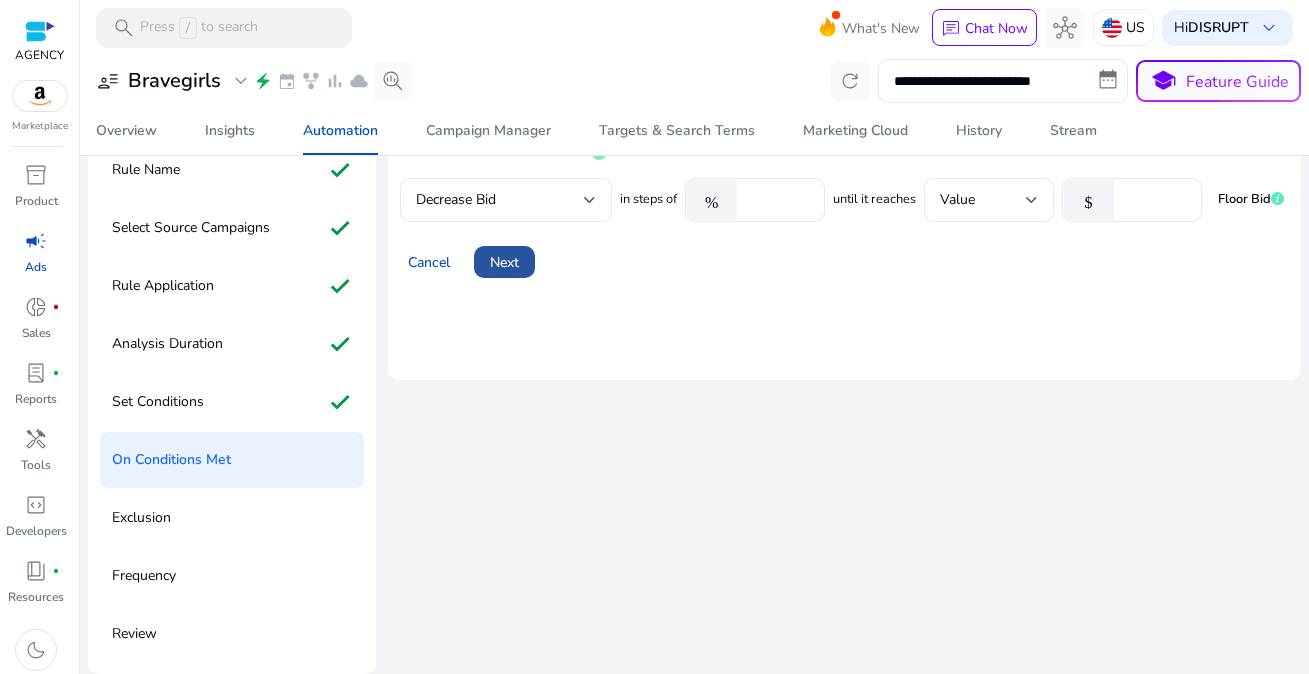 click at bounding box center (504, 262) 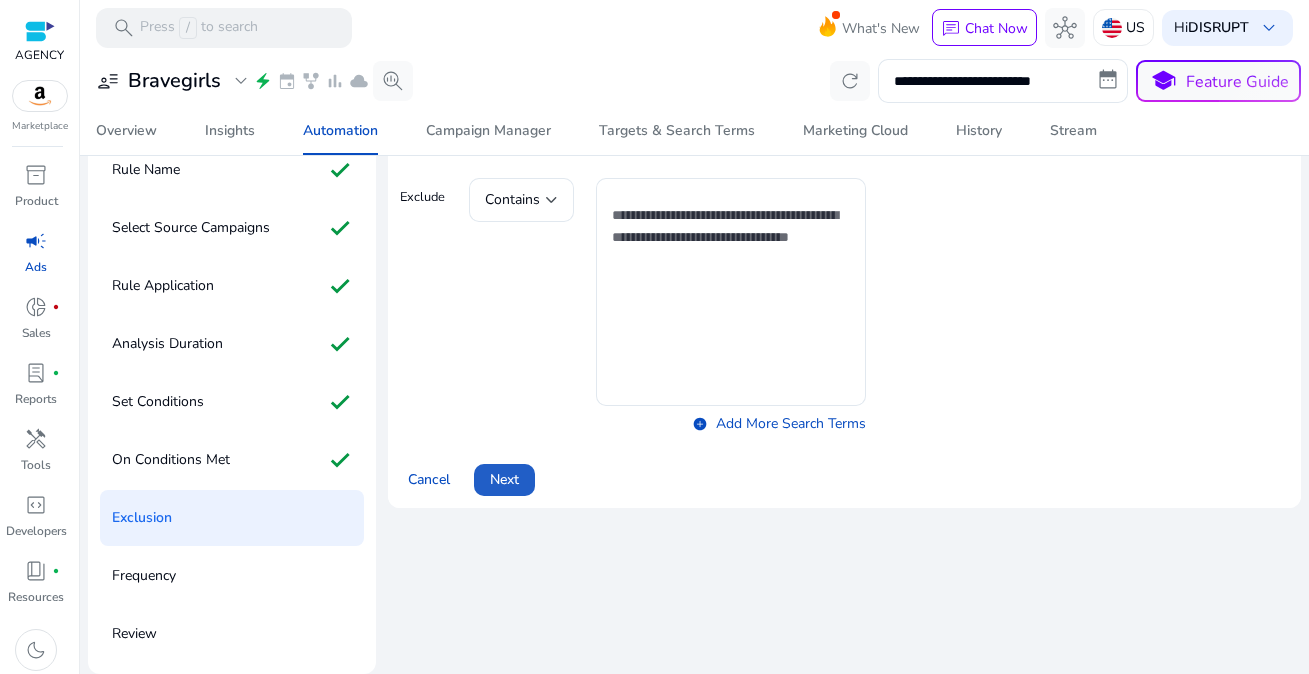 click at bounding box center (504, 480) 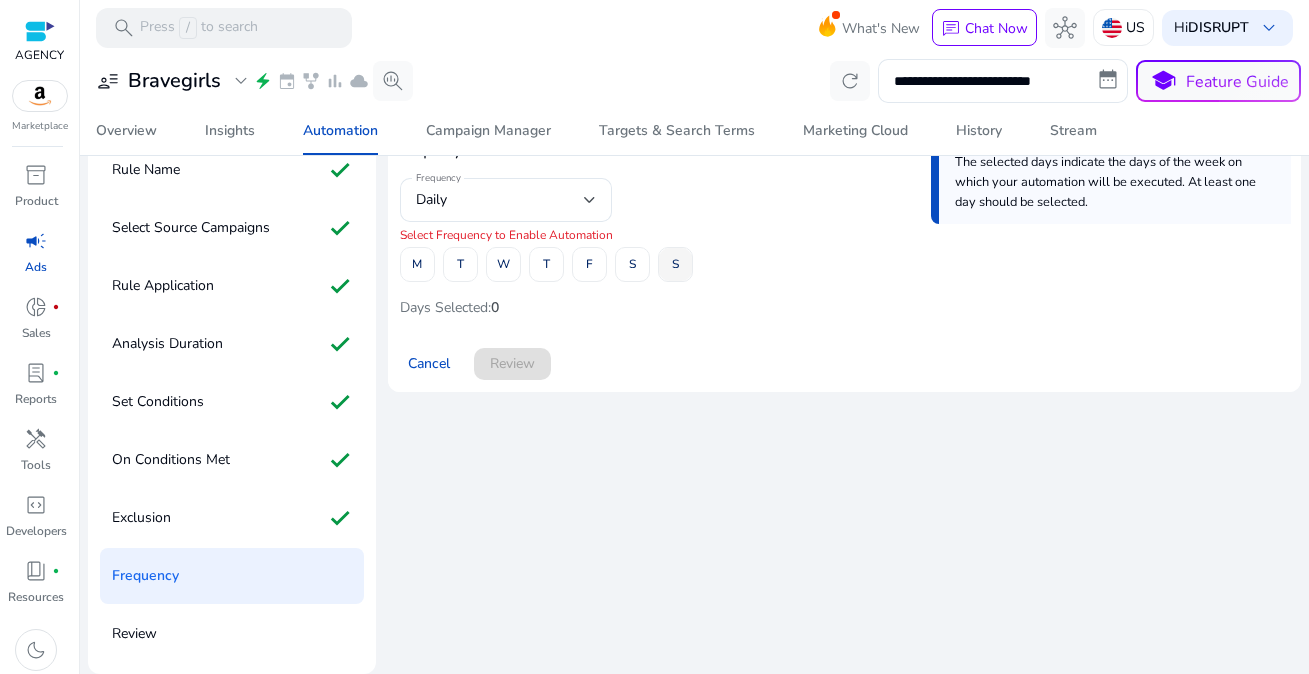 click at bounding box center (675, 265) 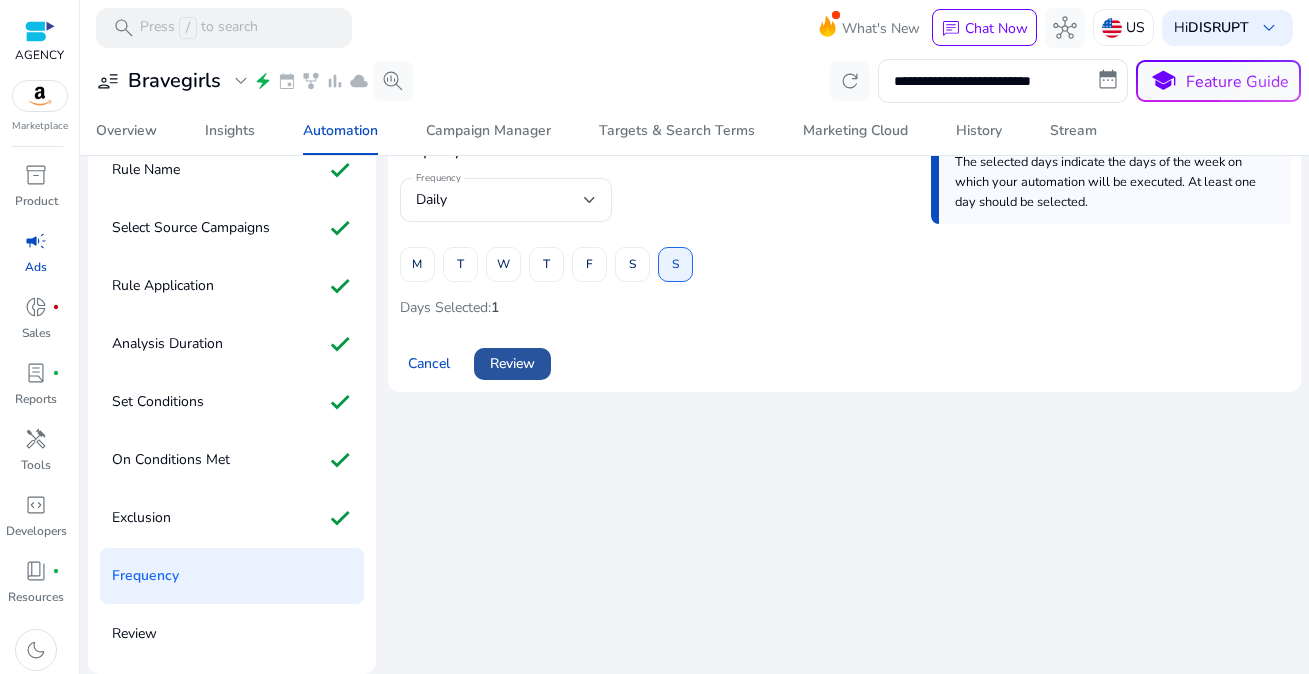 click on "Review" at bounding box center (512, 363) 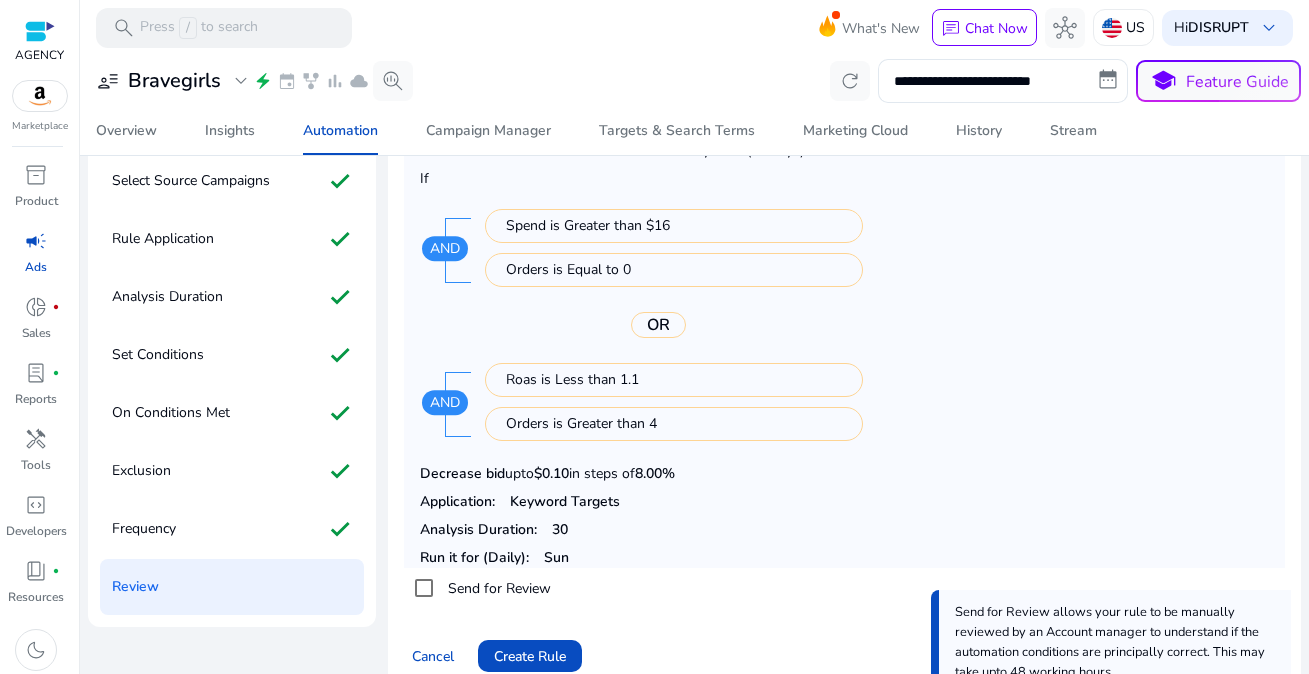 scroll, scrollTop: 198, scrollLeft: 0, axis: vertical 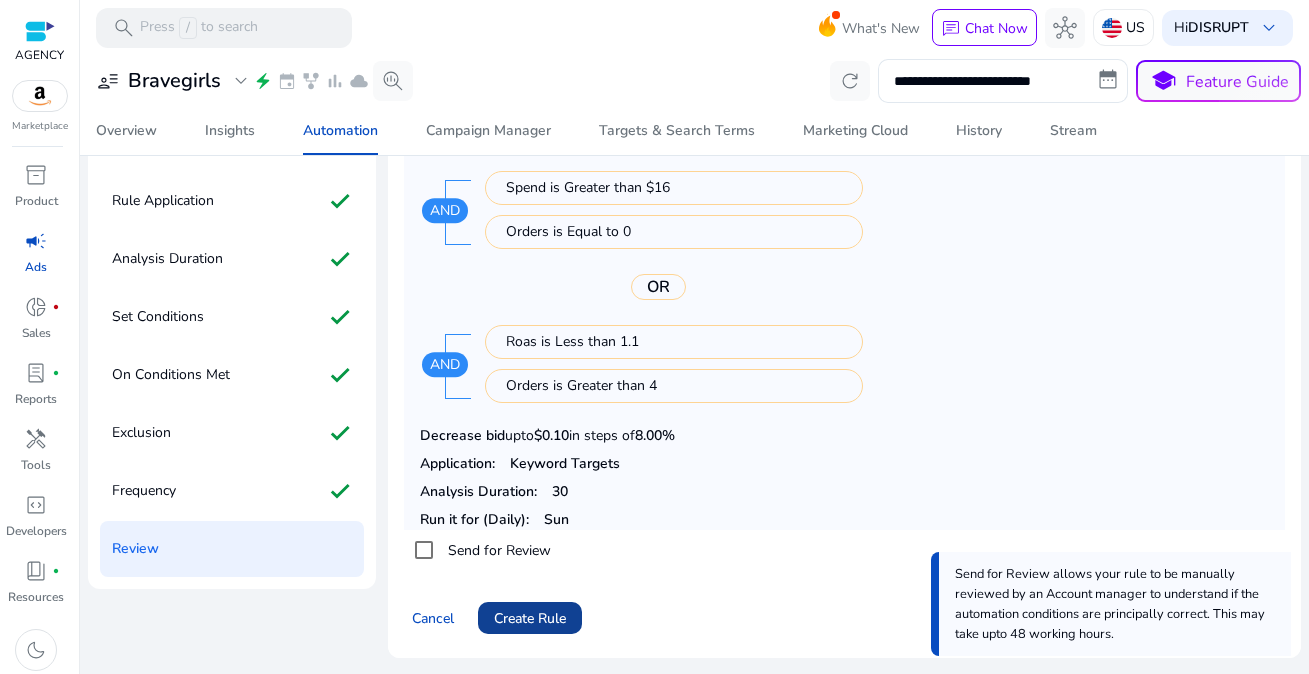 click 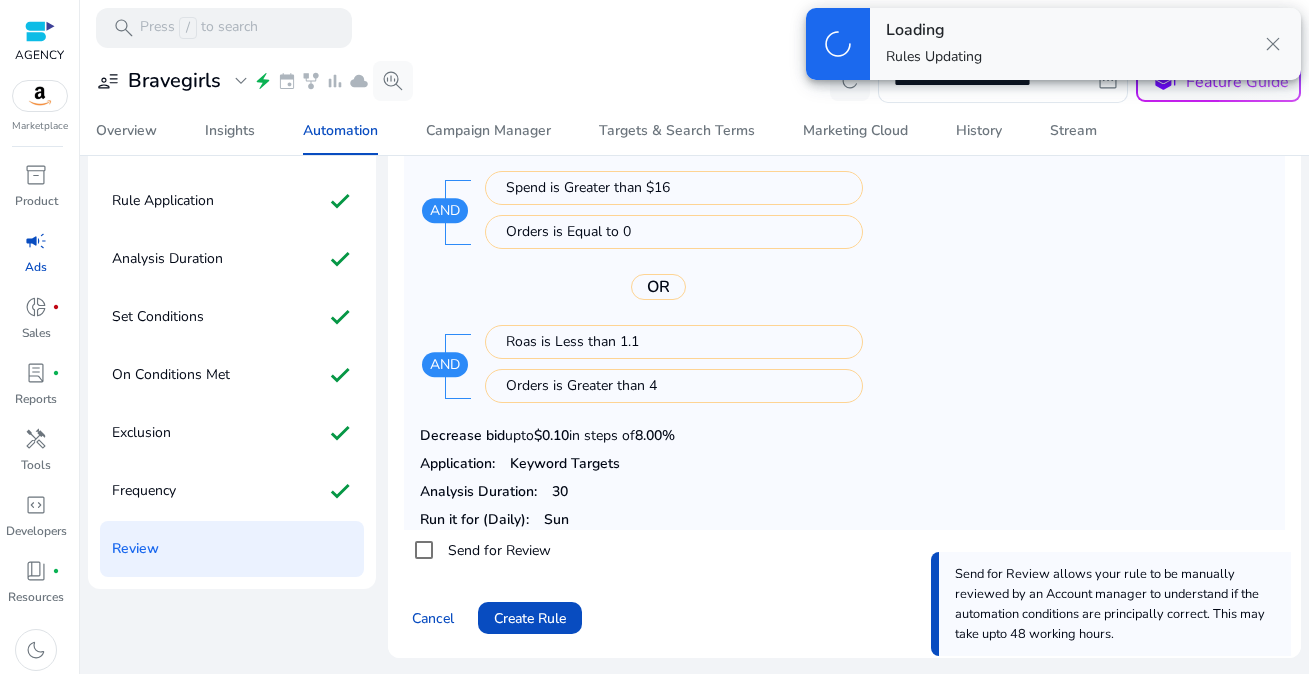 scroll, scrollTop: 0, scrollLeft: 0, axis: both 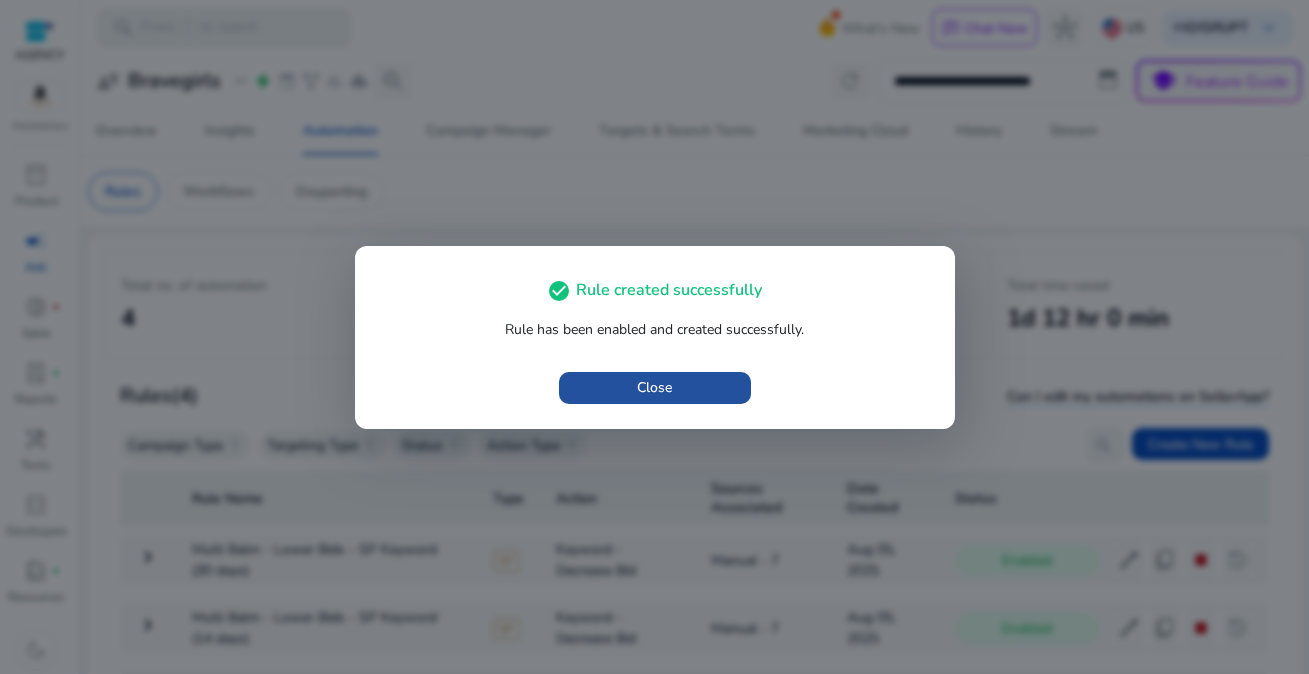 click on "Close" at bounding box center (654, 387) 